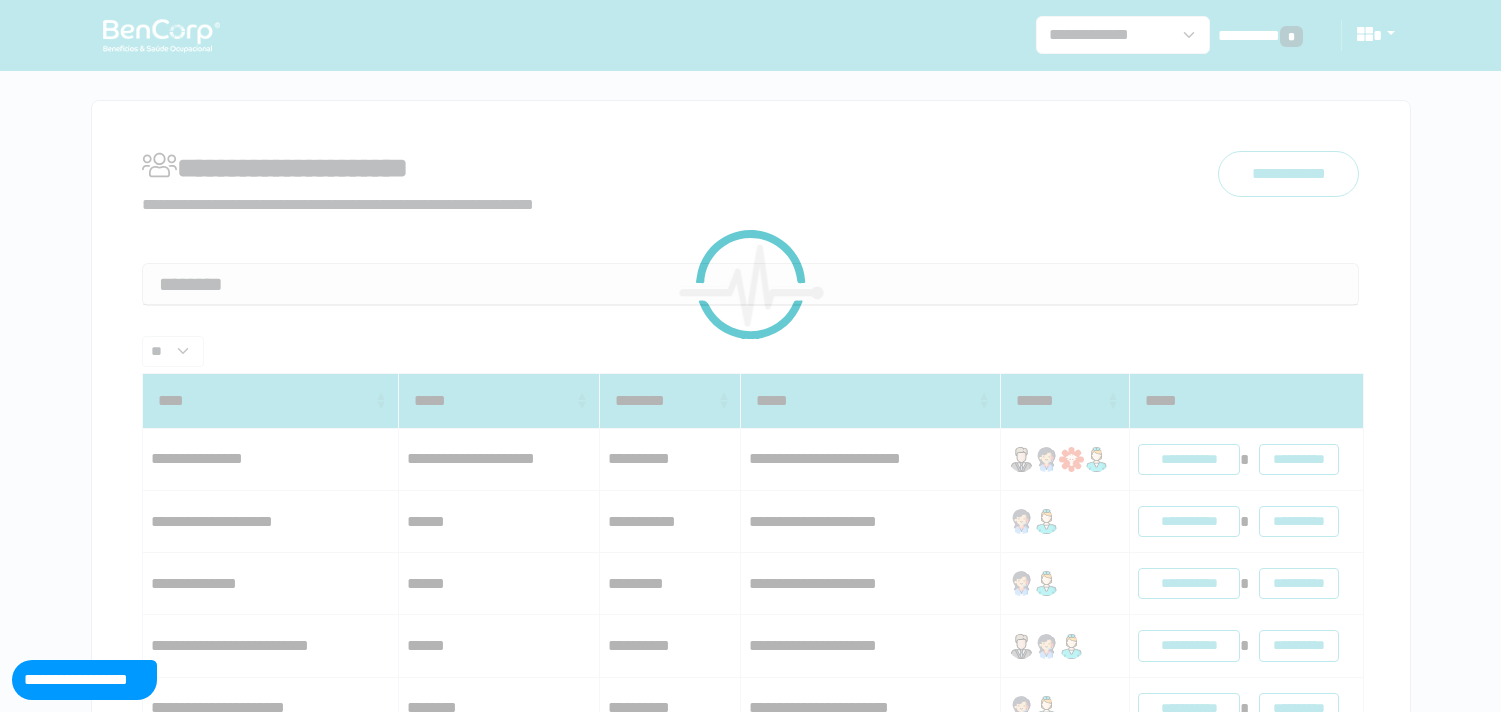 scroll, scrollTop: 0, scrollLeft: 0, axis: both 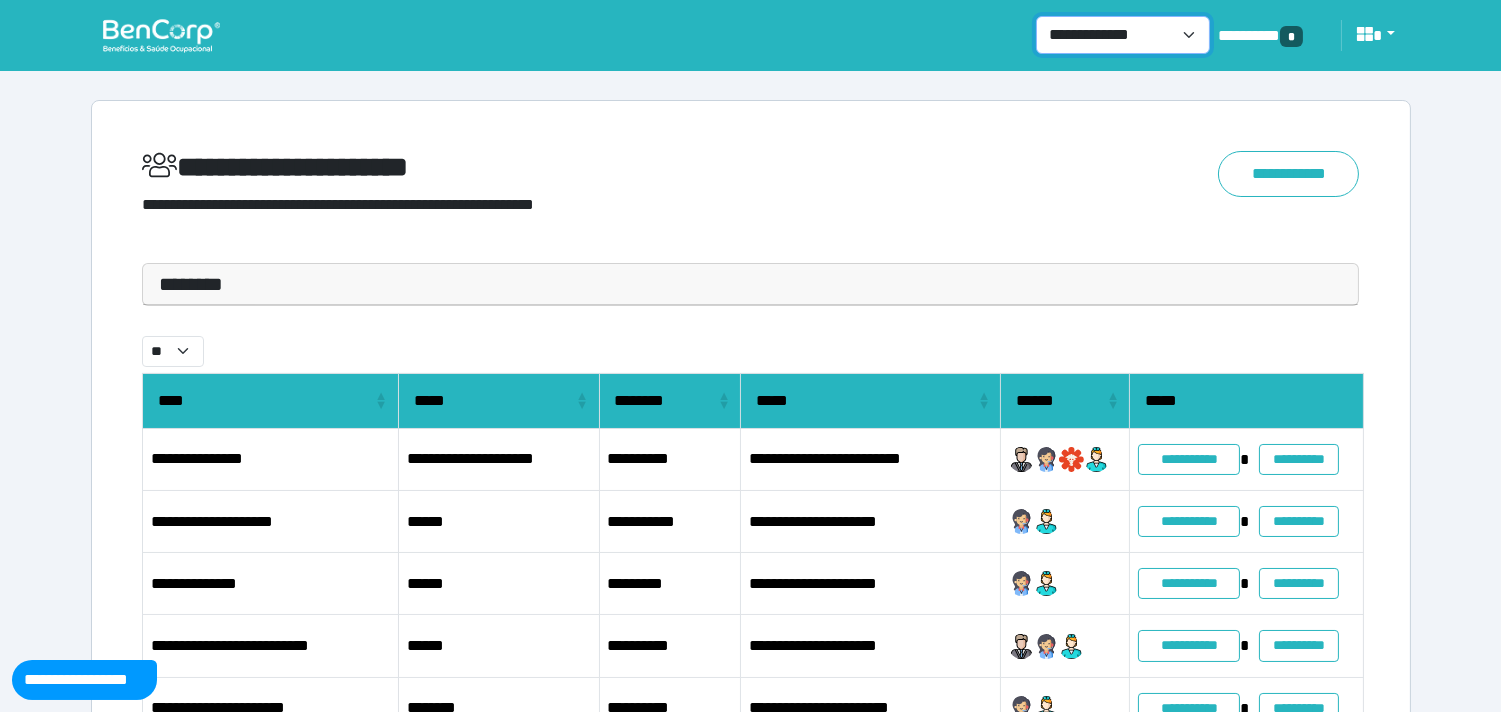 click on "**********" at bounding box center [1123, 35] 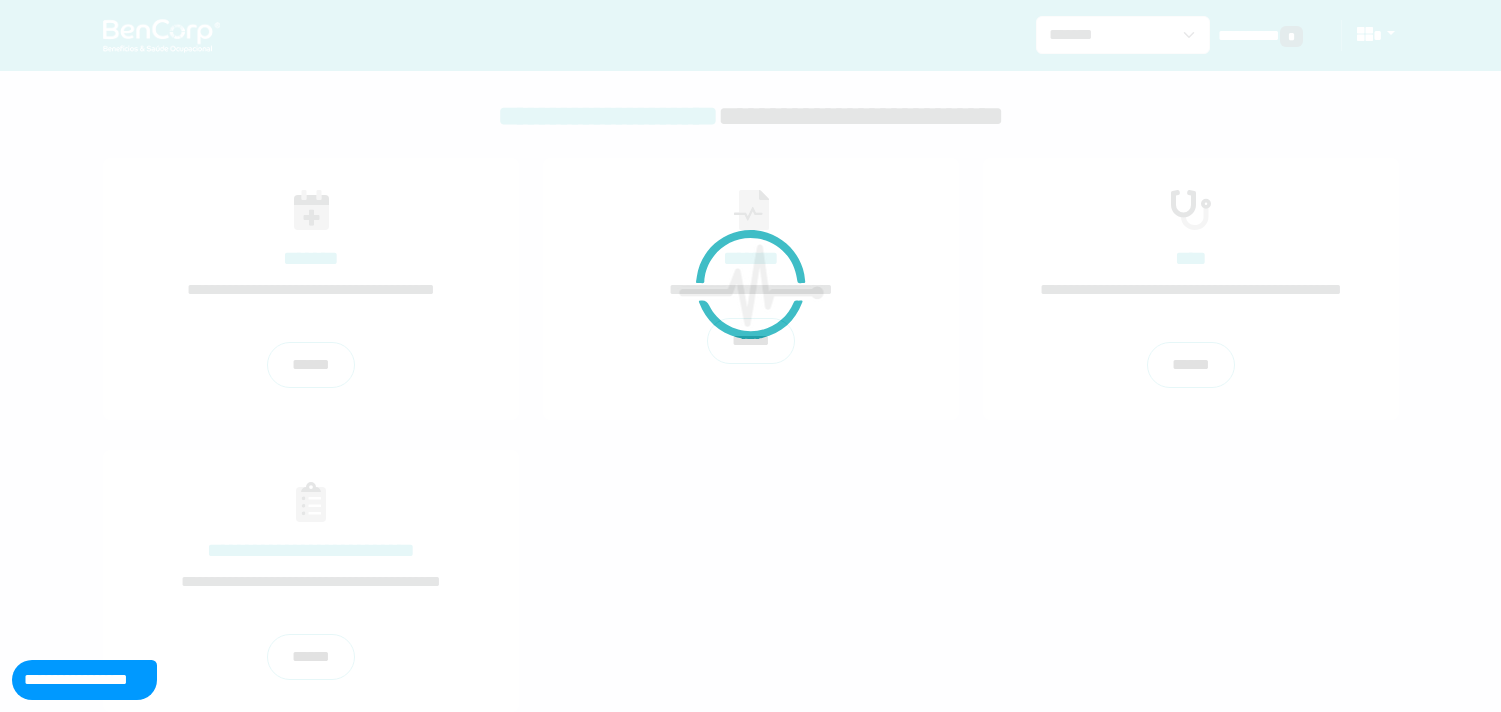 scroll, scrollTop: 0, scrollLeft: 0, axis: both 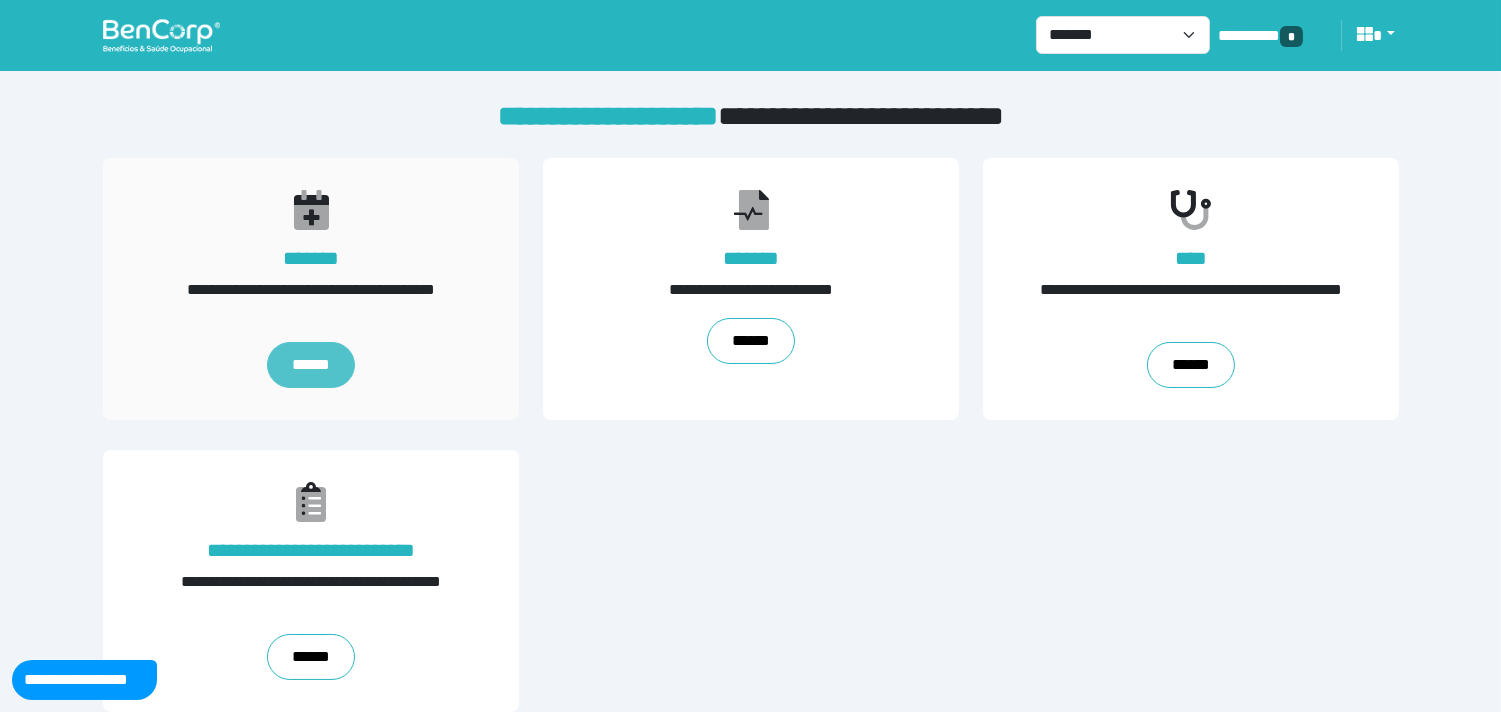 click on "******" at bounding box center [310, 365] 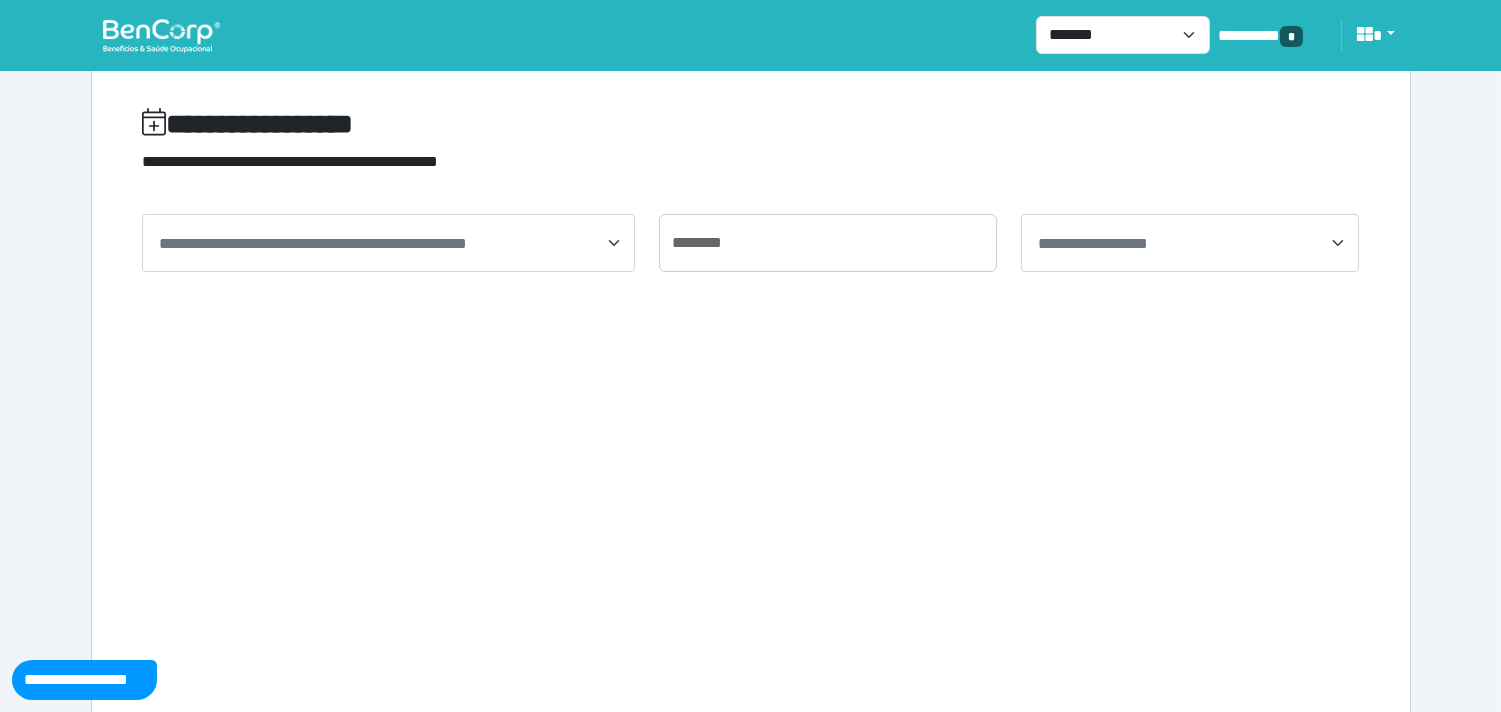 scroll, scrollTop: 0, scrollLeft: 0, axis: both 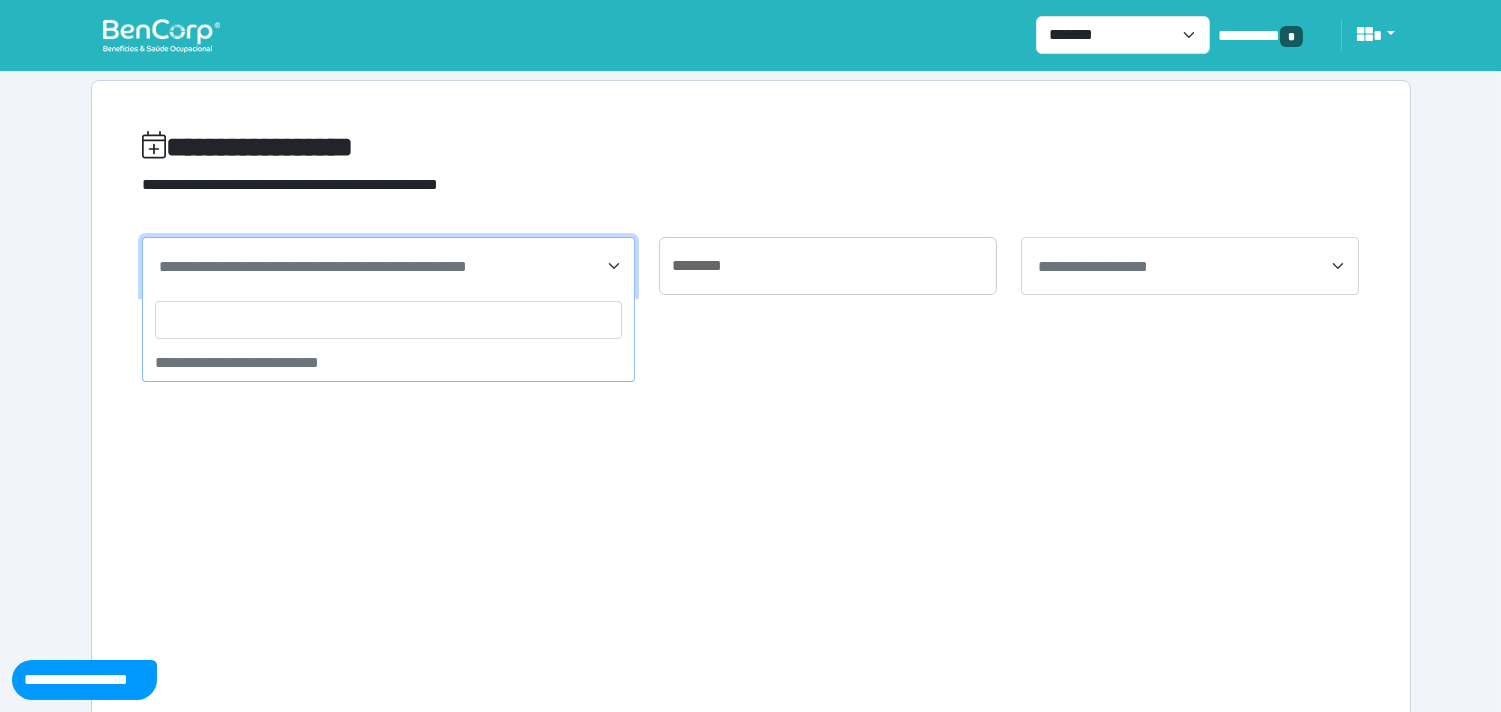 click on "**********" at bounding box center [313, 266] 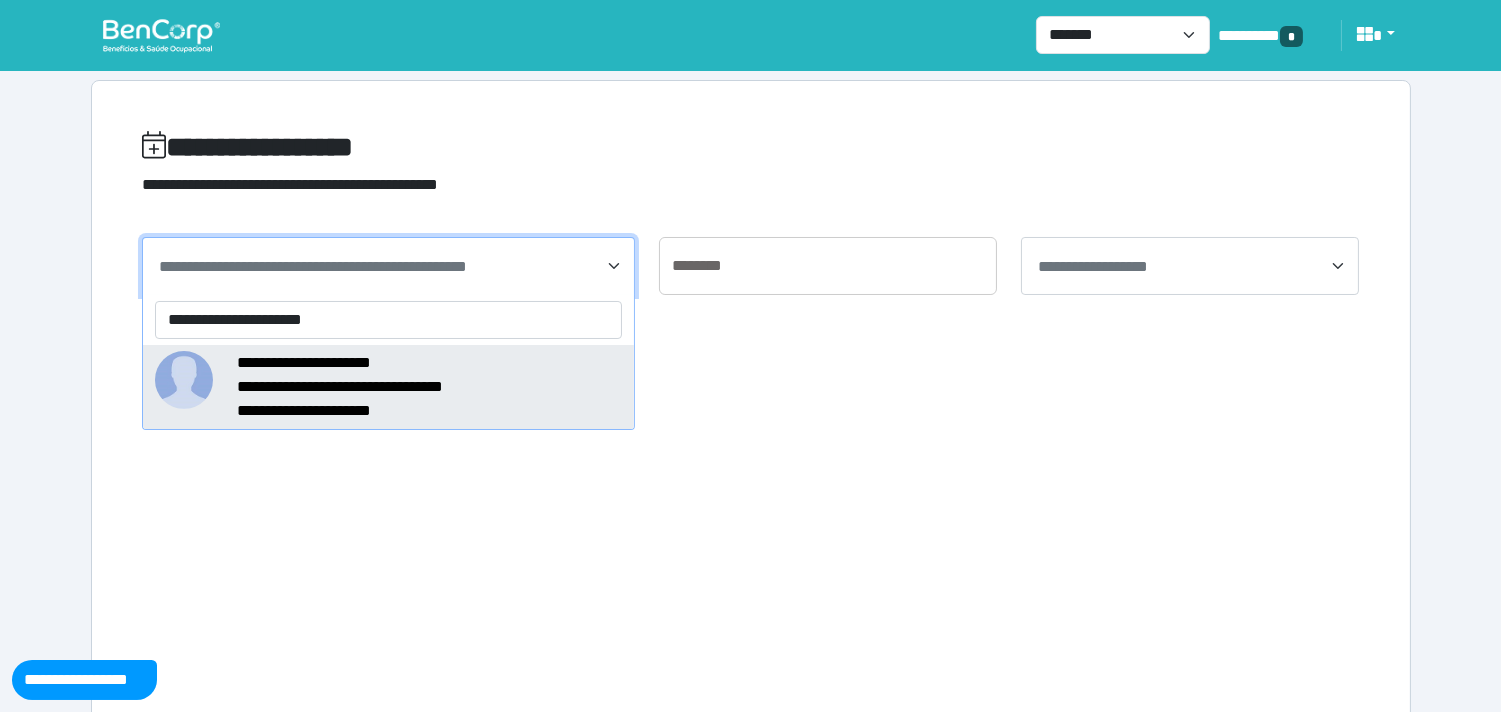type on "**********" 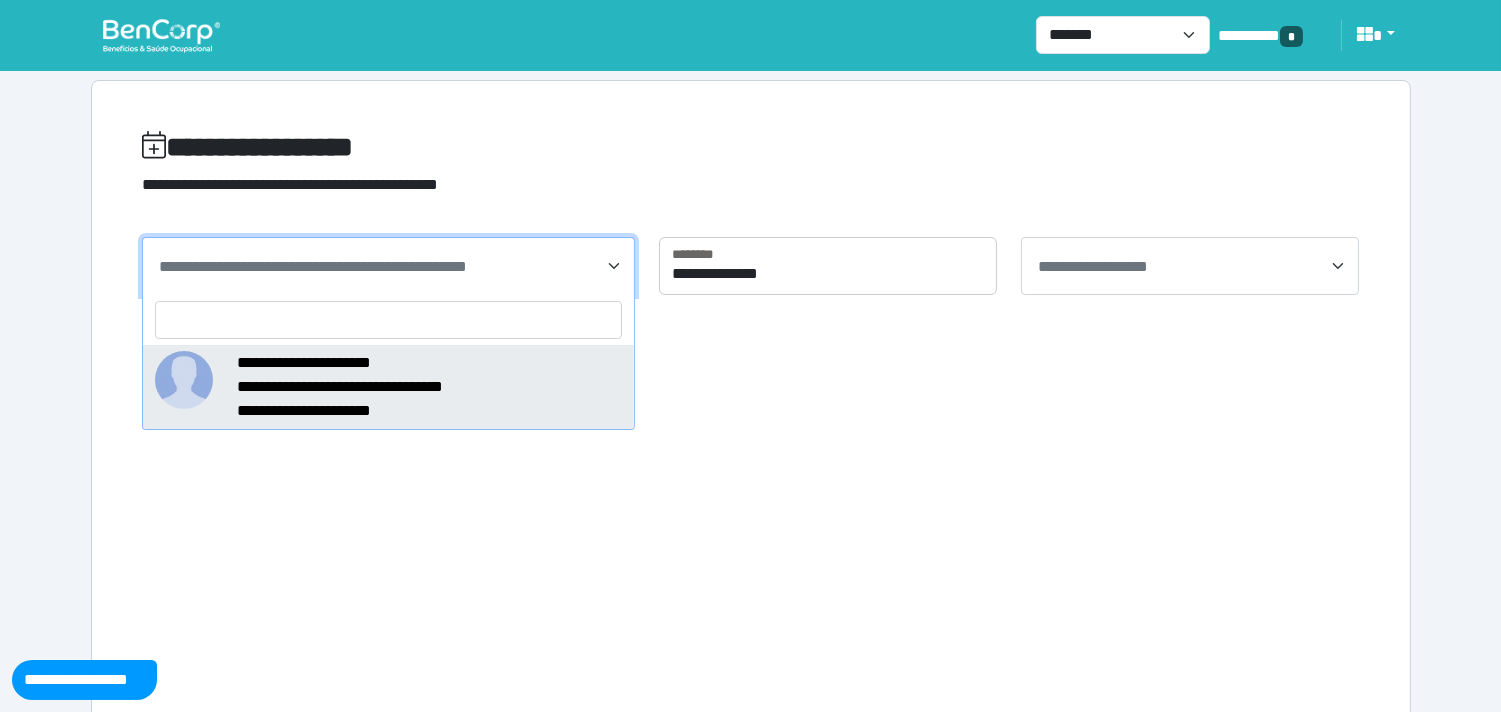 select on "*****" 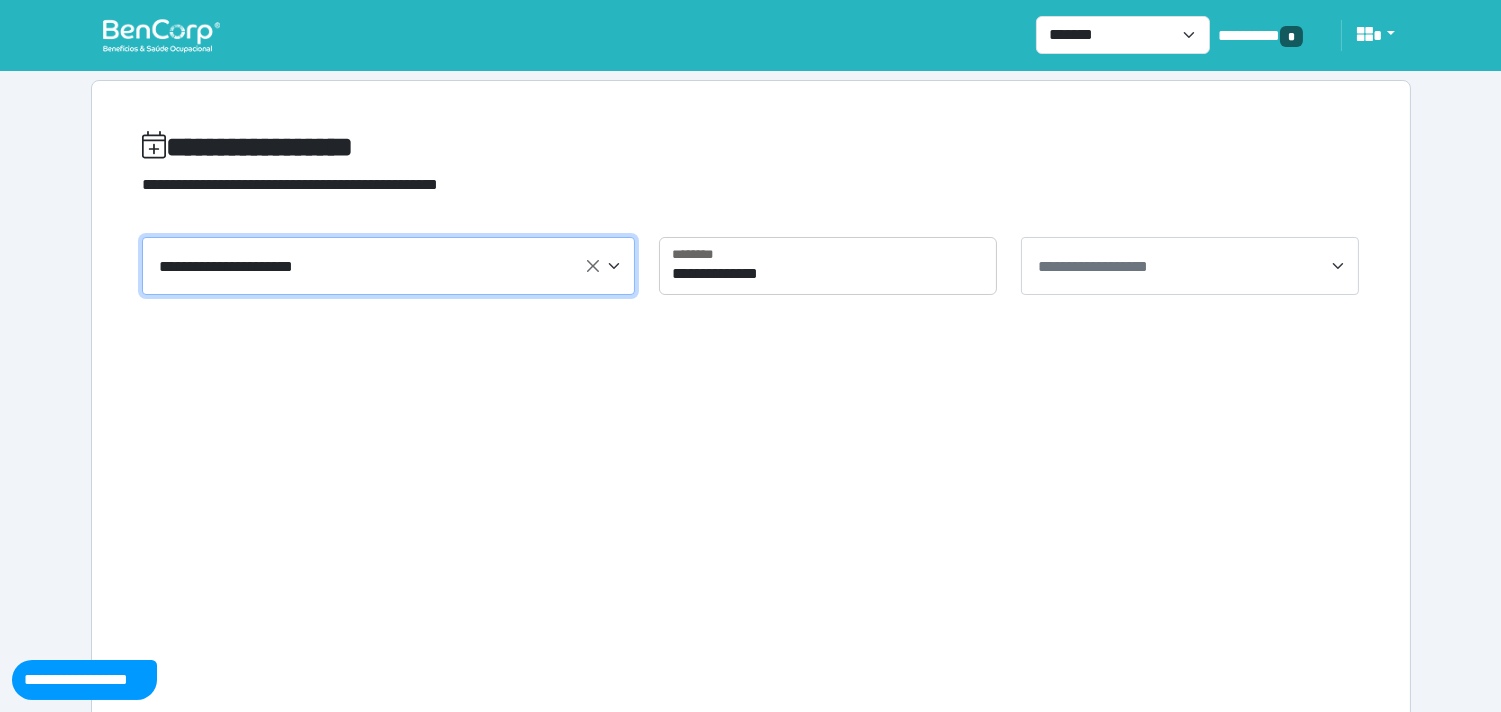 click on "**********" at bounding box center (1190, 266) 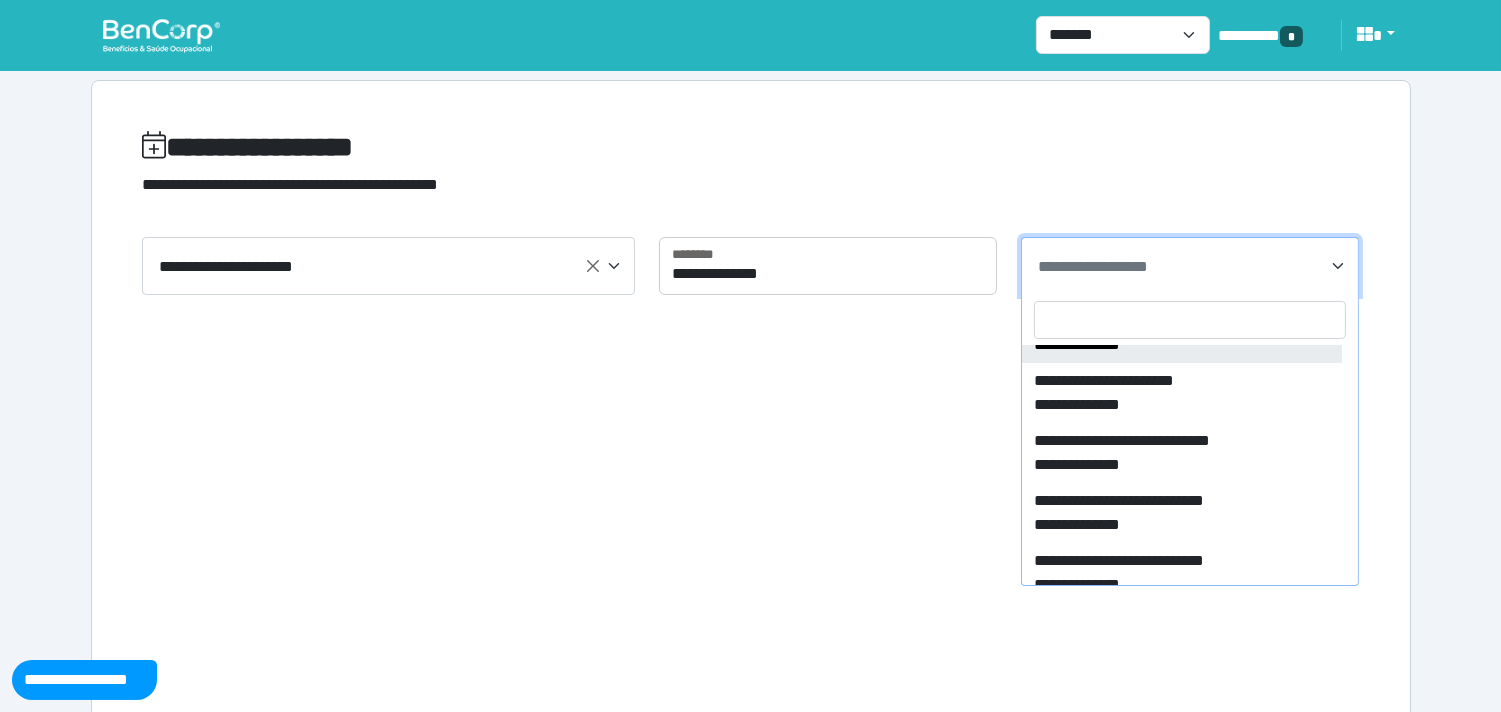 scroll, scrollTop: 420, scrollLeft: 0, axis: vertical 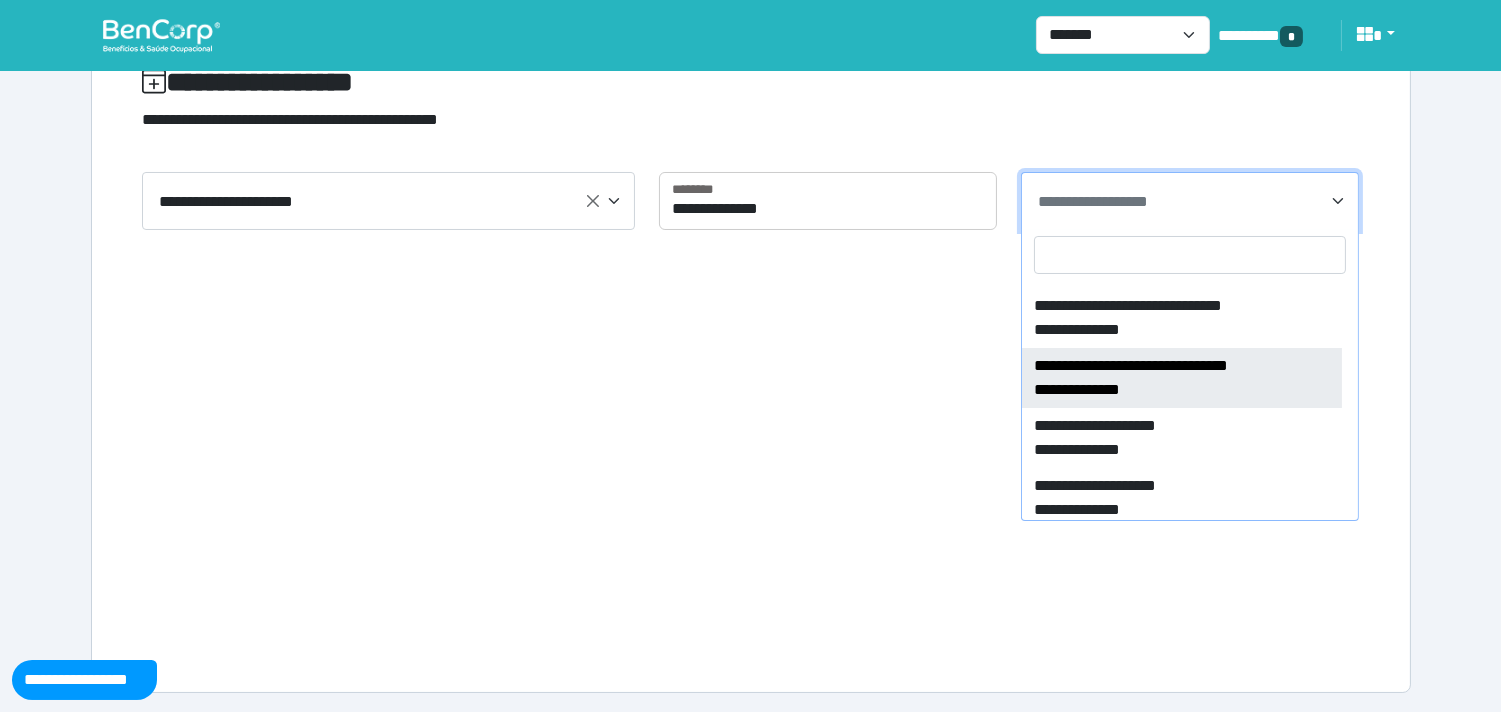select on "****" 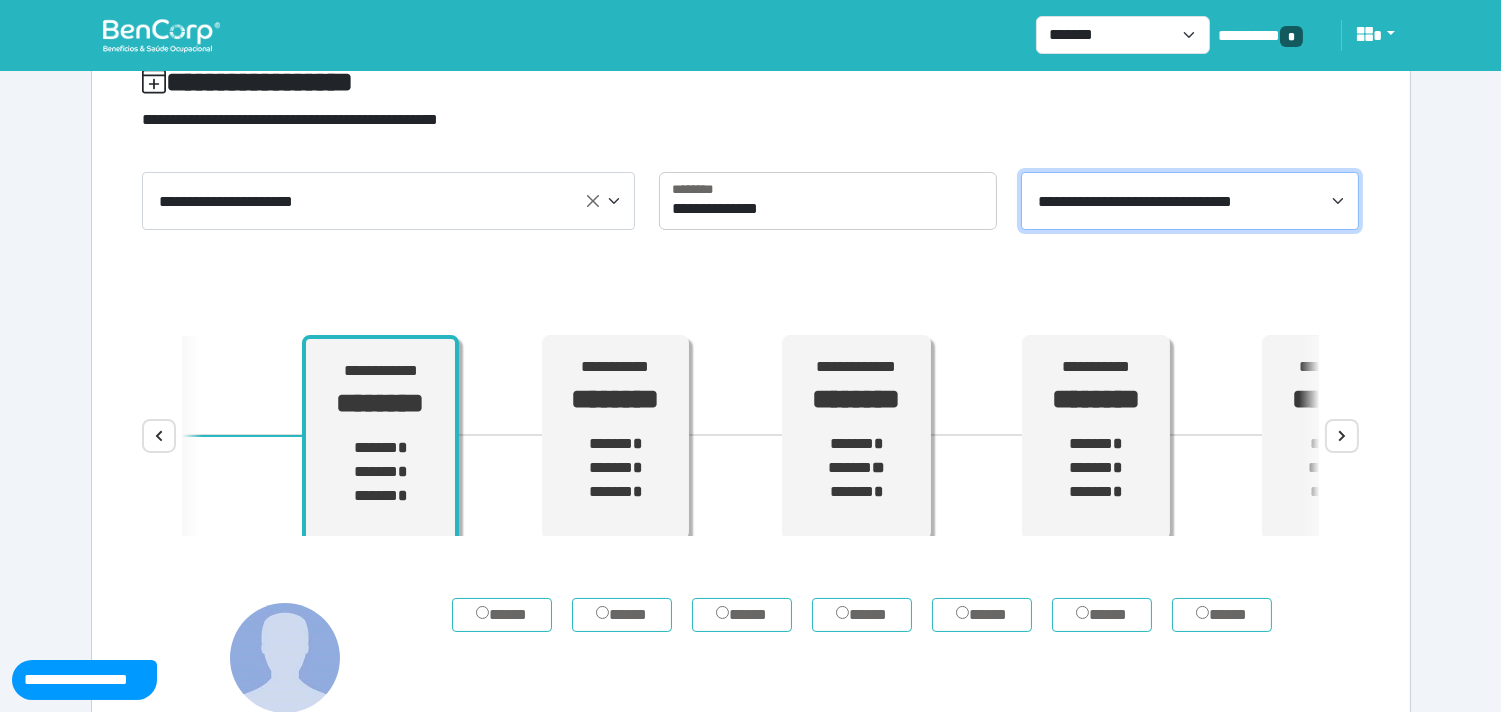 scroll, scrollTop: 0, scrollLeft: 0, axis: both 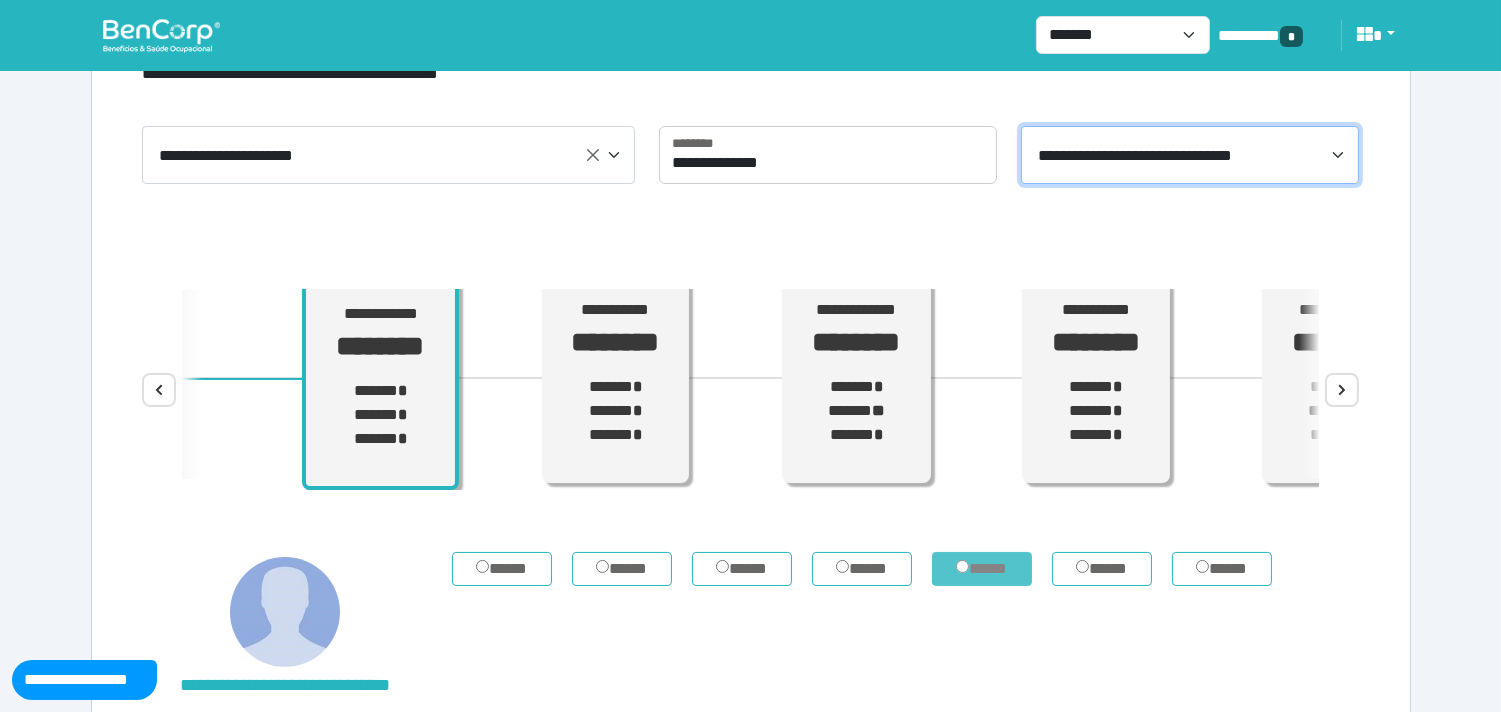 click on "*****" at bounding box center [982, 569] 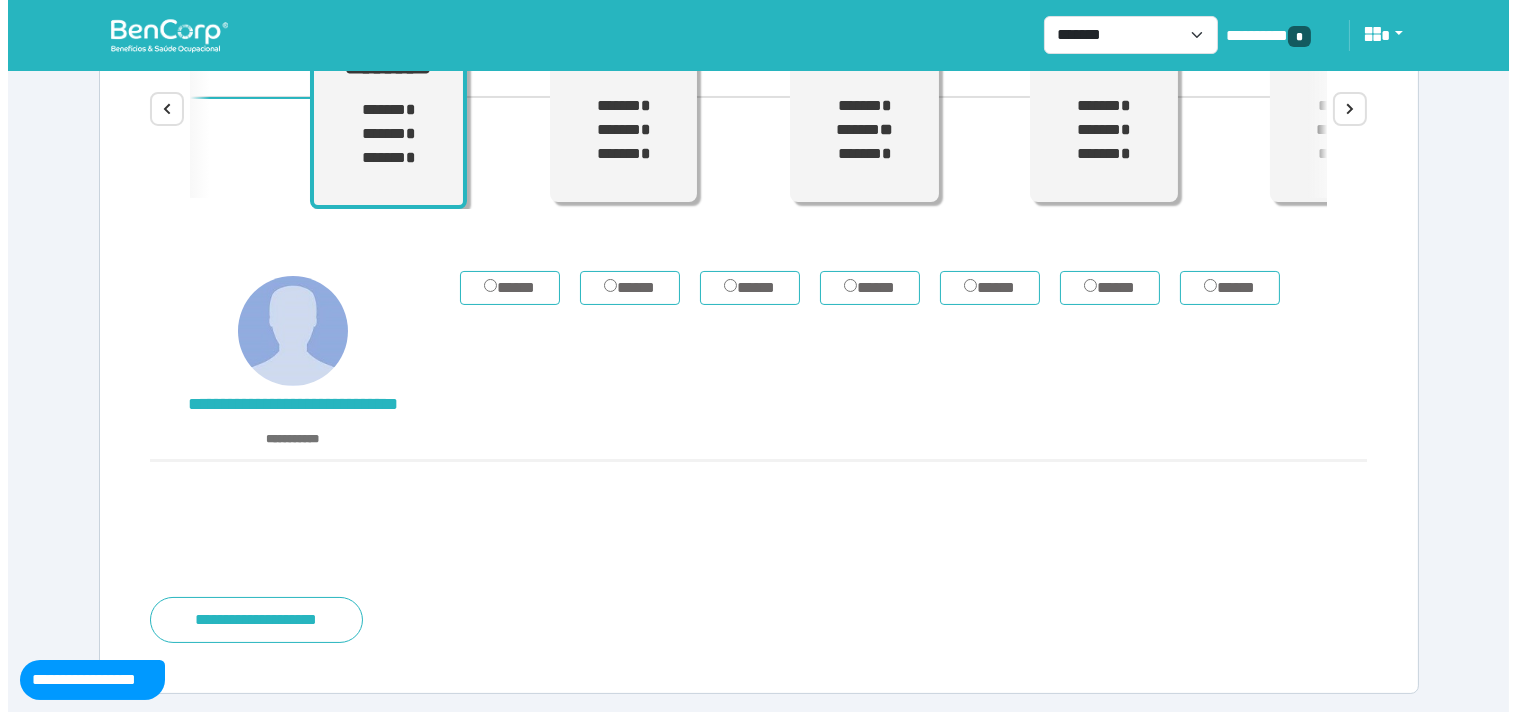 scroll, scrollTop: 394, scrollLeft: 0, axis: vertical 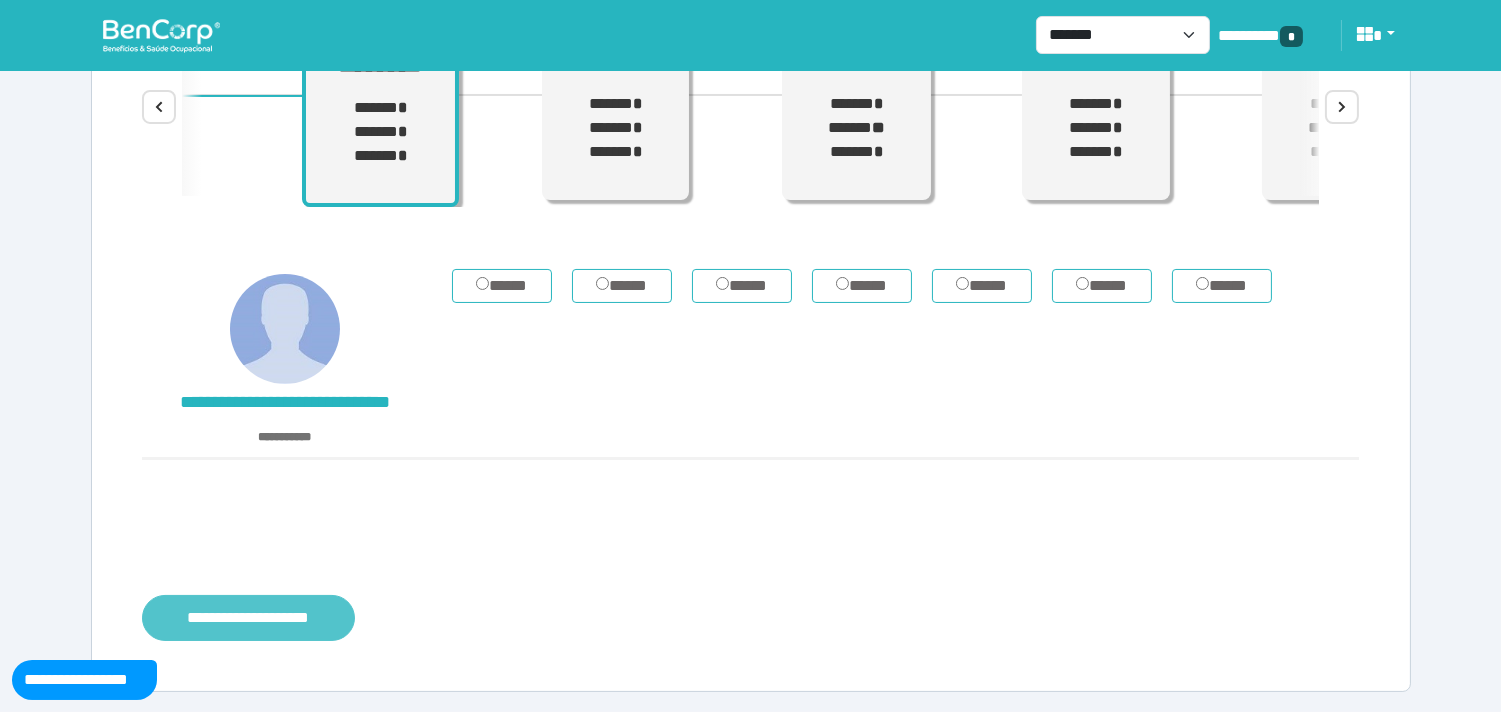 click on "**********" at bounding box center (248, 618) 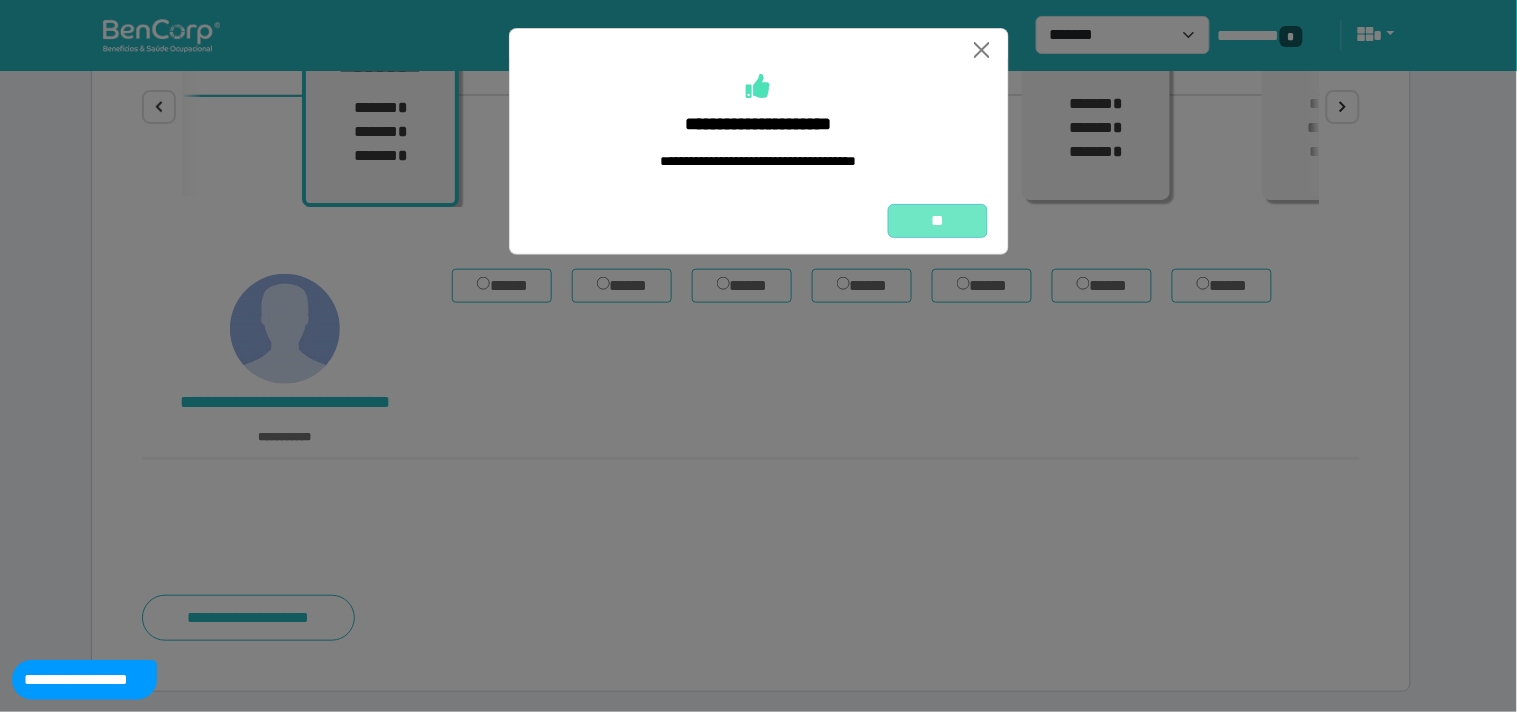 click on "**" at bounding box center (938, 221) 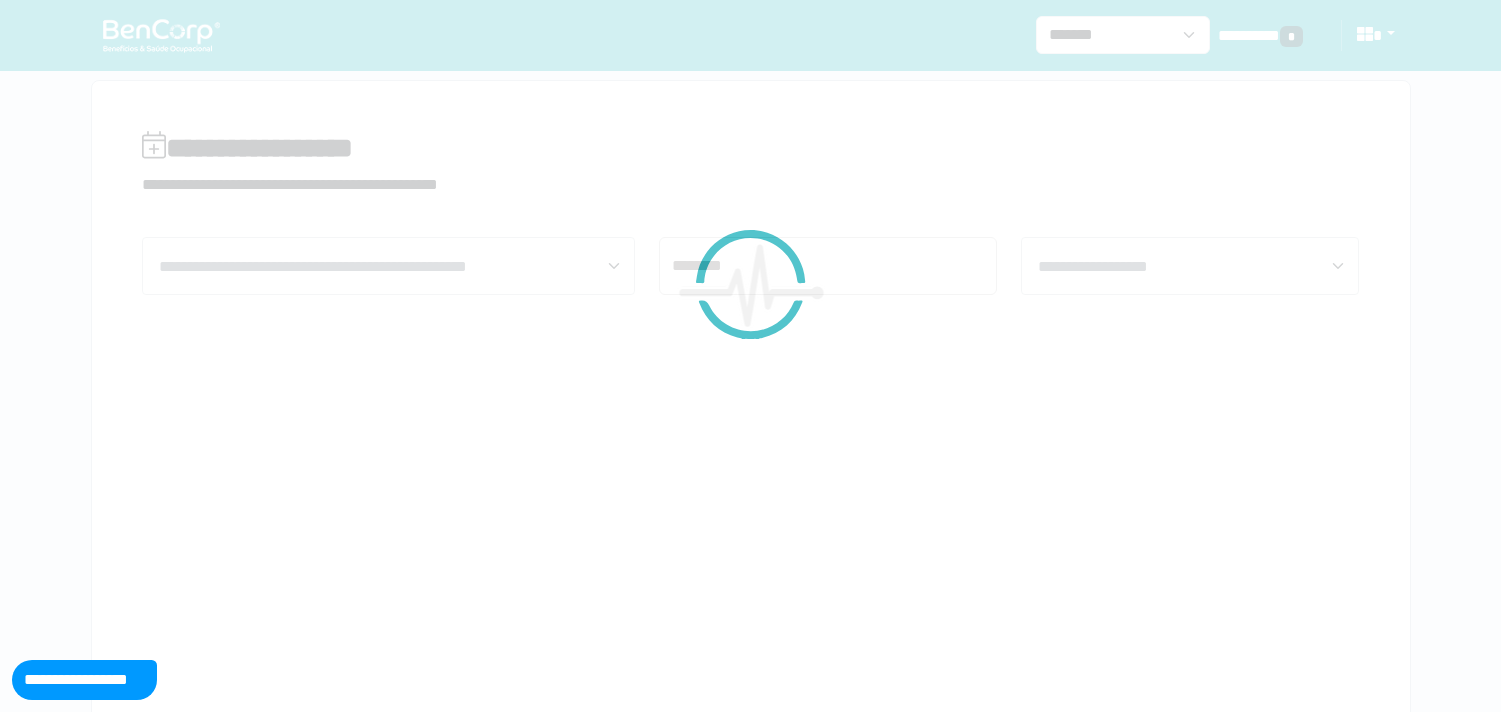scroll, scrollTop: 0, scrollLeft: 0, axis: both 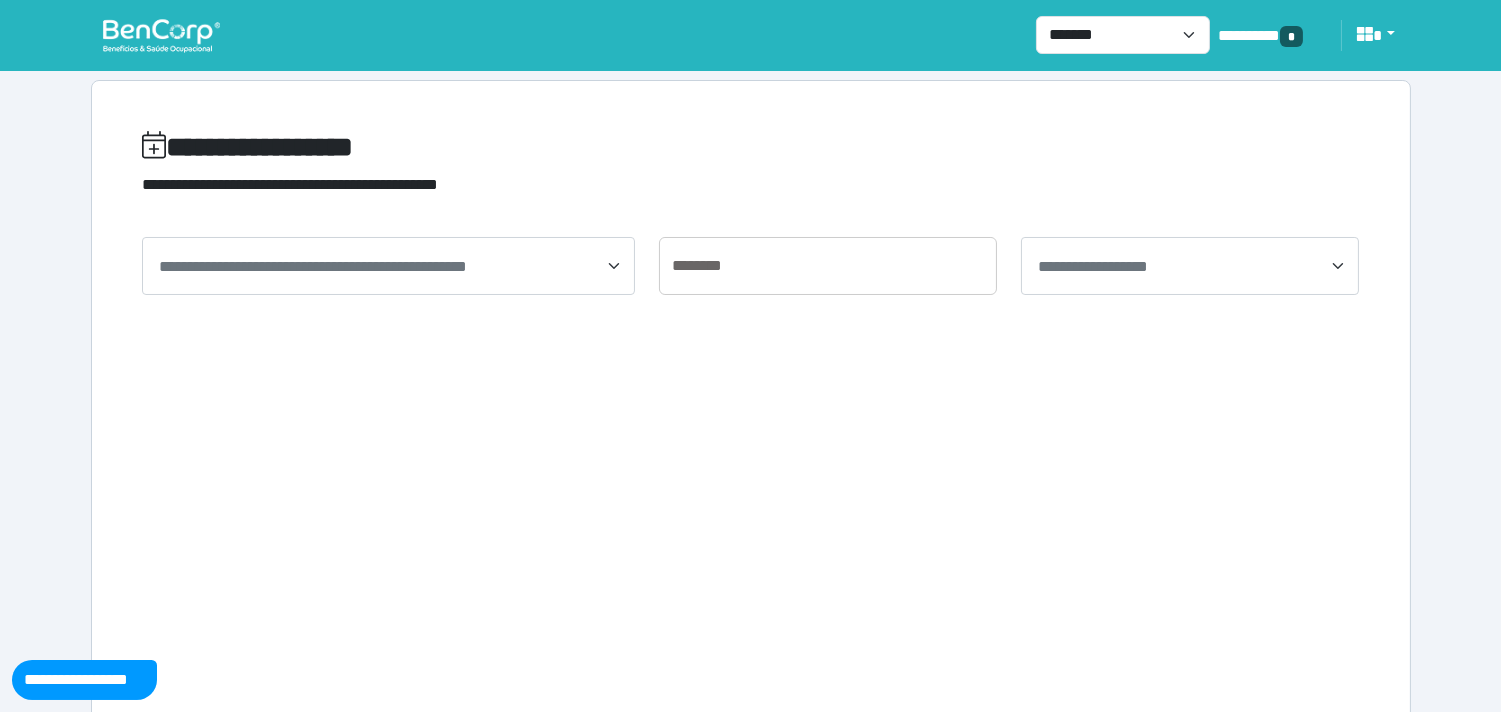 click at bounding box center [161, 35] 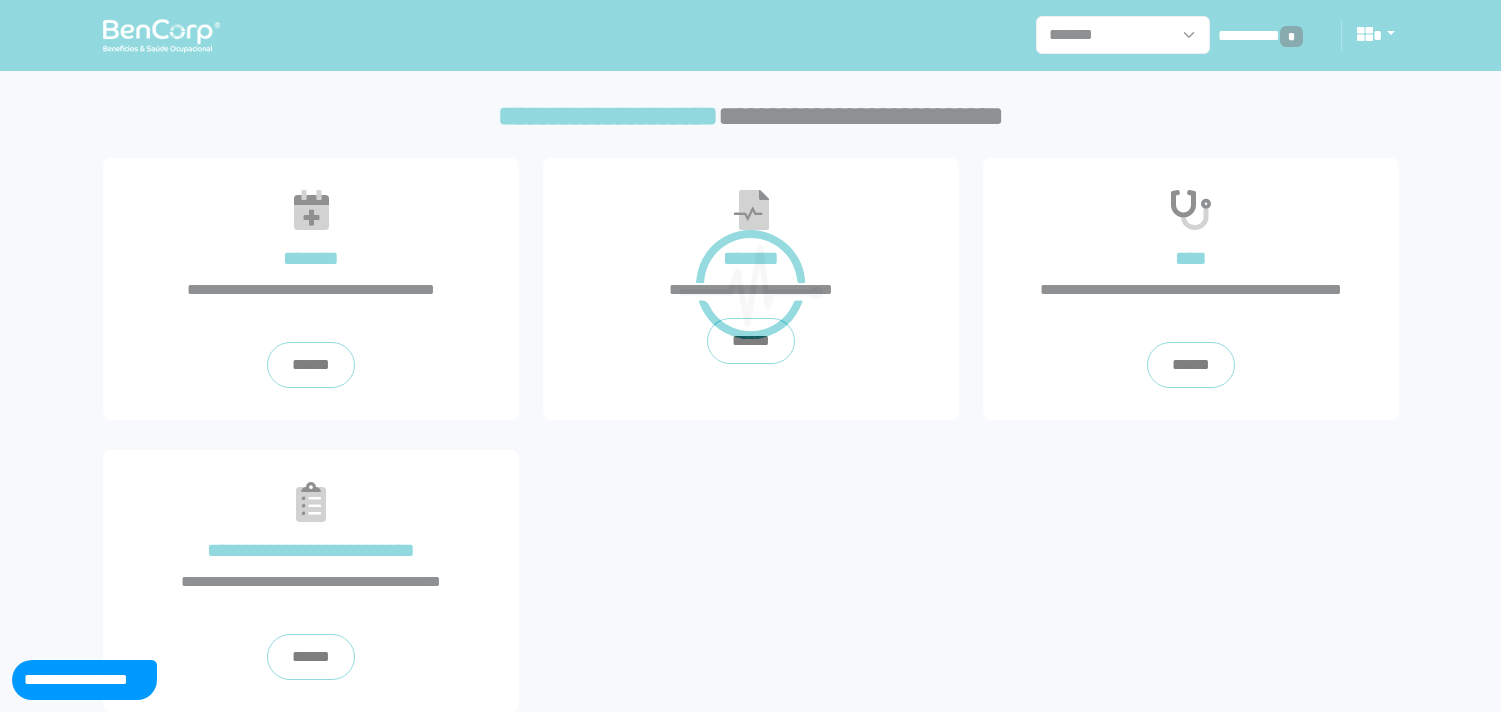 scroll, scrollTop: 0, scrollLeft: 0, axis: both 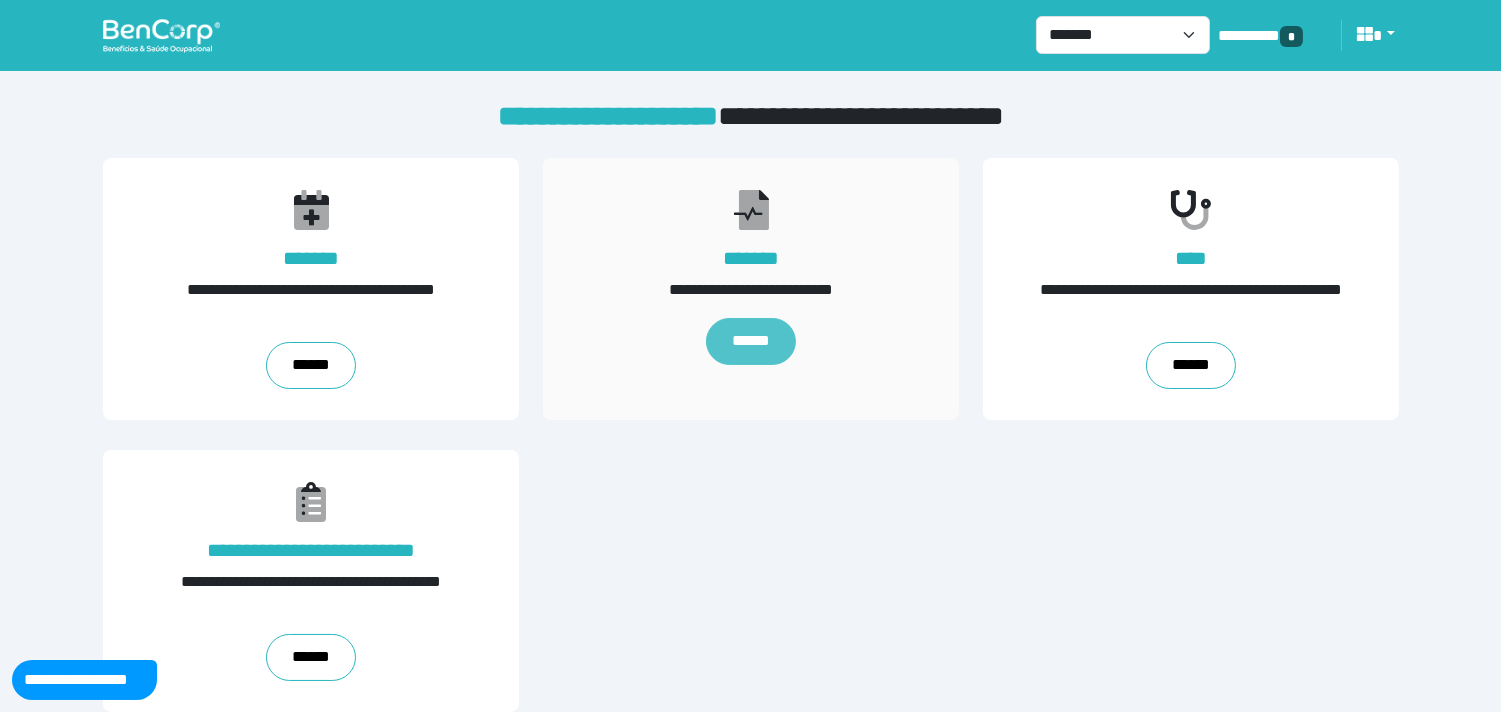 click on "******" at bounding box center (750, 341) 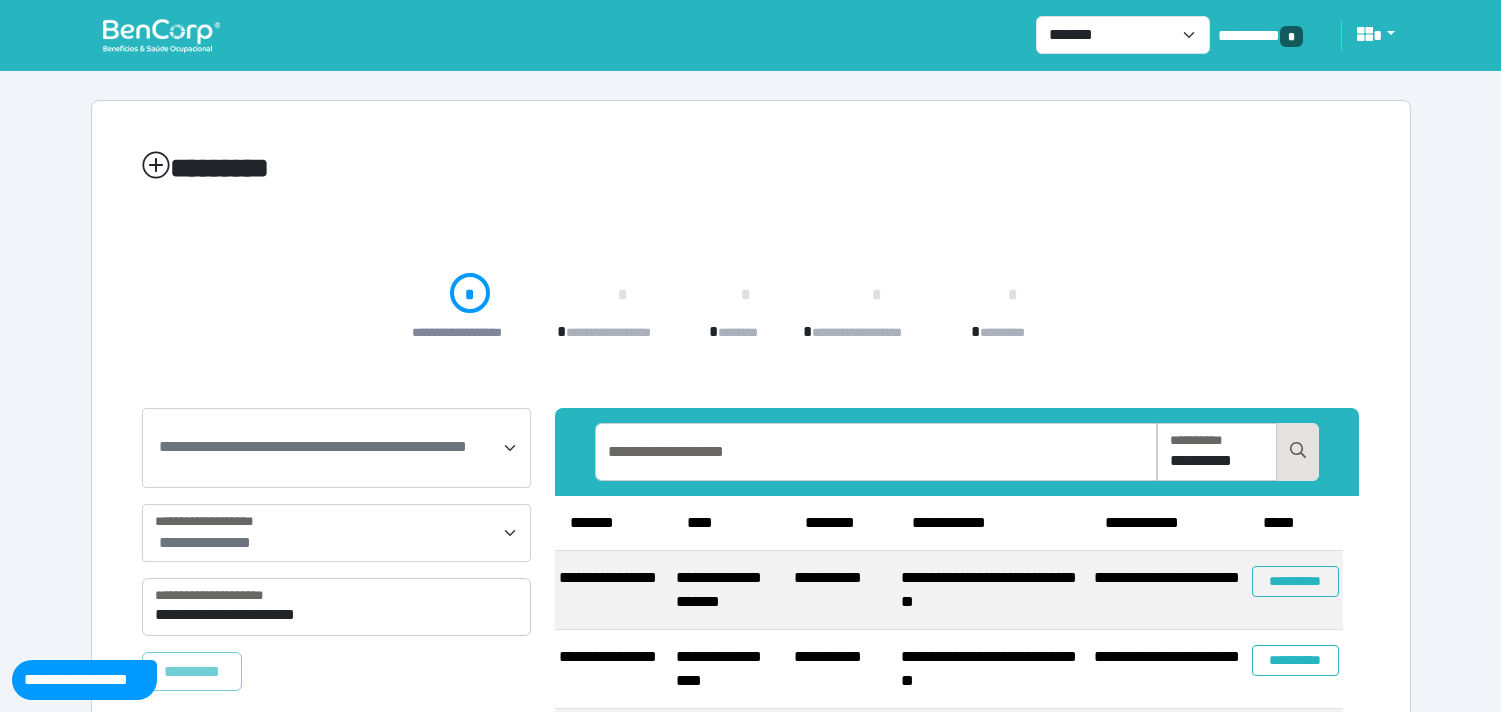 scroll, scrollTop: 0, scrollLeft: 0, axis: both 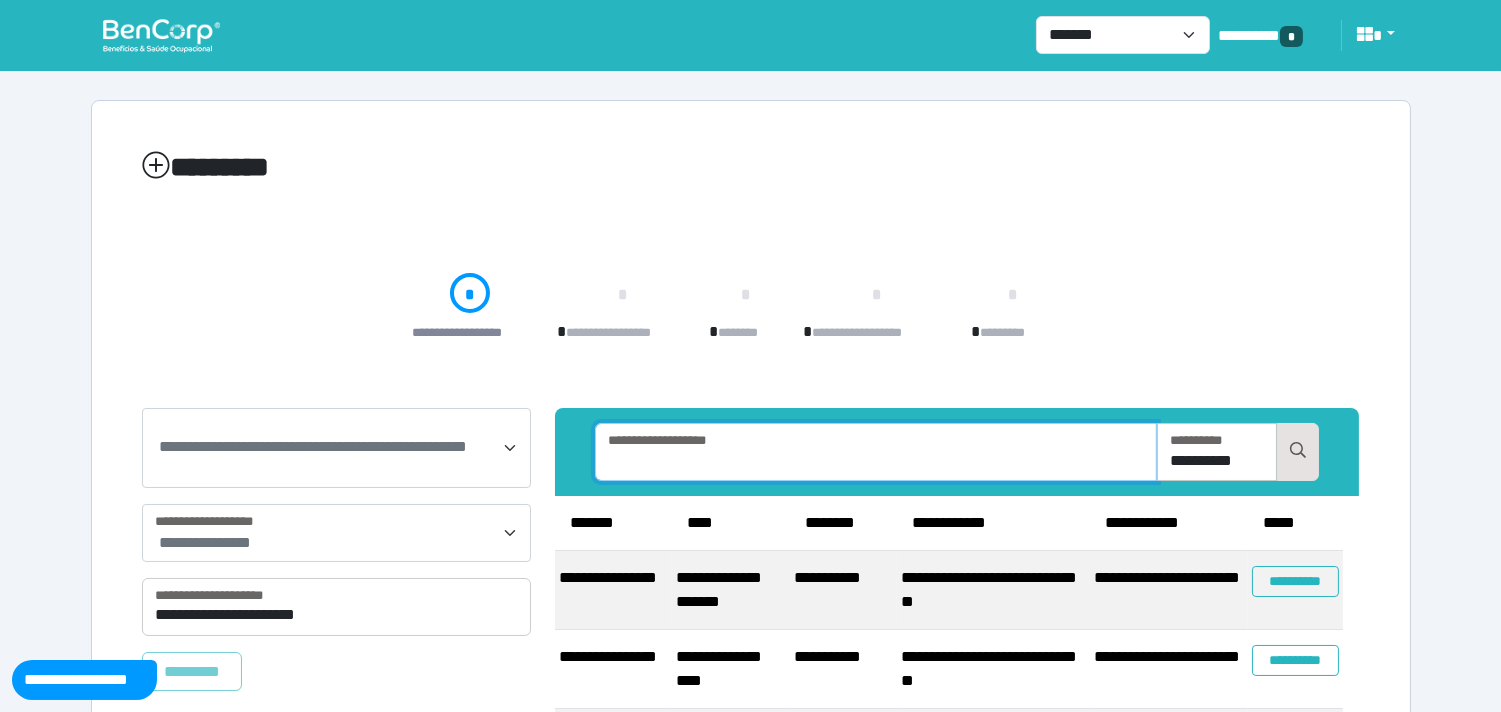 click at bounding box center [876, 452] 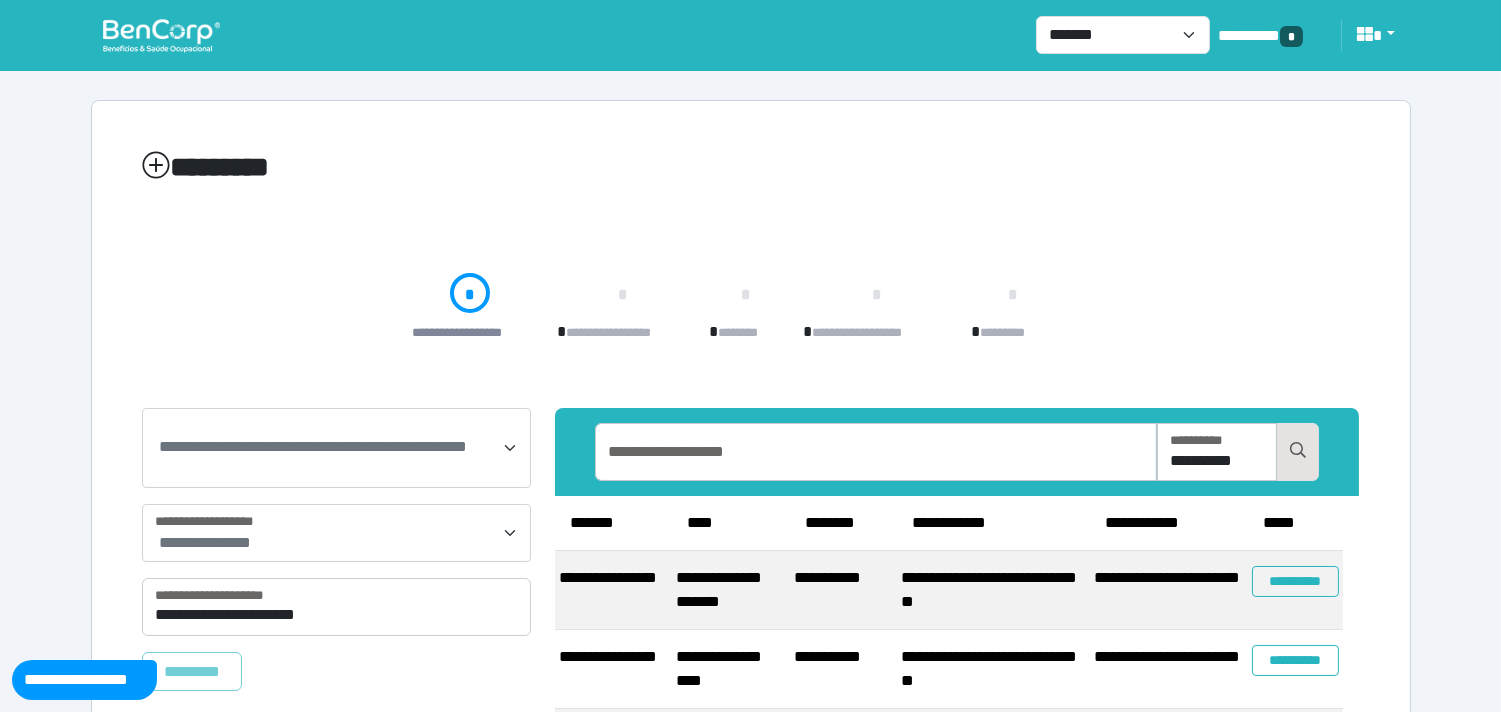 drag, startPoint x: 1302, startPoint y: 583, endPoint x: 1176, endPoint y: 578, distance: 126.09917 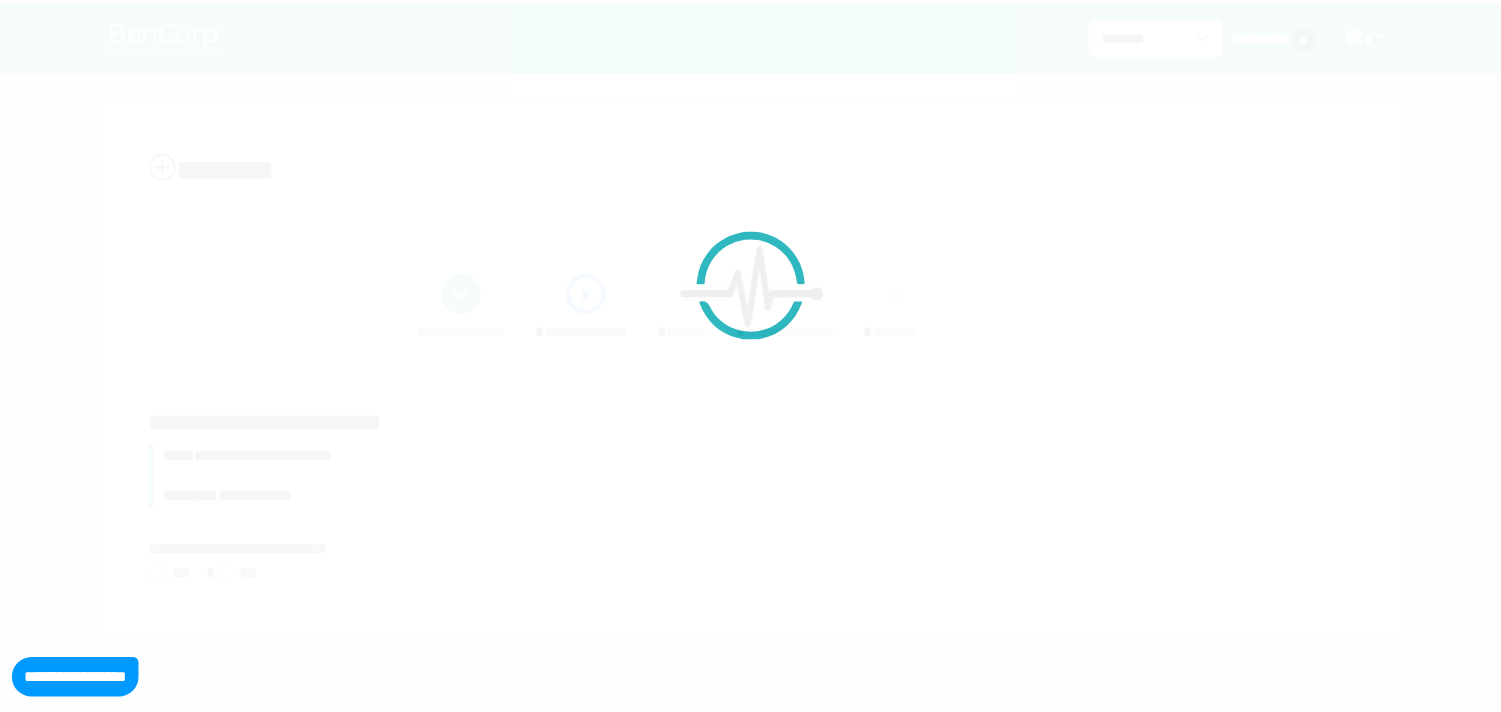 scroll, scrollTop: 0, scrollLeft: 0, axis: both 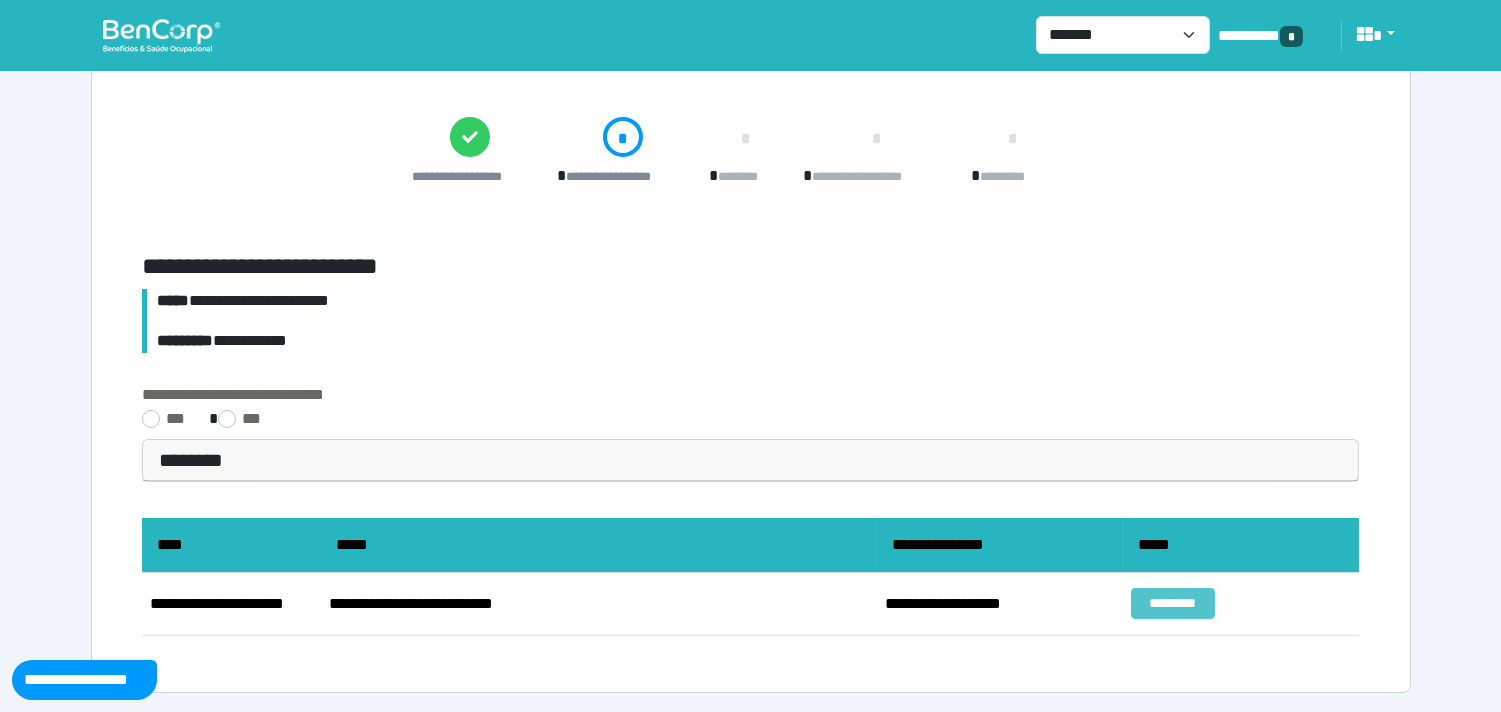 click on "*********" at bounding box center (1172, 603) 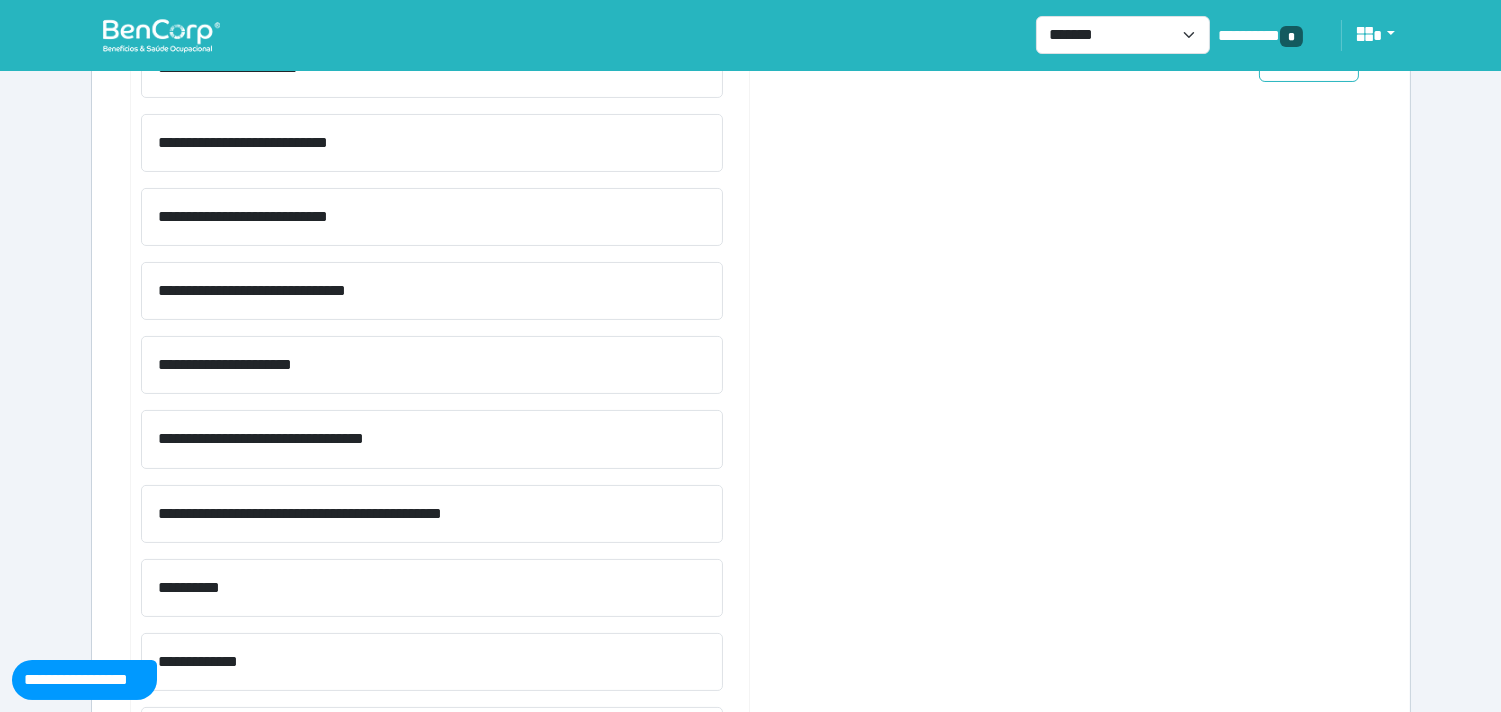 scroll, scrollTop: 111, scrollLeft: 0, axis: vertical 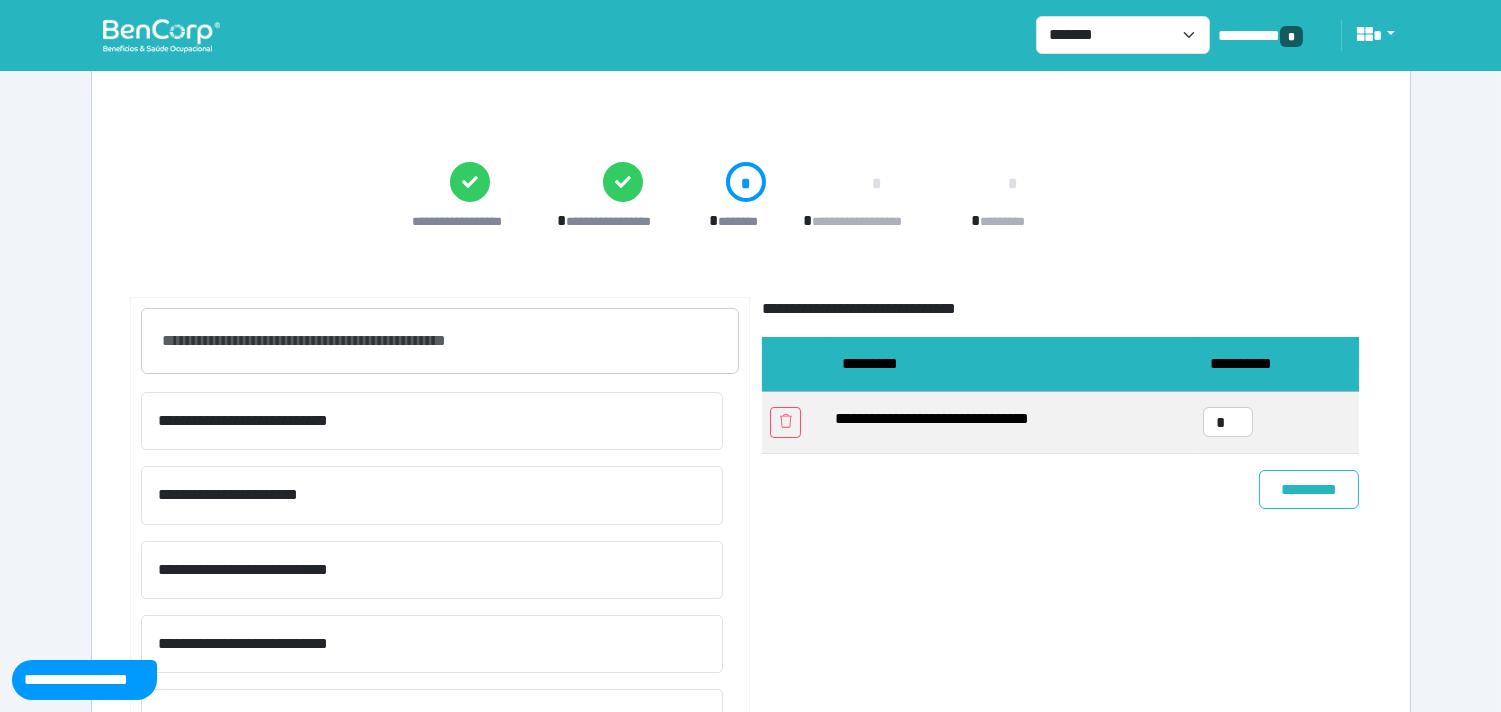 drag, startPoint x: 1317, startPoint y: 502, endPoint x: 1011, endPoint y: 470, distance: 307.66864 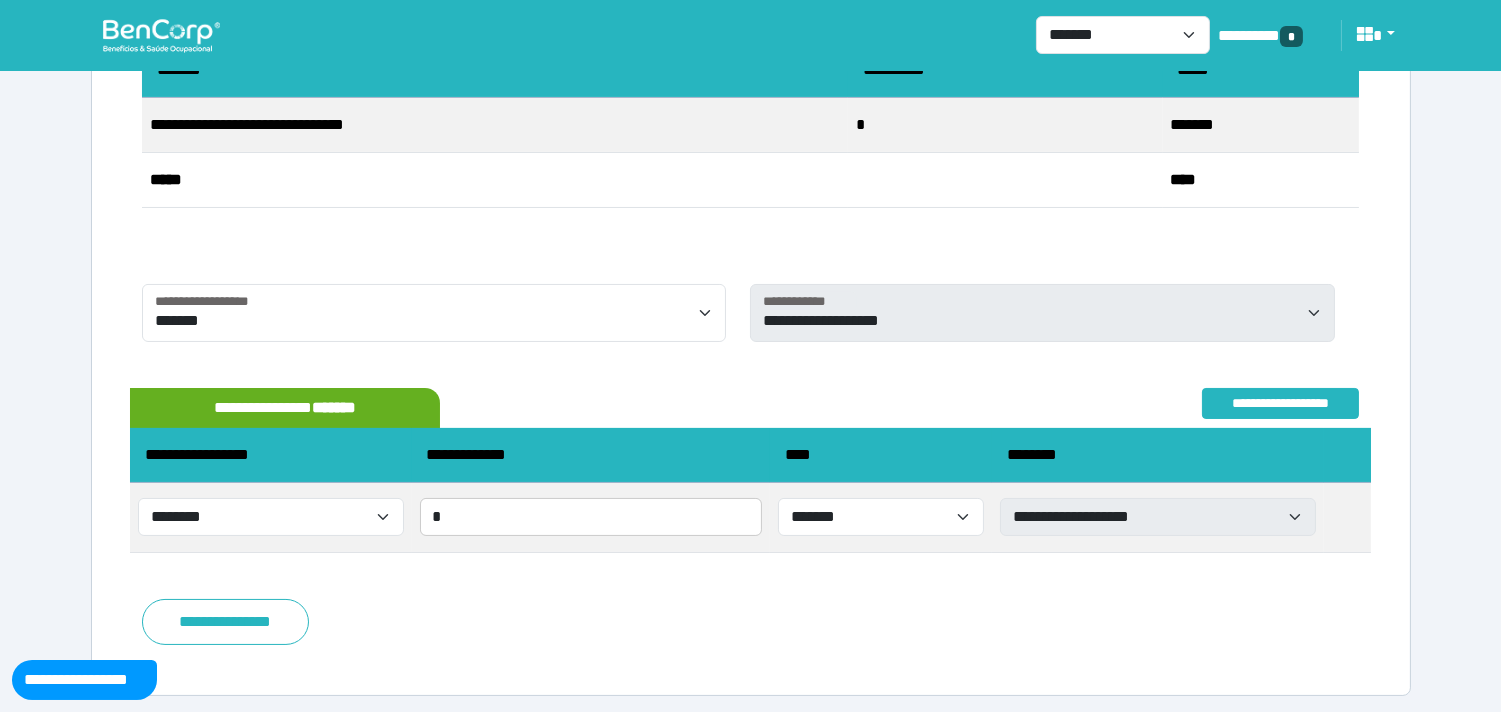 scroll, scrollTop: 405, scrollLeft: 0, axis: vertical 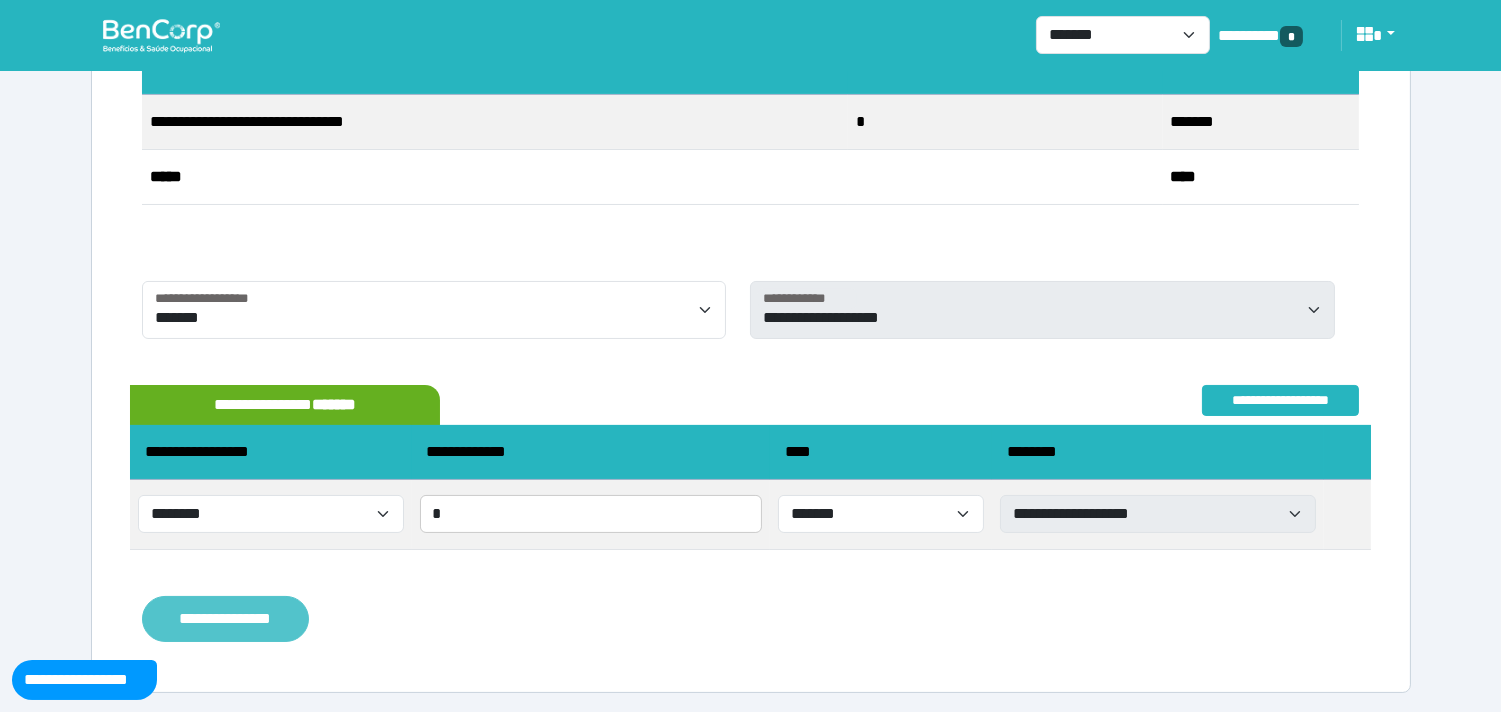 click on "**********" at bounding box center (225, 619) 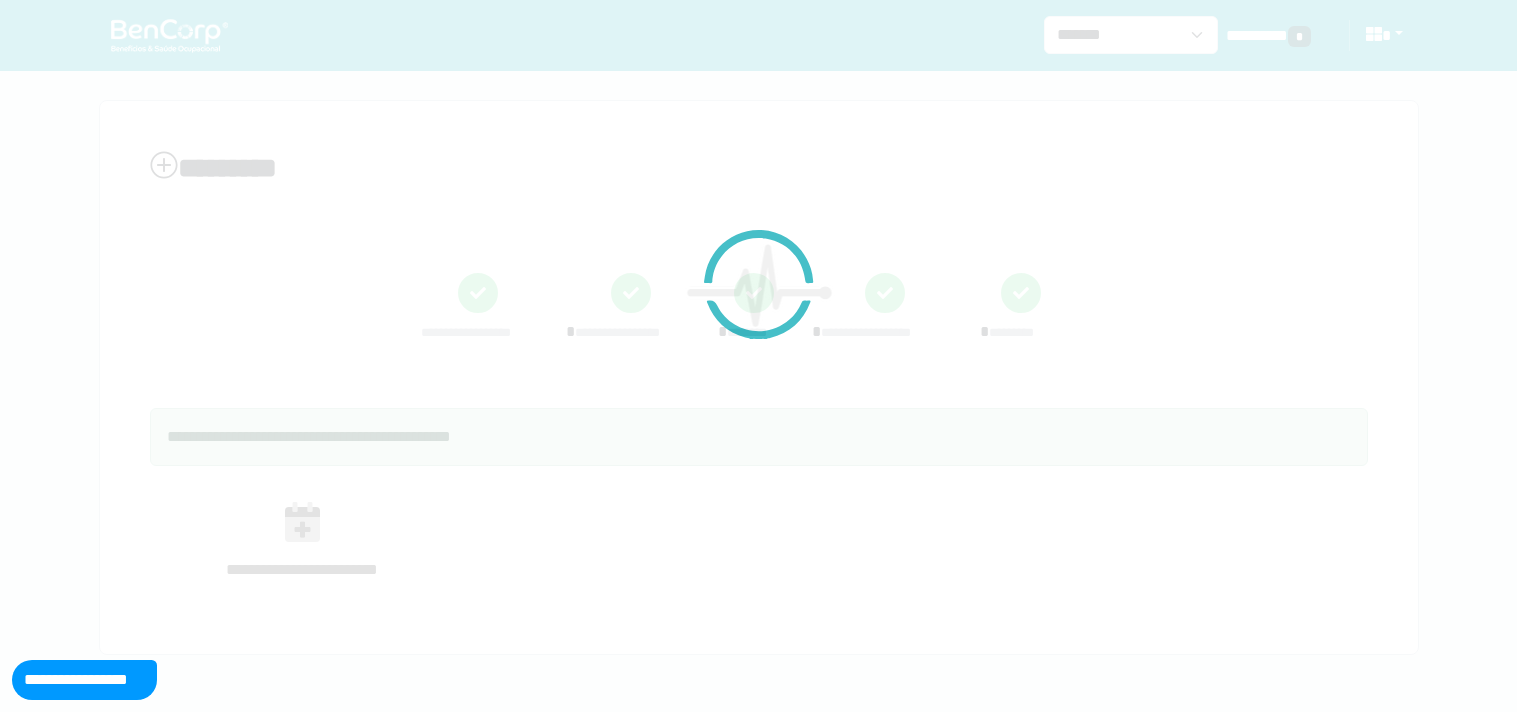 scroll, scrollTop: 0, scrollLeft: 0, axis: both 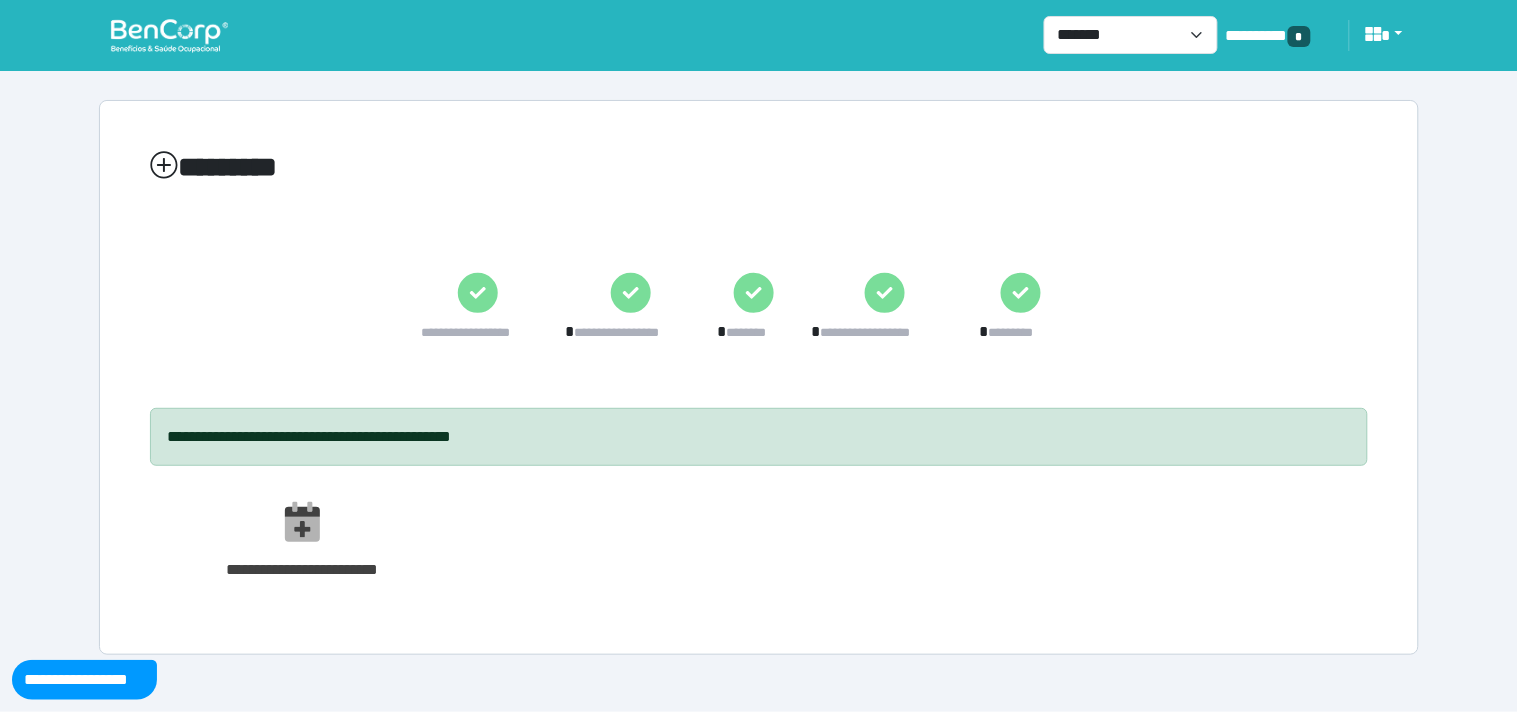 click at bounding box center [169, 35] 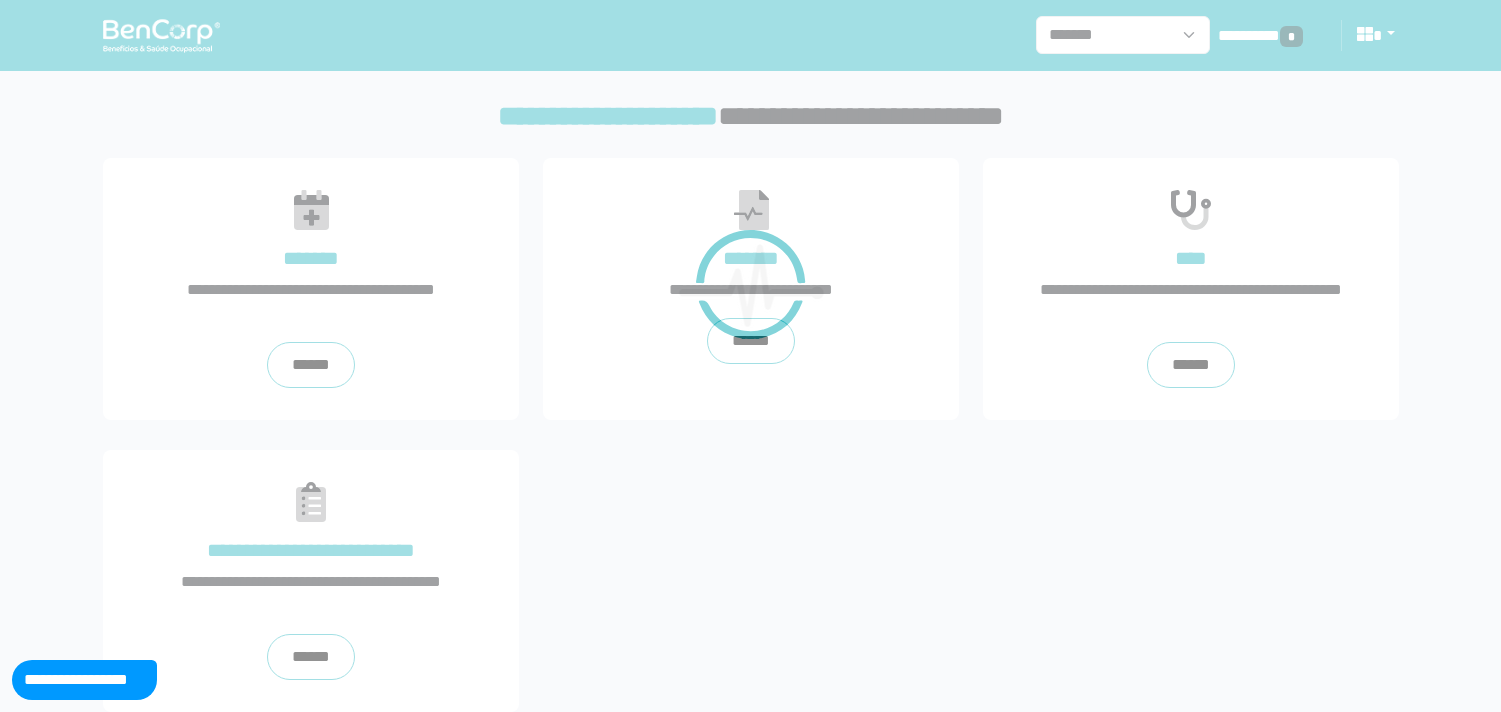 scroll, scrollTop: 0, scrollLeft: 0, axis: both 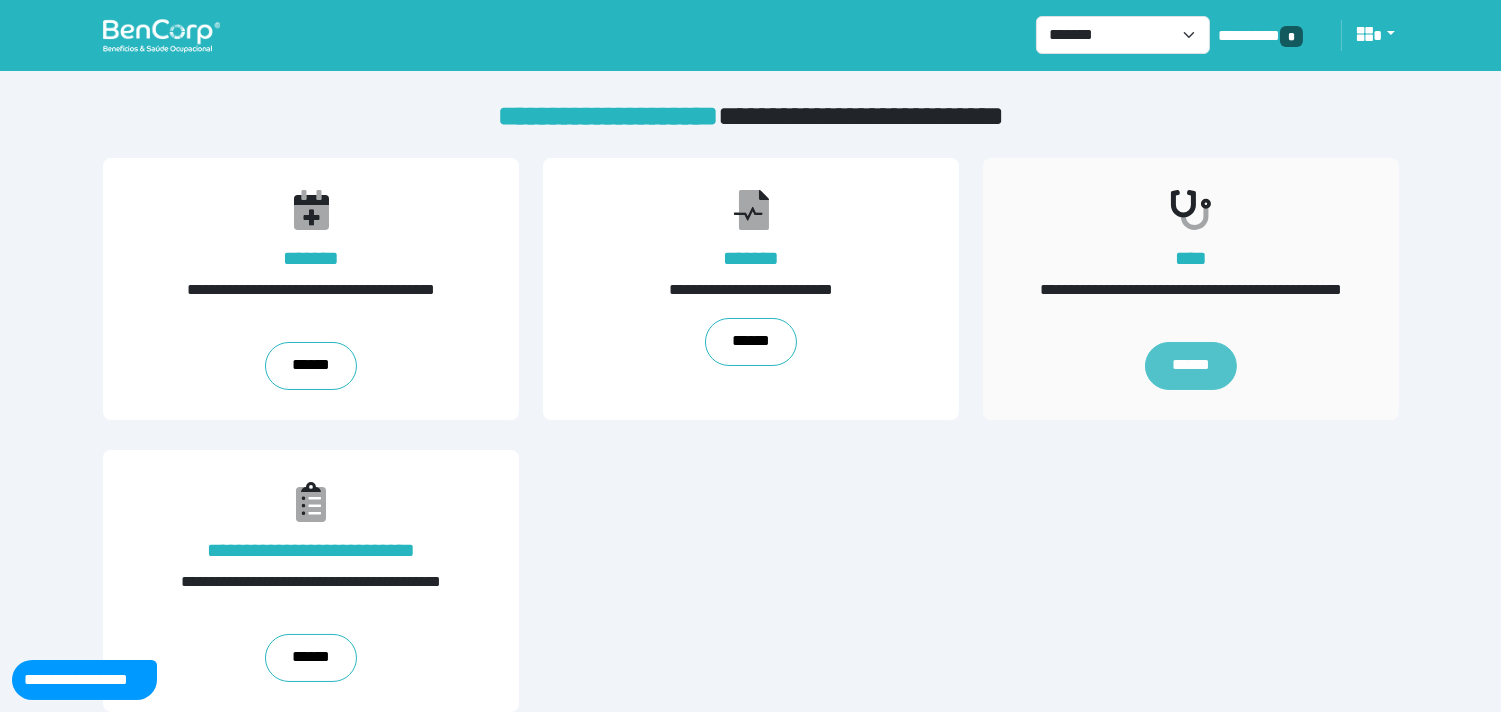 drag, startPoint x: 1221, startPoint y: 372, endPoint x: 1177, endPoint y: 362, distance: 45.122055 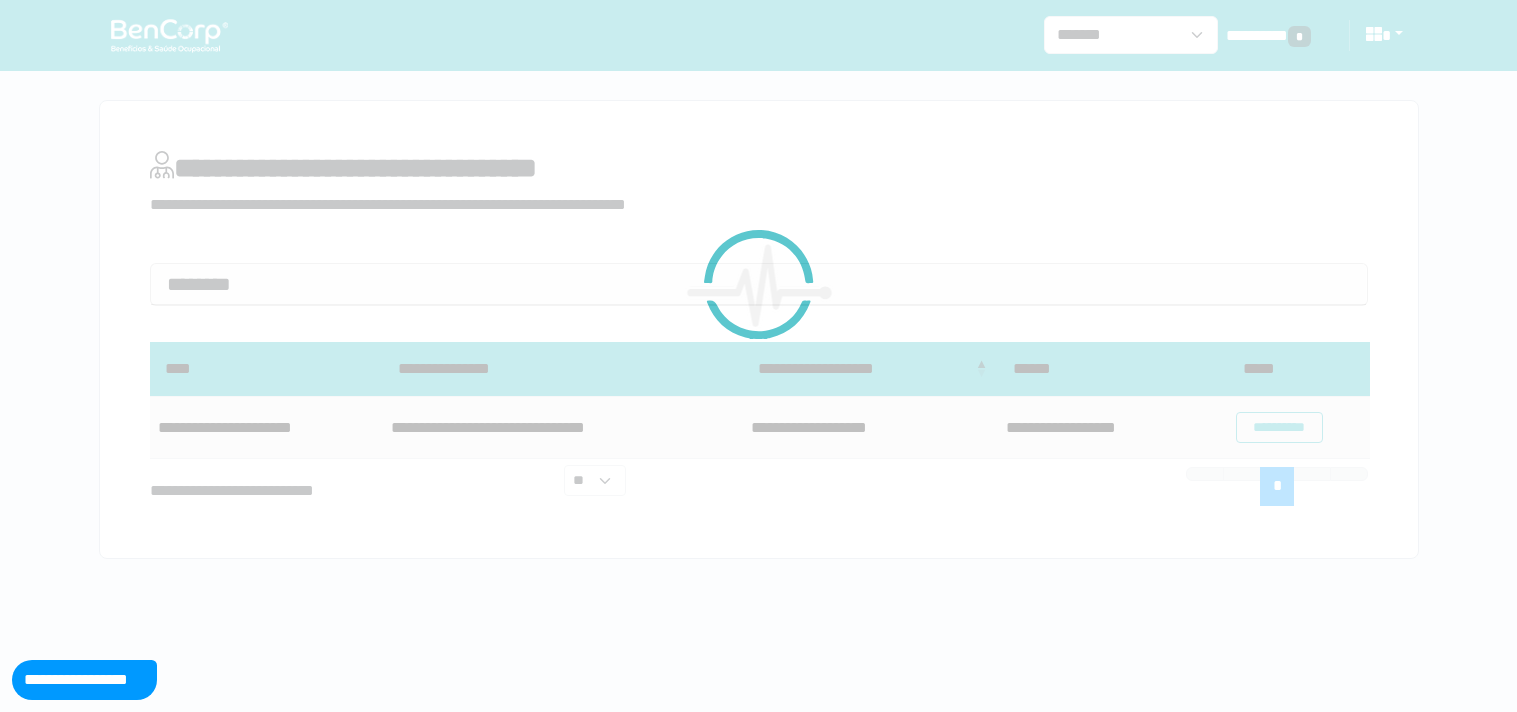 scroll, scrollTop: 0, scrollLeft: 0, axis: both 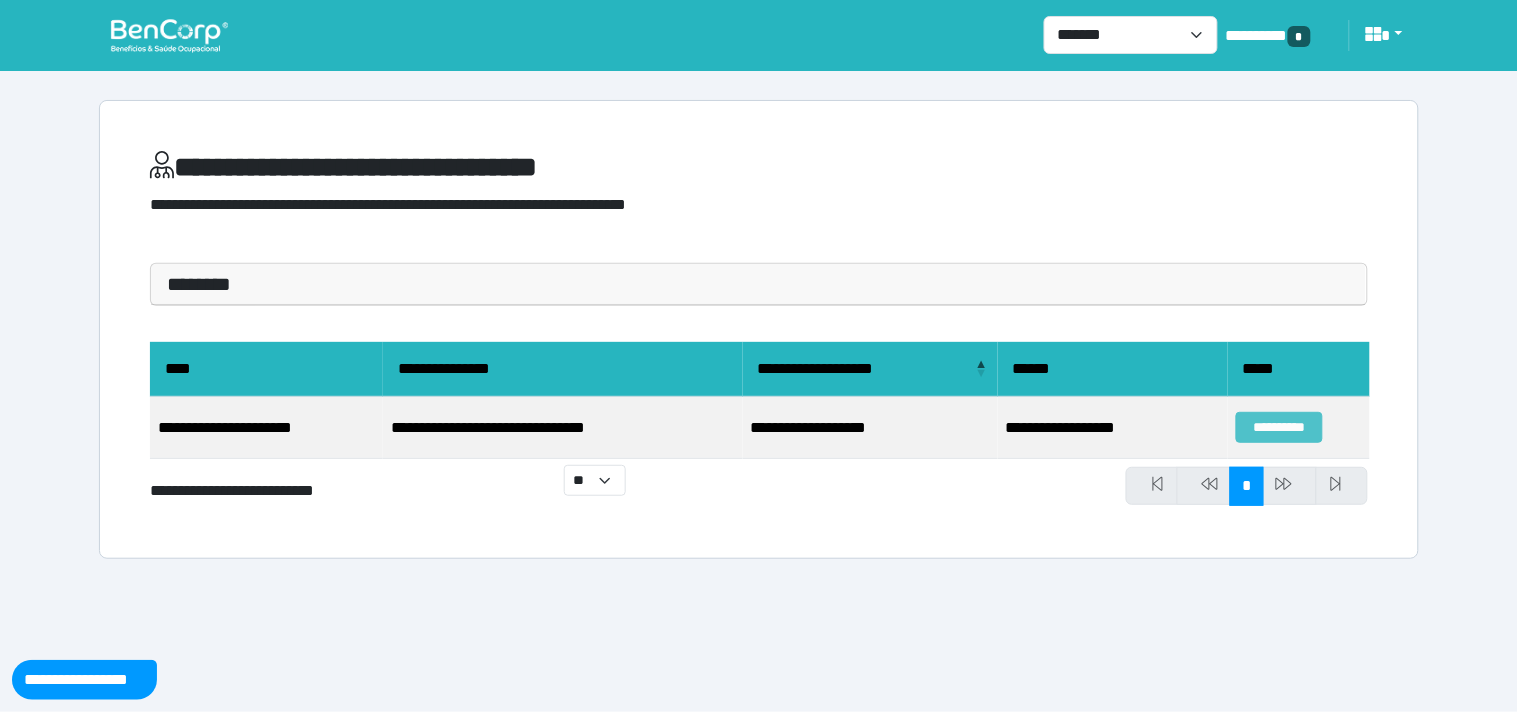 click on "**********" at bounding box center [1279, 427] 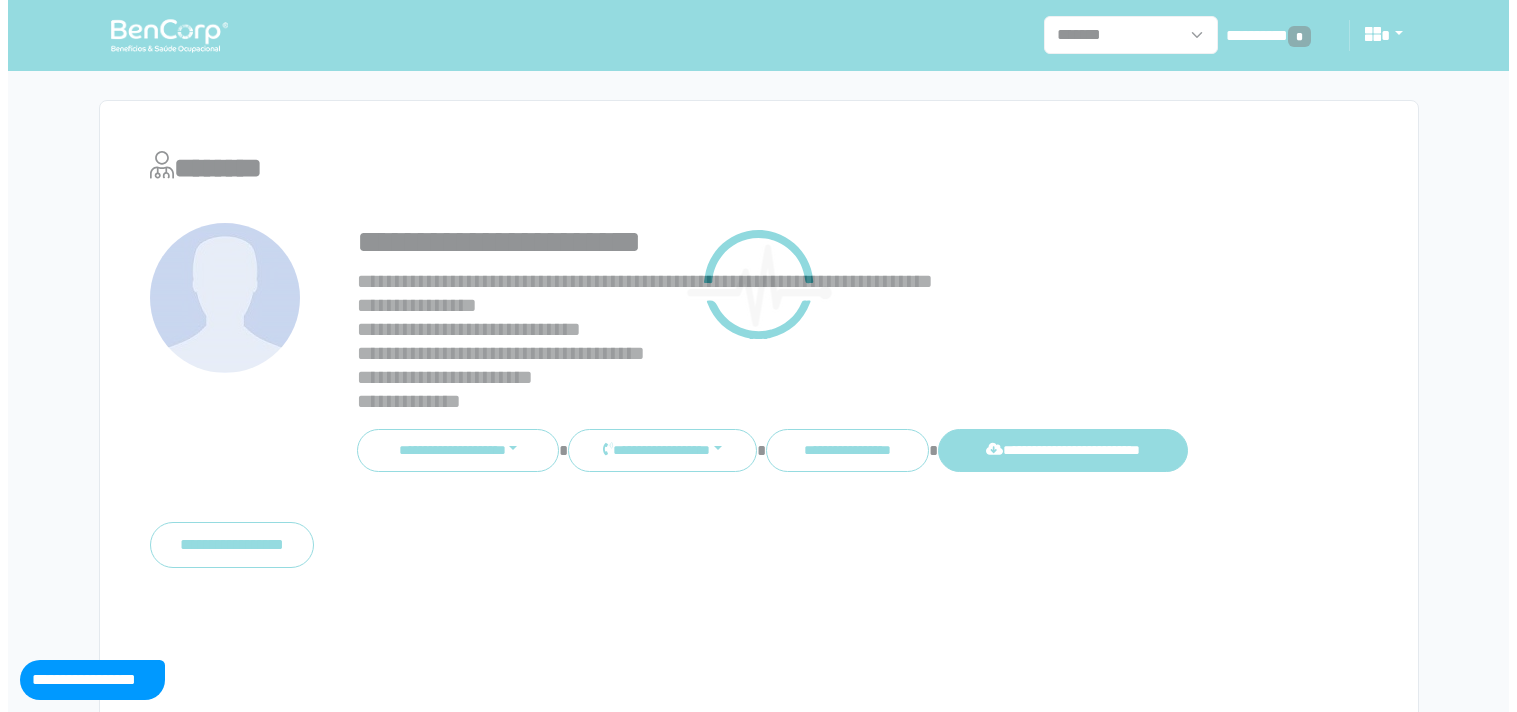 scroll, scrollTop: 0, scrollLeft: 0, axis: both 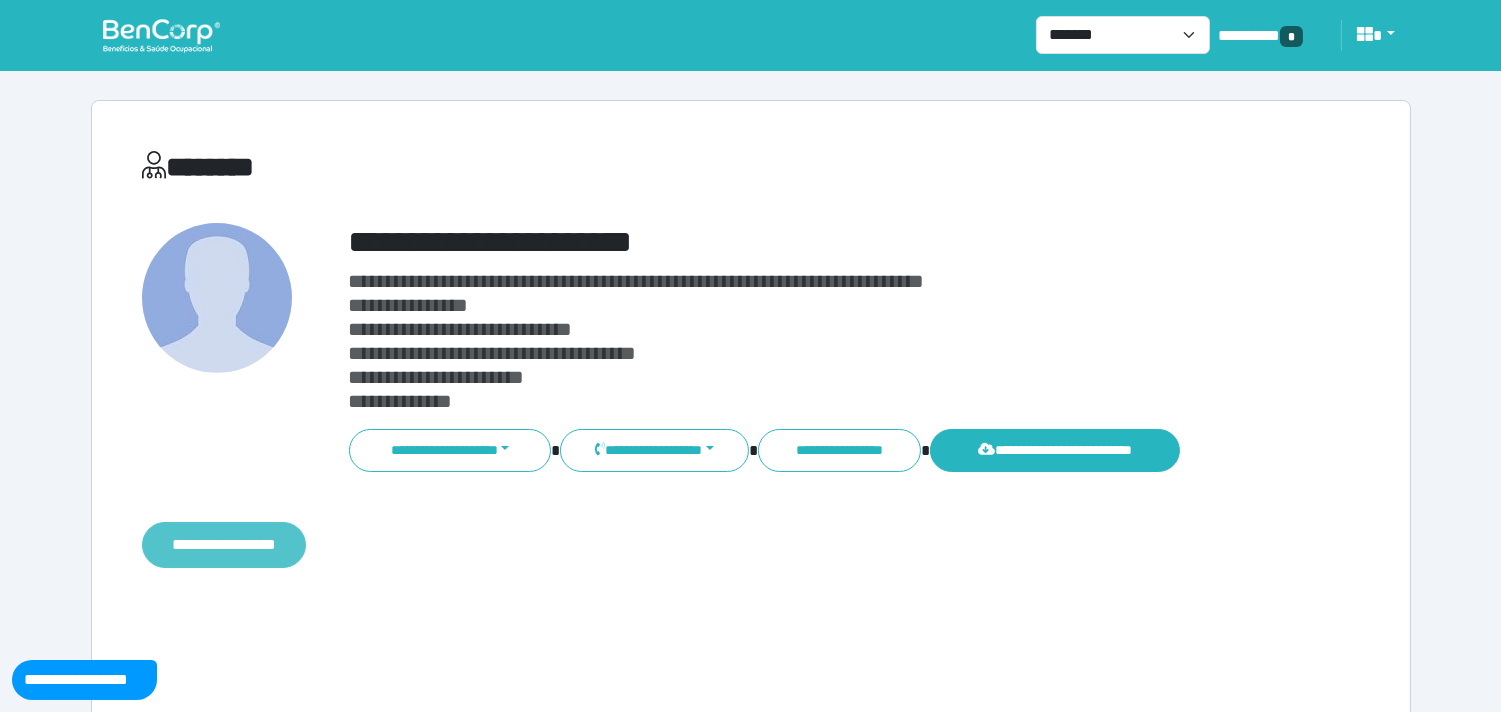 click on "**********" at bounding box center [224, 545] 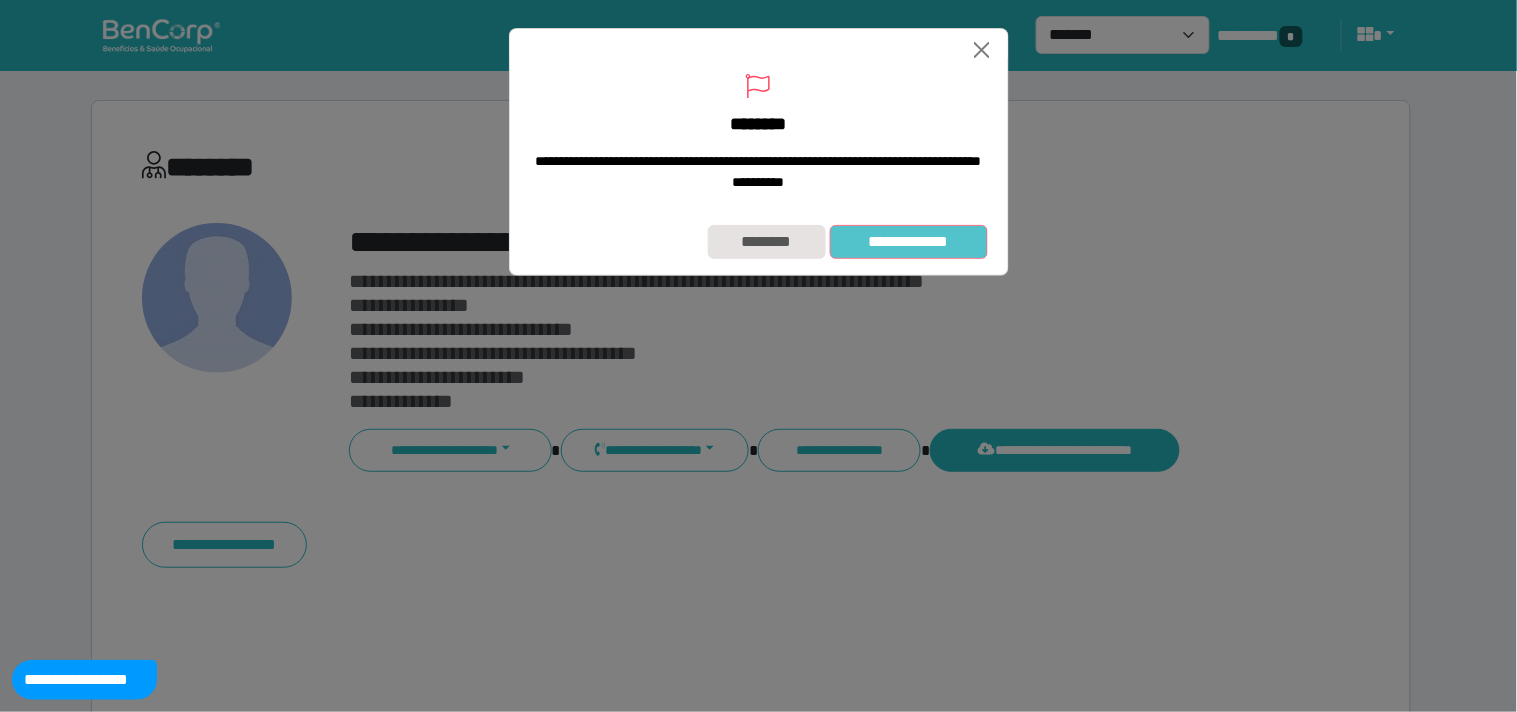 click on "**********" at bounding box center (909, 242) 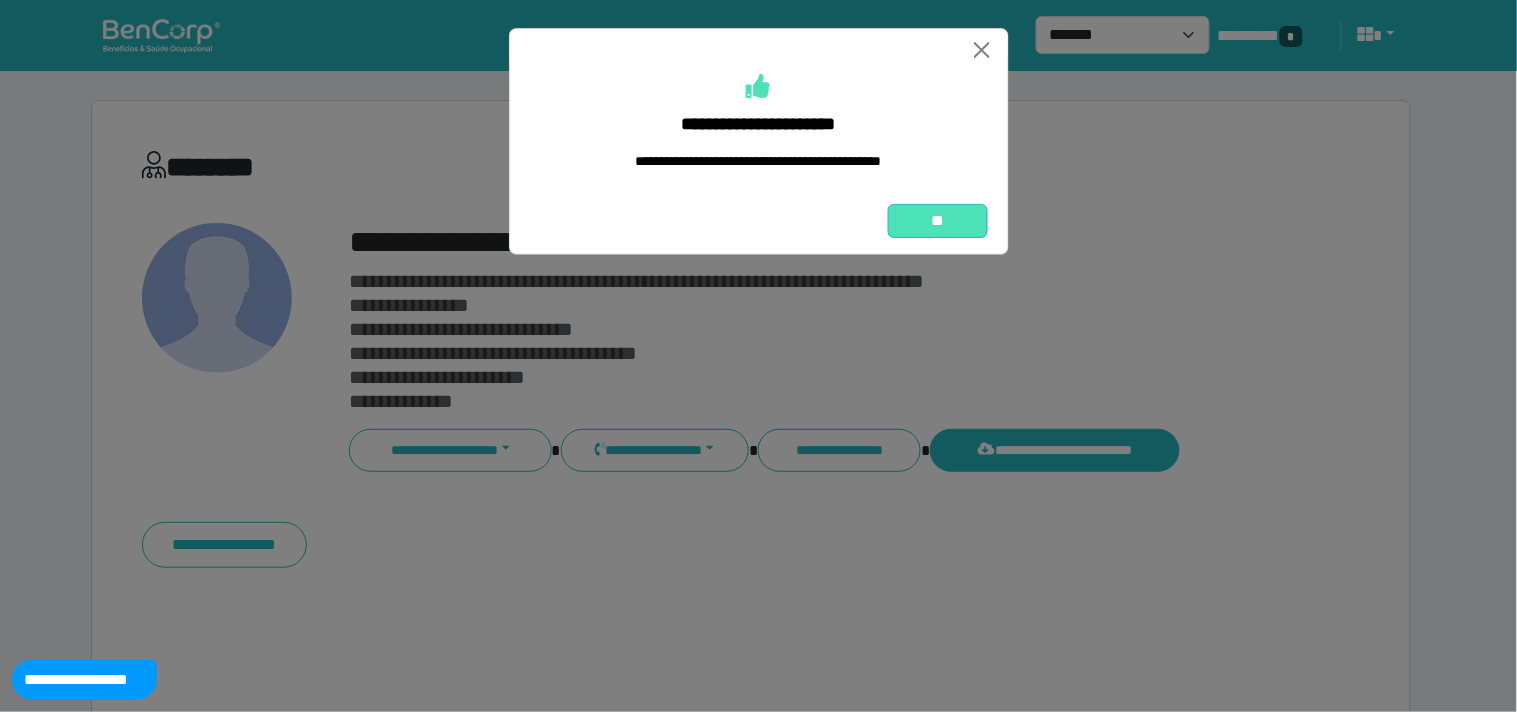 drag, startPoint x: 904, startPoint y: 235, endPoint x: 812, endPoint y: 201, distance: 98.0816 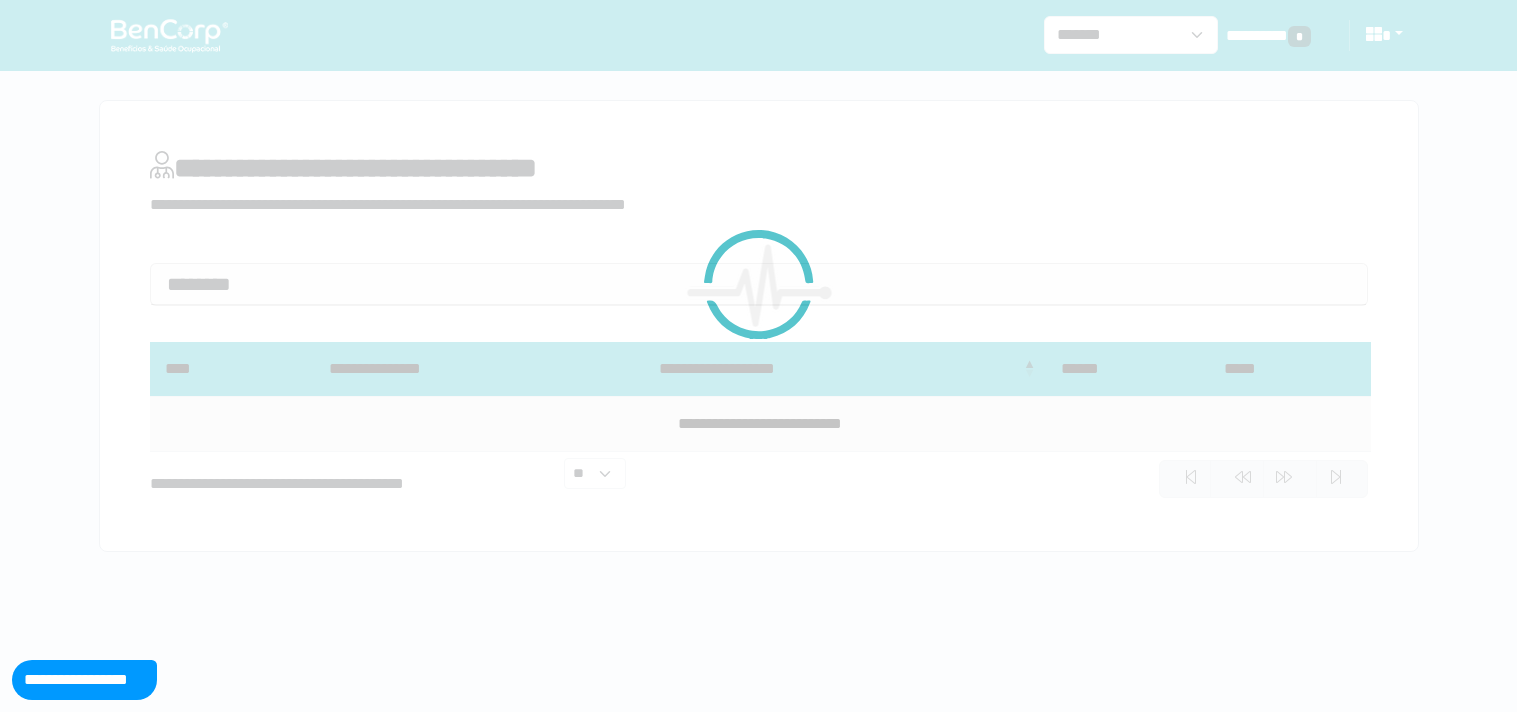 scroll, scrollTop: 0, scrollLeft: 0, axis: both 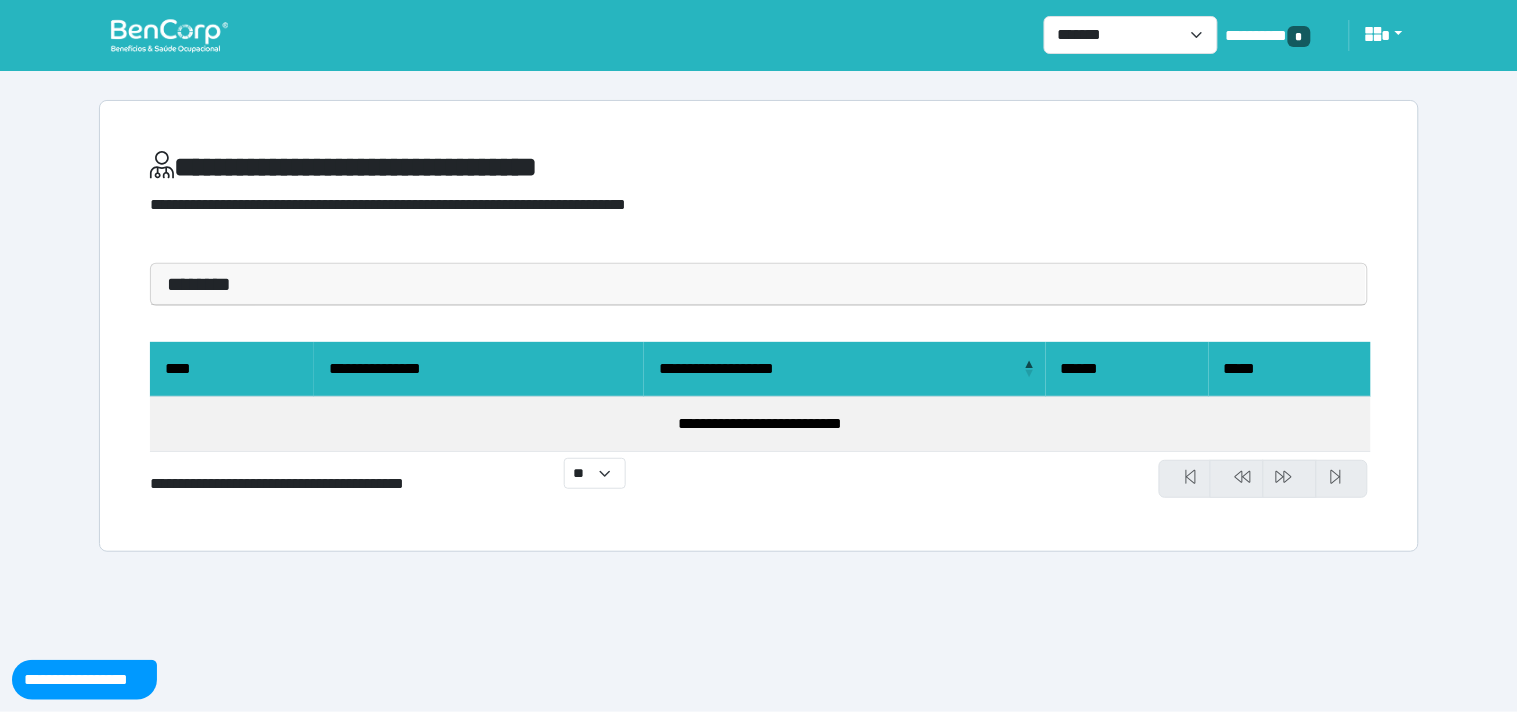 click at bounding box center (169, 35) 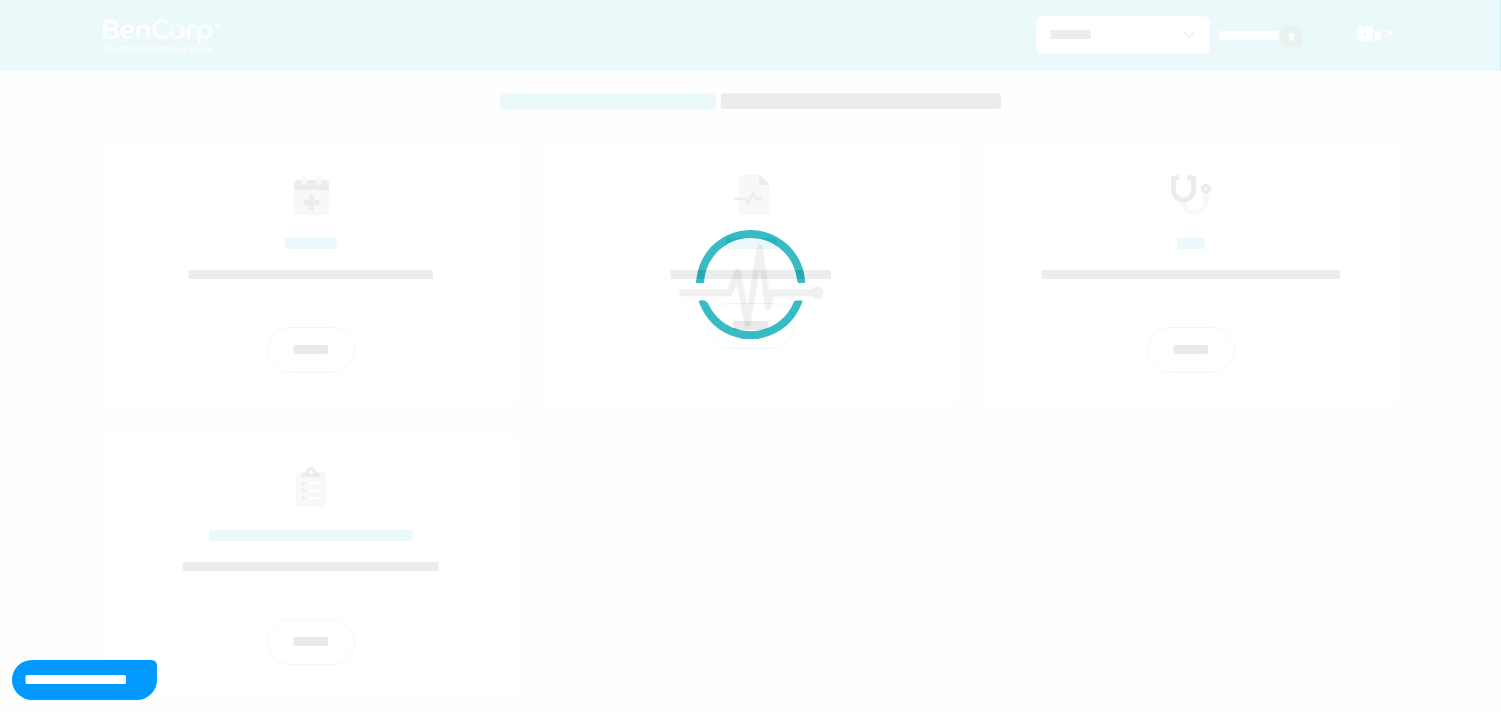 scroll, scrollTop: 20, scrollLeft: 0, axis: vertical 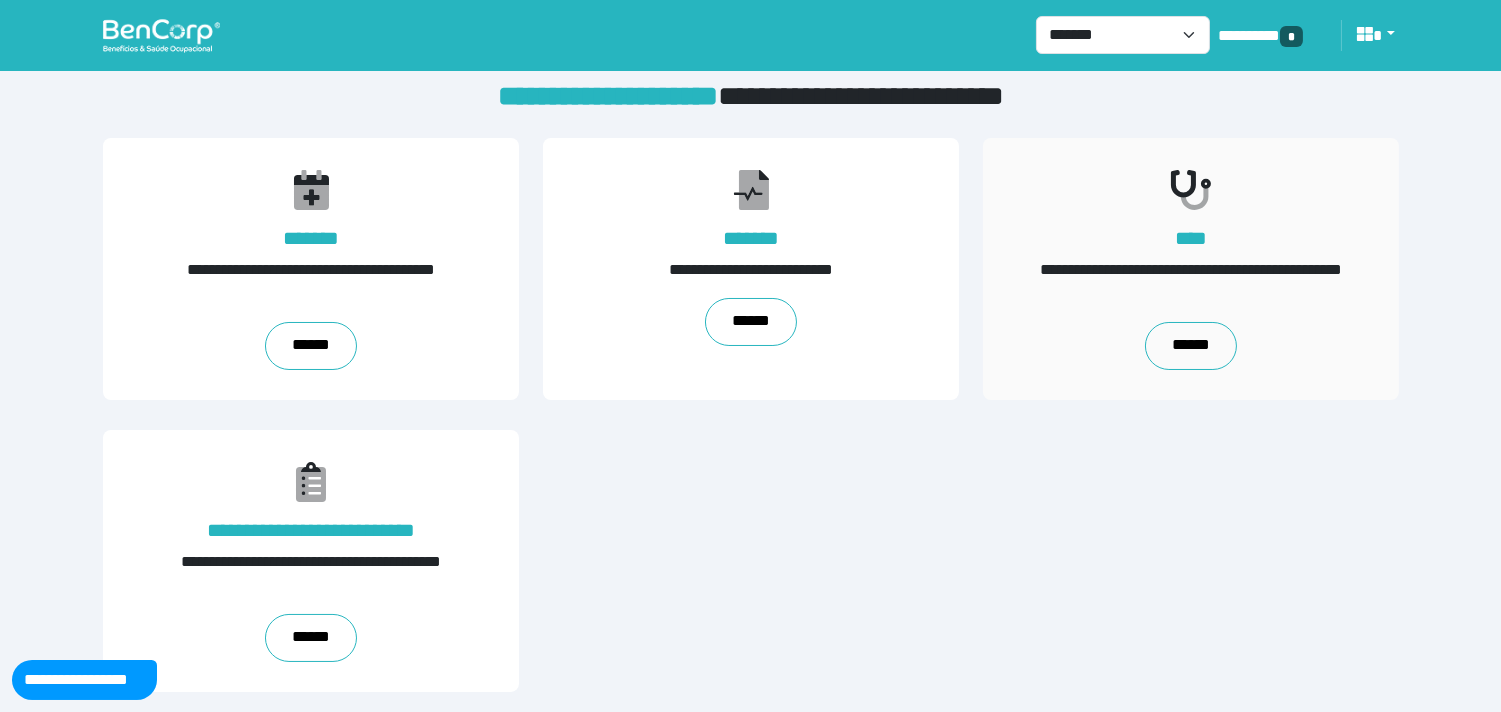 drag, startPoint x: 1186, startPoint y: 338, endPoint x: 1120, endPoint y: 323, distance: 67.68308 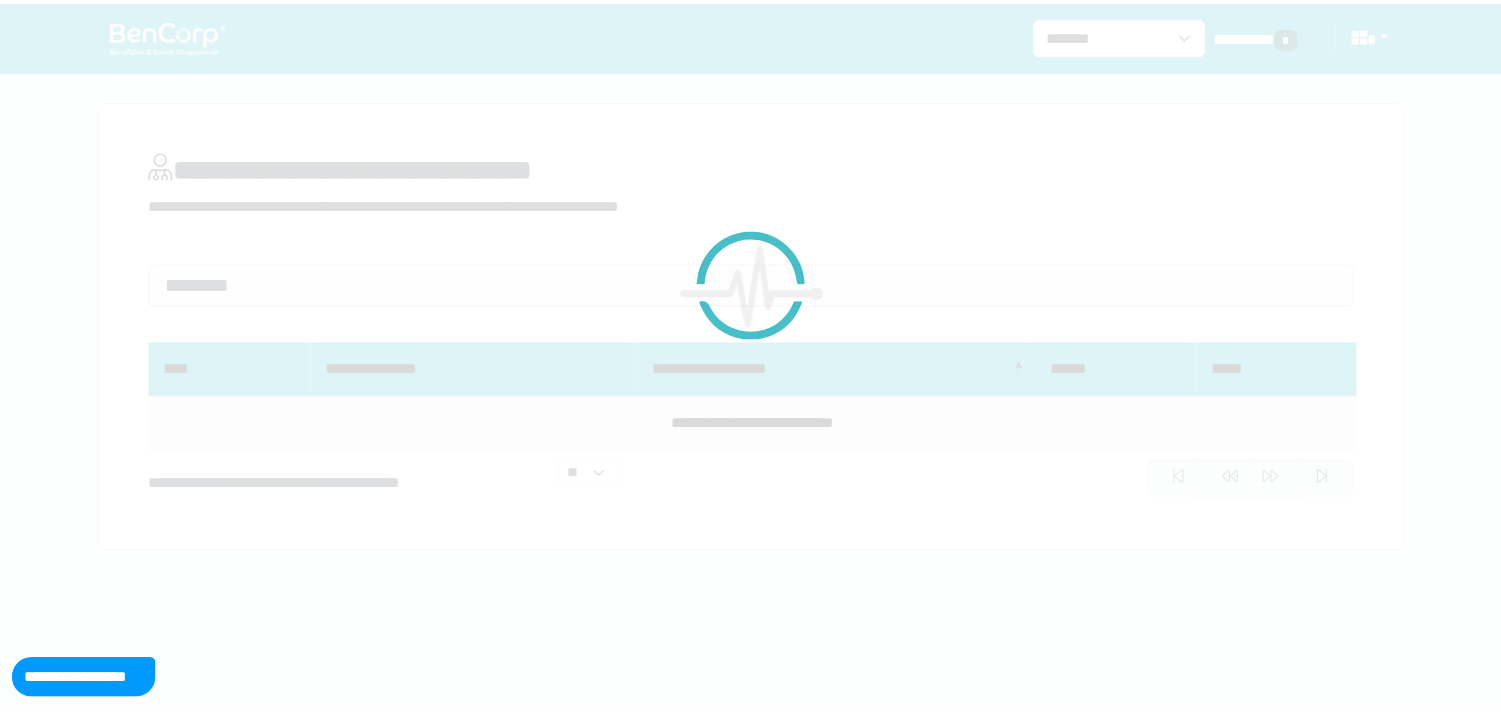 scroll, scrollTop: 0, scrollLeft: 0, axis: both 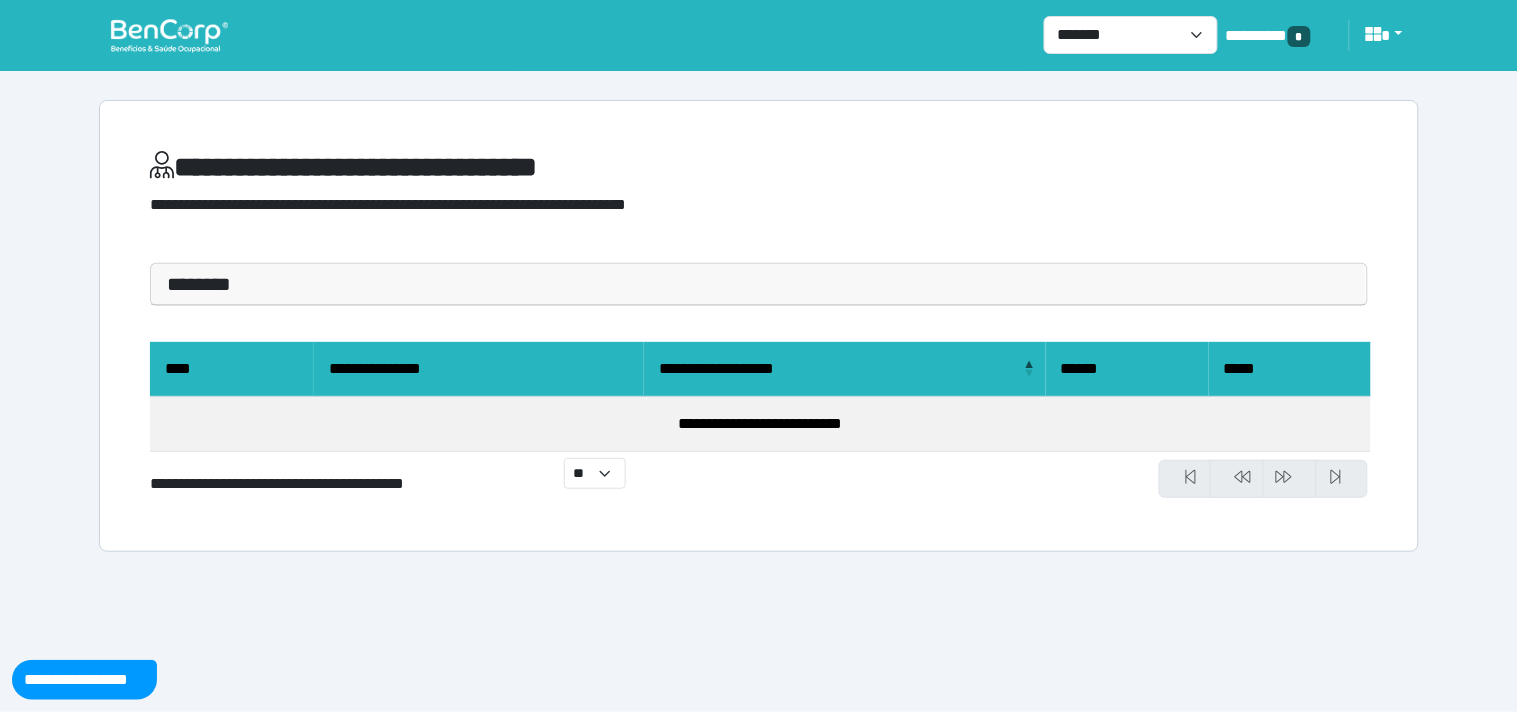 click on "********" at bounding box center (759, 284) 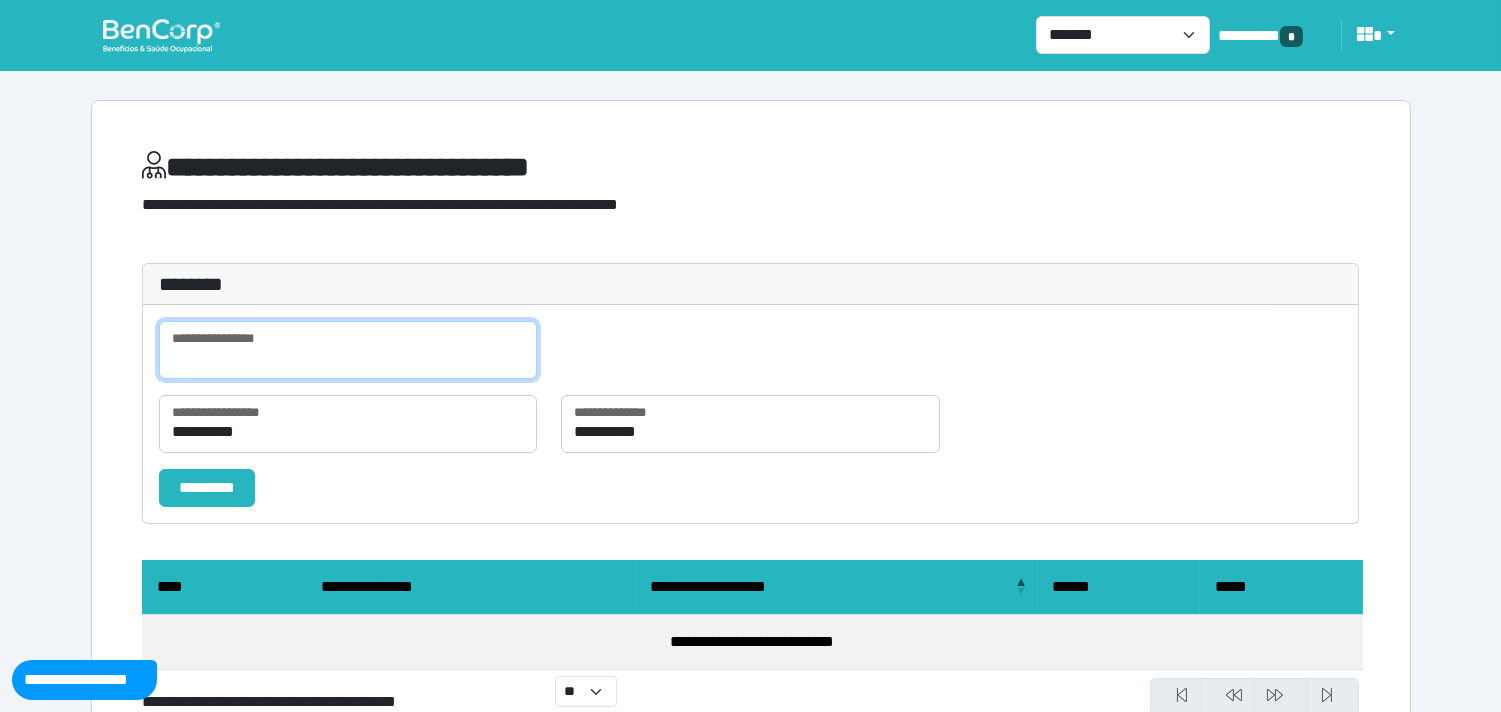 click at bounding box center (348, 350) 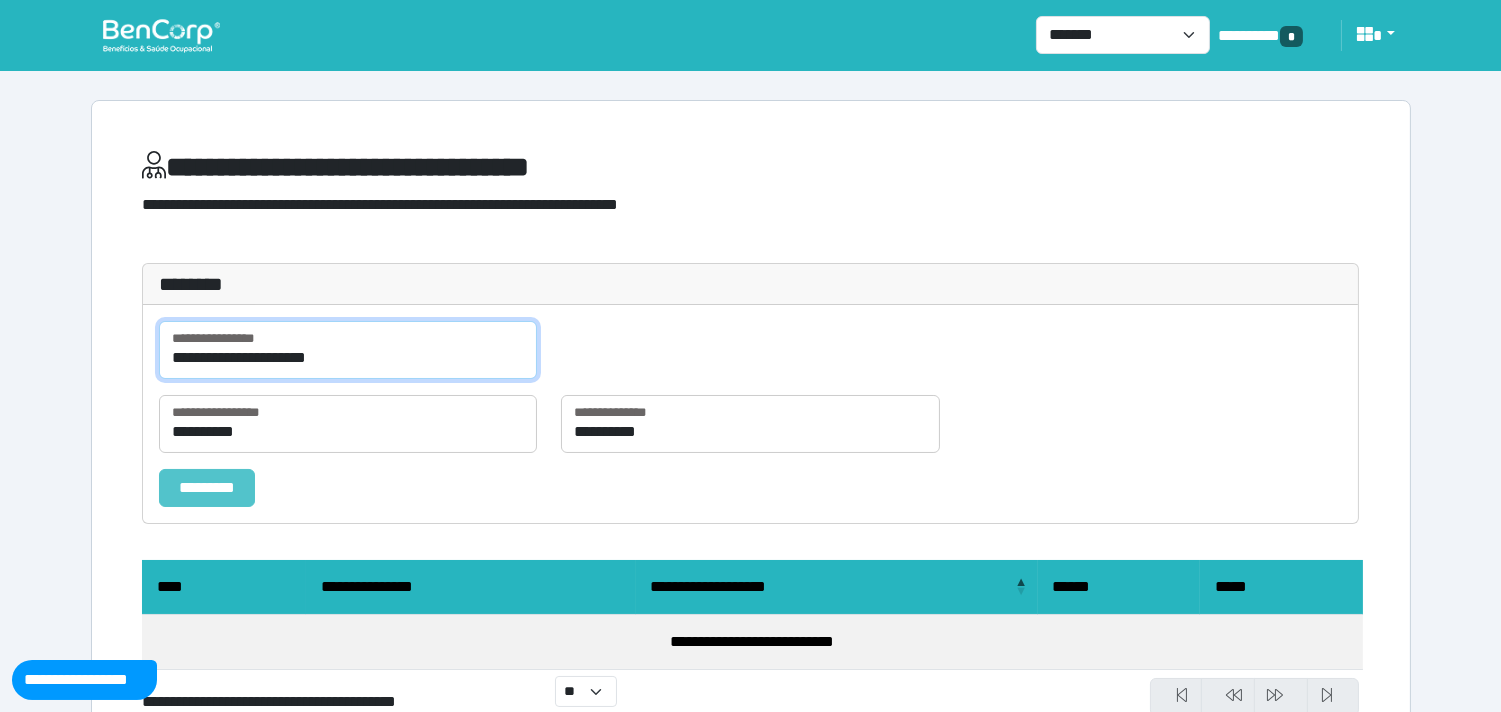 type on "**********" 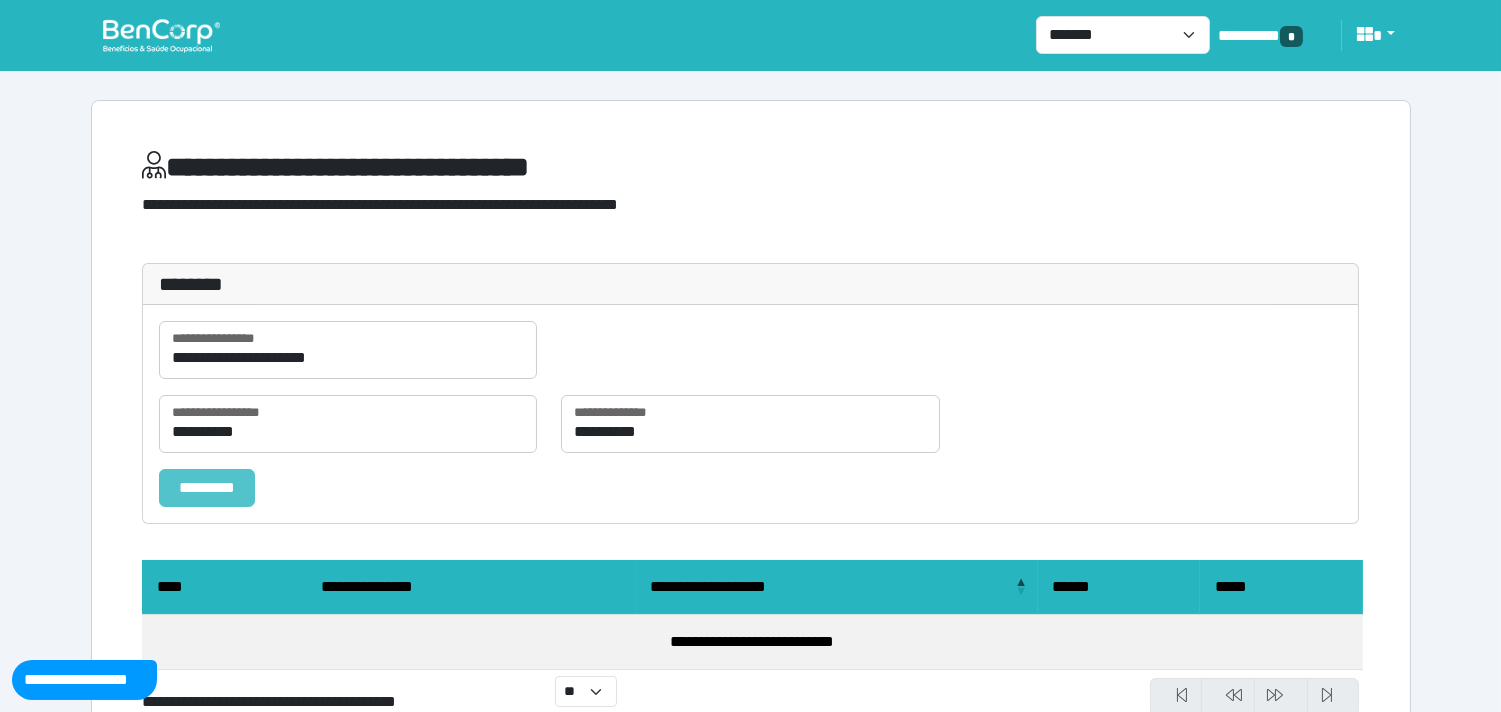 click on "*********" at bounding box center [207, 488] 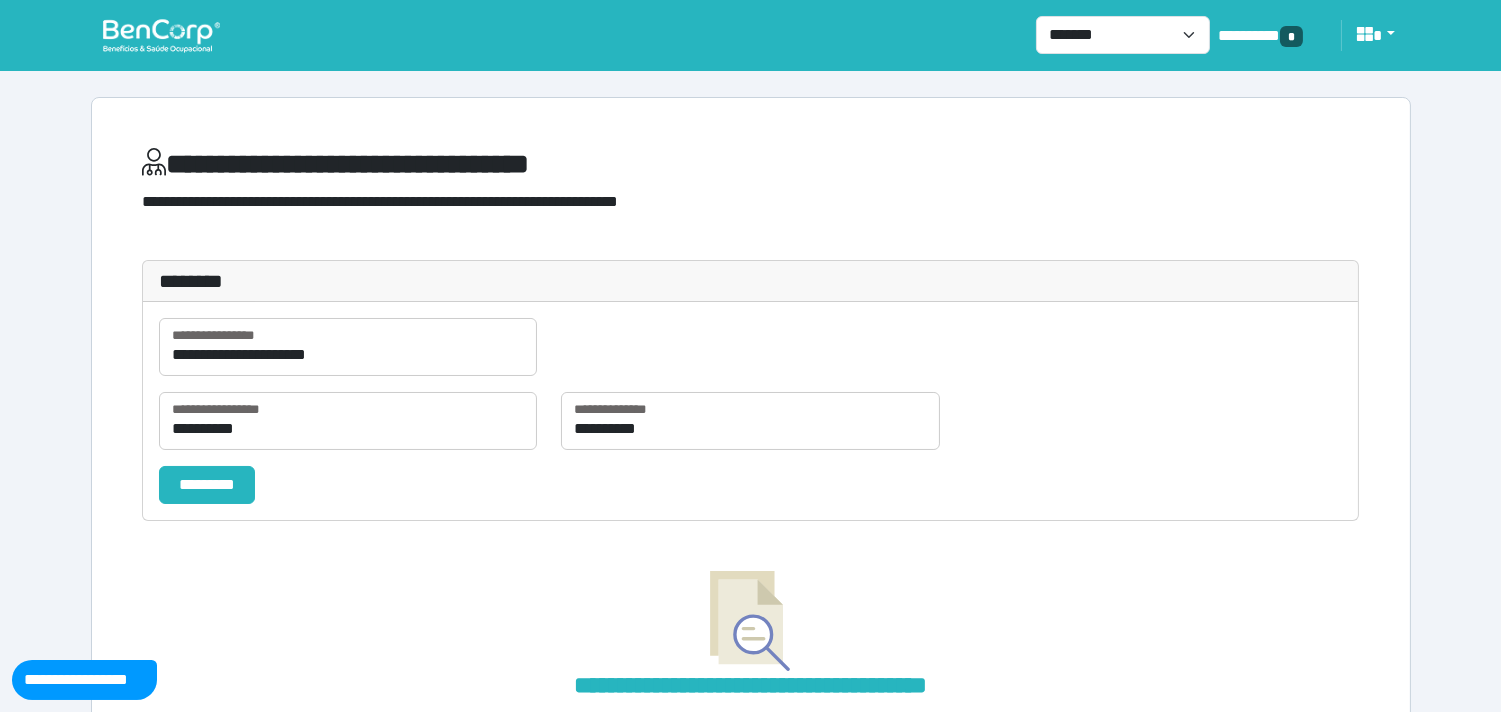 scroll, scrollTop: 0, scrollLeft: 0, axis: both 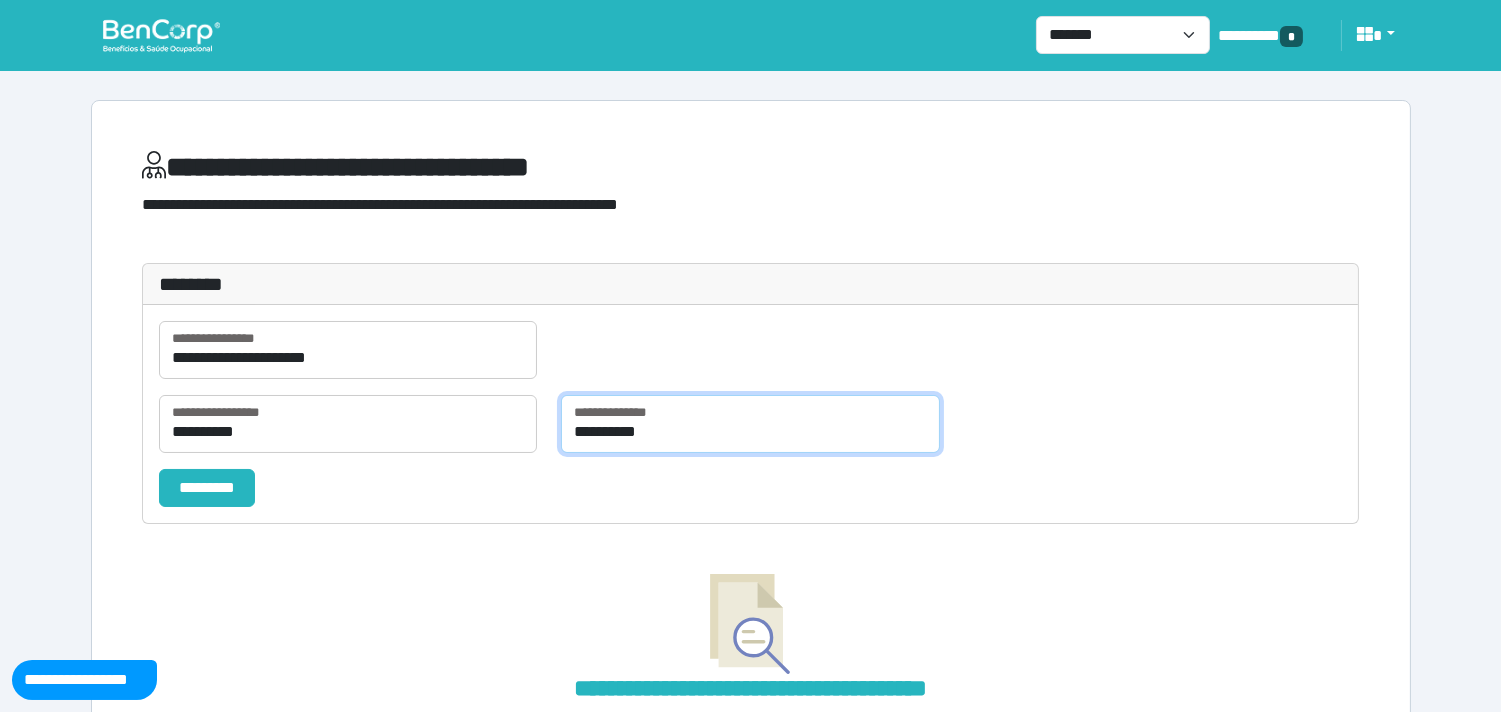 click on "**********" at bounding box center [750, 424] 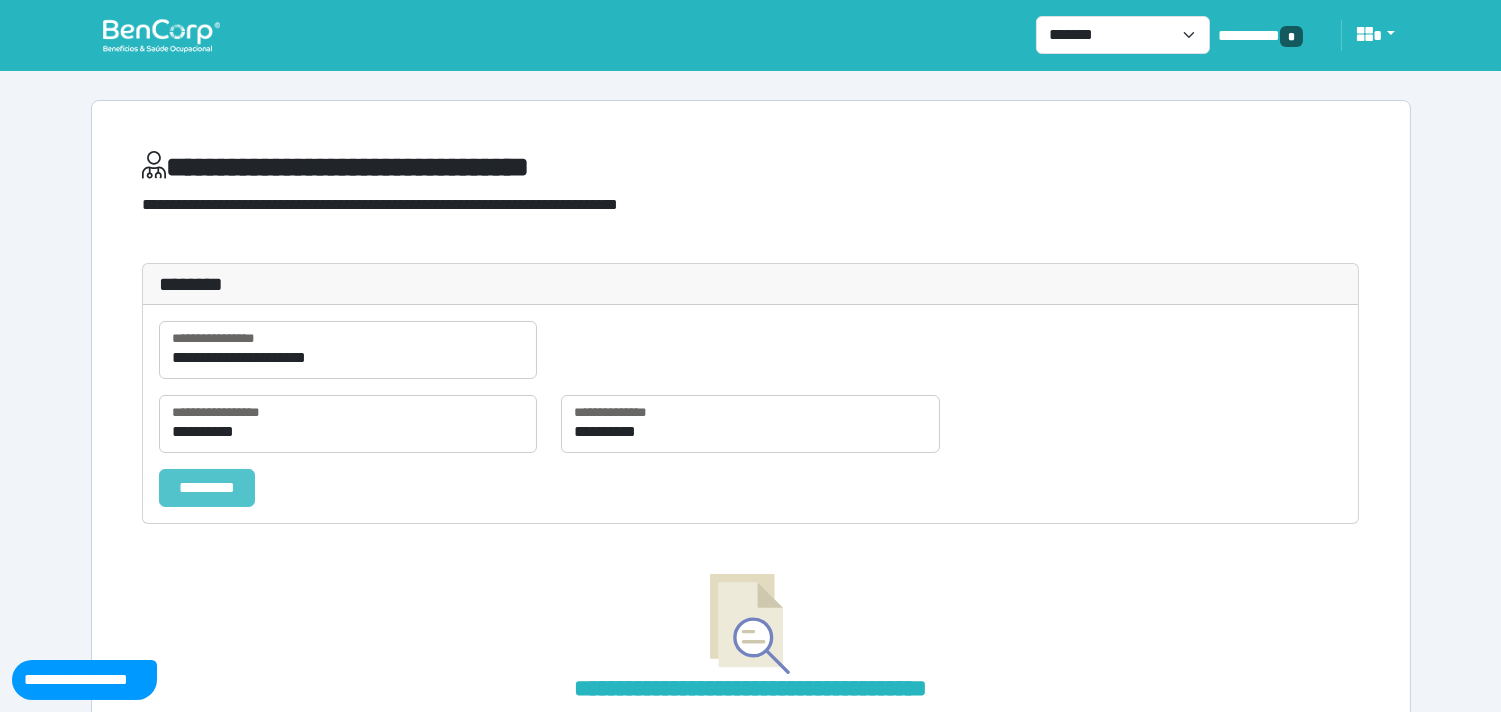 click on "*********" at bounding box center [207, 488] 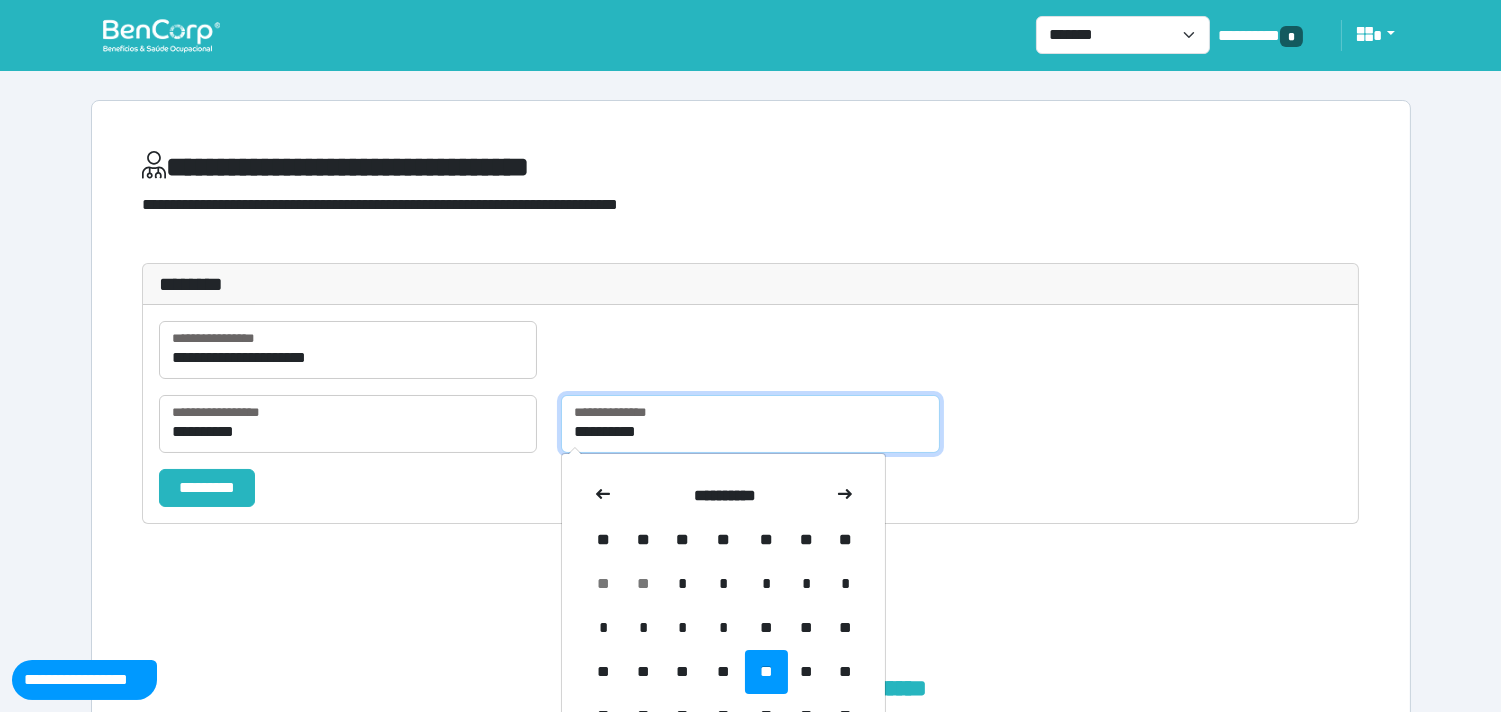 click on "**********" at bounding box center (750, 424) 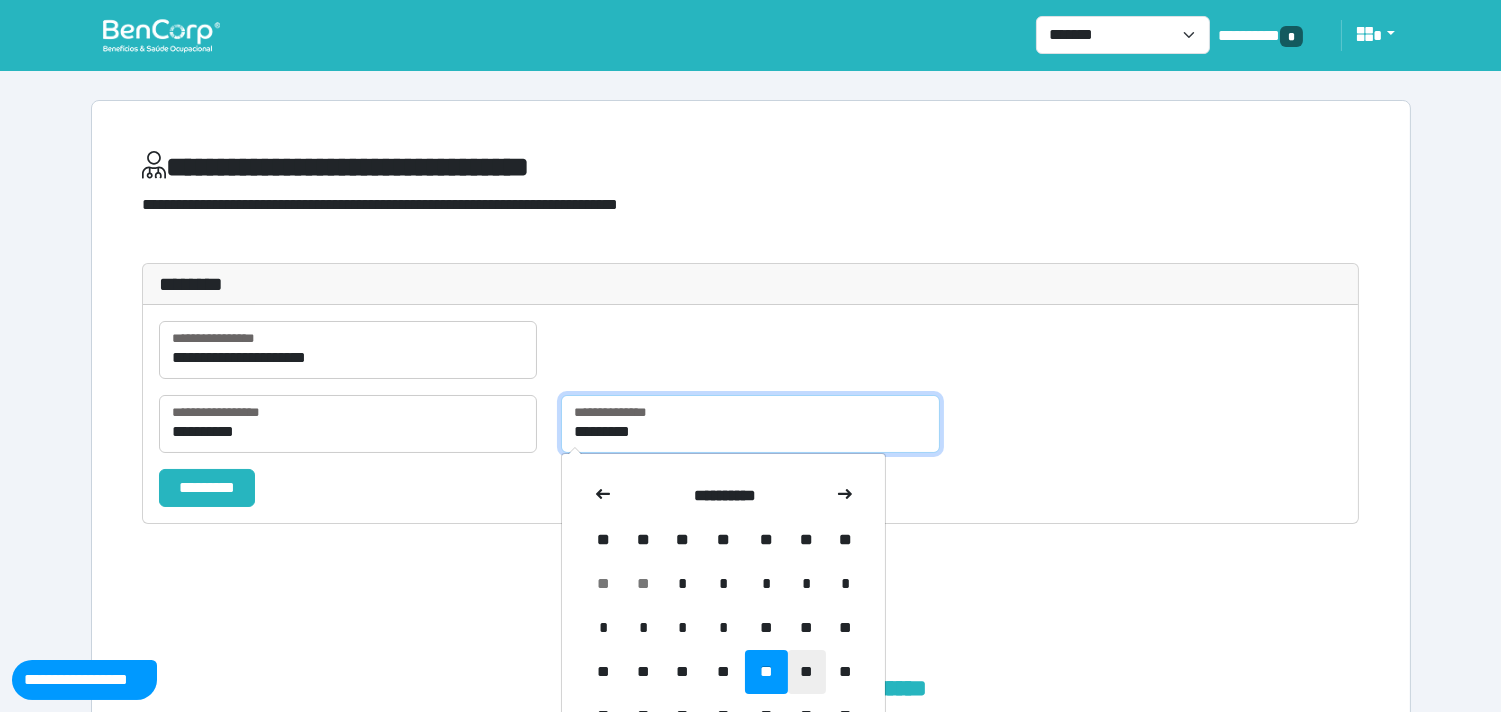 type on "**********" 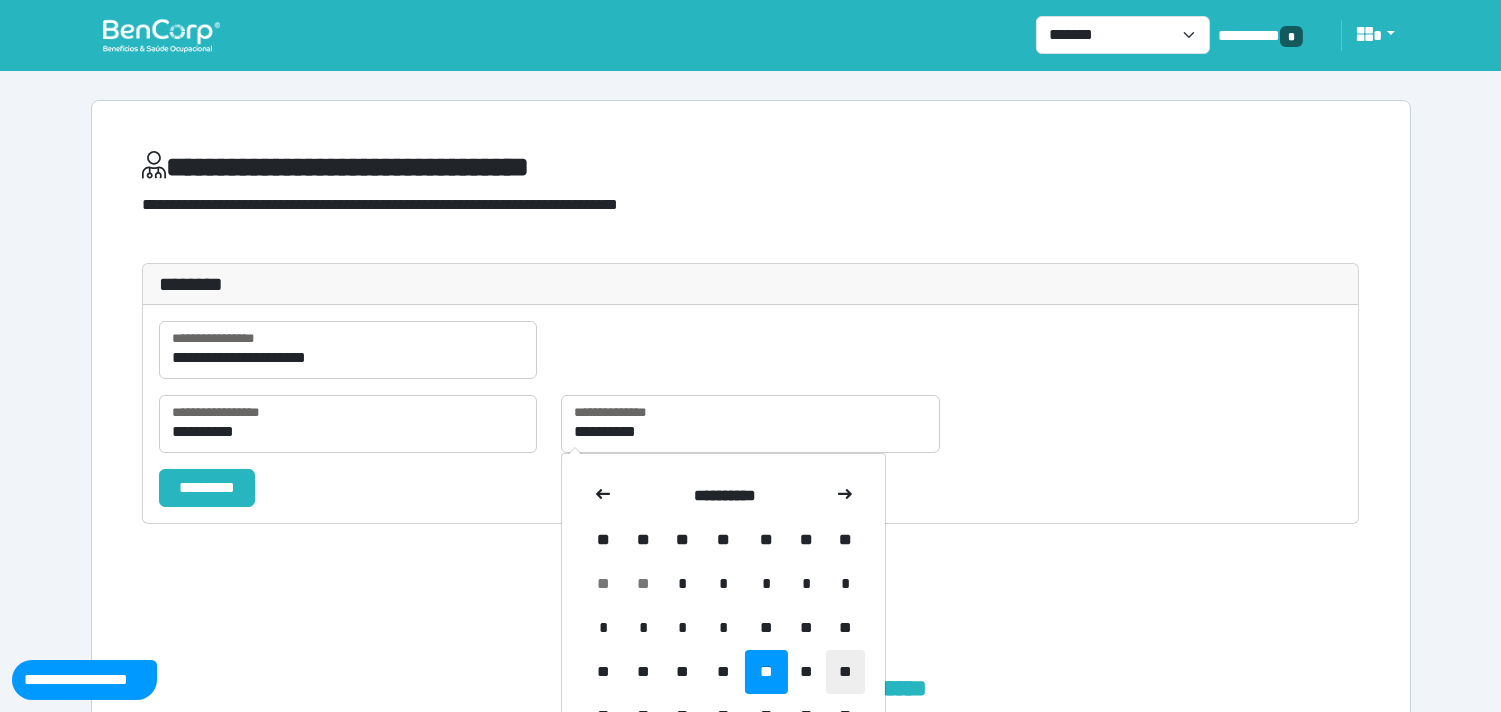 click at bounding box center (161, 35) 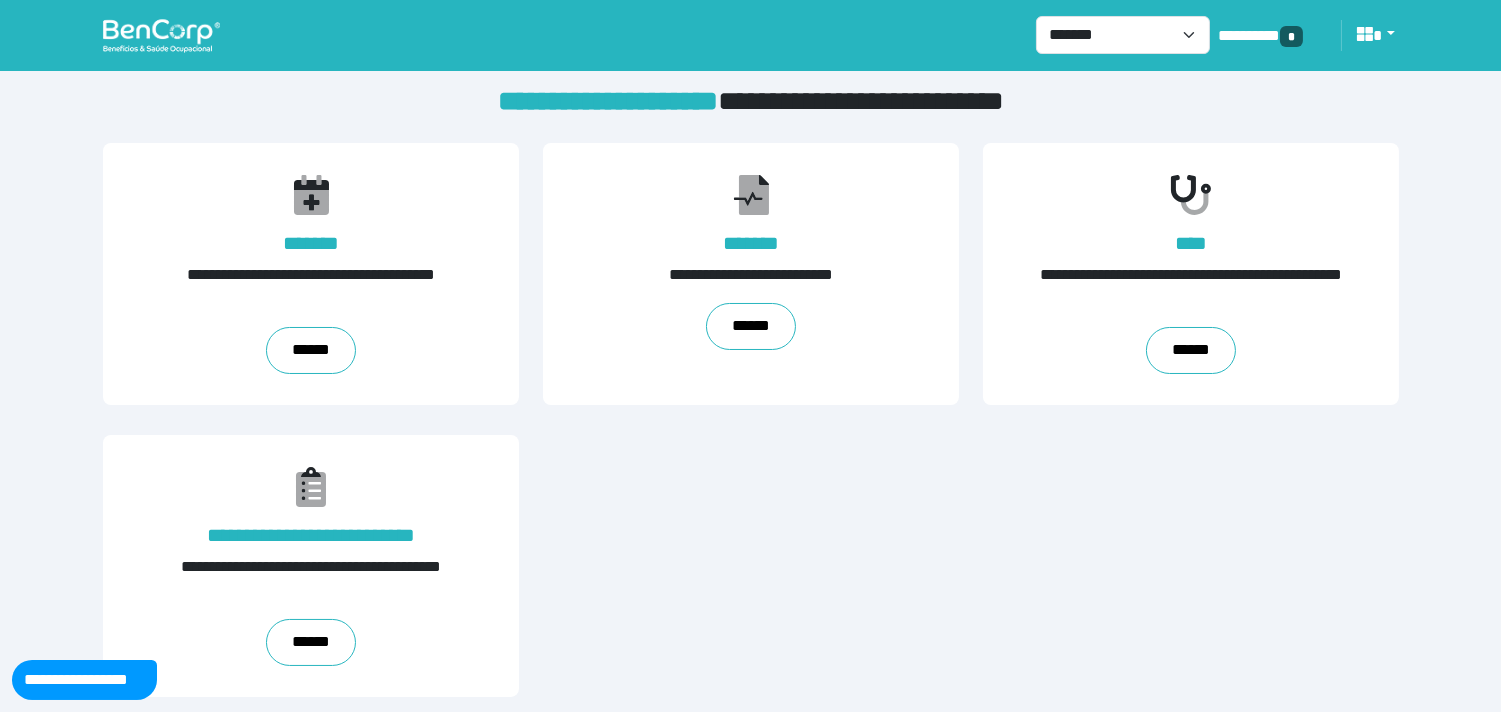 scroll, scrollTop: 20, scrollLeft: 0, axis: vertical 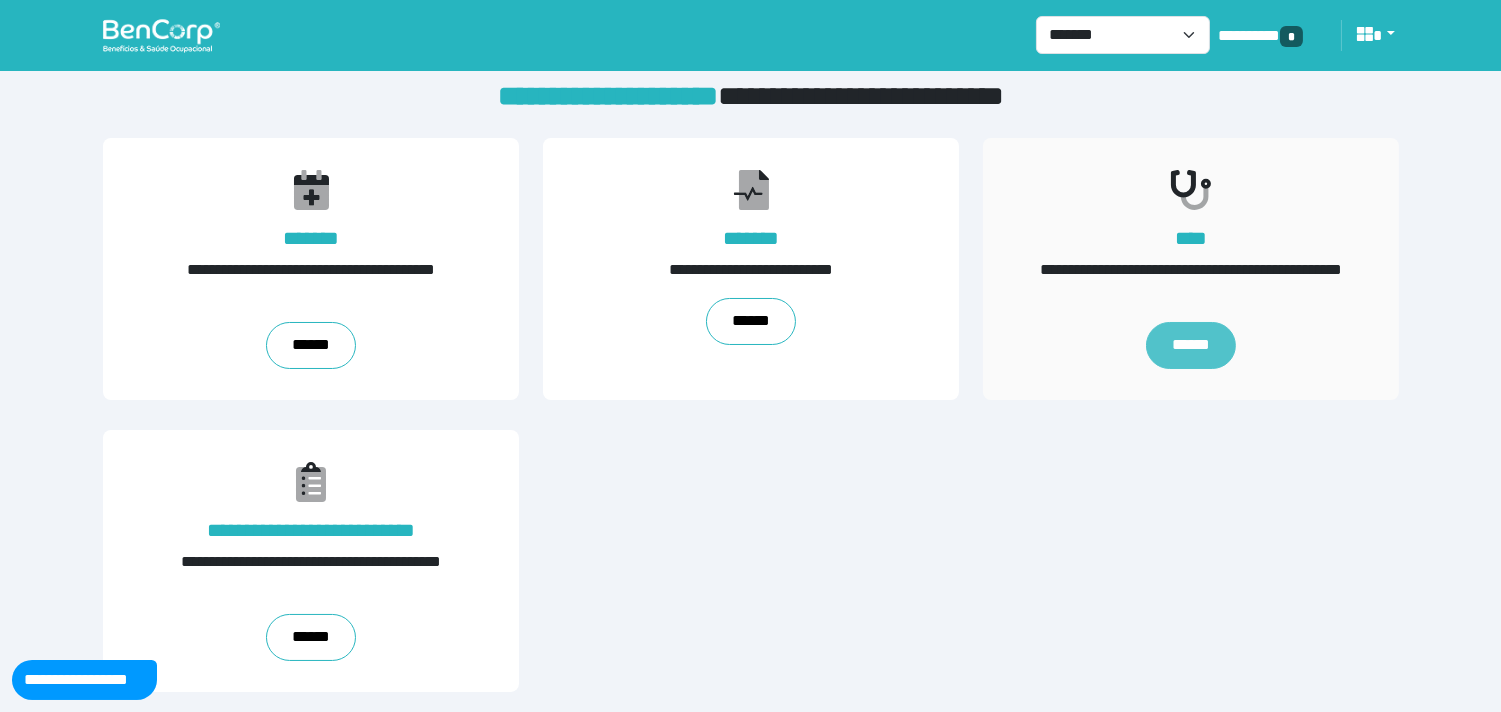 click on "******" at bounding box center (1191, 346) 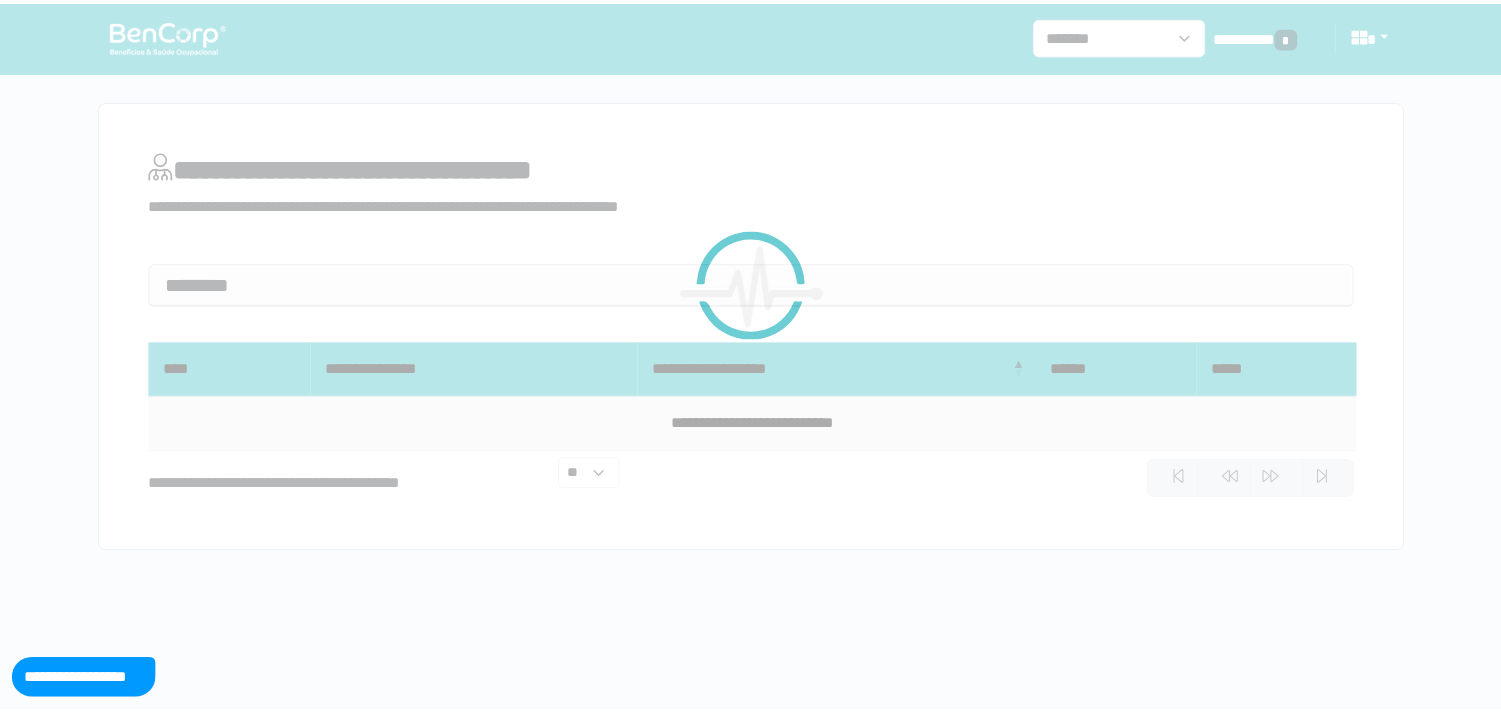 scroll, scrollTop: 0, scrollLeft: 0, axis: both 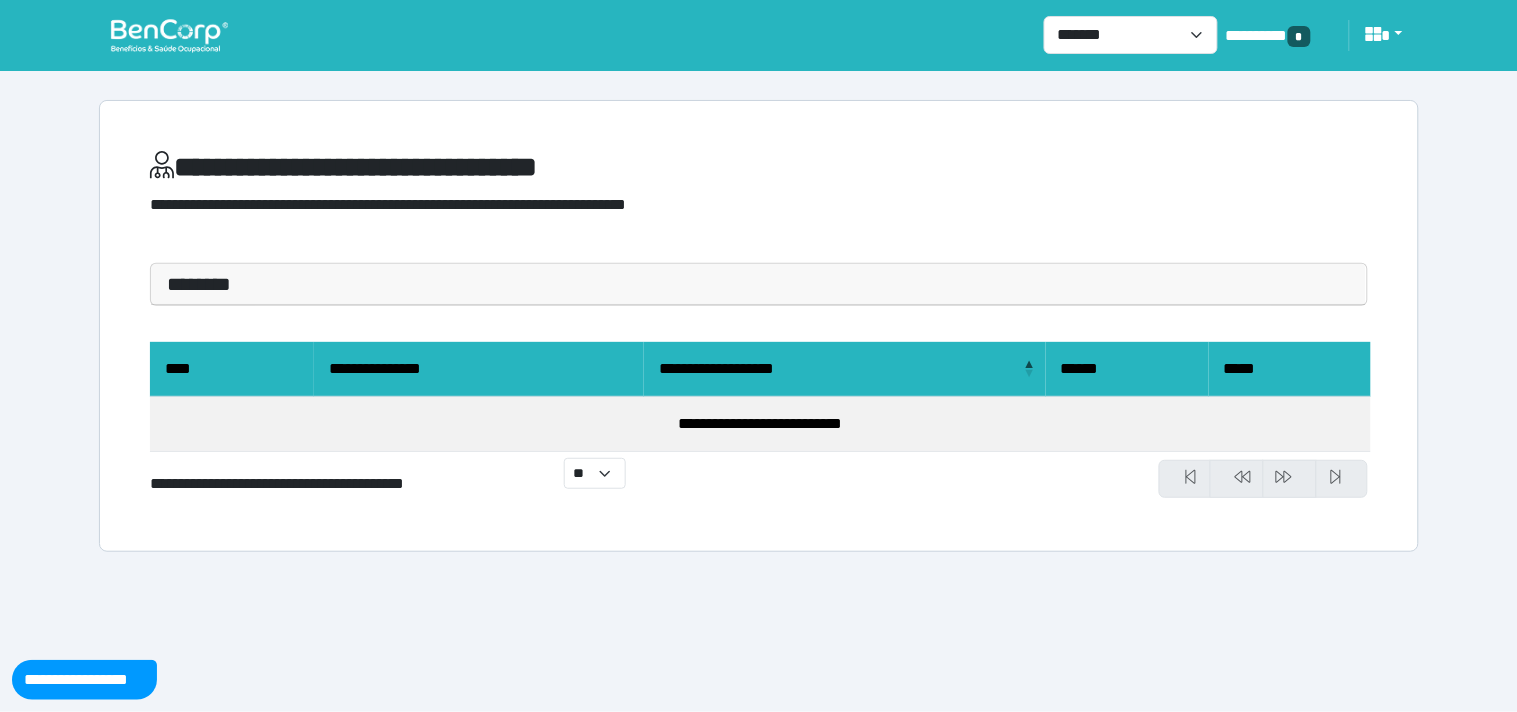 click on "********" at bounding box center [759, 284] 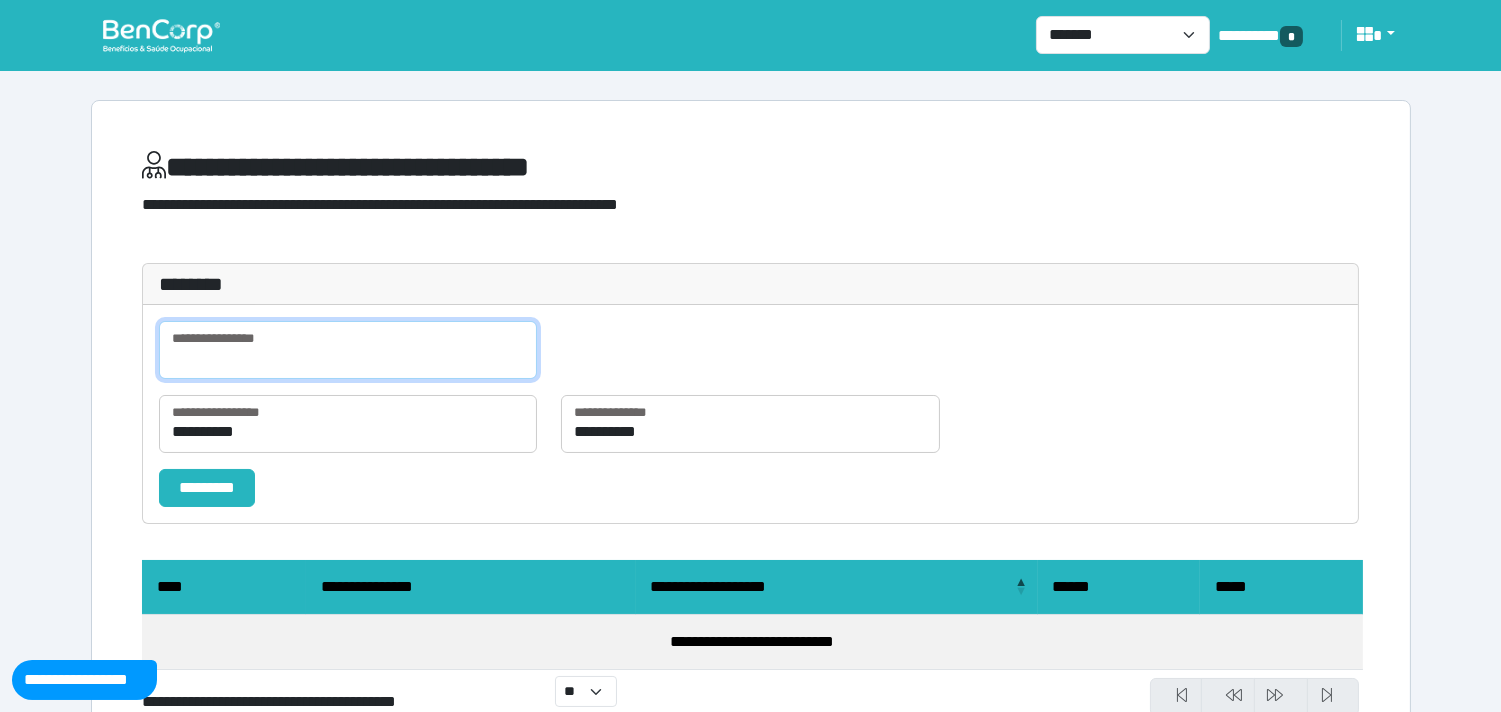 click at bounding box center (348, 350) 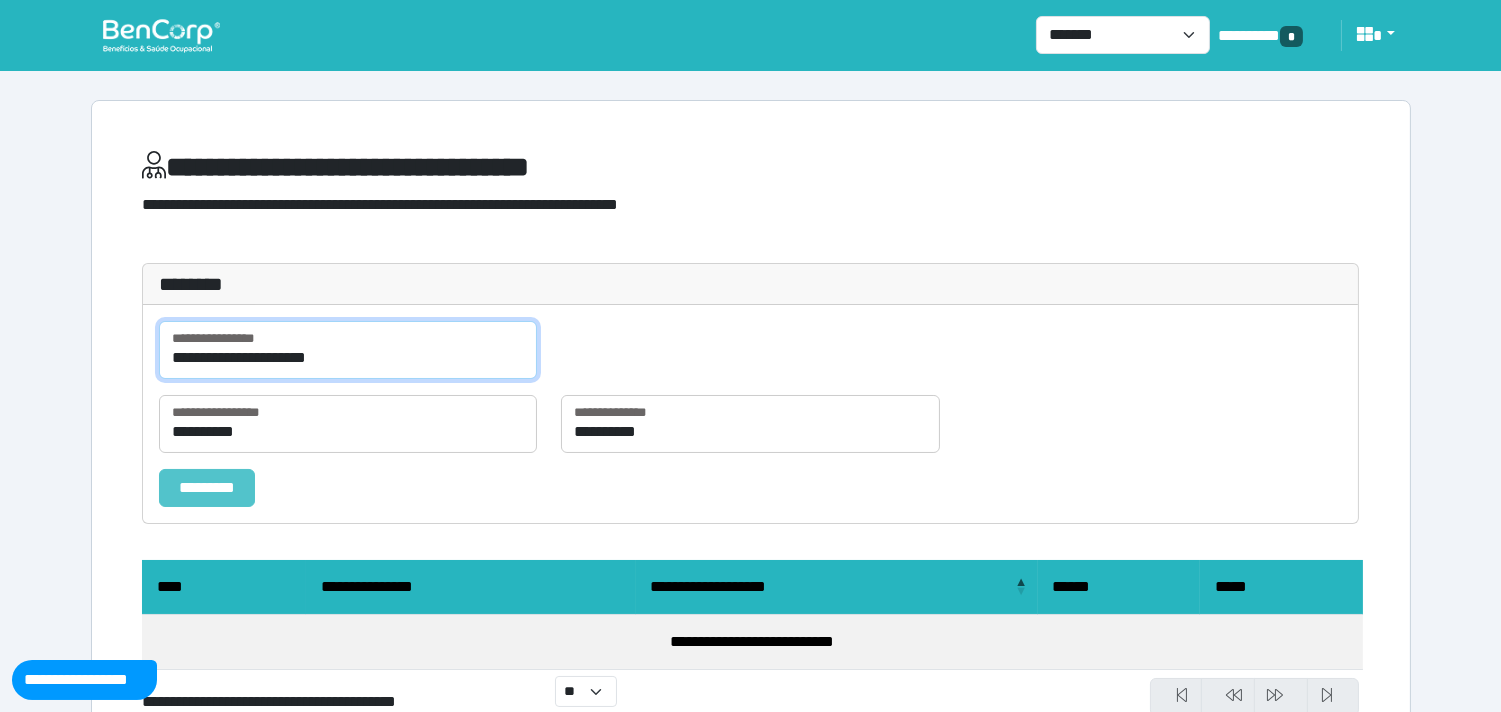 type on "**********" 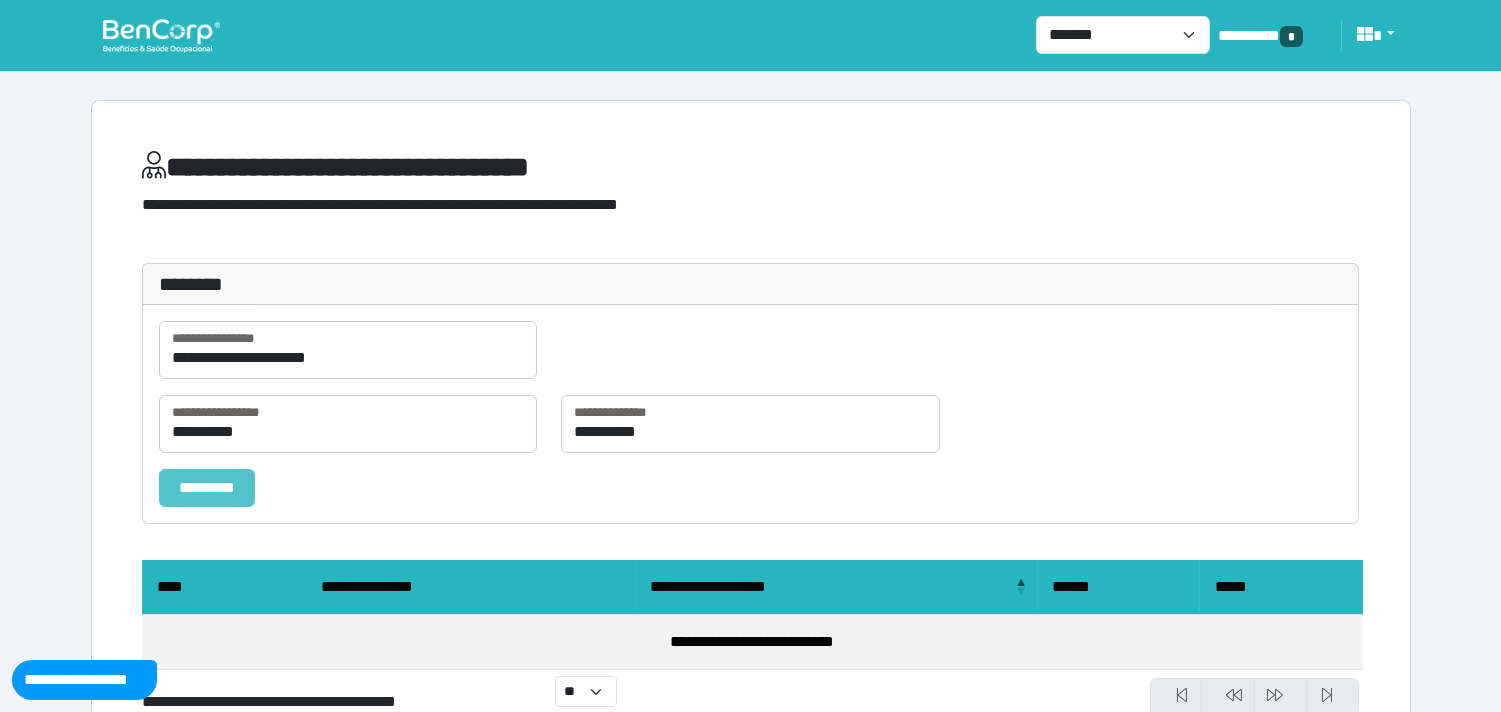 click on "*********" at bounding box center (207, 488) 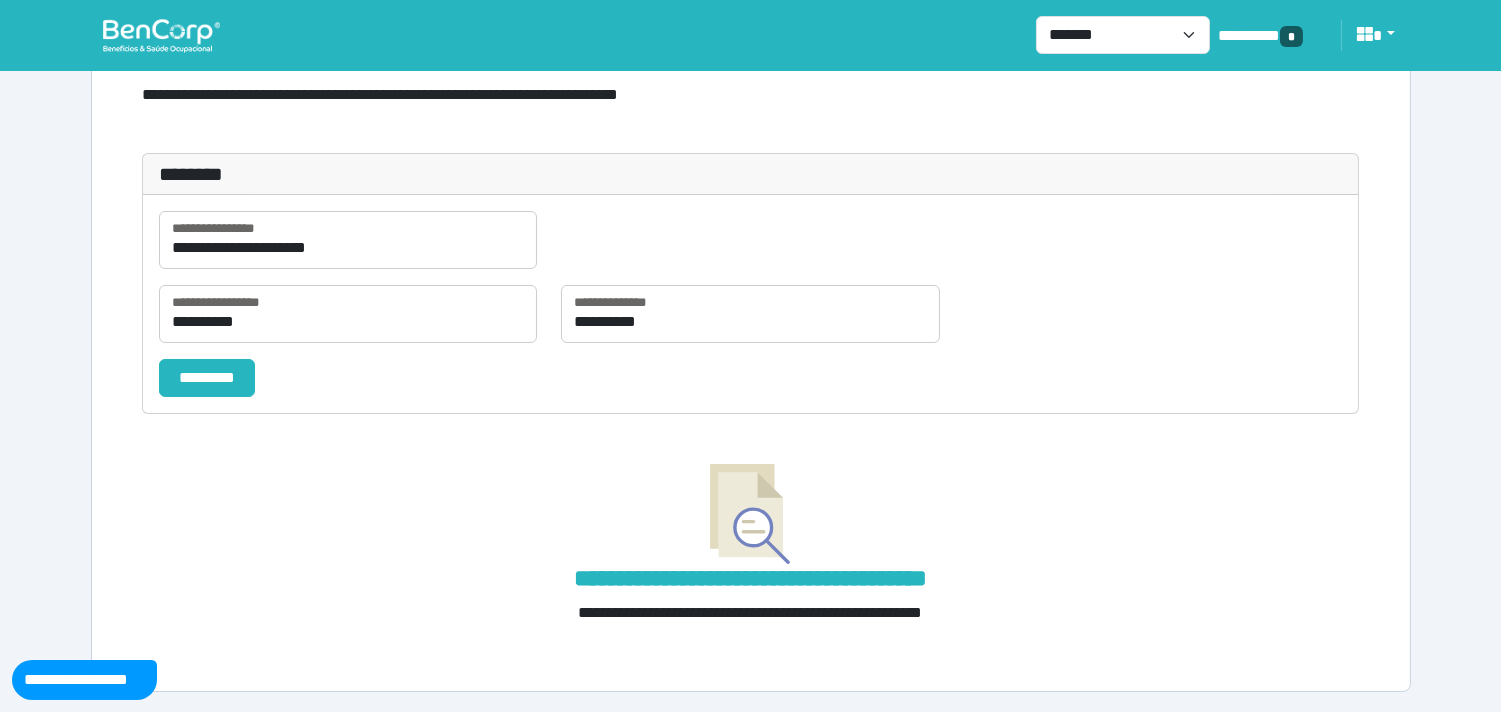 scroll, scrollTop: 0, scrollLeft: 0, axis: both 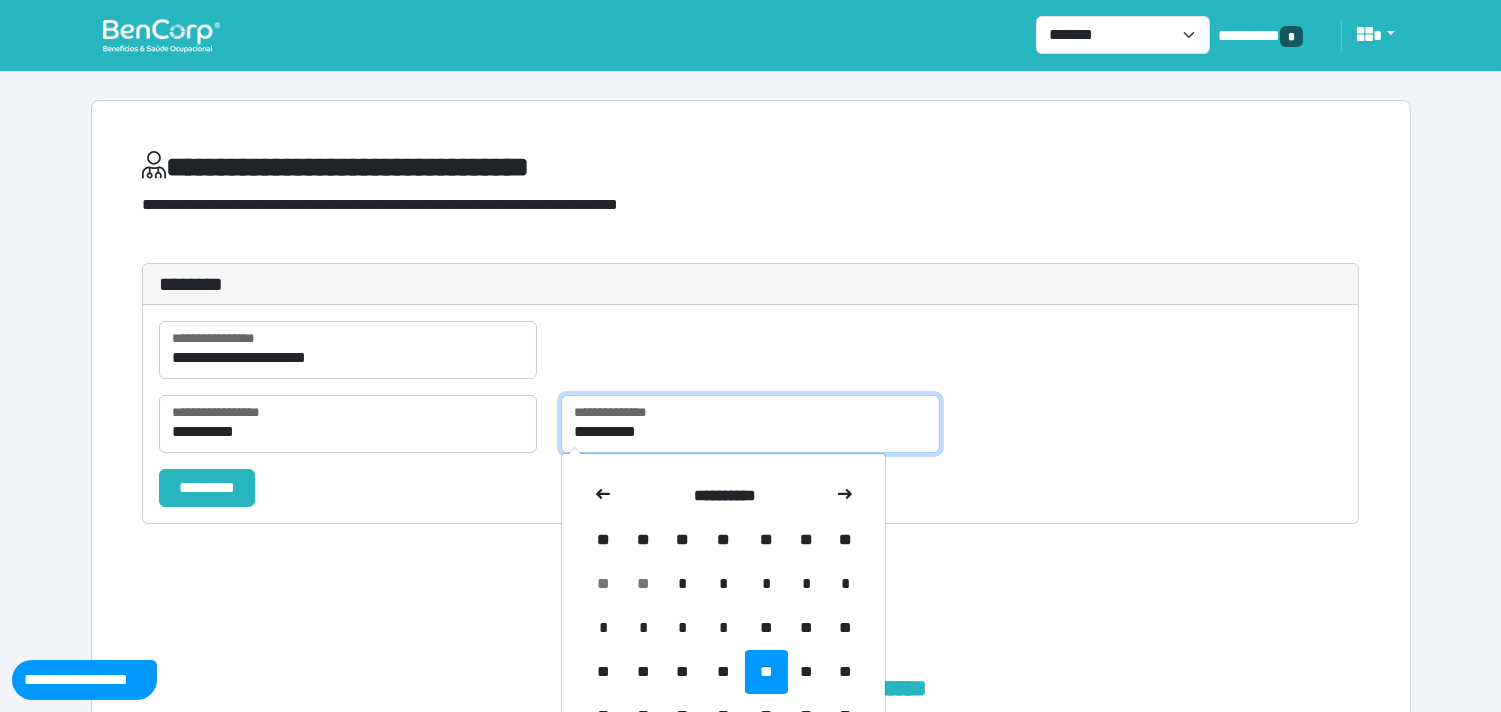 drag, startPoint x: 588, startPoint y: 430, endPoint x: 696, endPoint y: 432, distance: 108.01852 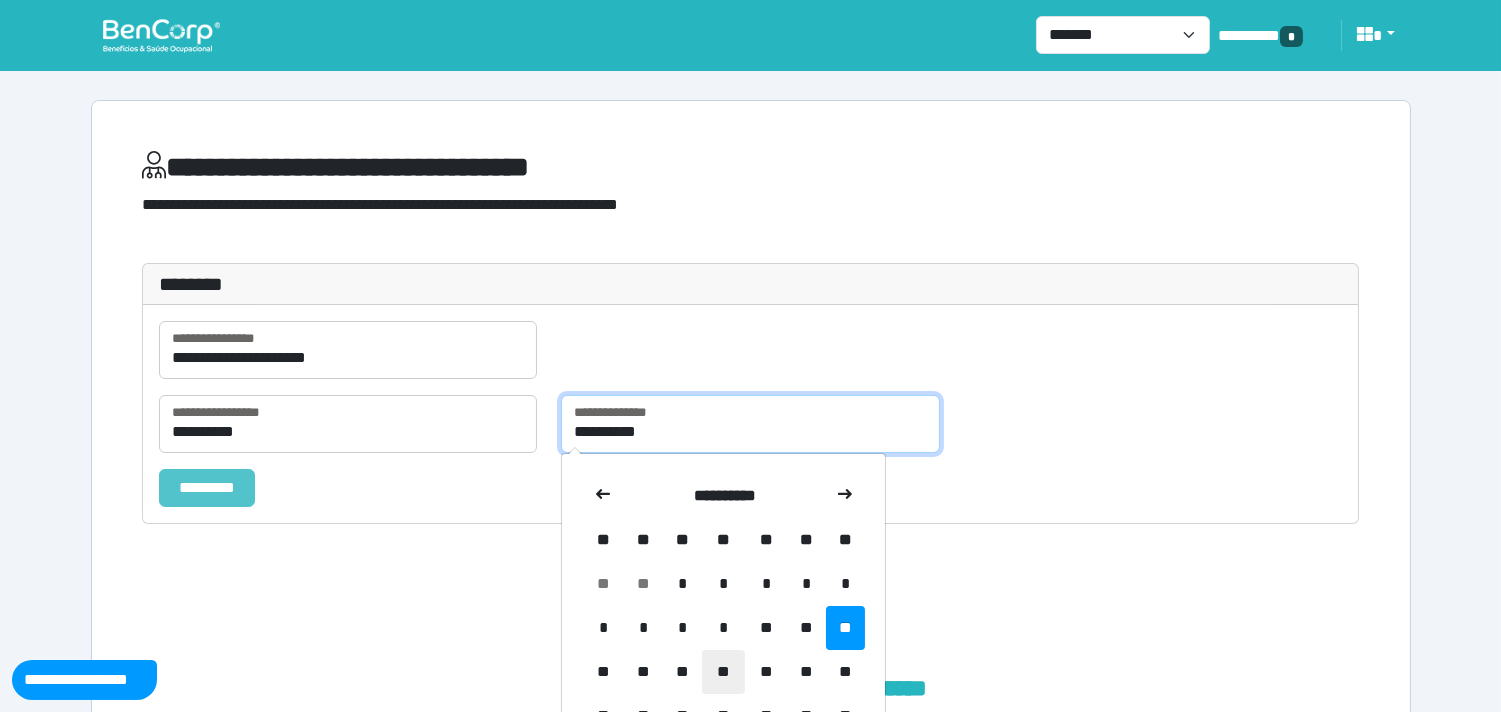 type on "**********" 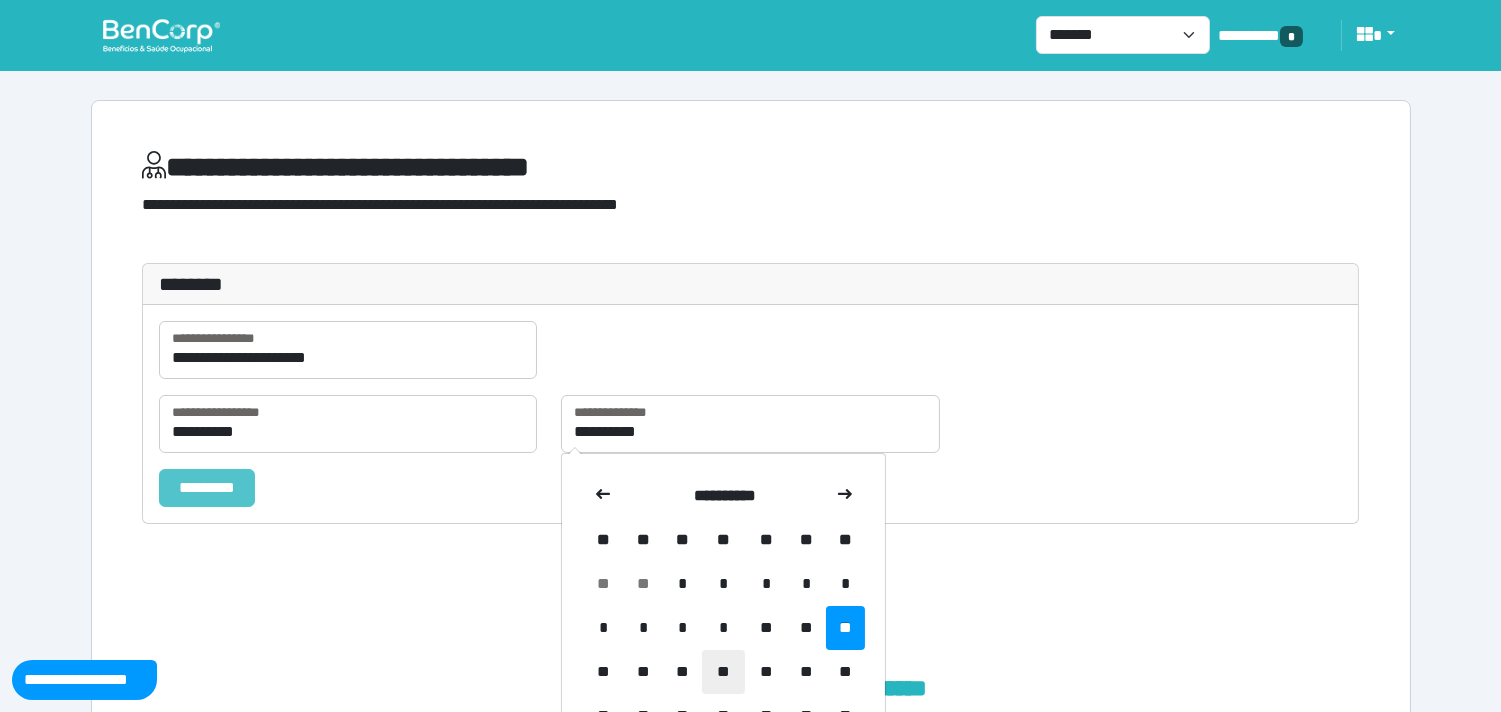 click on "*********" at bounding box center (207, 488) 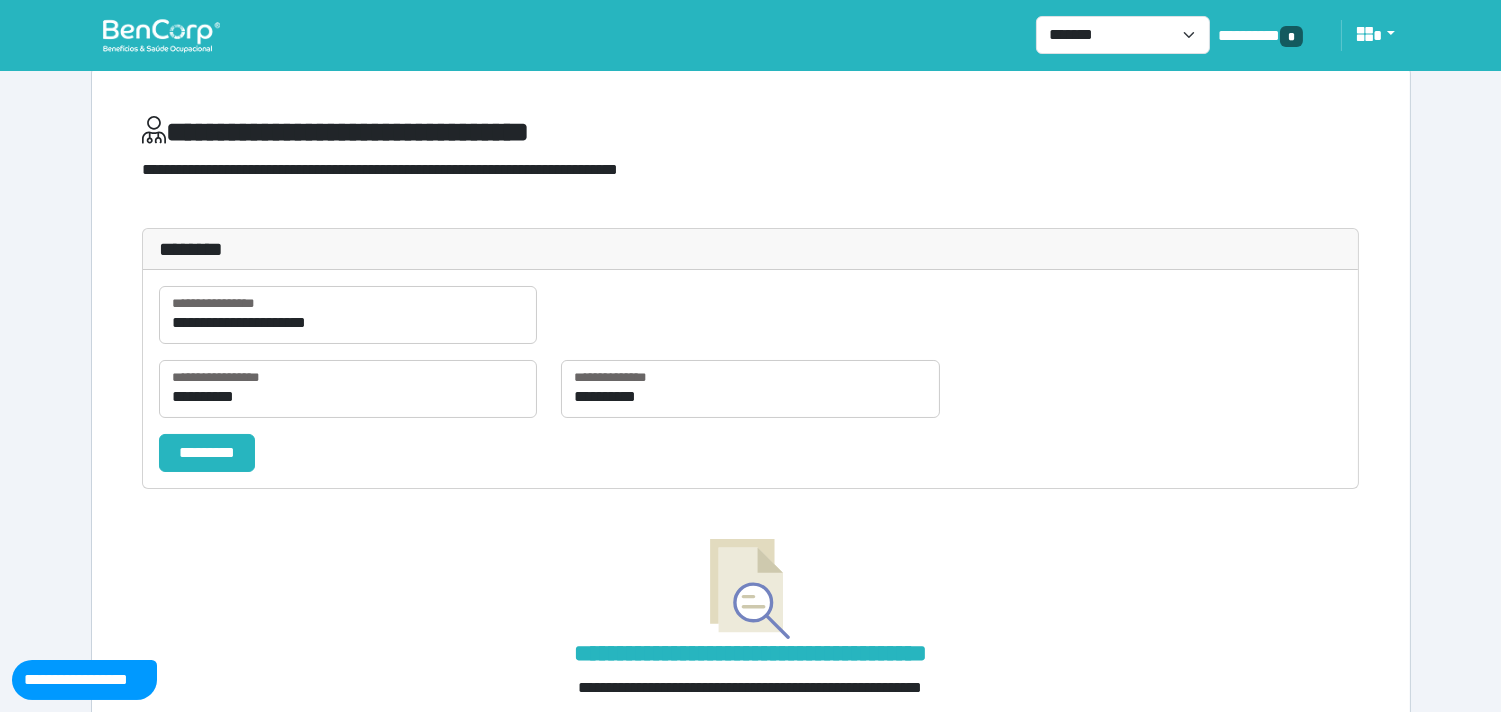 scroll, scrollTop: 0, scrollLeft: 0, axis: both 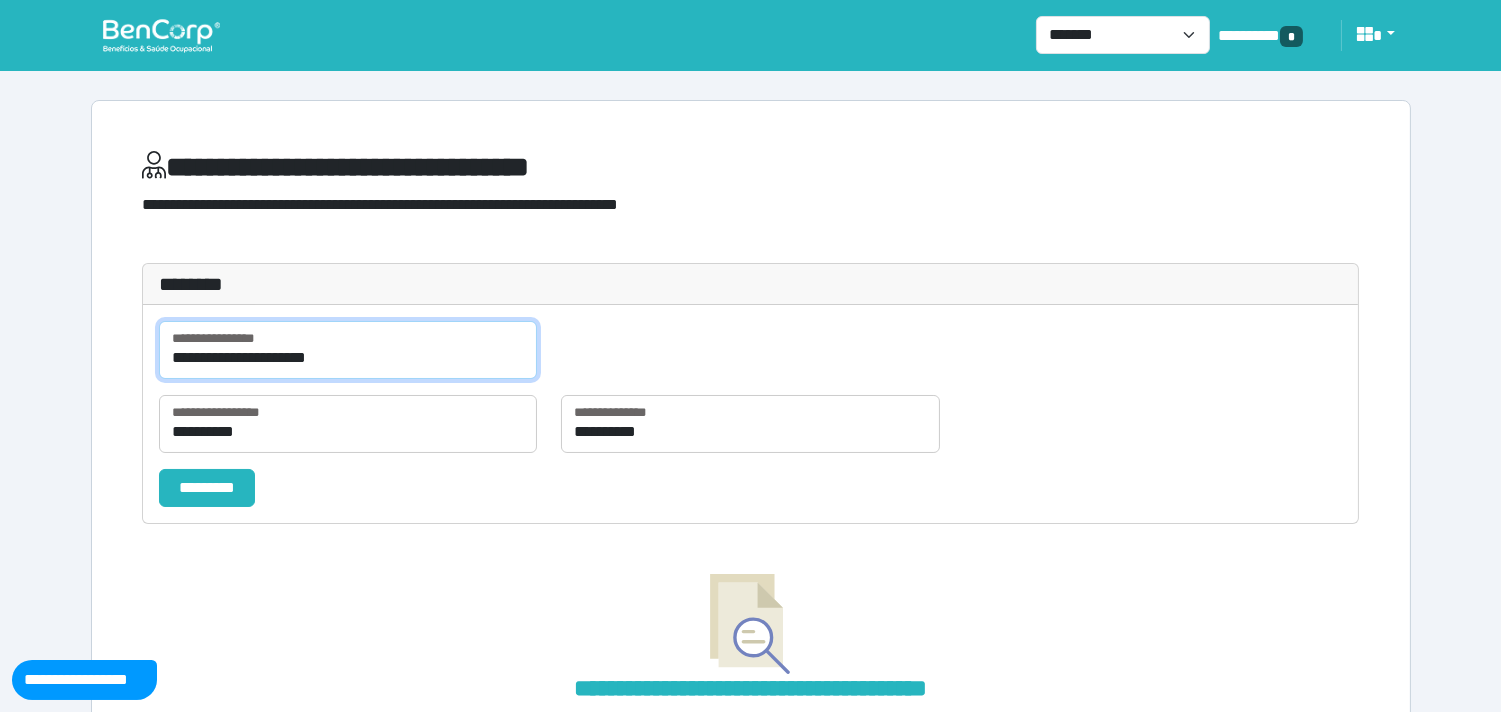 click on "**********" at bounding box center (348, 350) 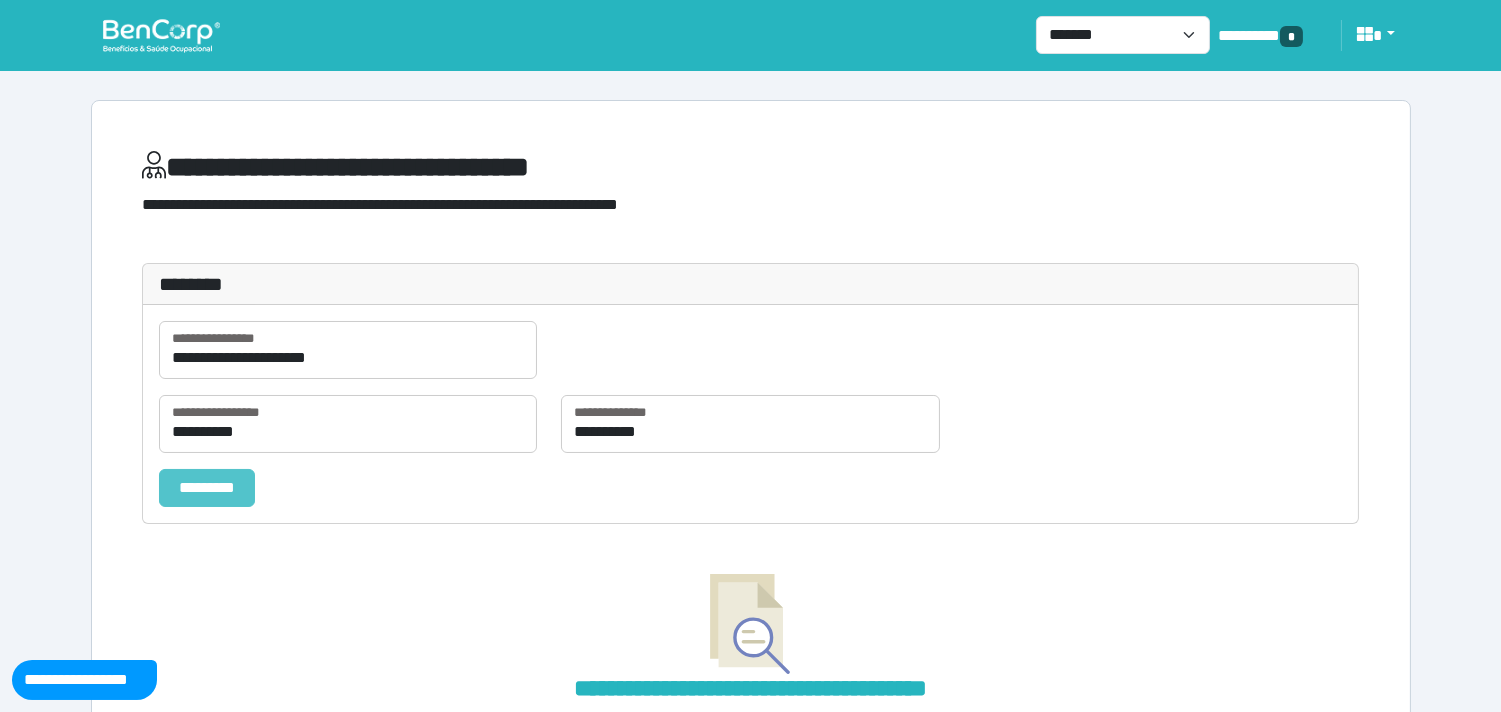 click on "*********" at bounding box center [207, 488] 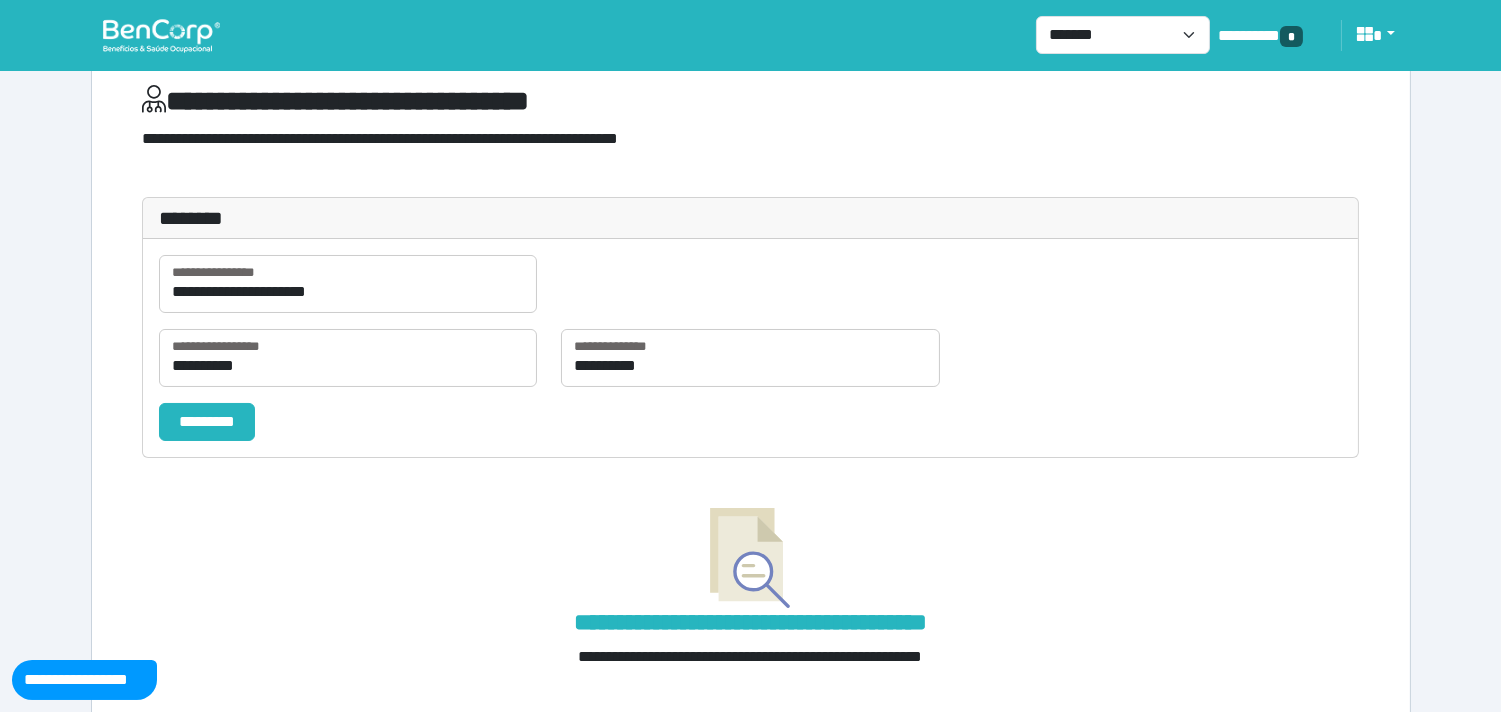 scroll, scrollTop: 0, scrollLeft: 0, axis: both 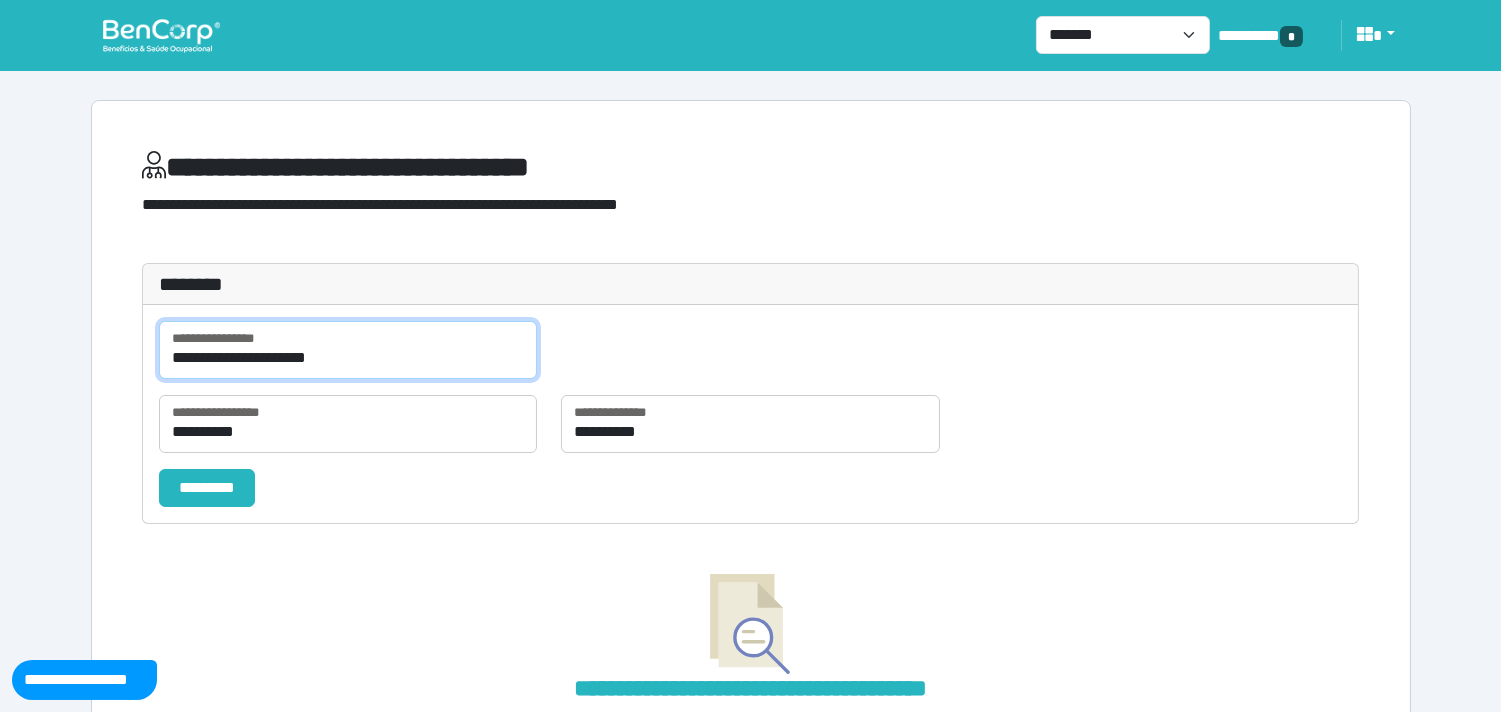 drag, startPoint x: 316, startPoint y: 348, endPoint x: 385, endPoint y: 368, distance: 71.8401 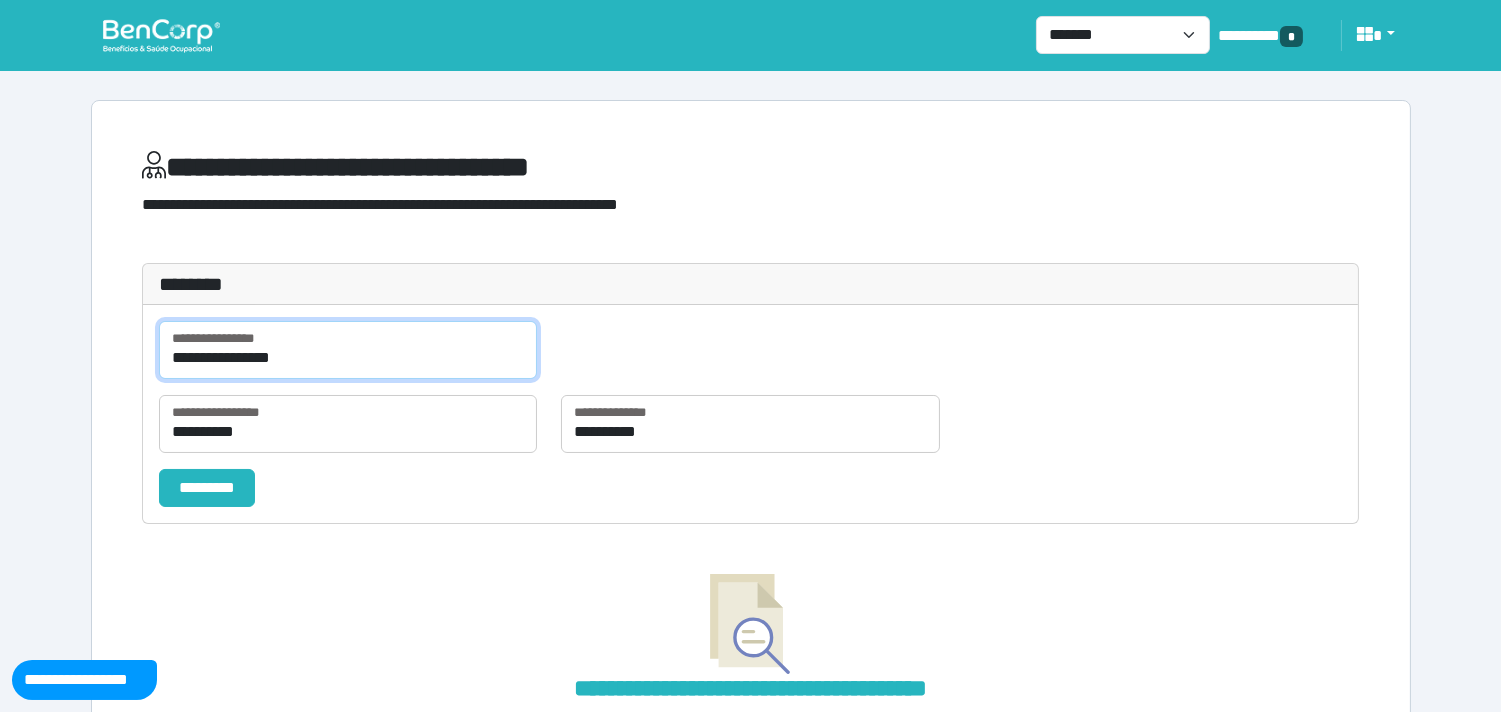 type on "**********" 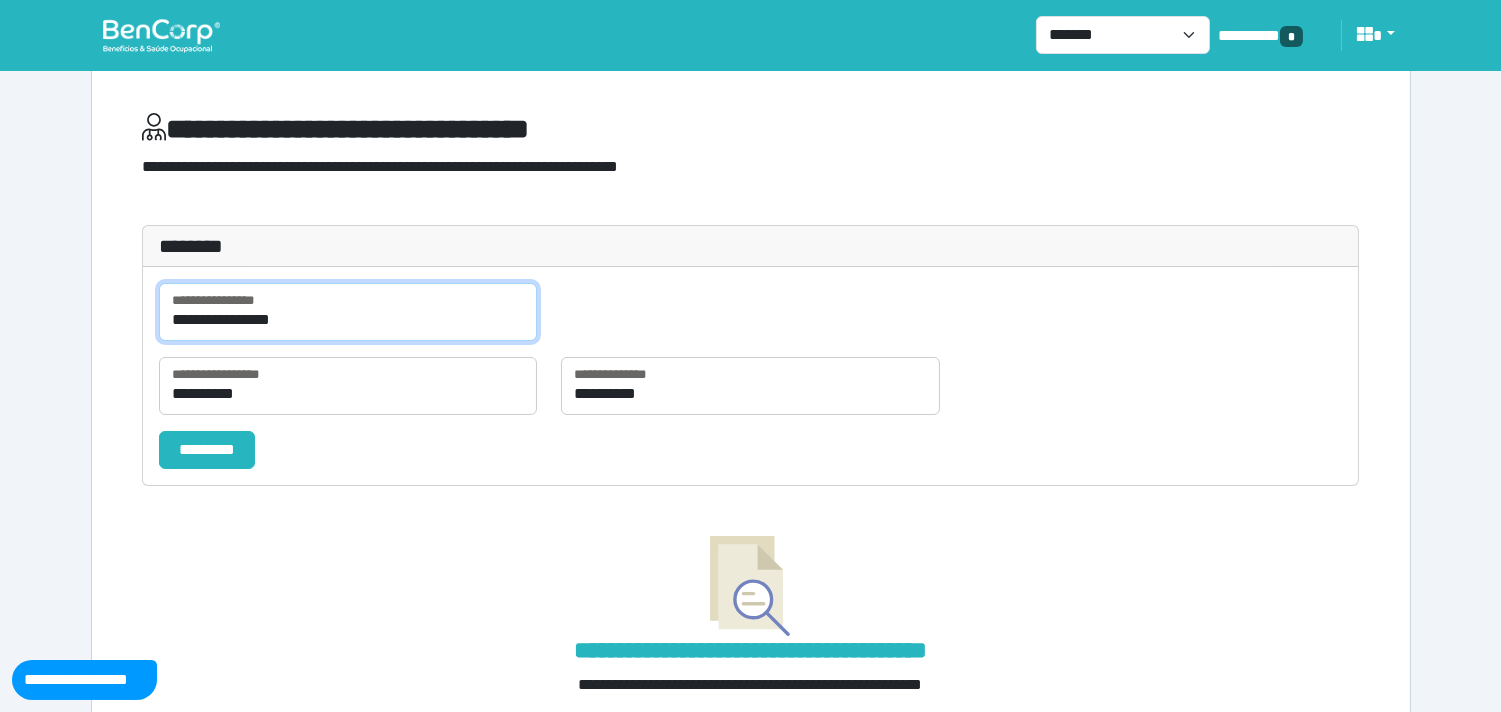scroll, scrollTop: 0, scrollLeft: 0, axis: both 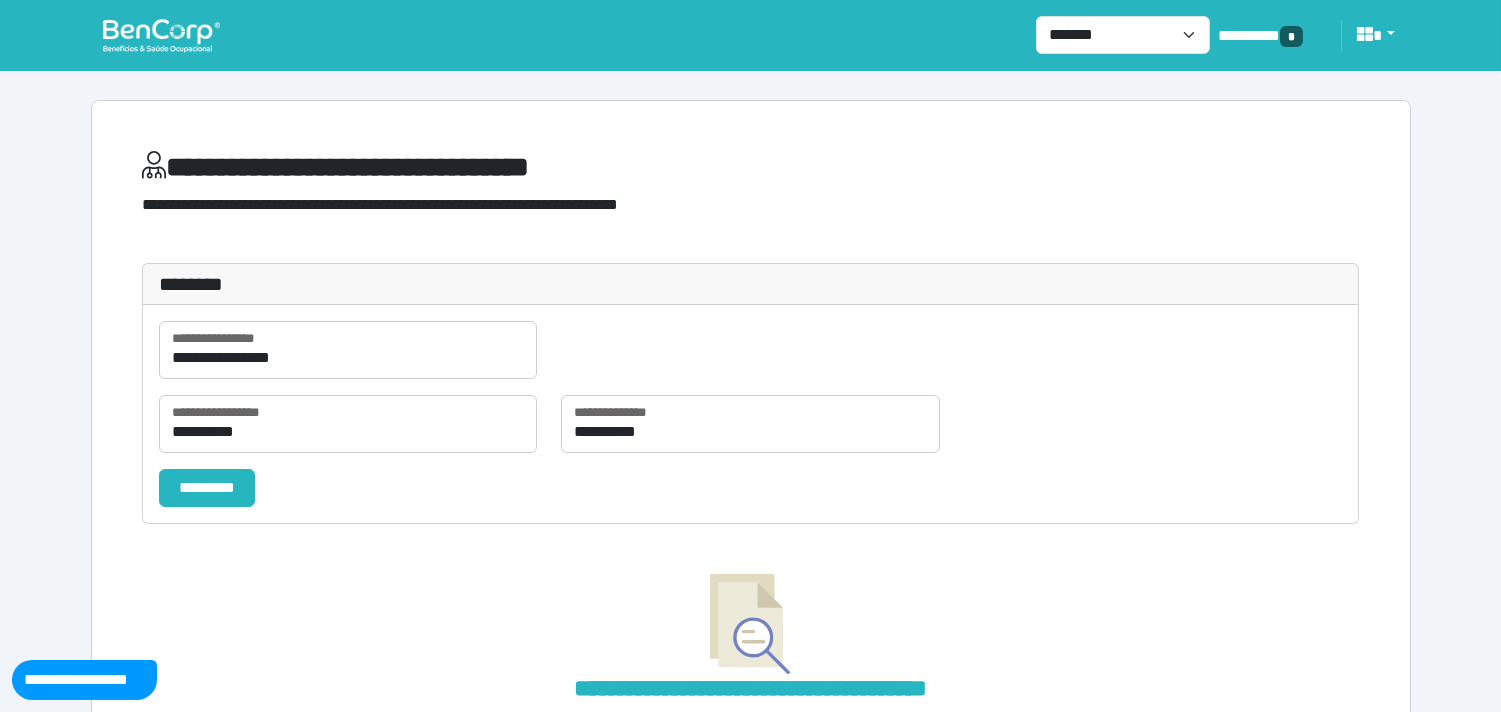 click at bounding box center [161, 35] 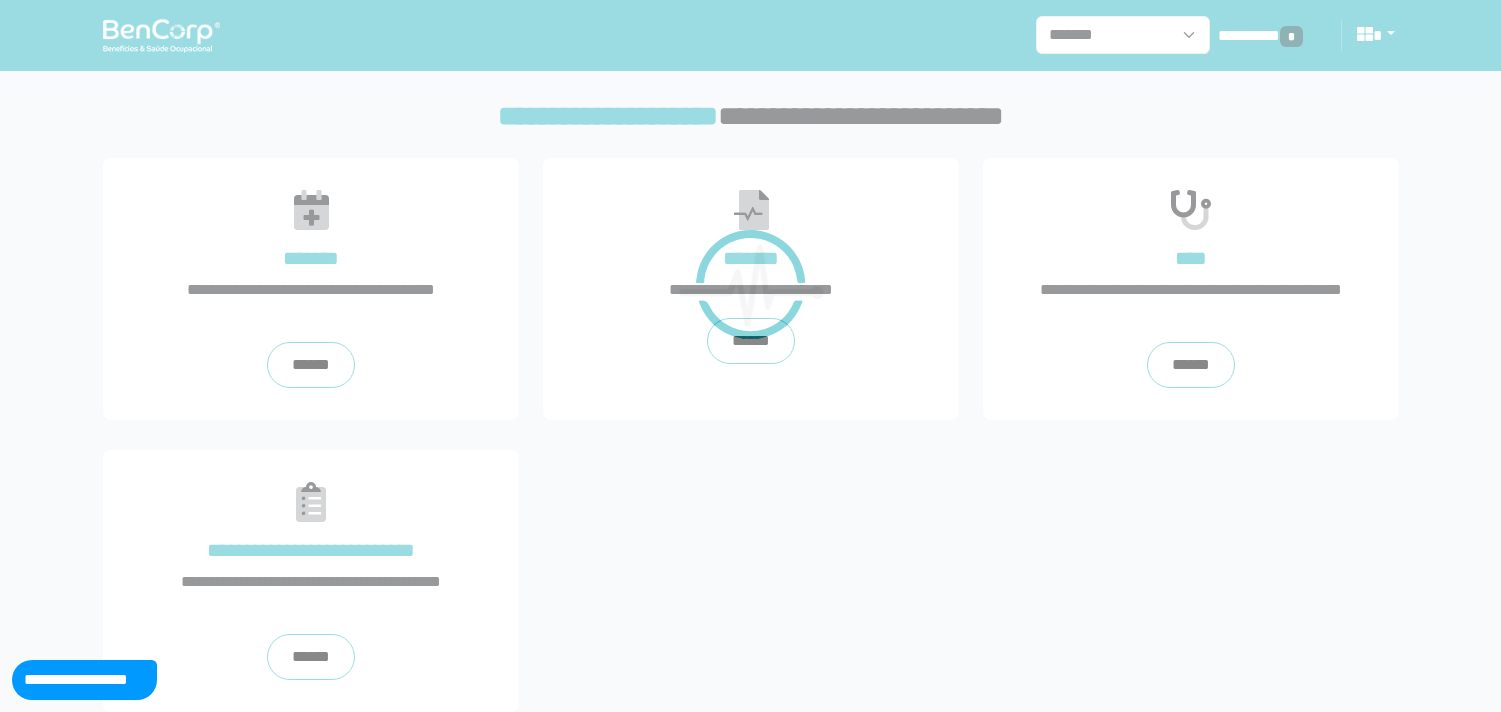 scroll, scrollTop: 0, scrollLeft: 0, axis: both 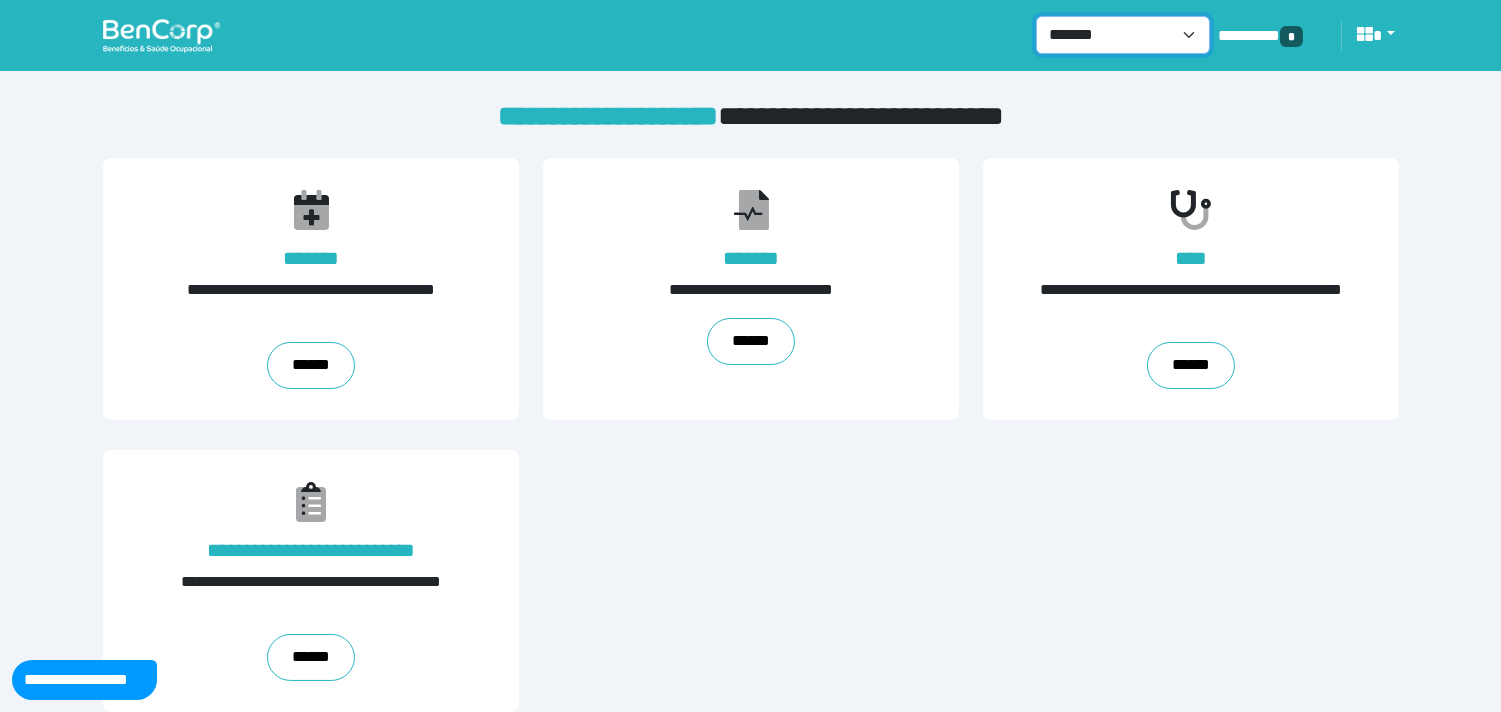click on "**********" at bounding box center (1123, 35) 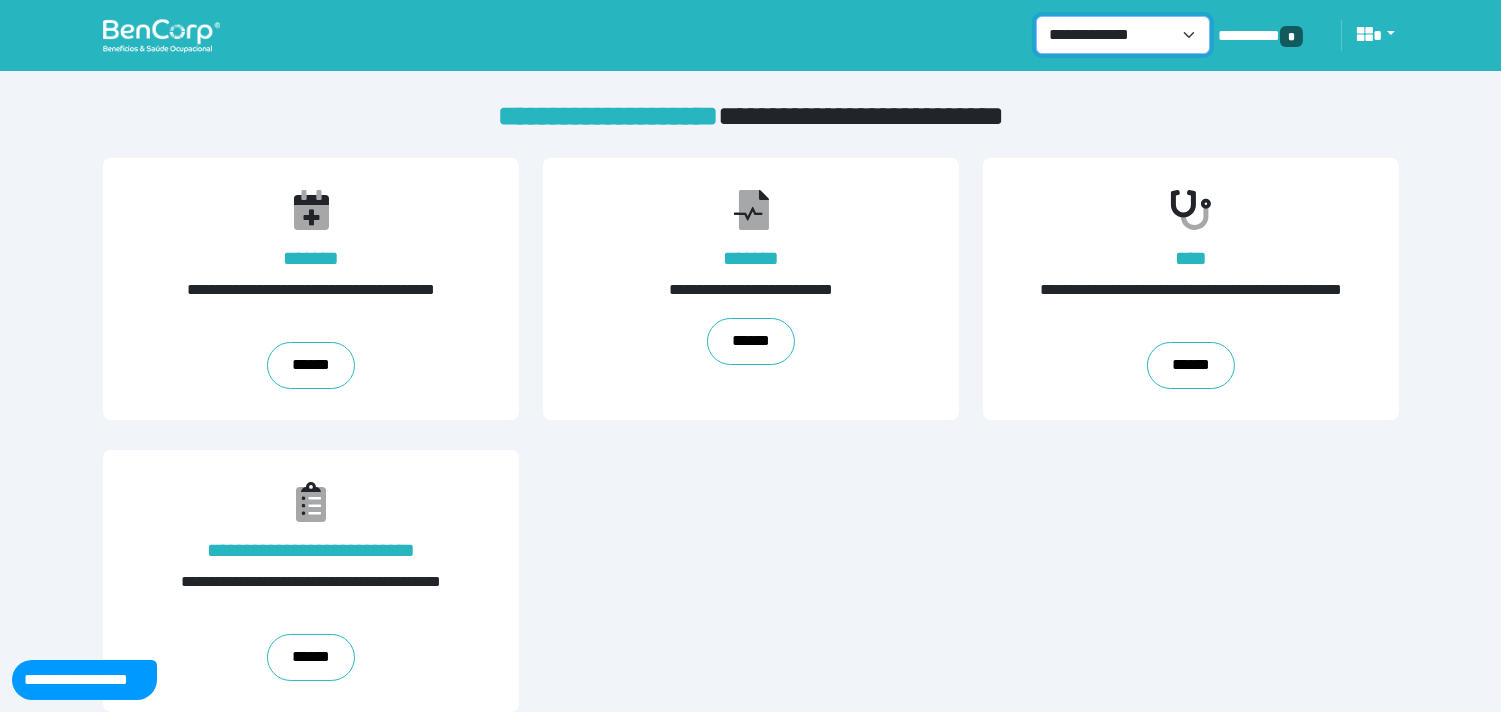 click on "**********" at bounding box center [1123, 35] 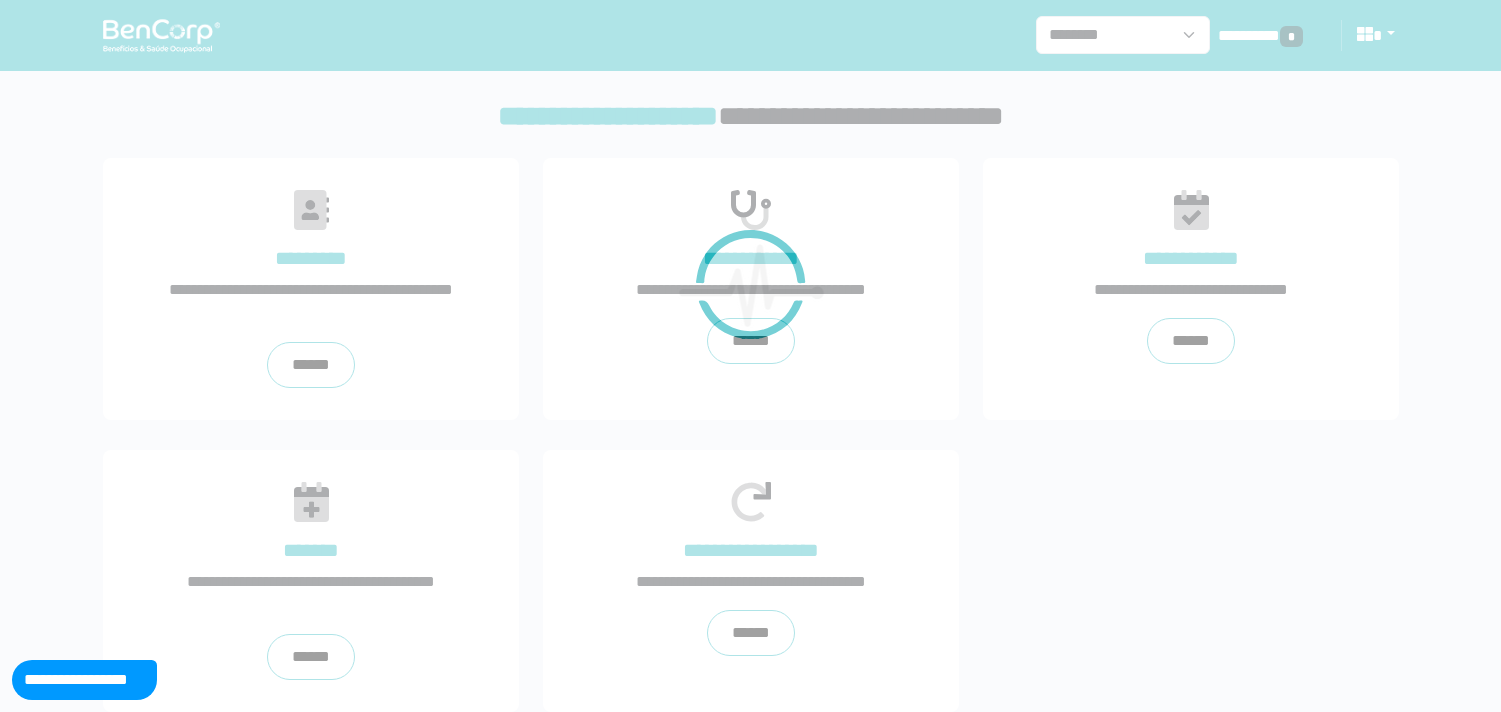 scroll, scrollTop: 0, scrollLeft: 0, axis: both 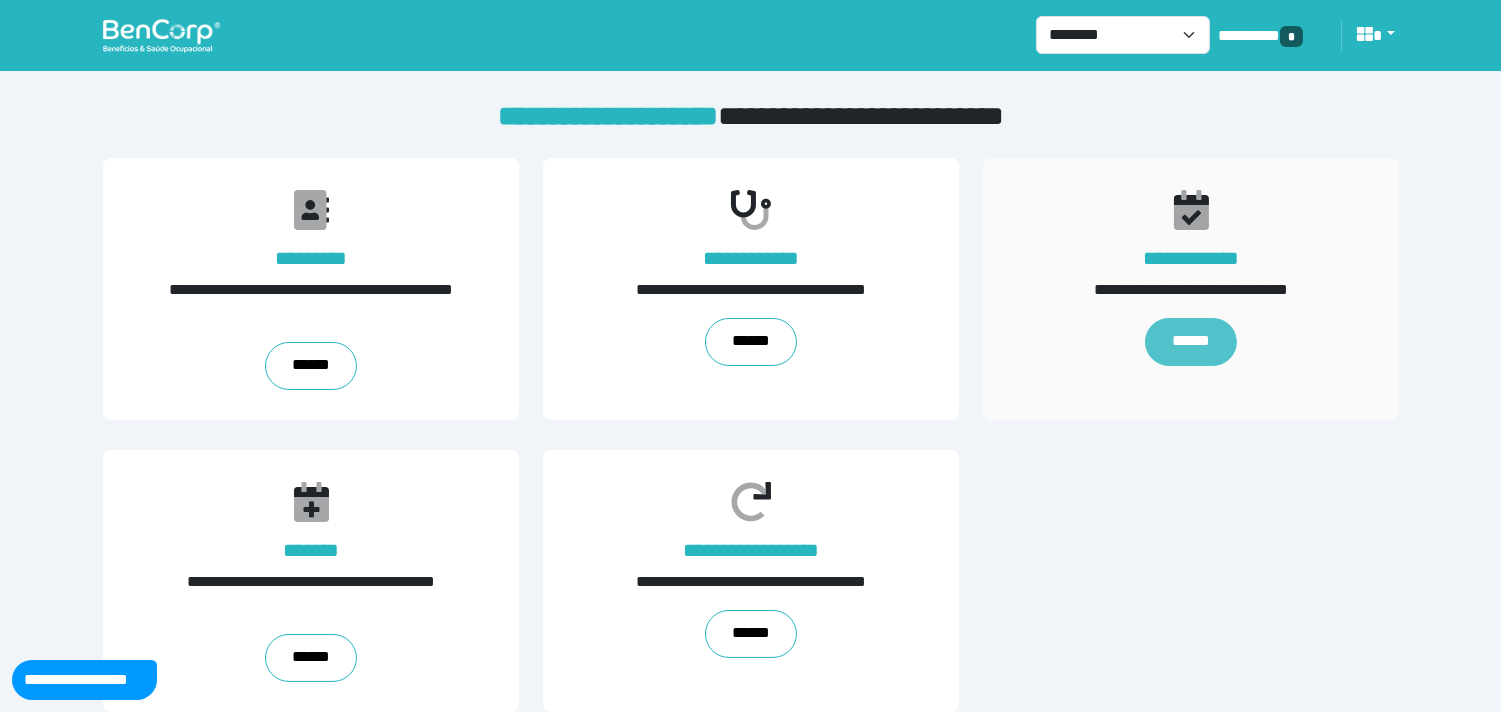 click on "******" at bounding box center (1191, 342) 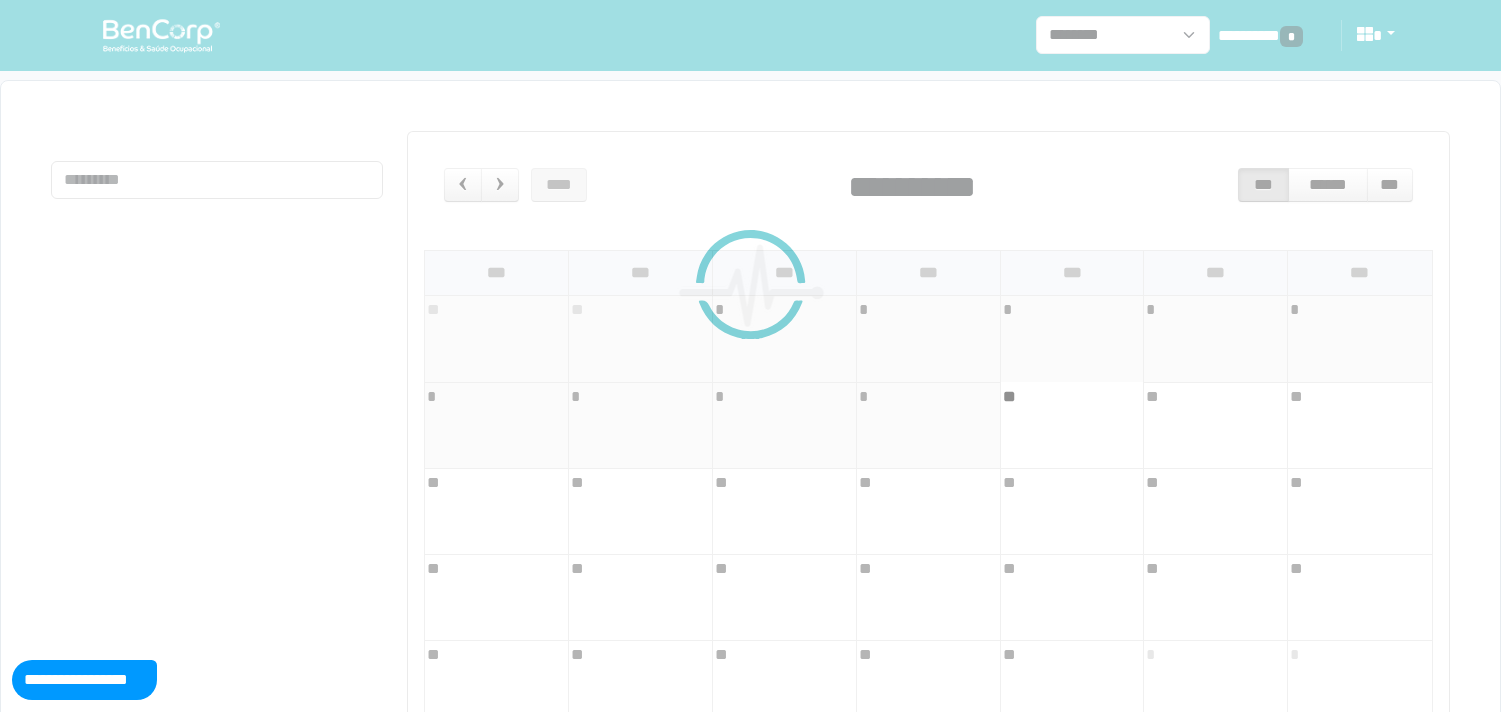 scroll, scrollTop: 0, scrollLeft: 0, axis: both 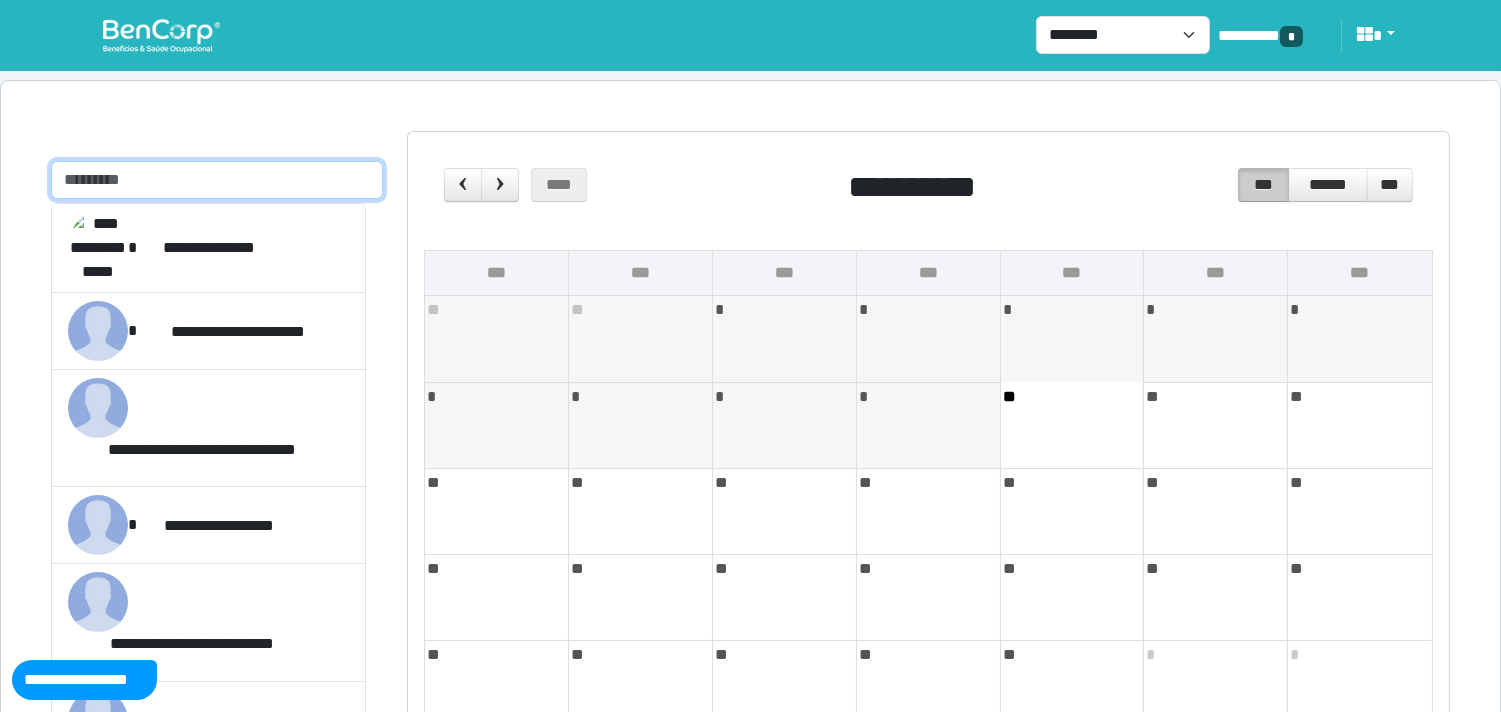 click at bounding box center (217, 180) 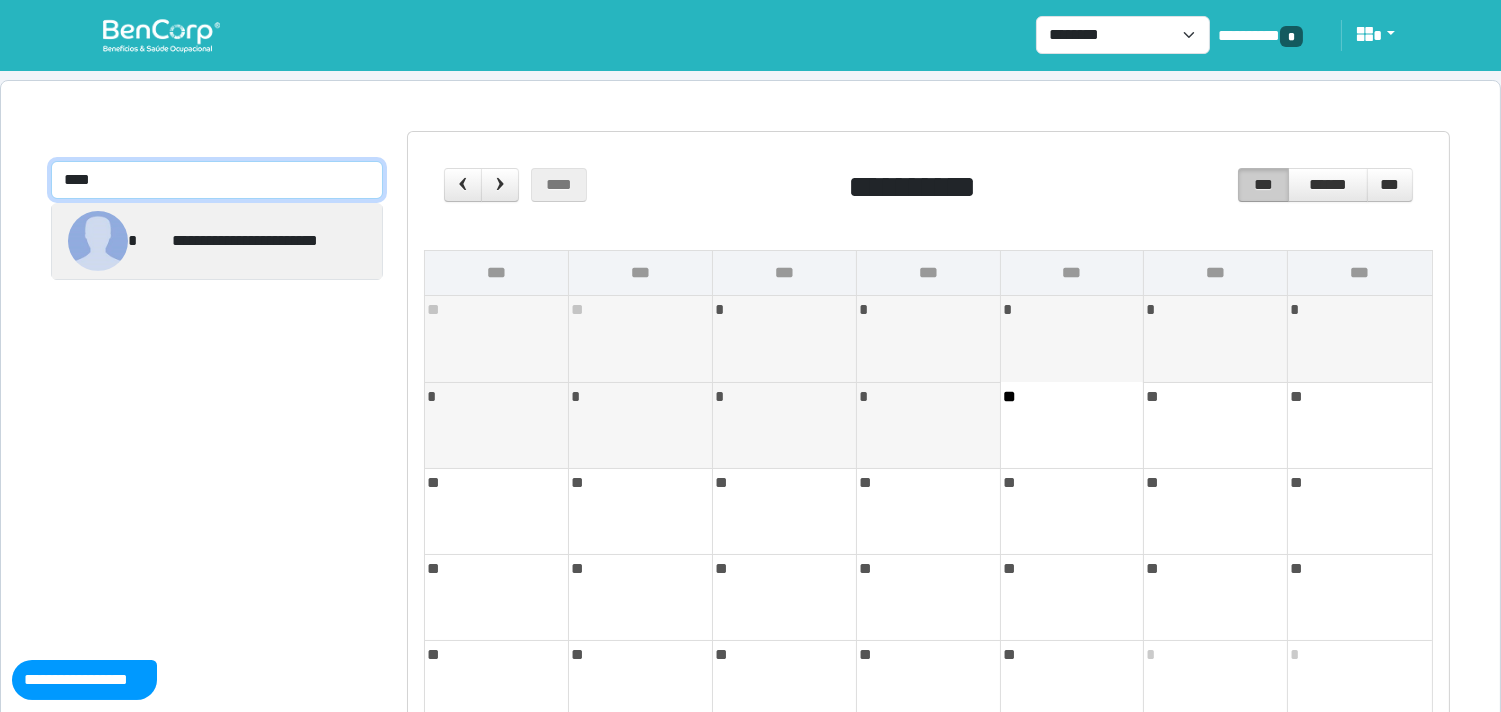 type on "****" 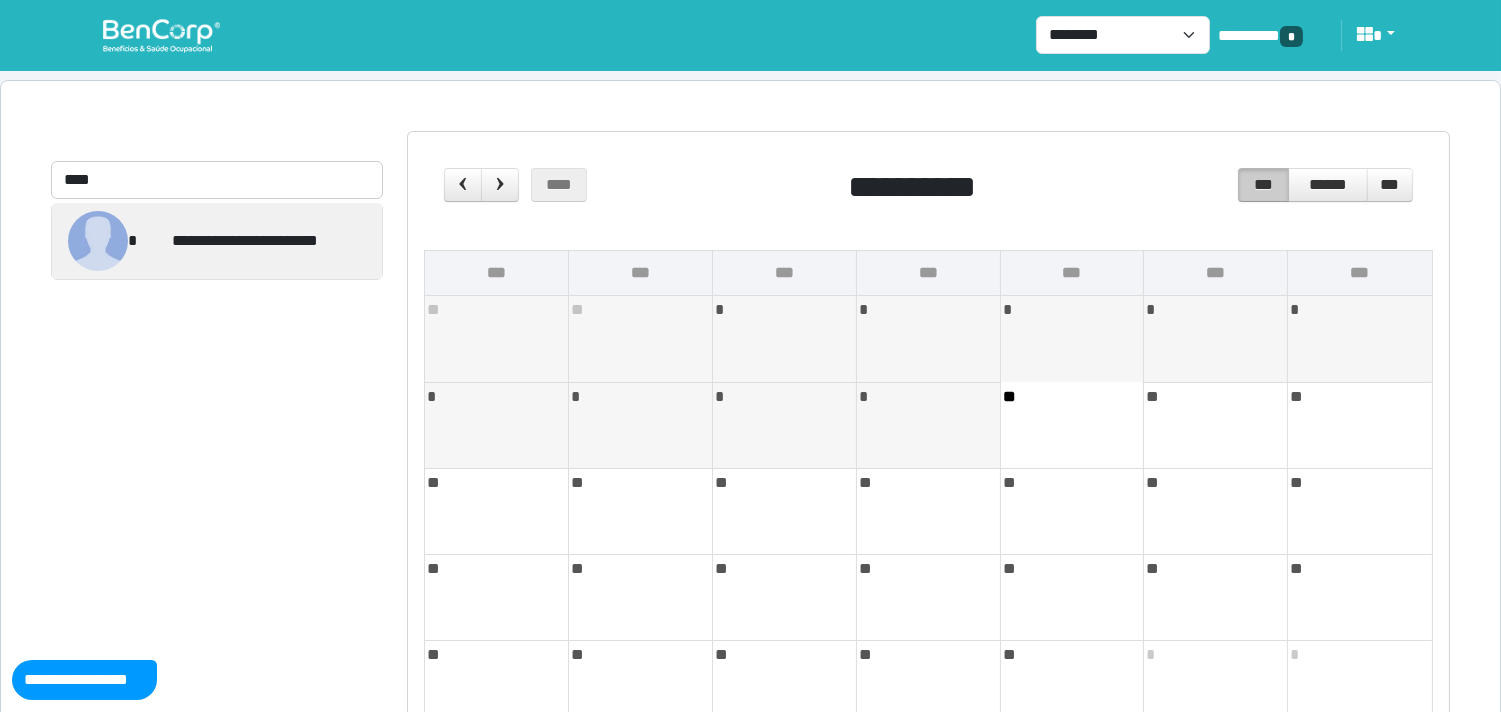 click at bounding box center (98, 241) 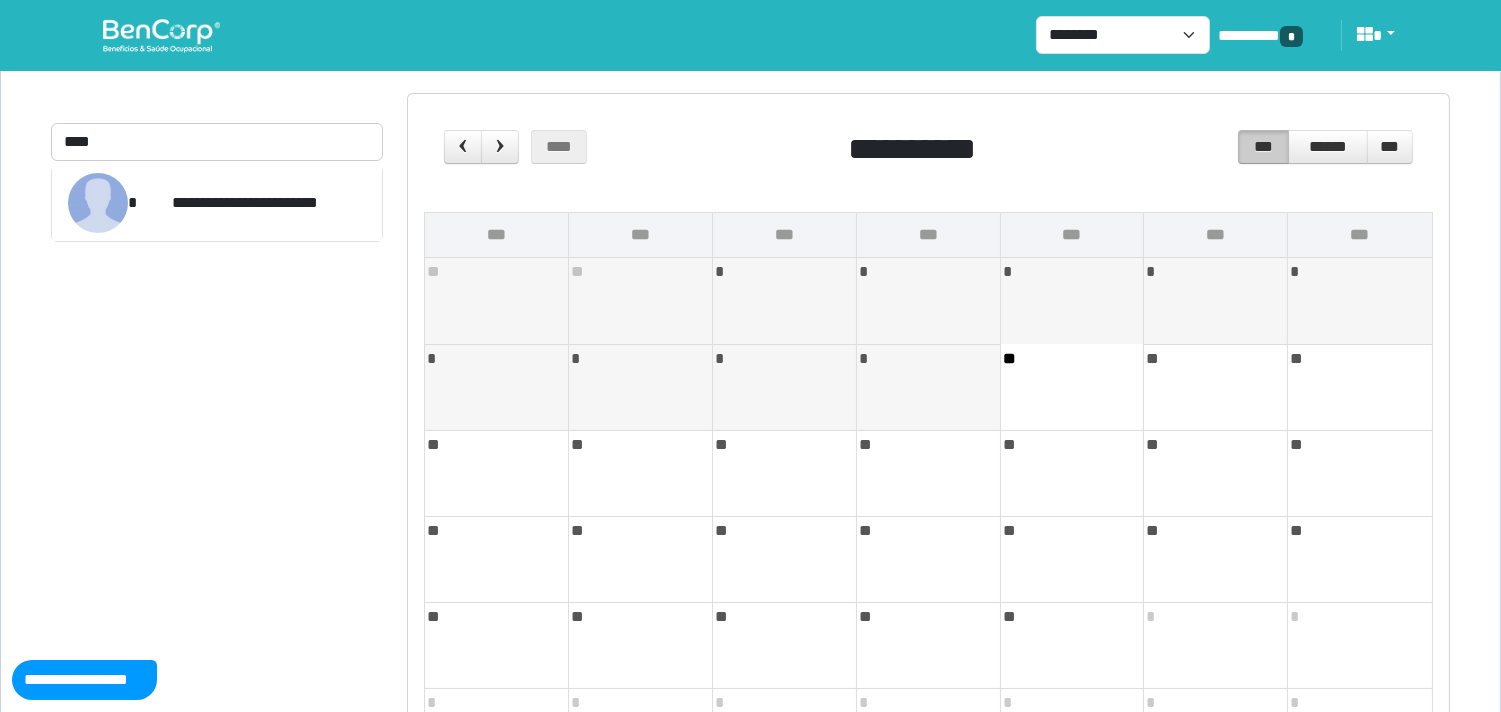 scroll, scrollTop: 0, scrollLeft: 0, axis: both 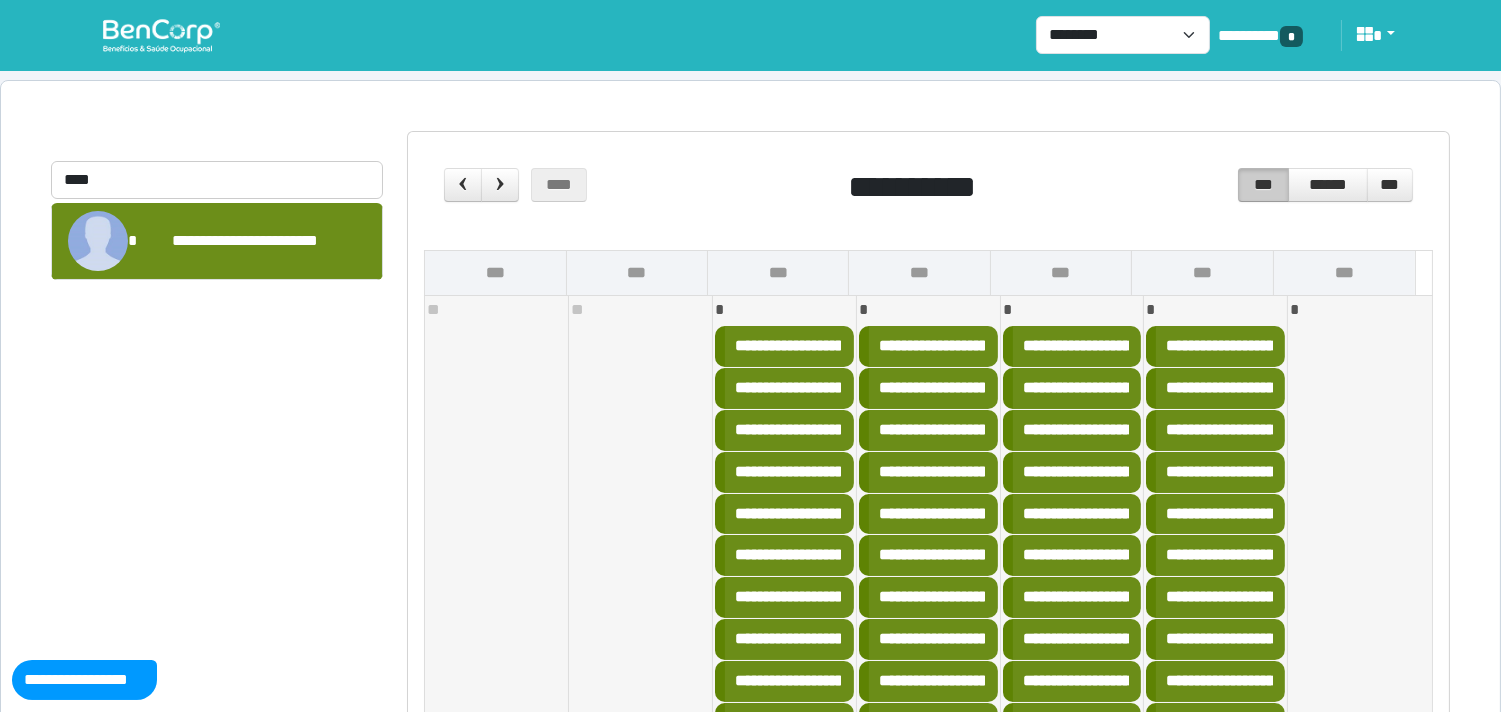 click on "**********" at bounding box center (244, 241) 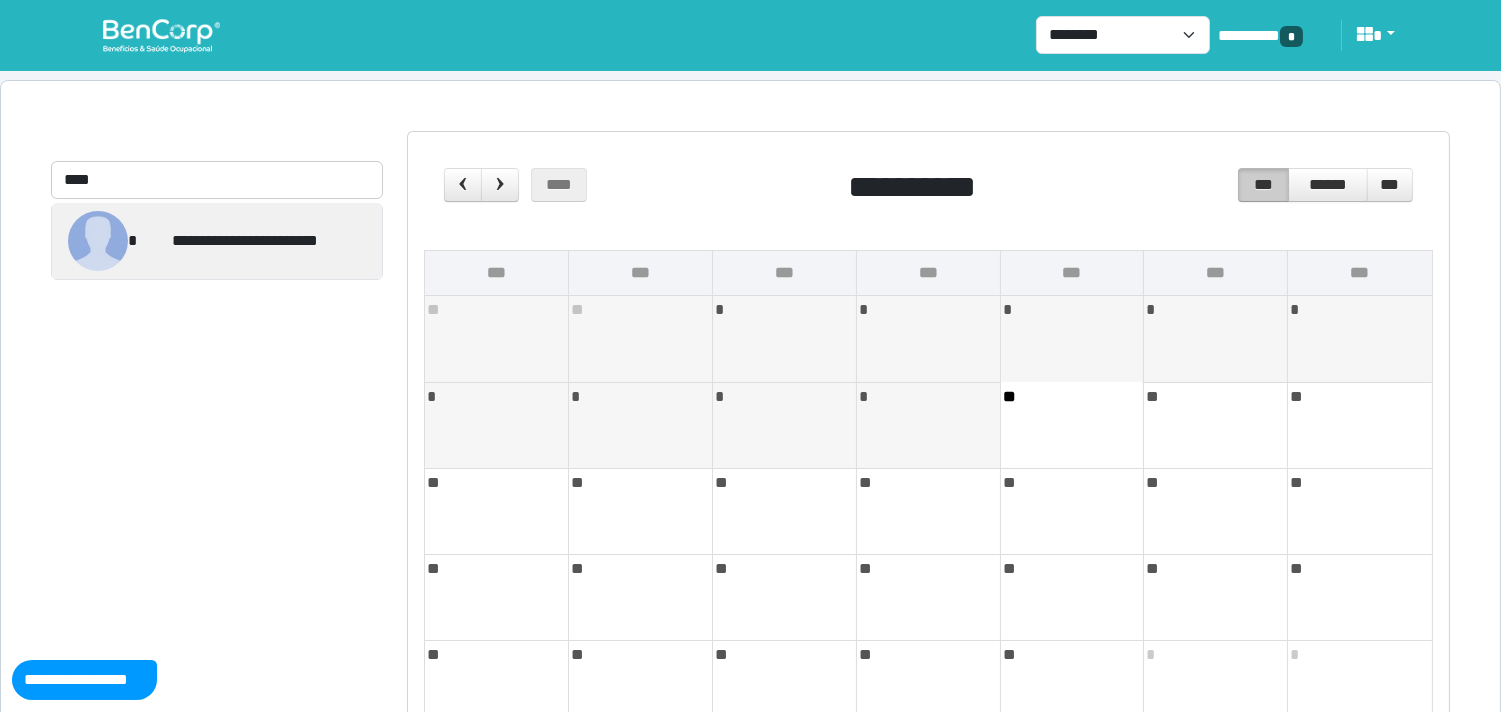 click on "**********" at bounding box center [244, 241] 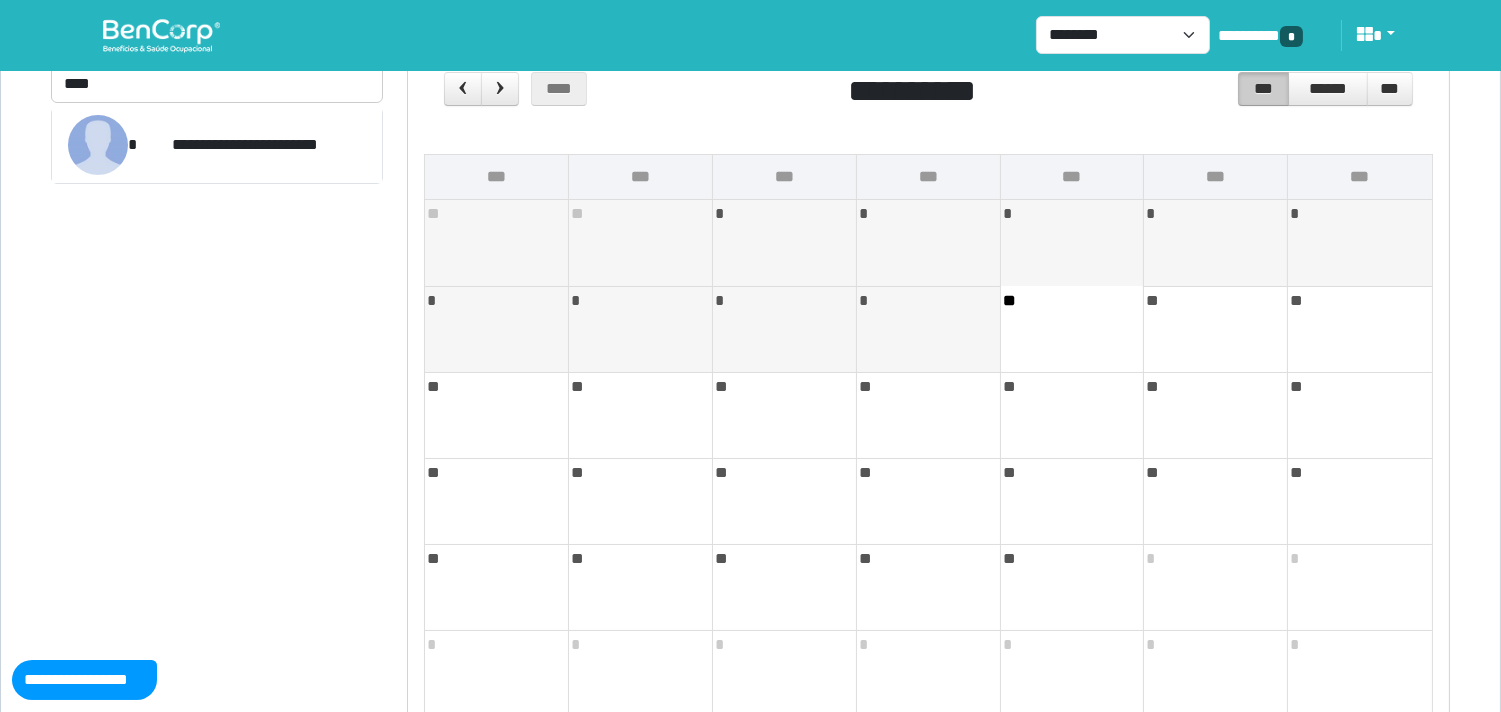 scroll, scrollTop: 0, scrollLeft: 0, axis: both 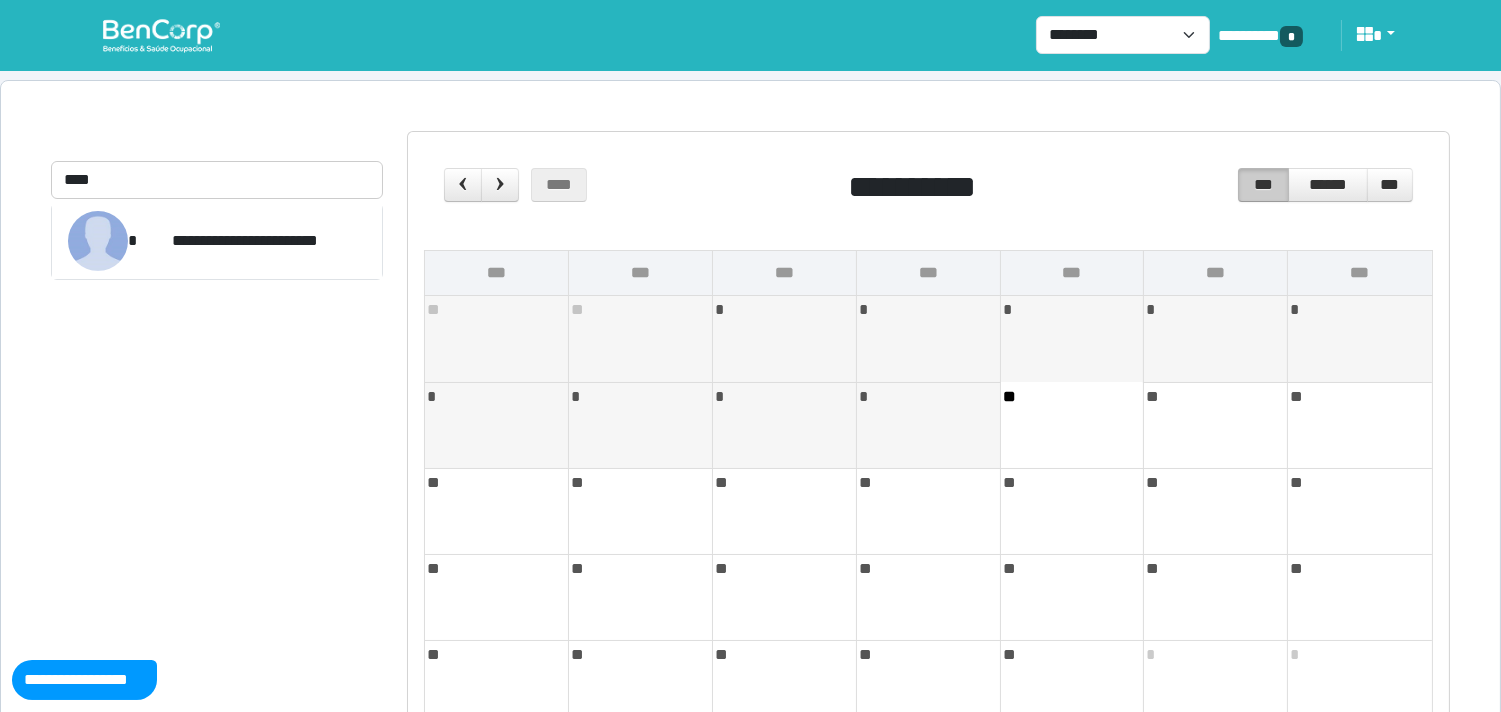 click on "**********" at bounding box center (217, 494) 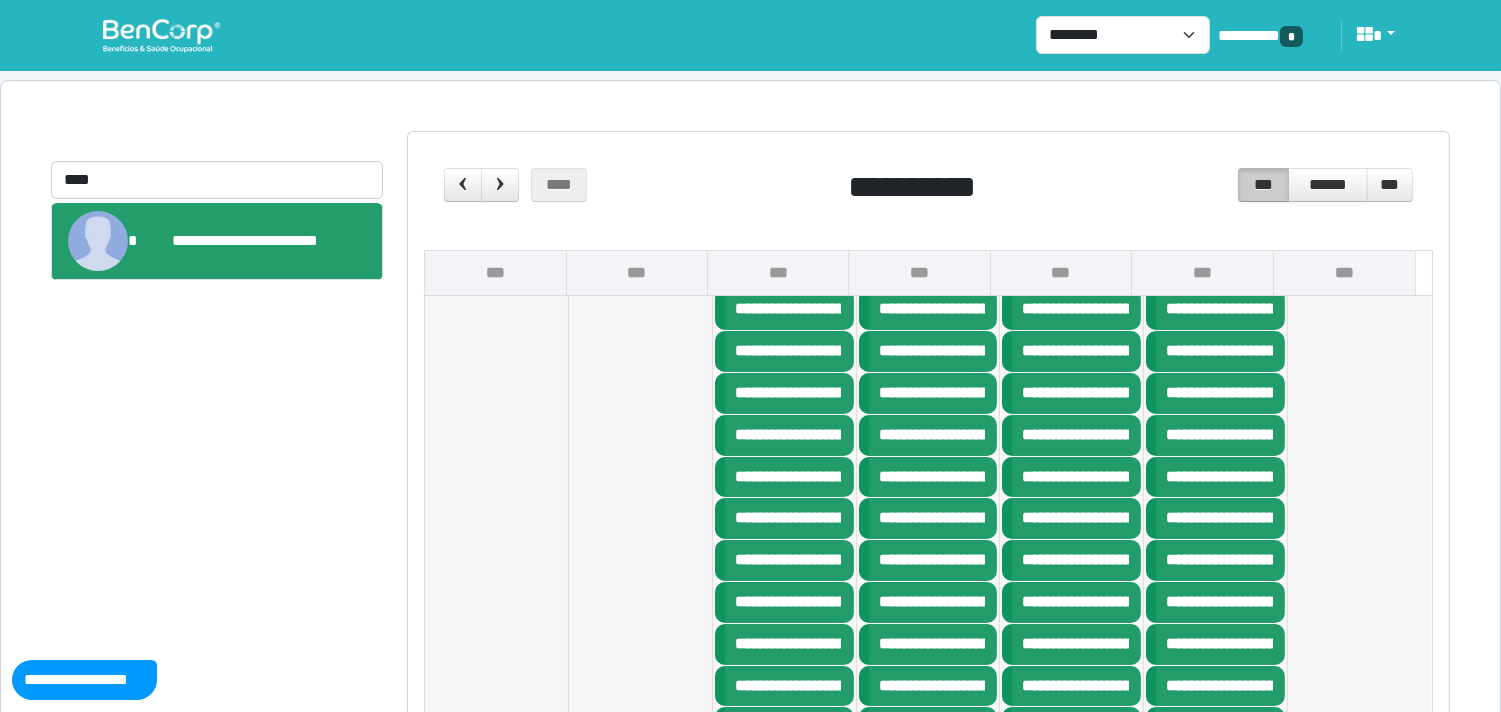 scroll, scrollTop: 0, scrollLeft: 0, axis: both 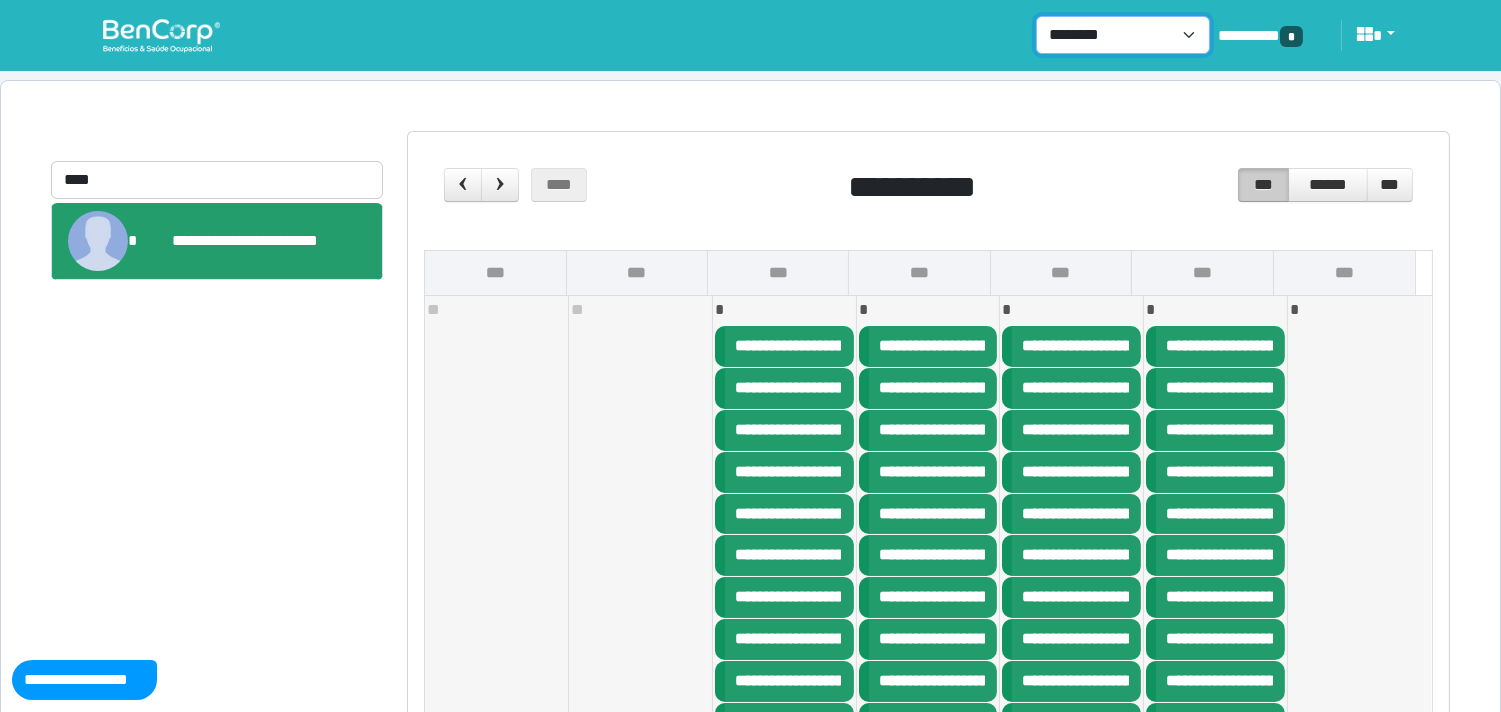 drag, startPoint x: 1135, startPoint y: 35, endPoint x: 1138, endPoint y: 52, distance: 17.262676 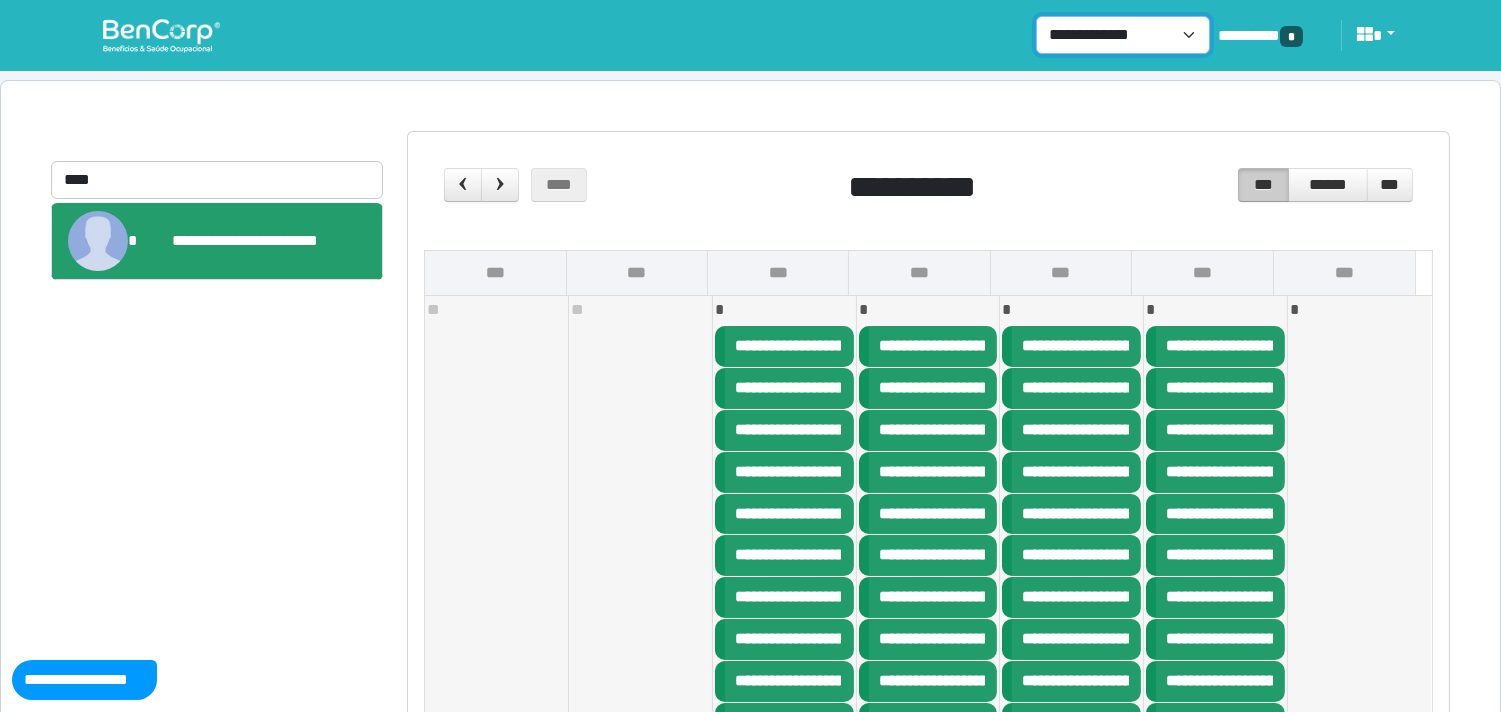 click on "**********" at bounding box center [1123, 35] 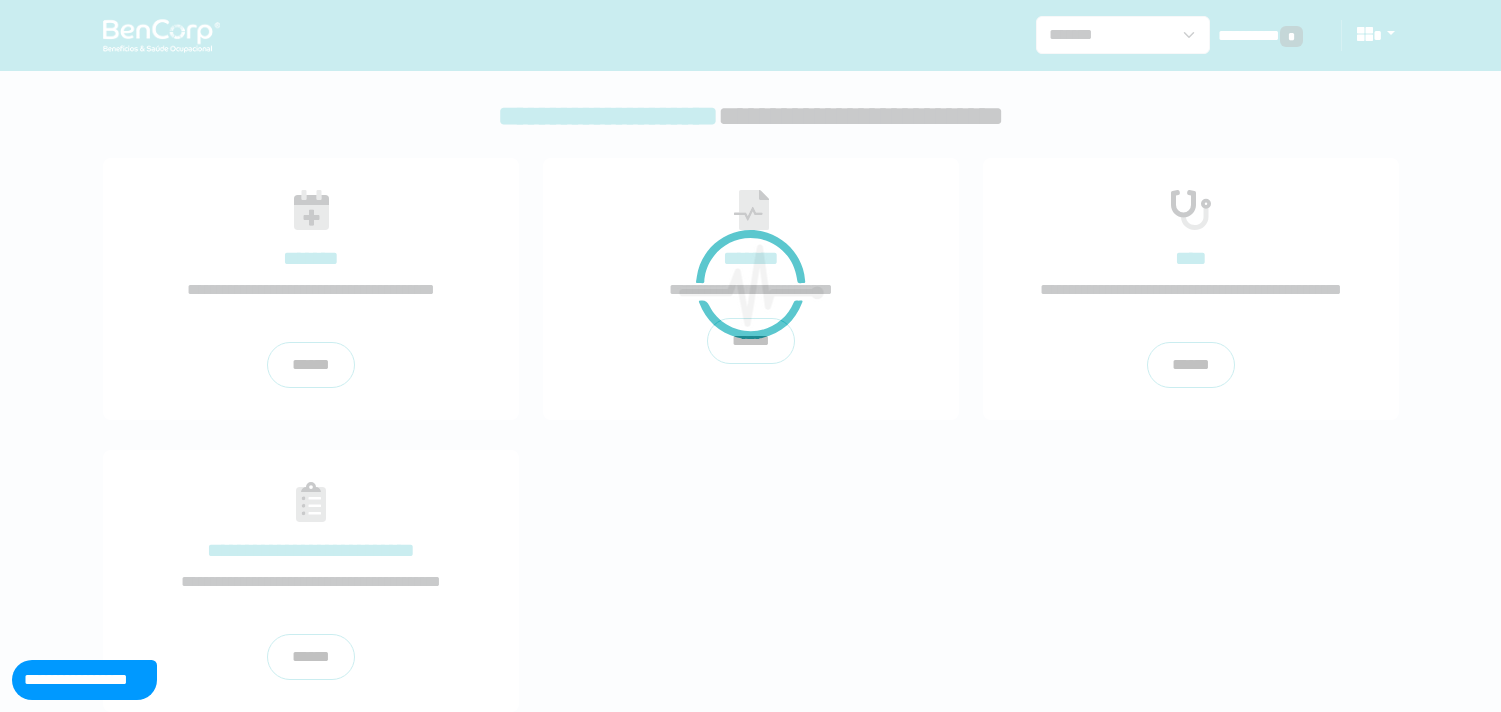 scroll, scrollTop: 0, scrollLeft: 0, axis: both 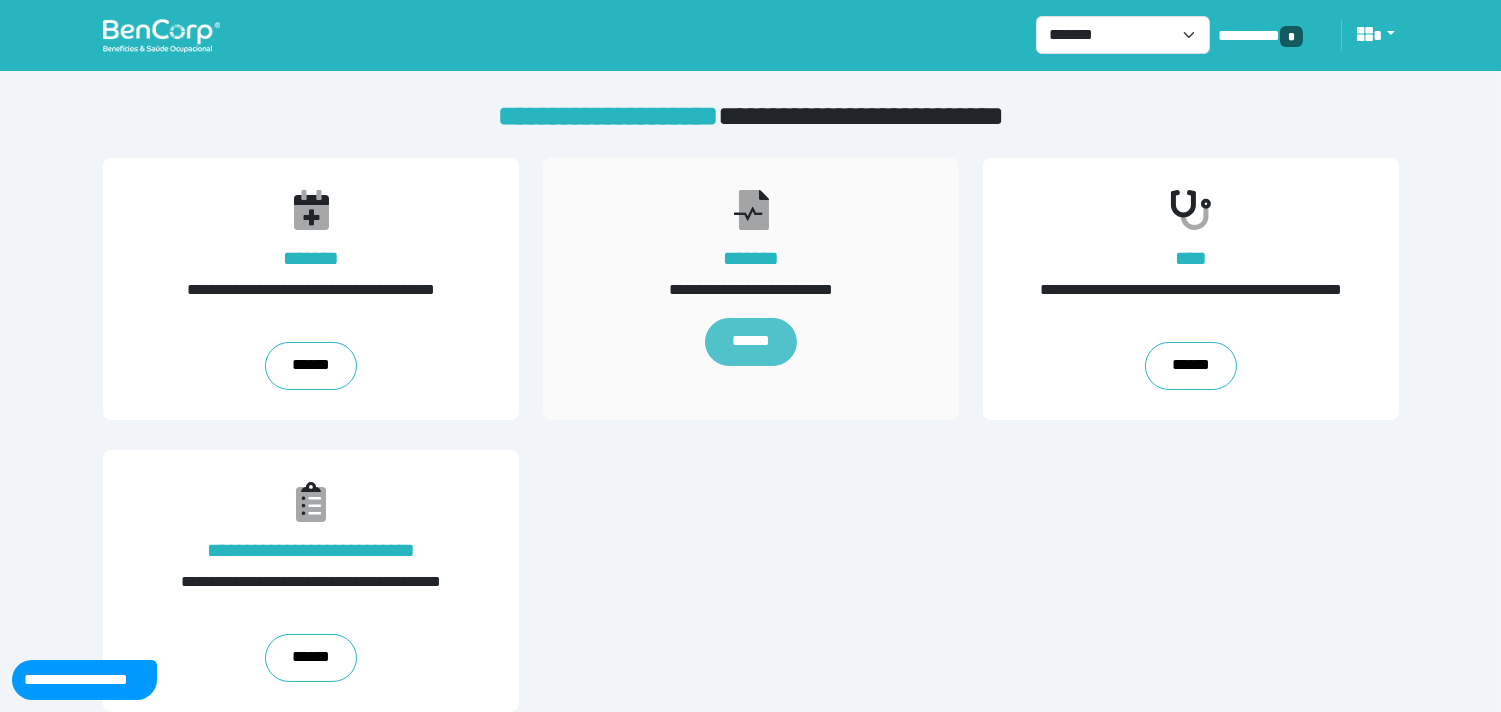 click on "******" at bounding box center [750, 342] 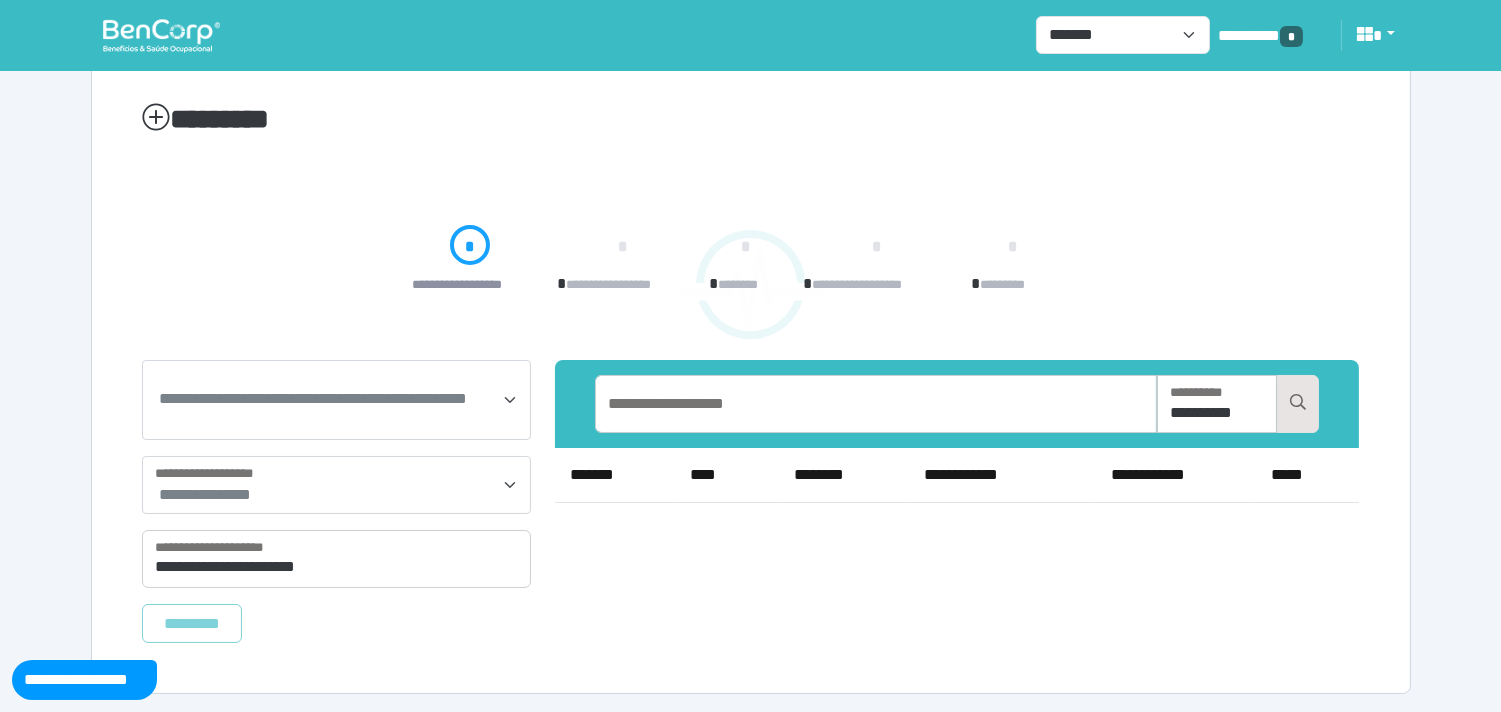 scroll, scrollTop: 50, scrollLeft: 0, axis: vertical 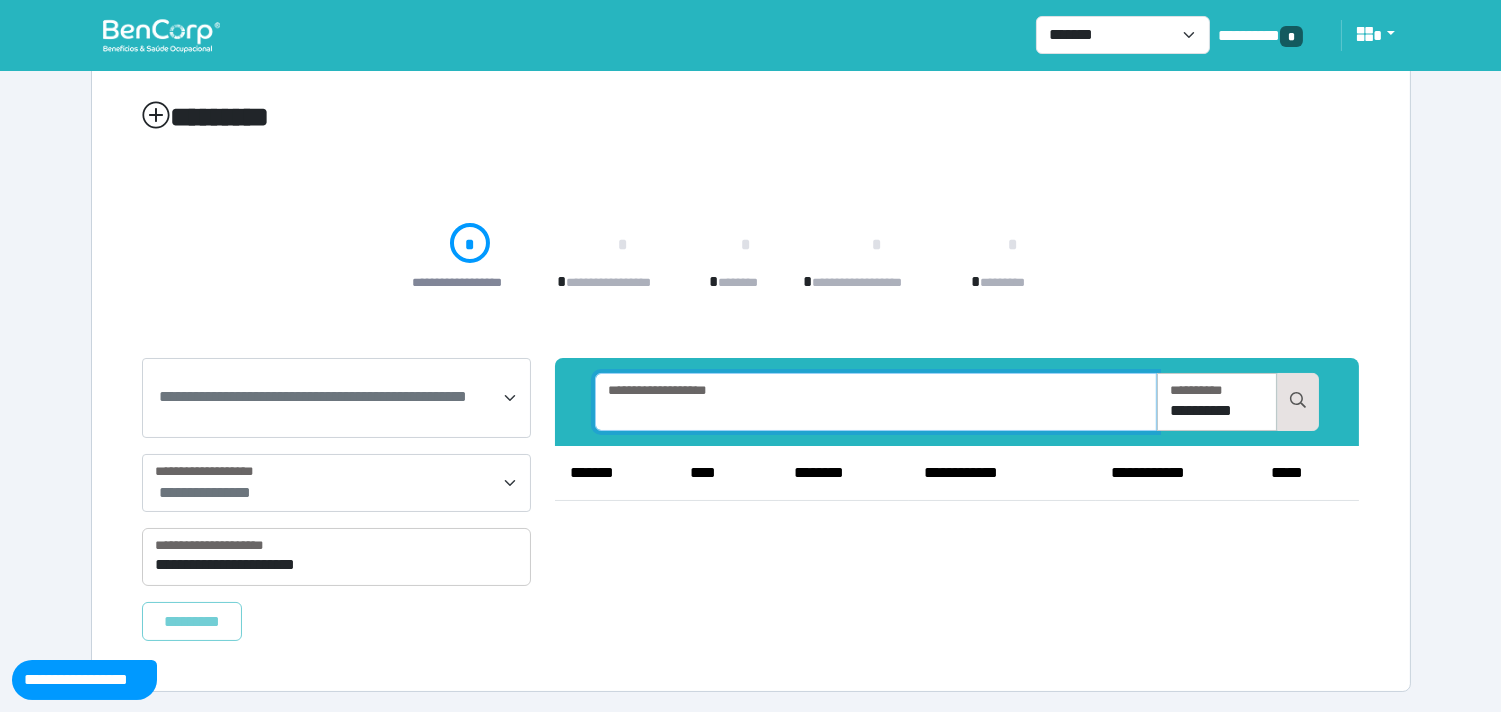 click at bounding box center (876, 402) 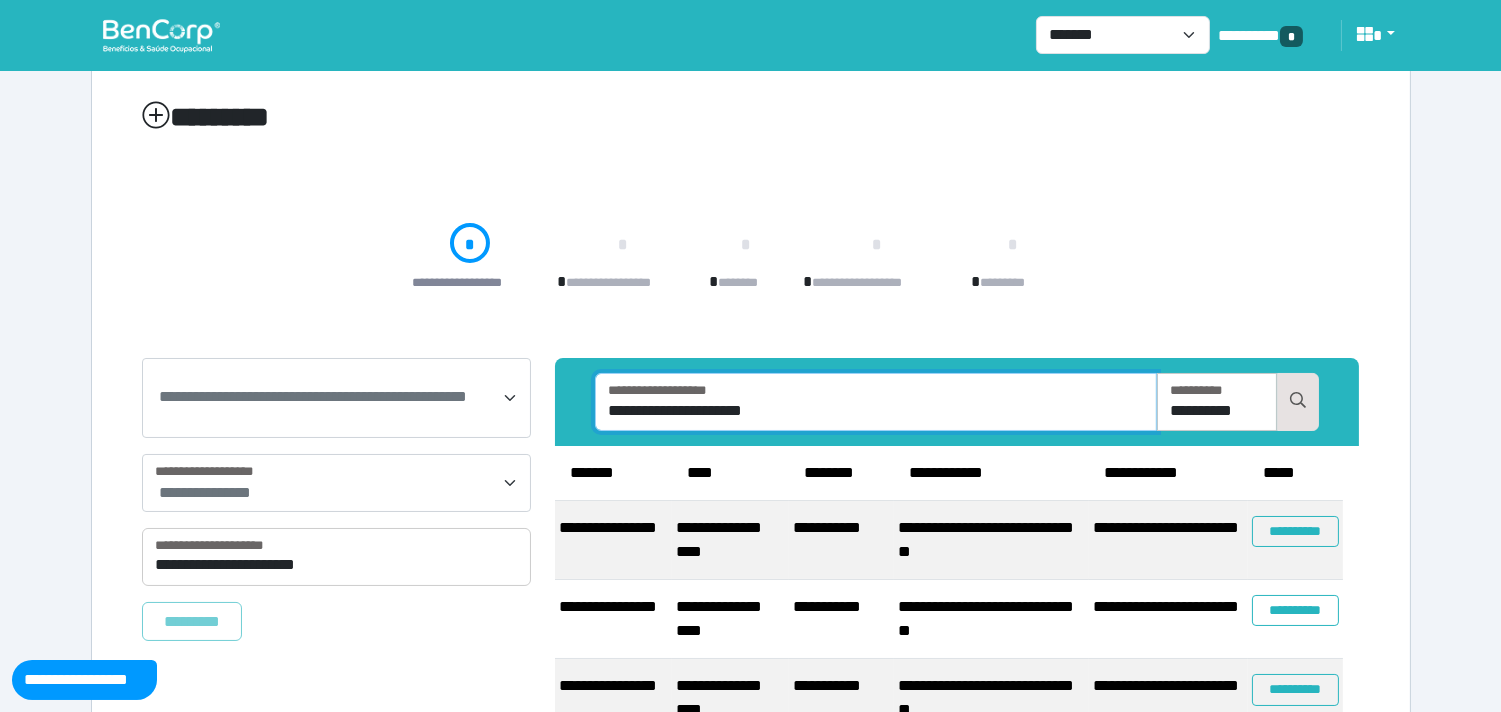 scroll, scrollTop: 66, scrollLeft: 0, axis: vertical 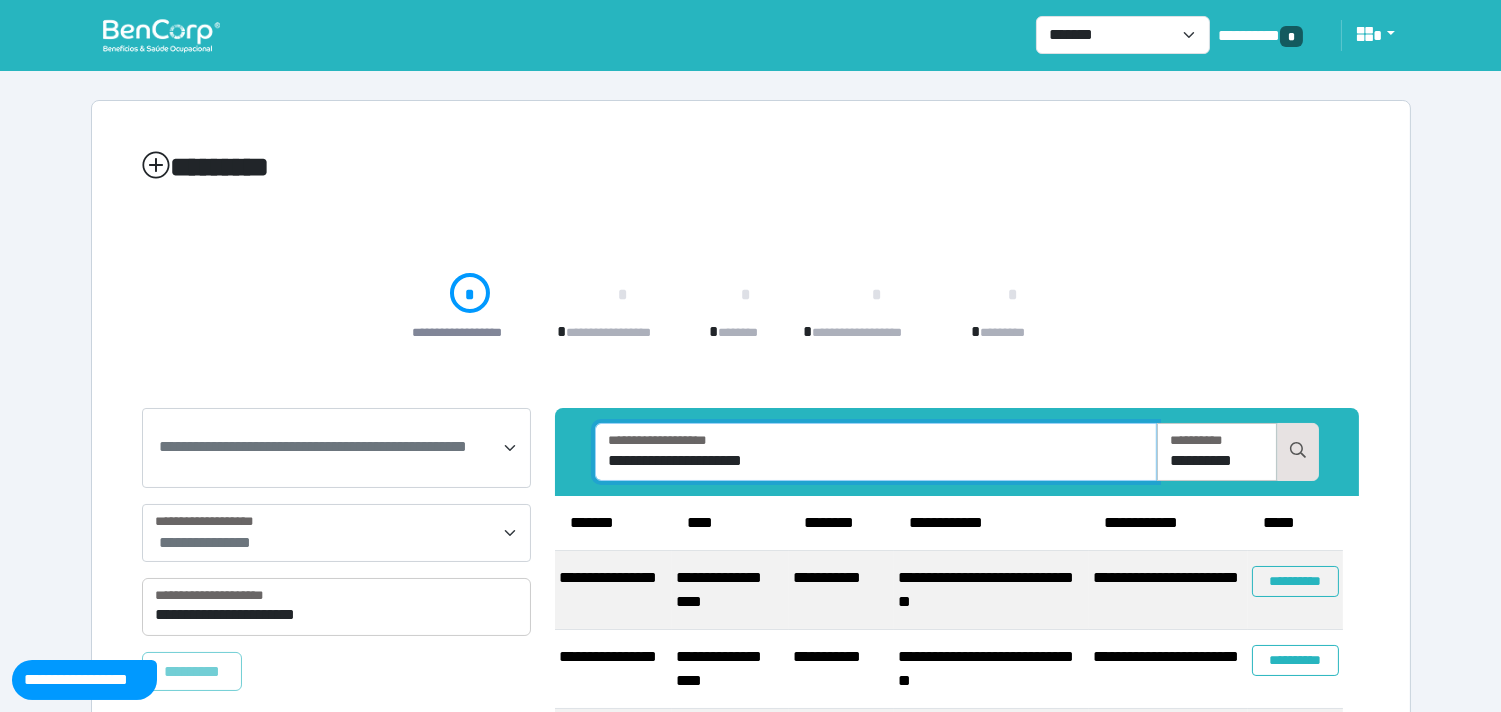 click on "**********" at bounding box center (876, 452) 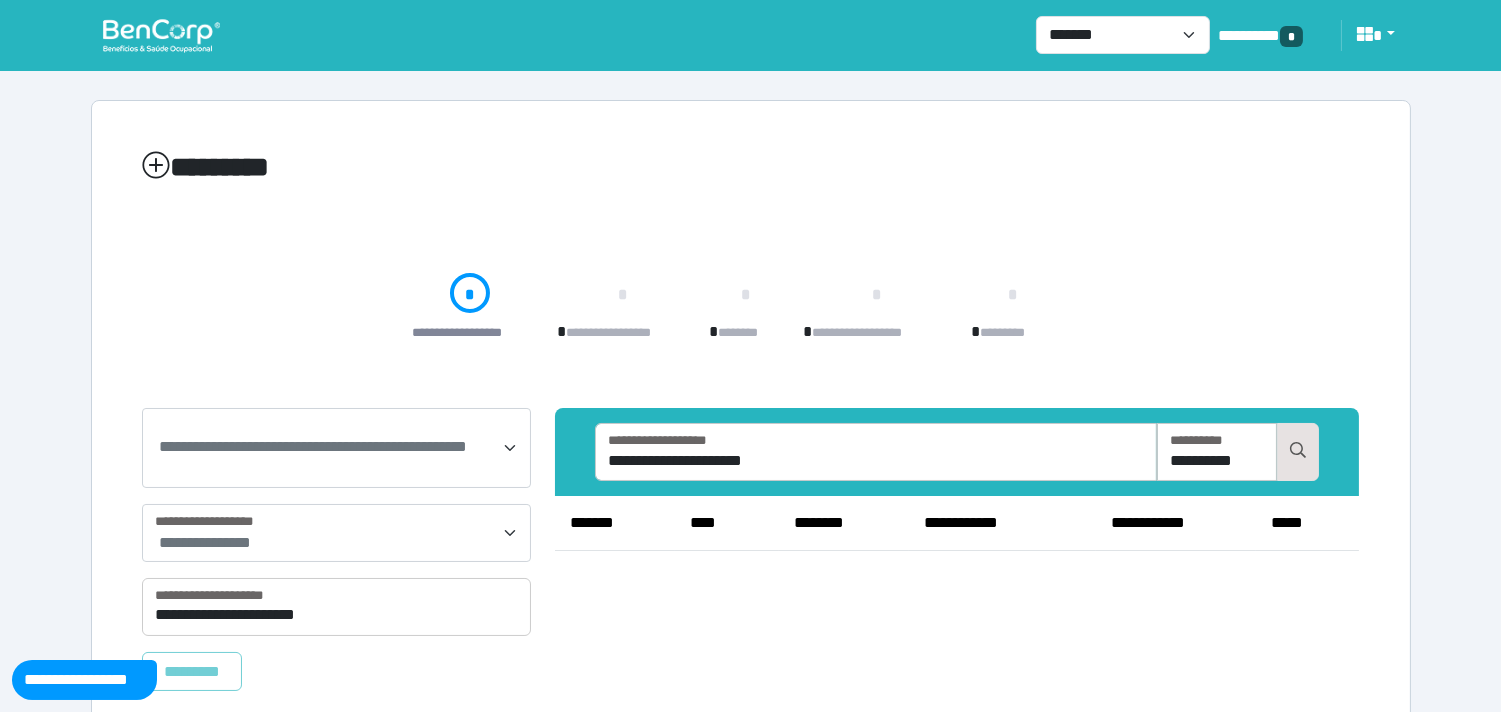 drag, startPoint x: 180, startPoint y: 37, endPoint x: 513, endPoint y: 127, distance: 344.9478 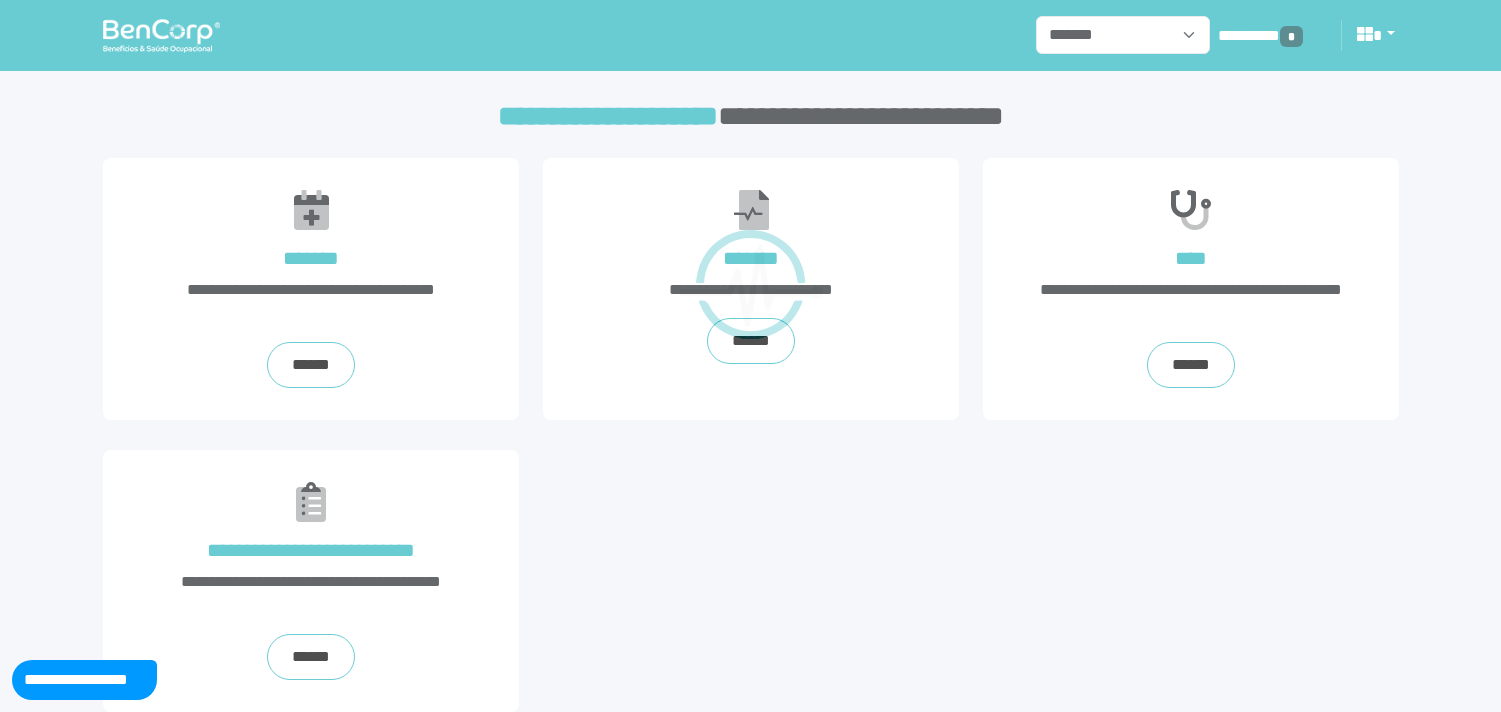 scroll, scrollTop: 0, scrollLeft: 0, axis: both 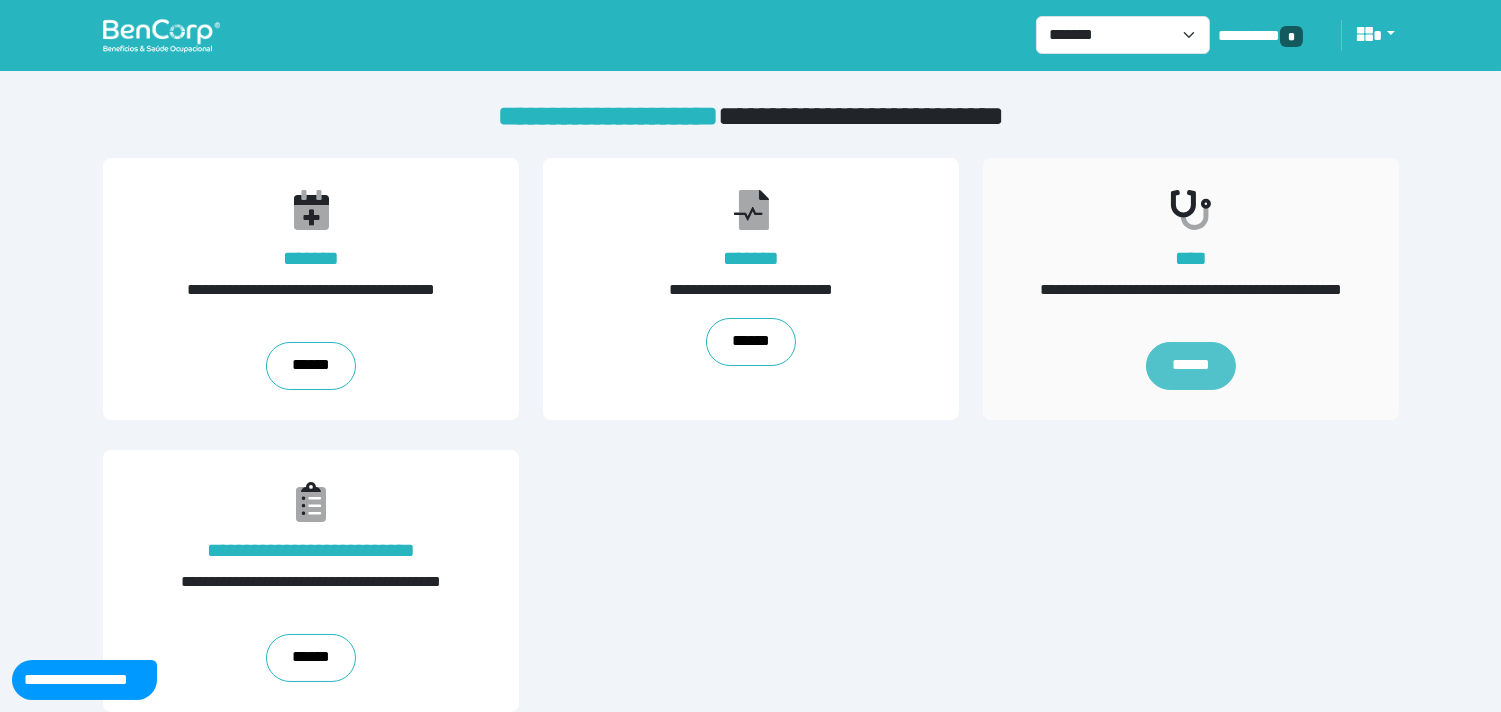 click on "******" at bounding box center (1190, 366) 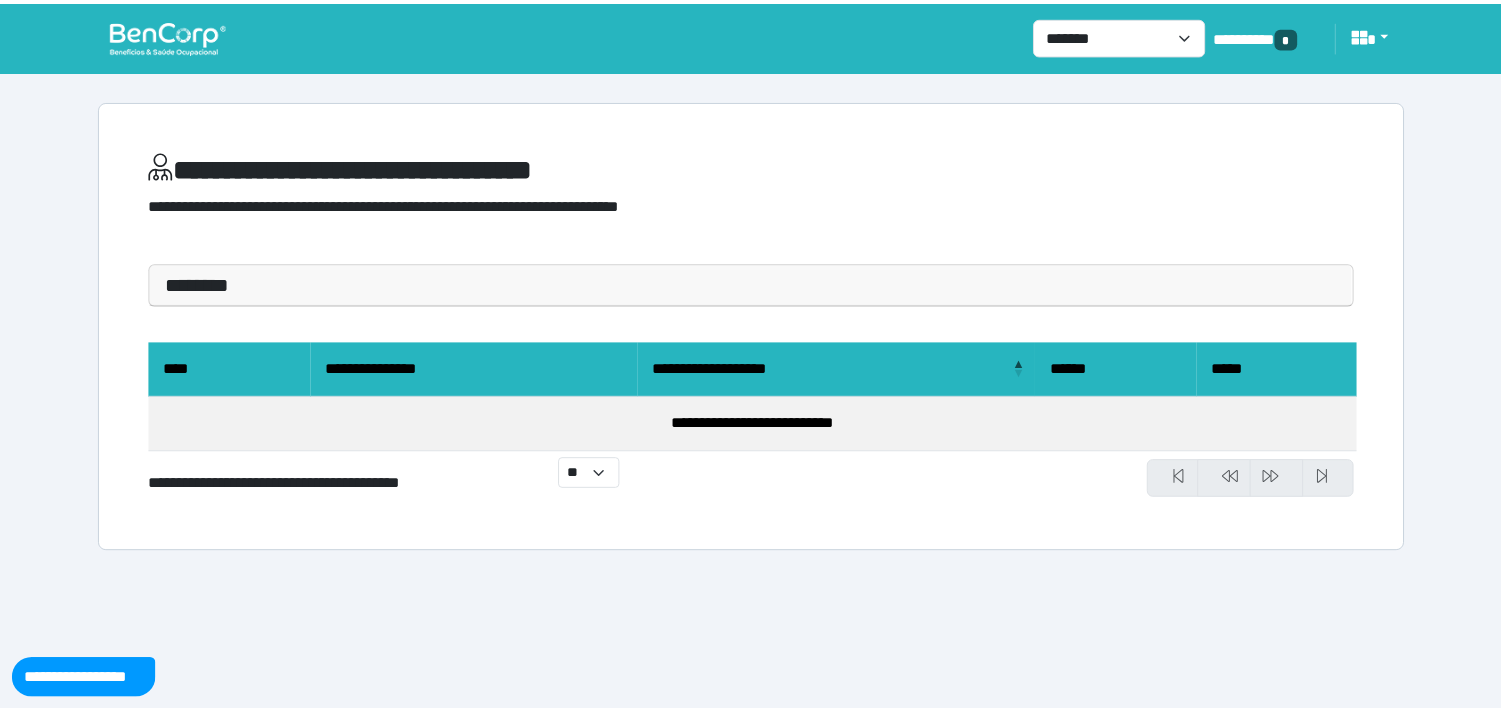 scroll, scrollTop: 0, scrollLeft: 0, axis: both 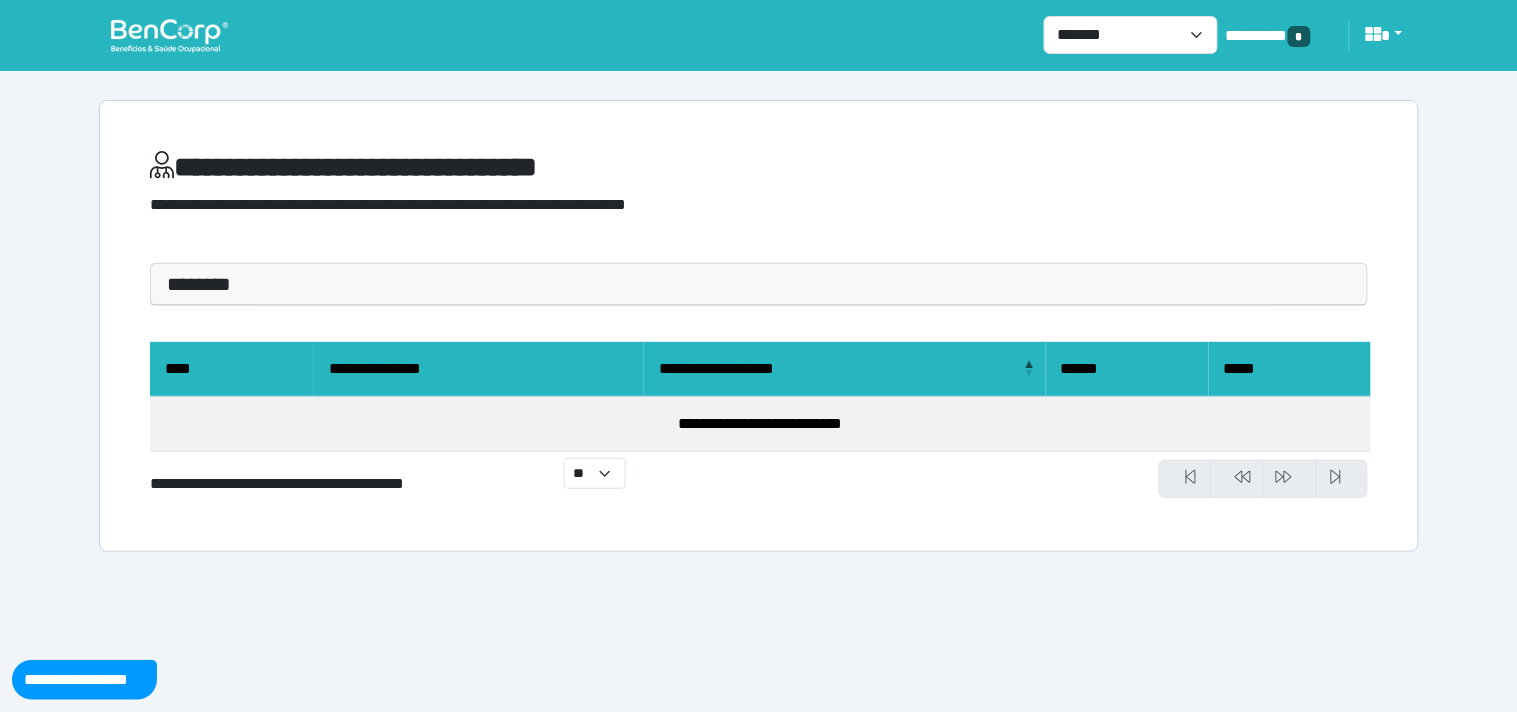 click on "**********" at bounding box center [759, 326] 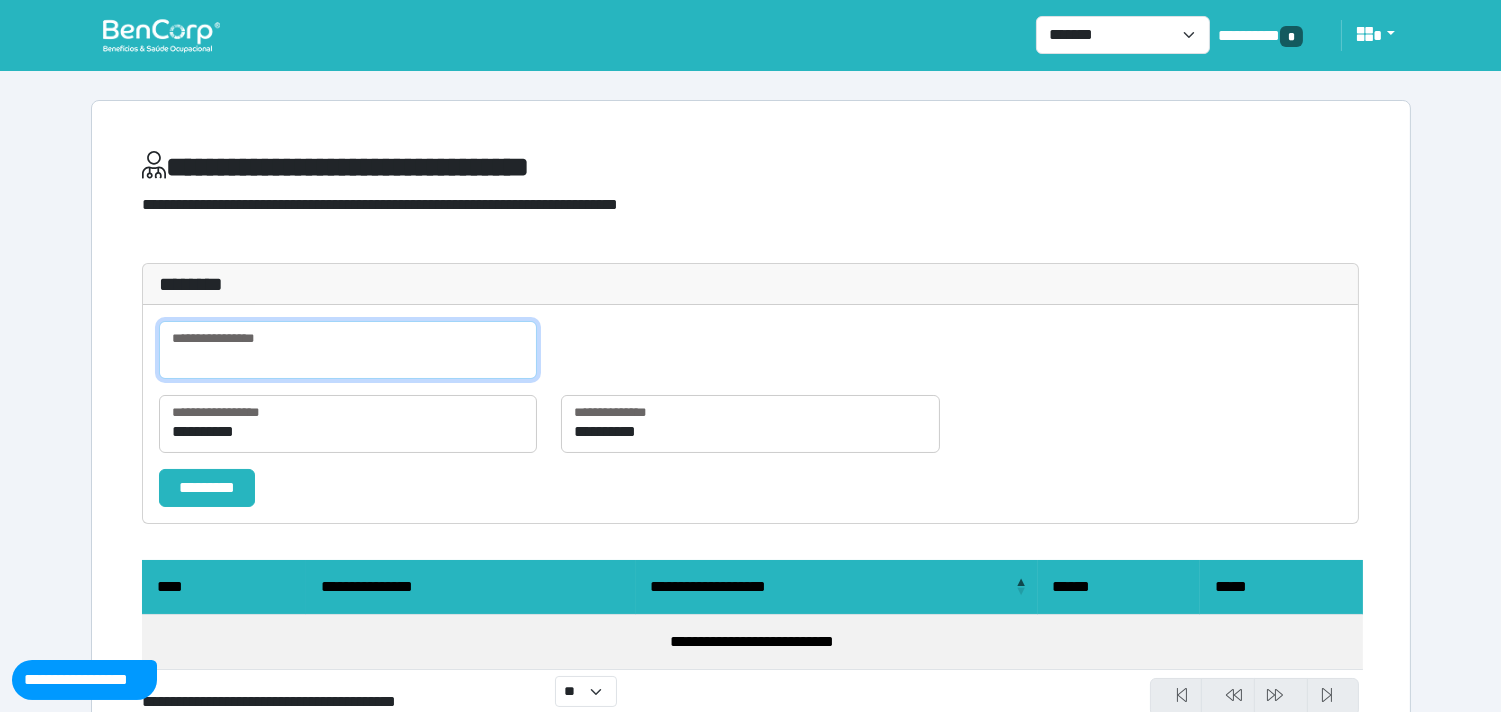 click at bounding box center (348, 350) 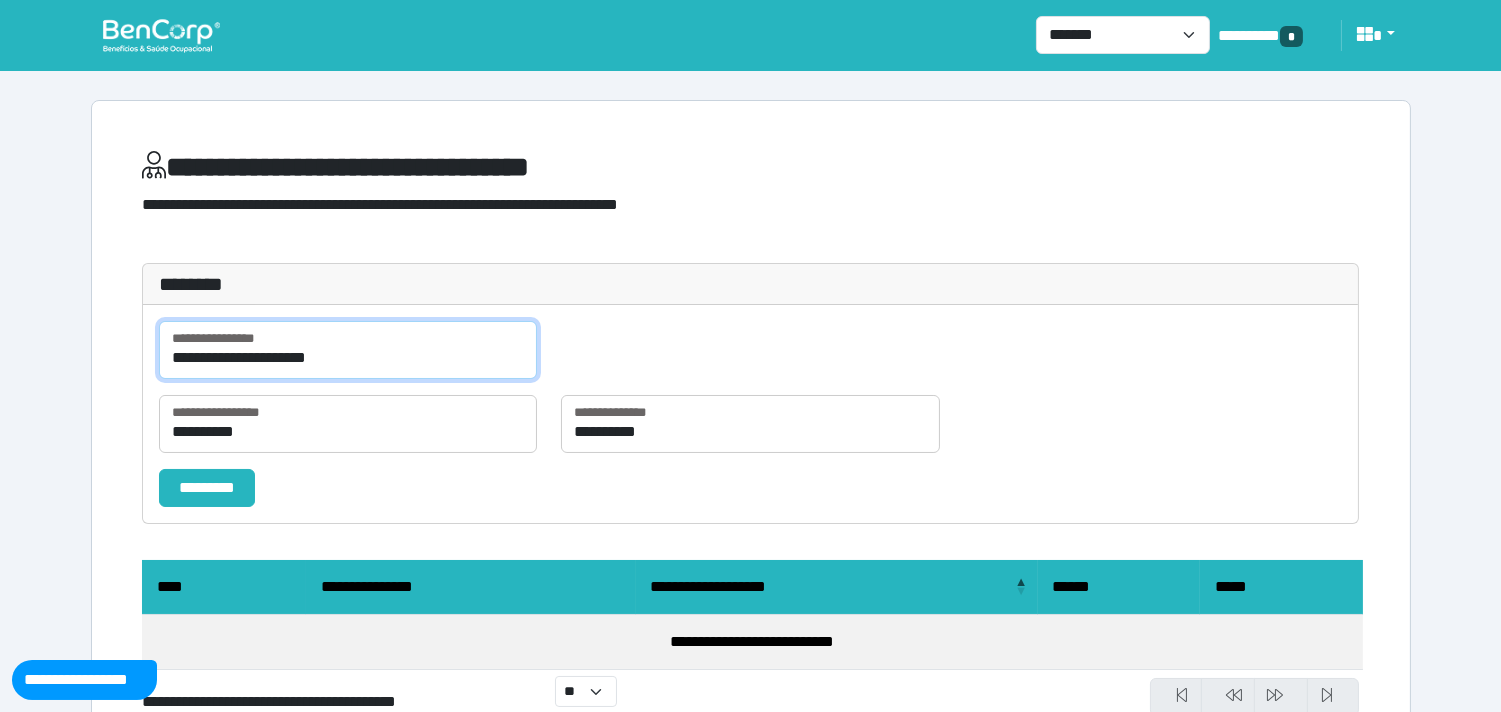 type on "**********" 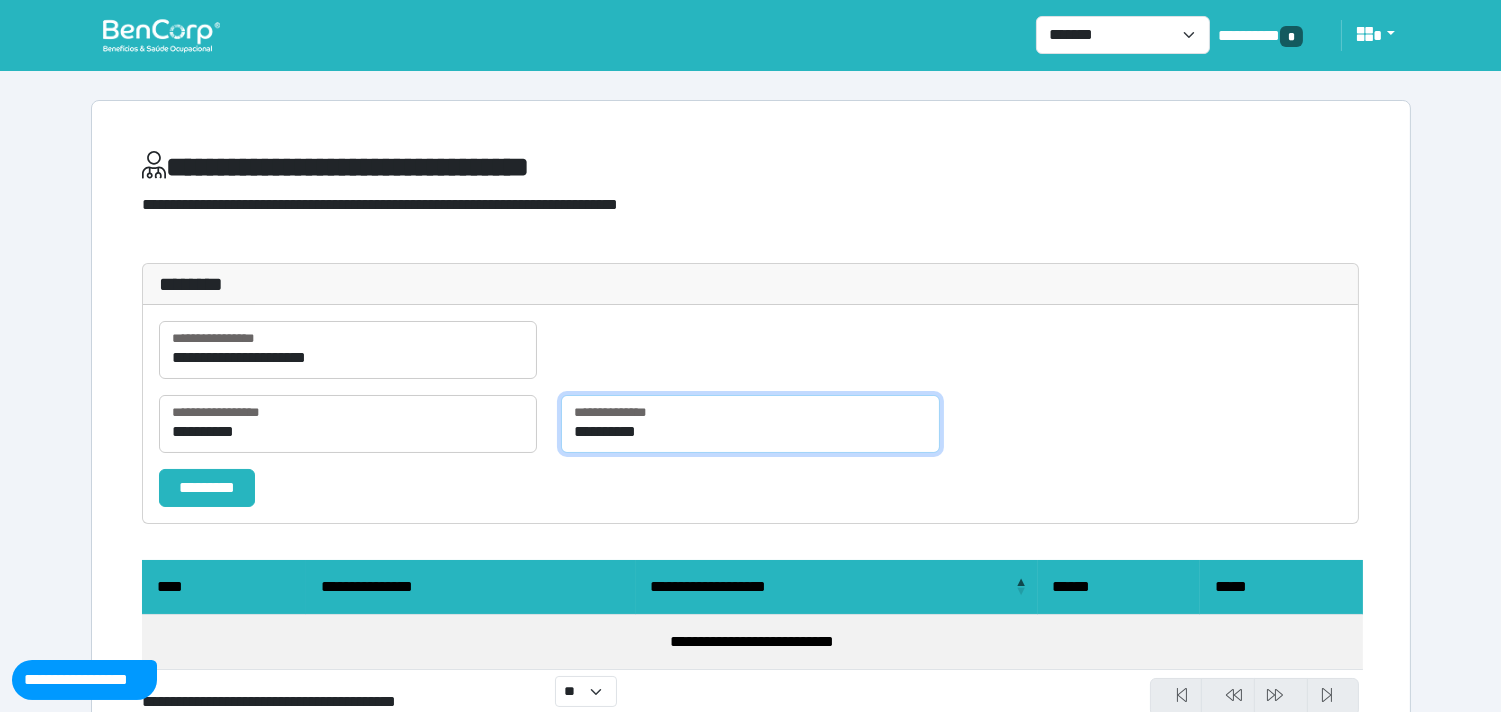 click on "**********" at bounding box center (750, 424) 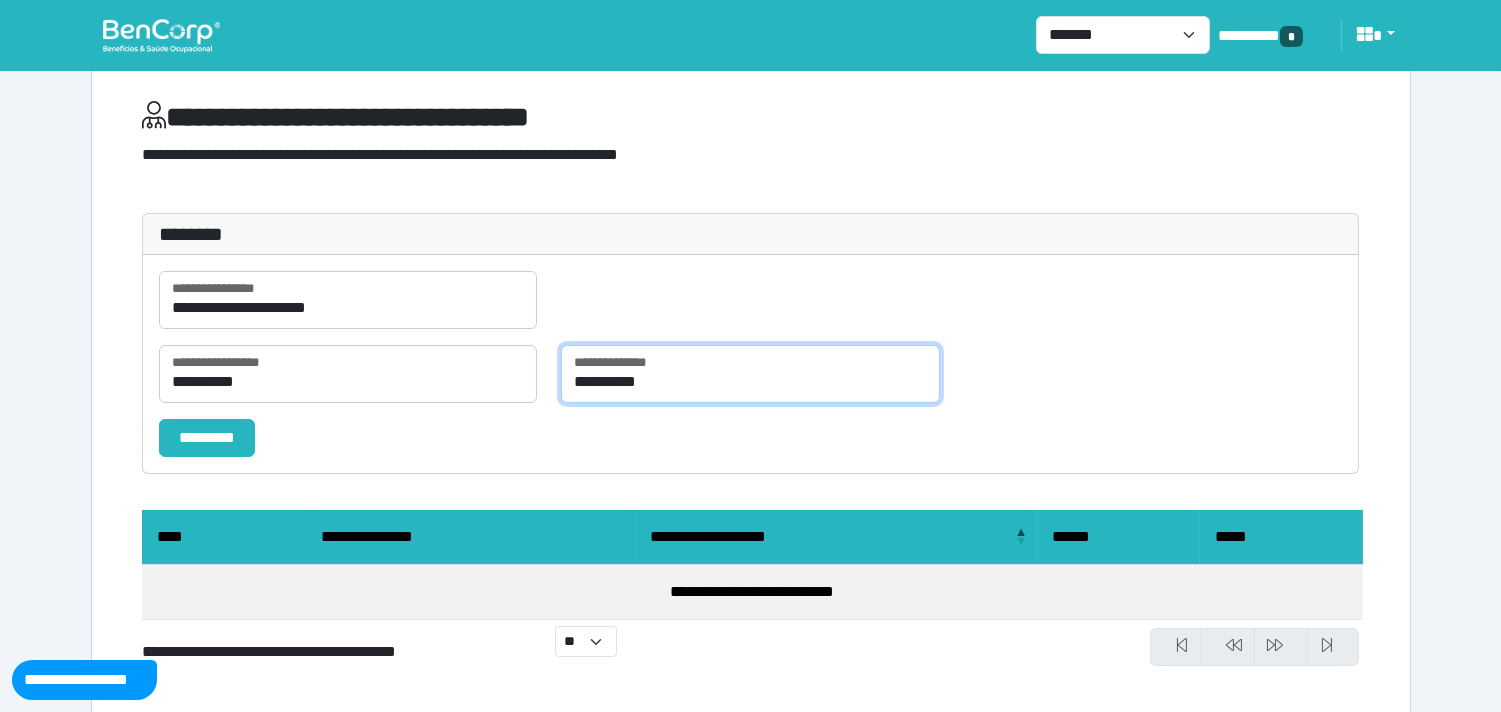 scroll, scrollTop: 77, scrollLeft: 0, axis: vertical 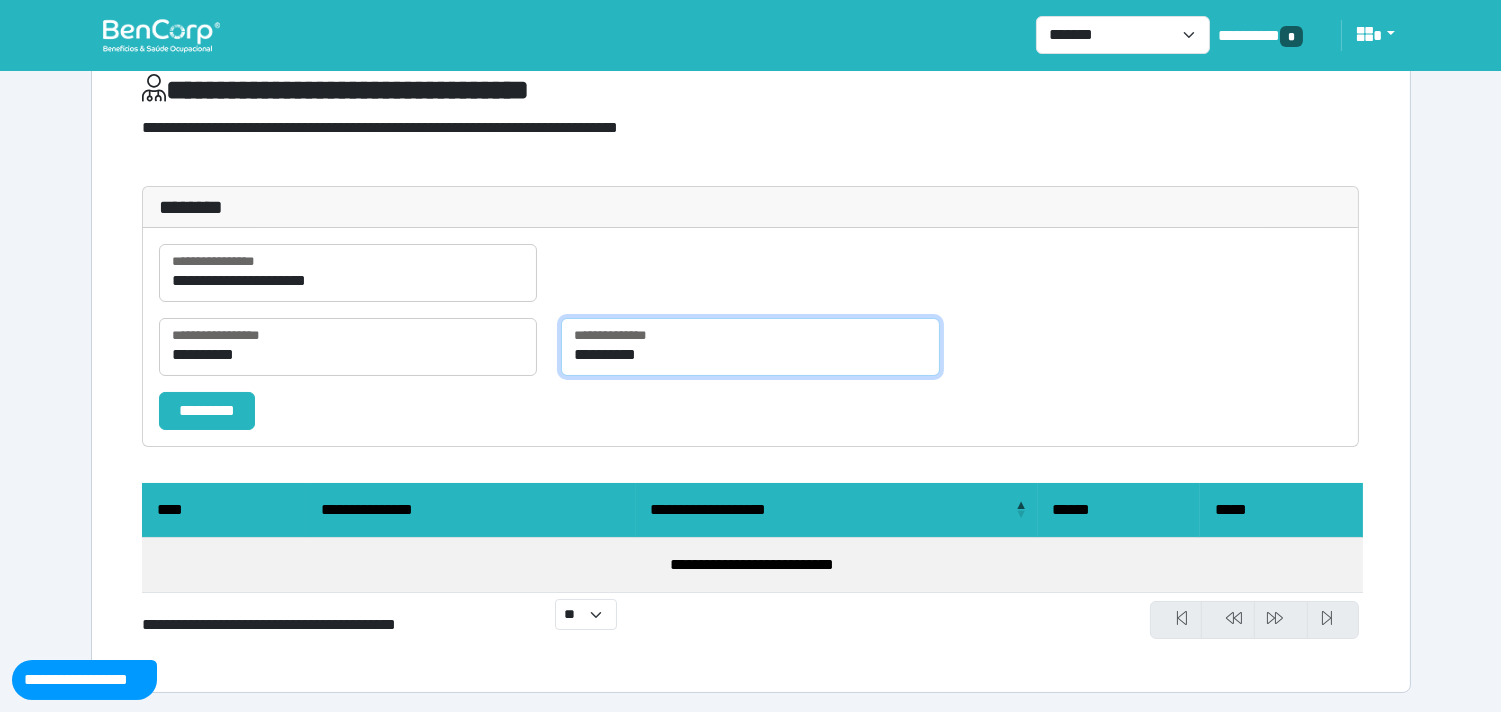 type on "**********" 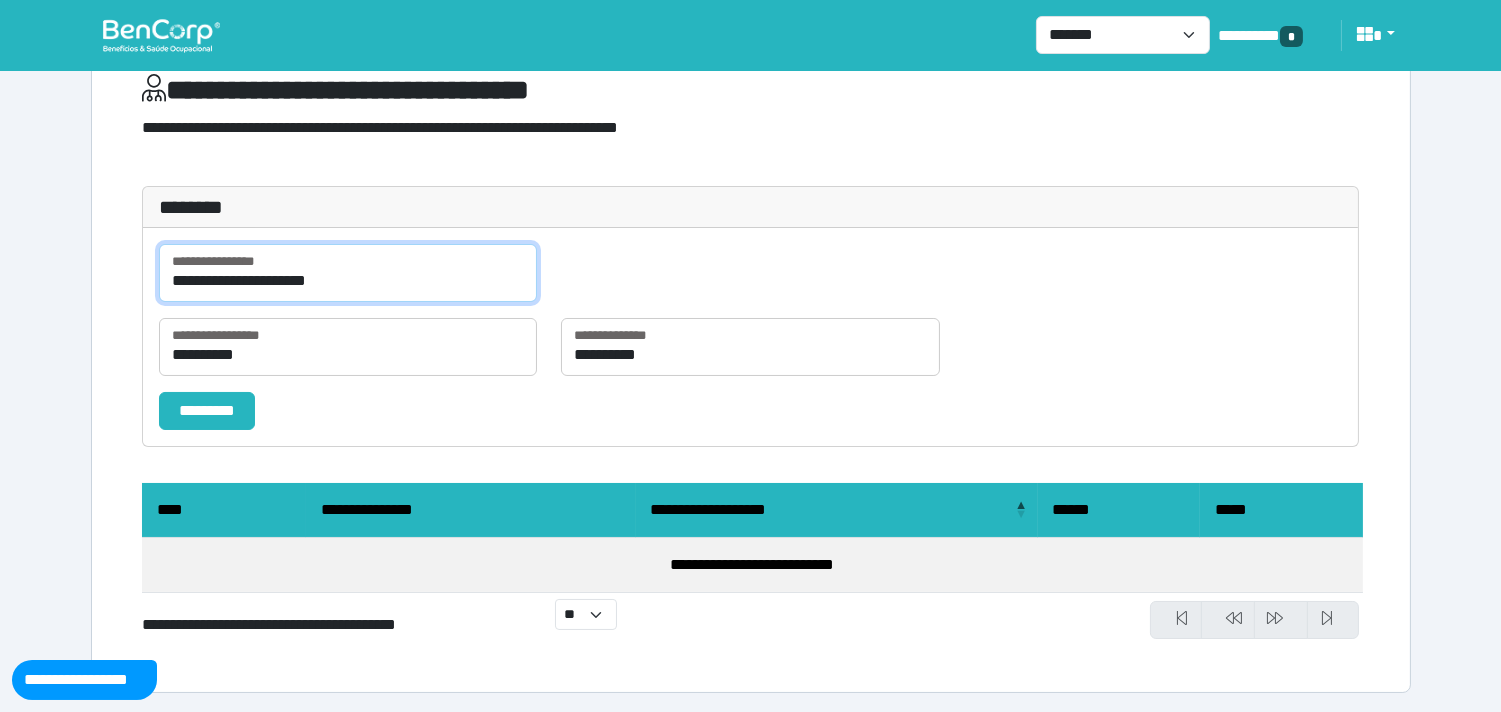 drag, startPoint x: 341, startPoint y: 286, endPoint x: 234, endPoint y: 280, distance: 107.16809 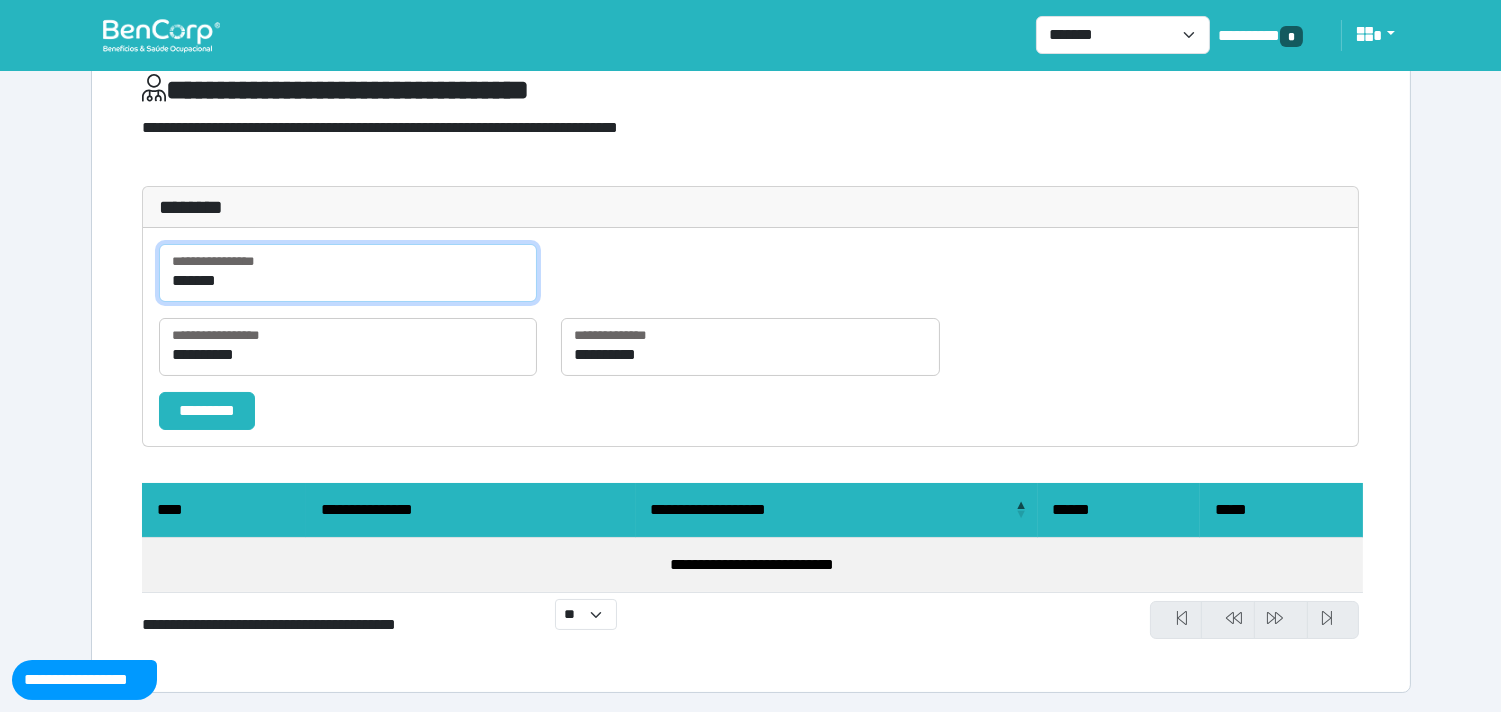 click on "*********" at bounding box center (207, 411) 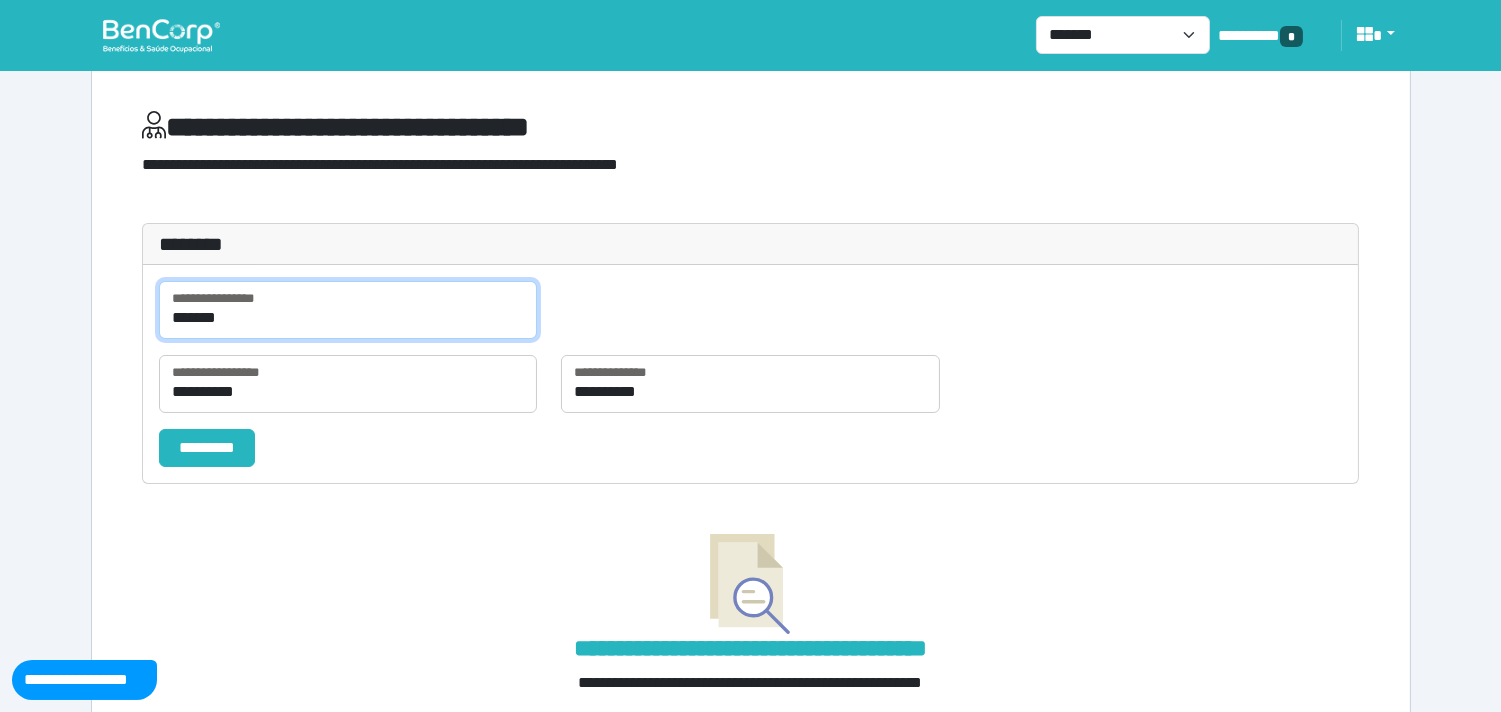 scroll, scrollTop: 0, scrollLeft: 0, axis: both 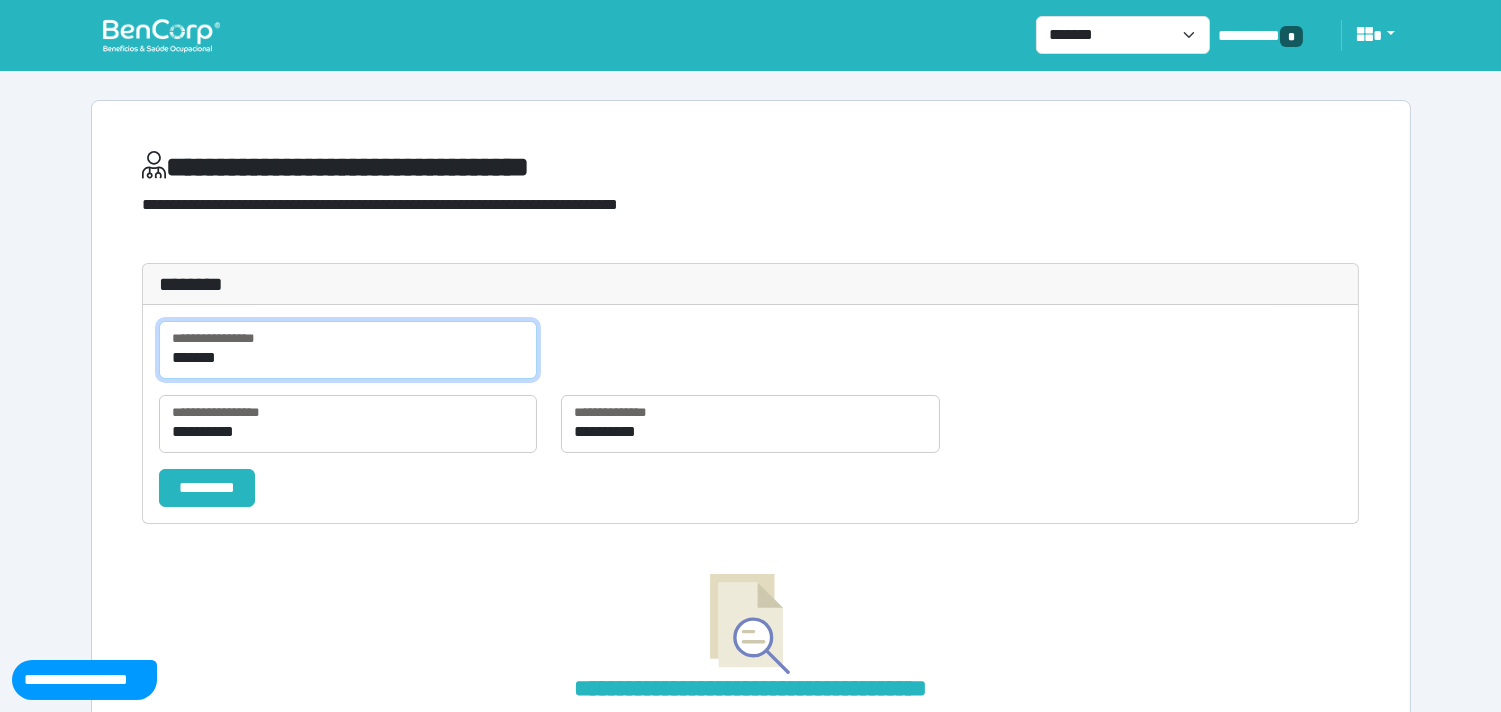 drag, startPoint x: 172, startPoint y: 357, endPoint x: 726, endPoint y: 471, distance: 565.60767 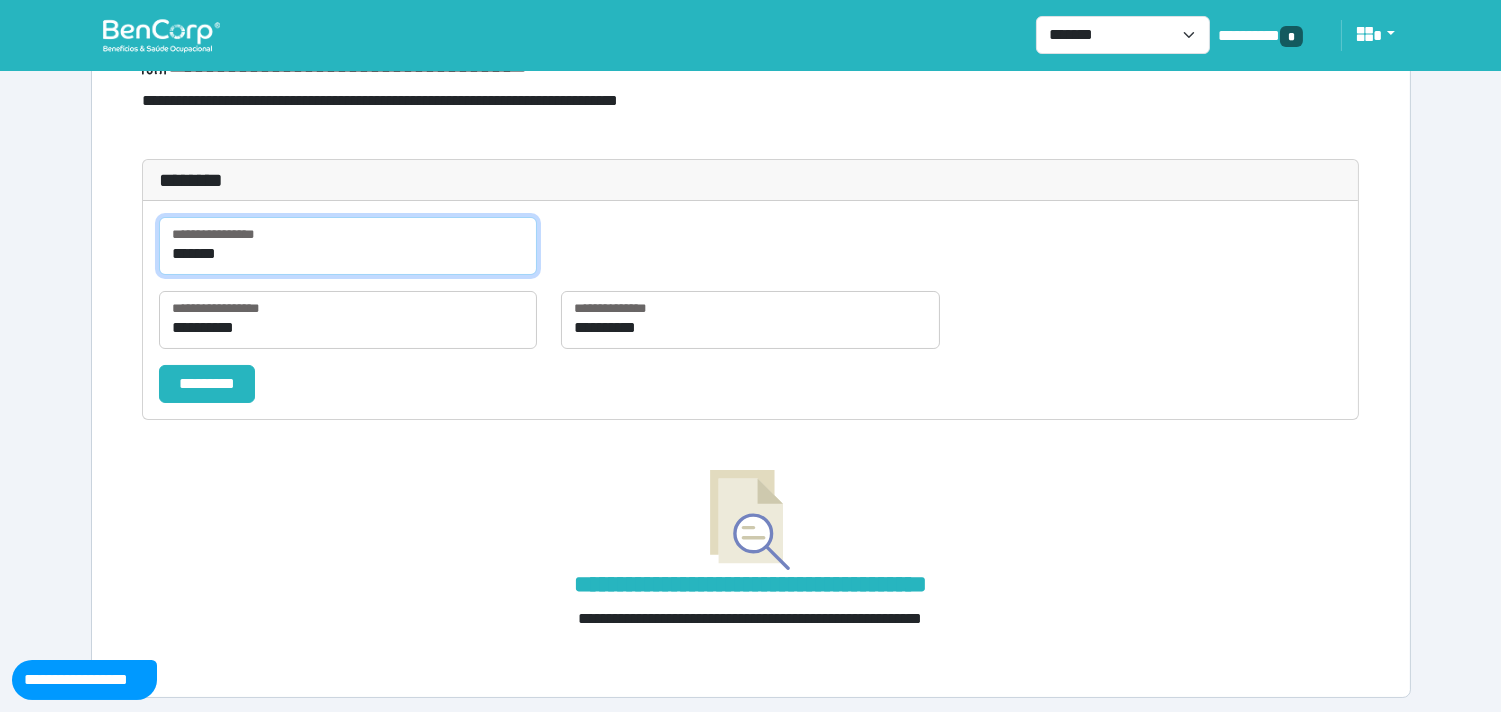 scroll, scrollTop: 110, scrollLeft: 0, axis: vertical 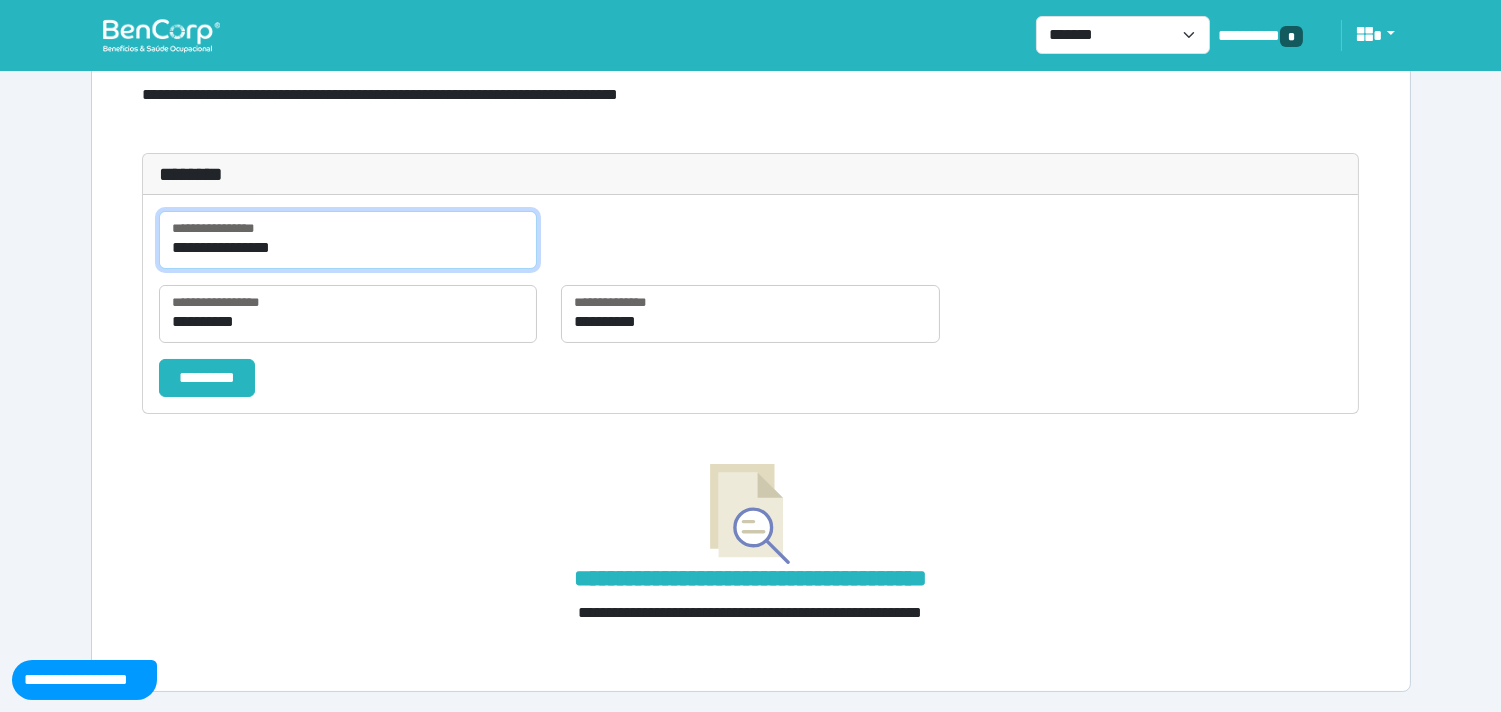 type on "**********" 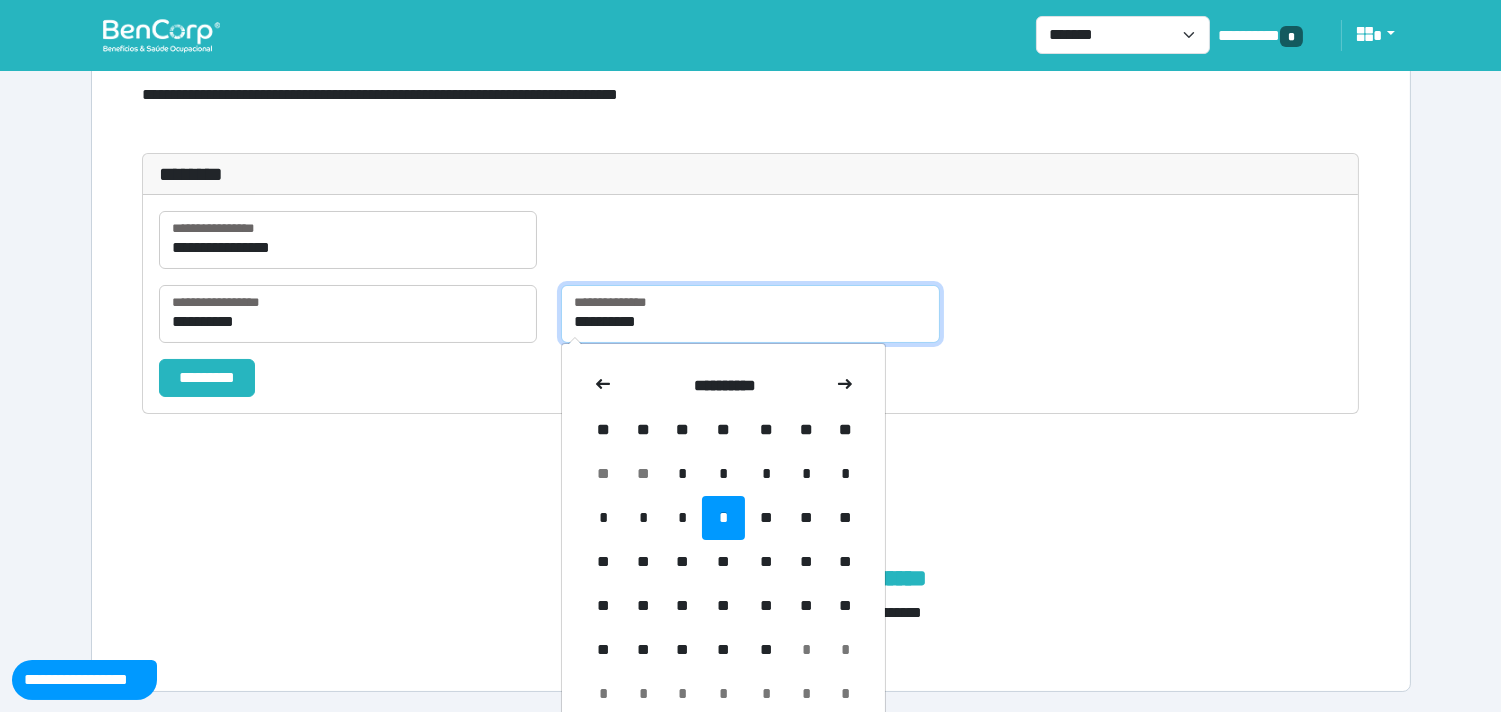 drag, startPoint x: 590, startPoint y: 320, endPoint x: 557, endPoint y: 321, distance: 33.01515 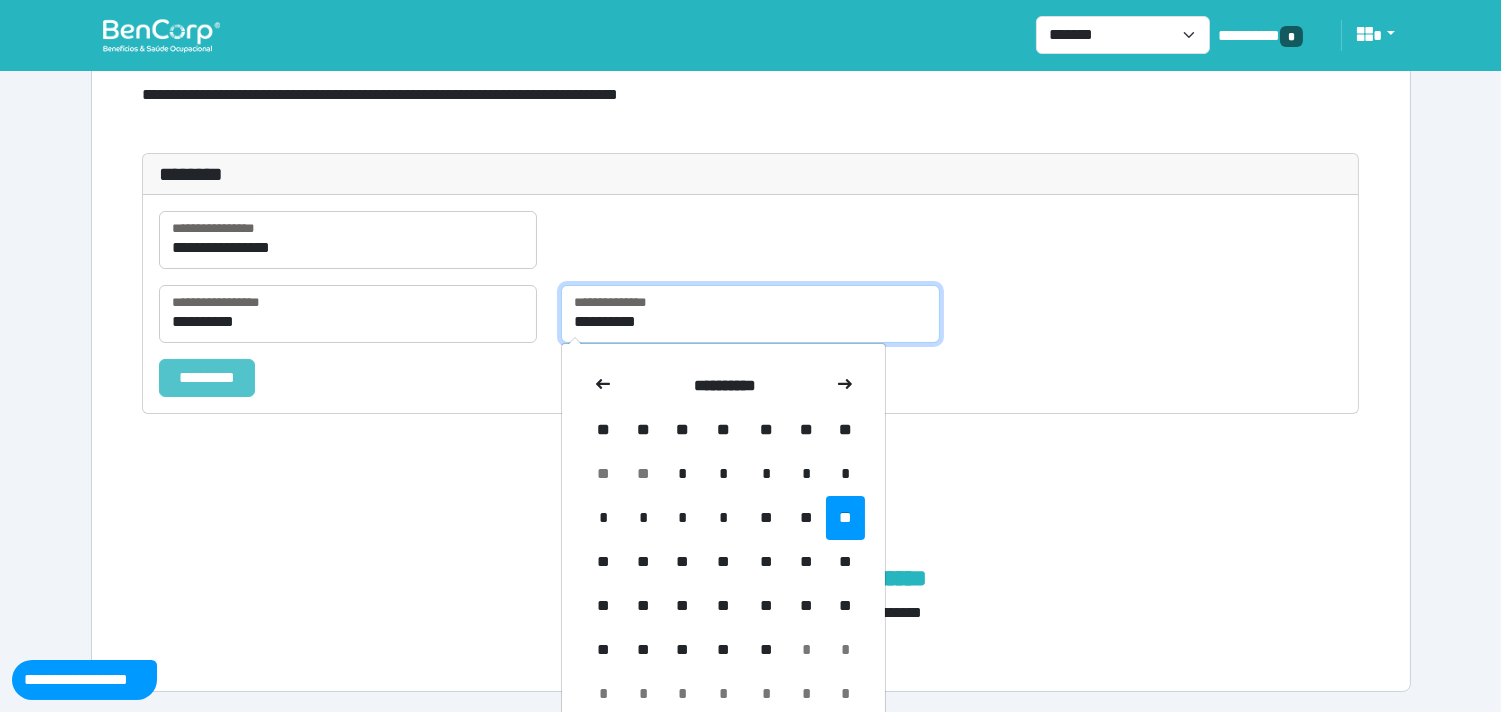 type on "**********" 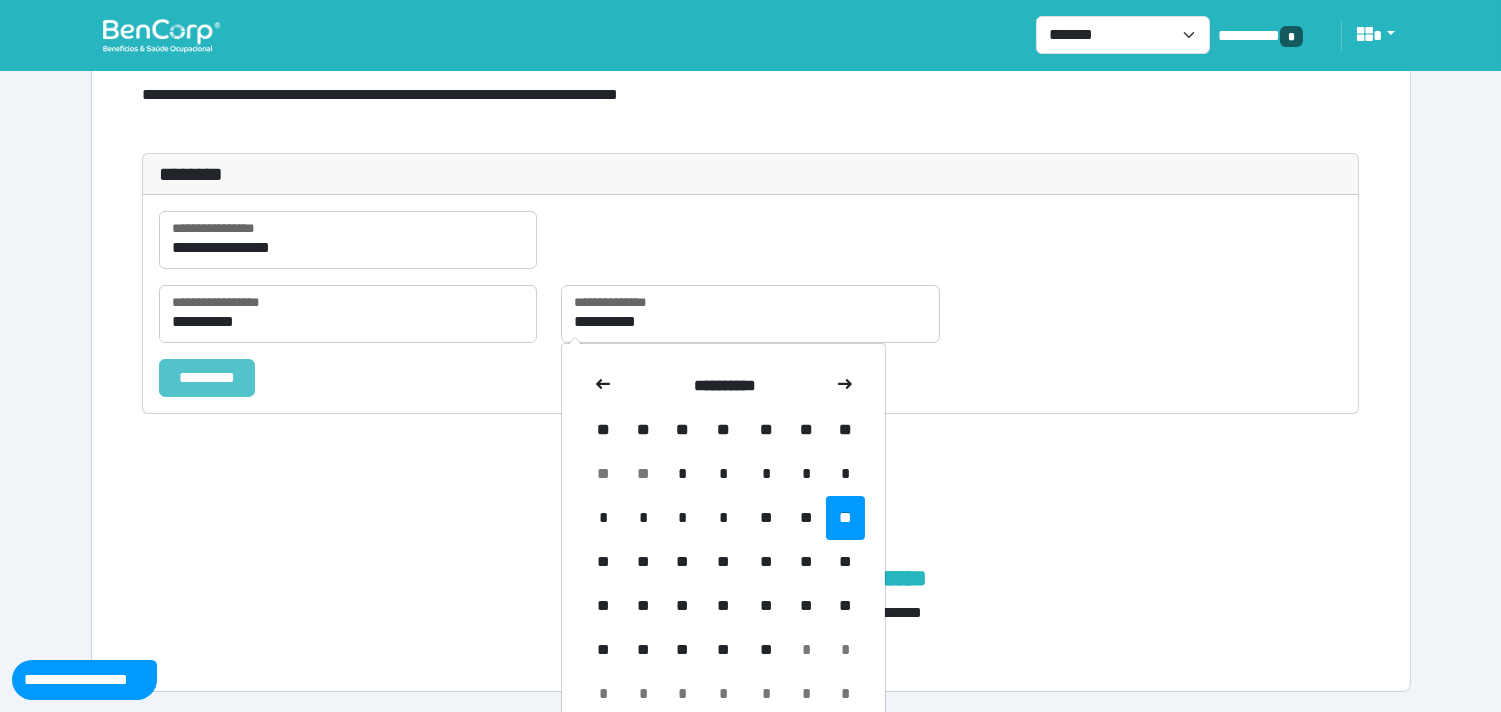 click on "*********" at bounding box center (207, 378) 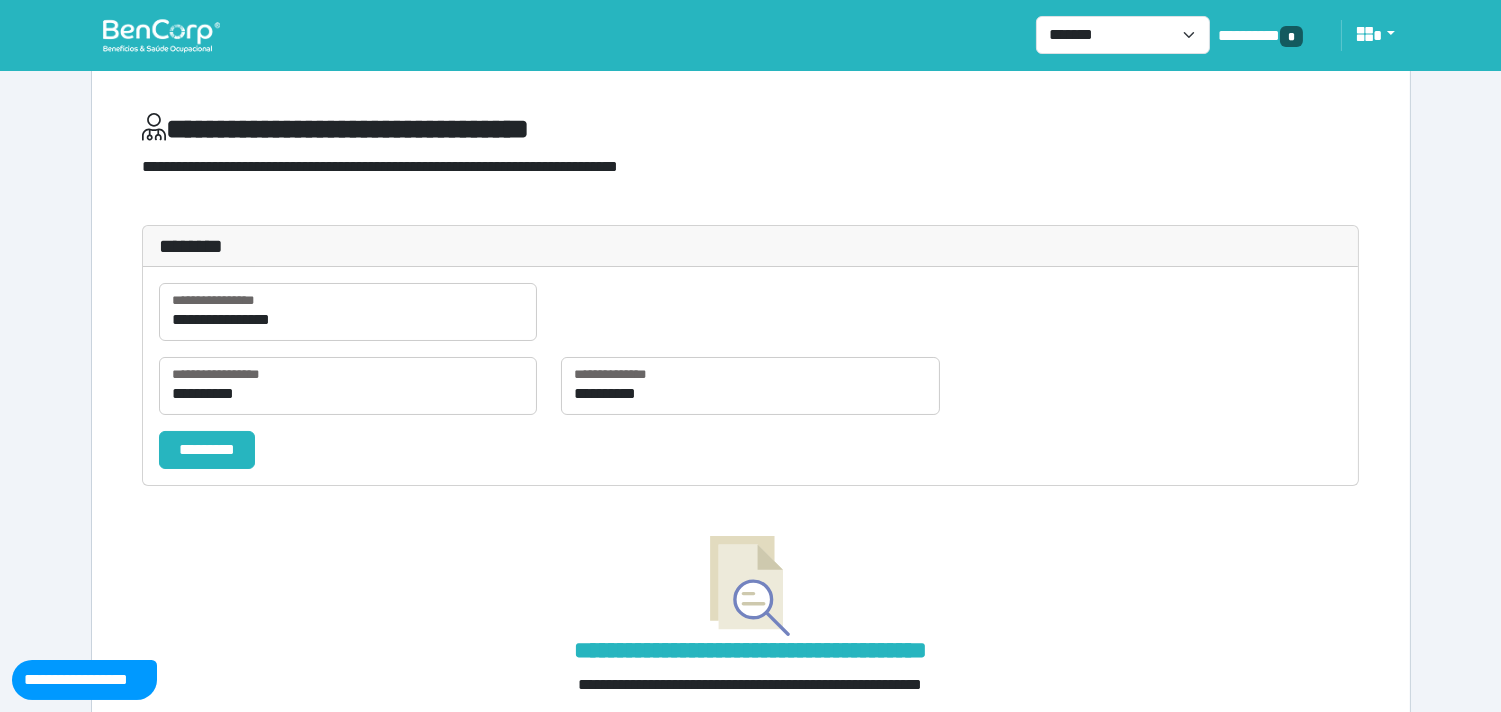 scroll, scrollTop: 0, scrollLeft: 0, axis: both 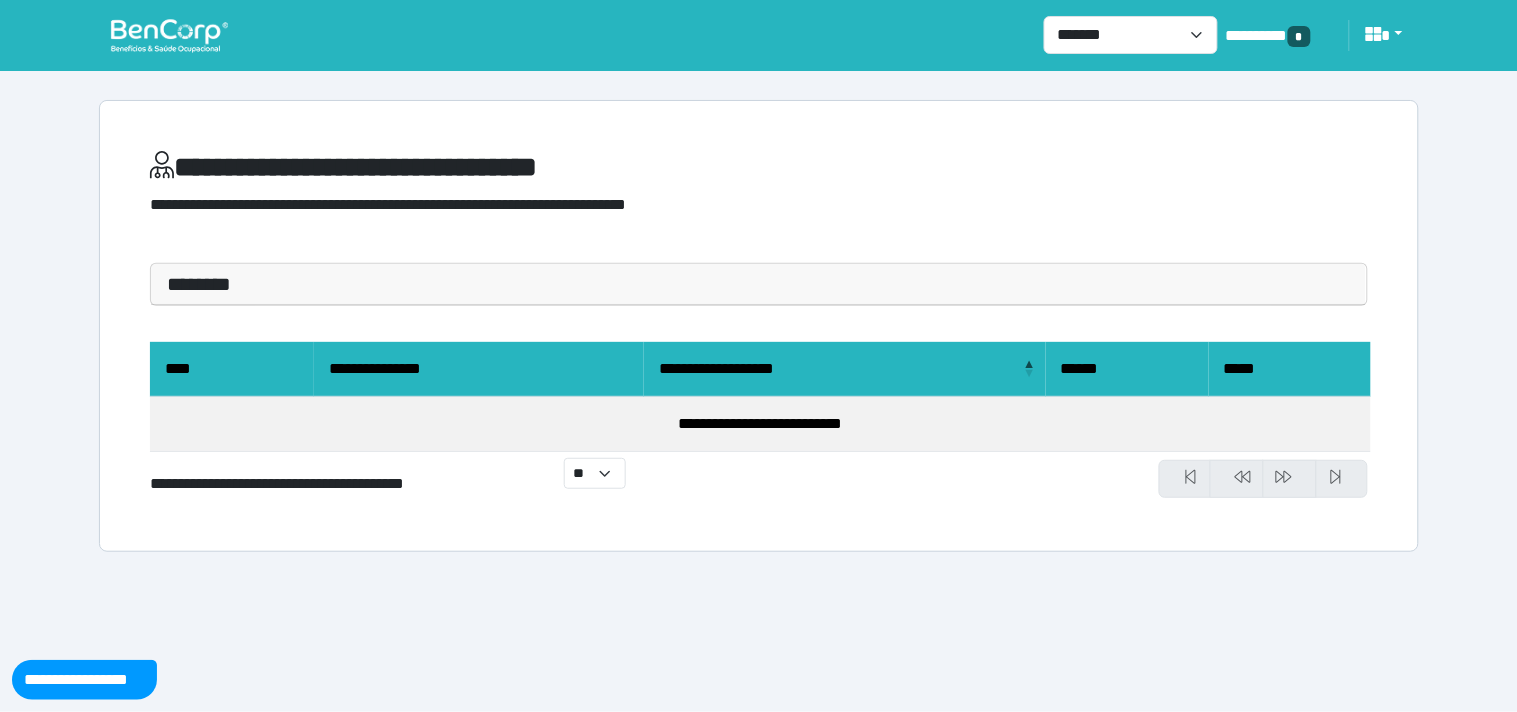 click on "********" at bounding box center [759, 284] 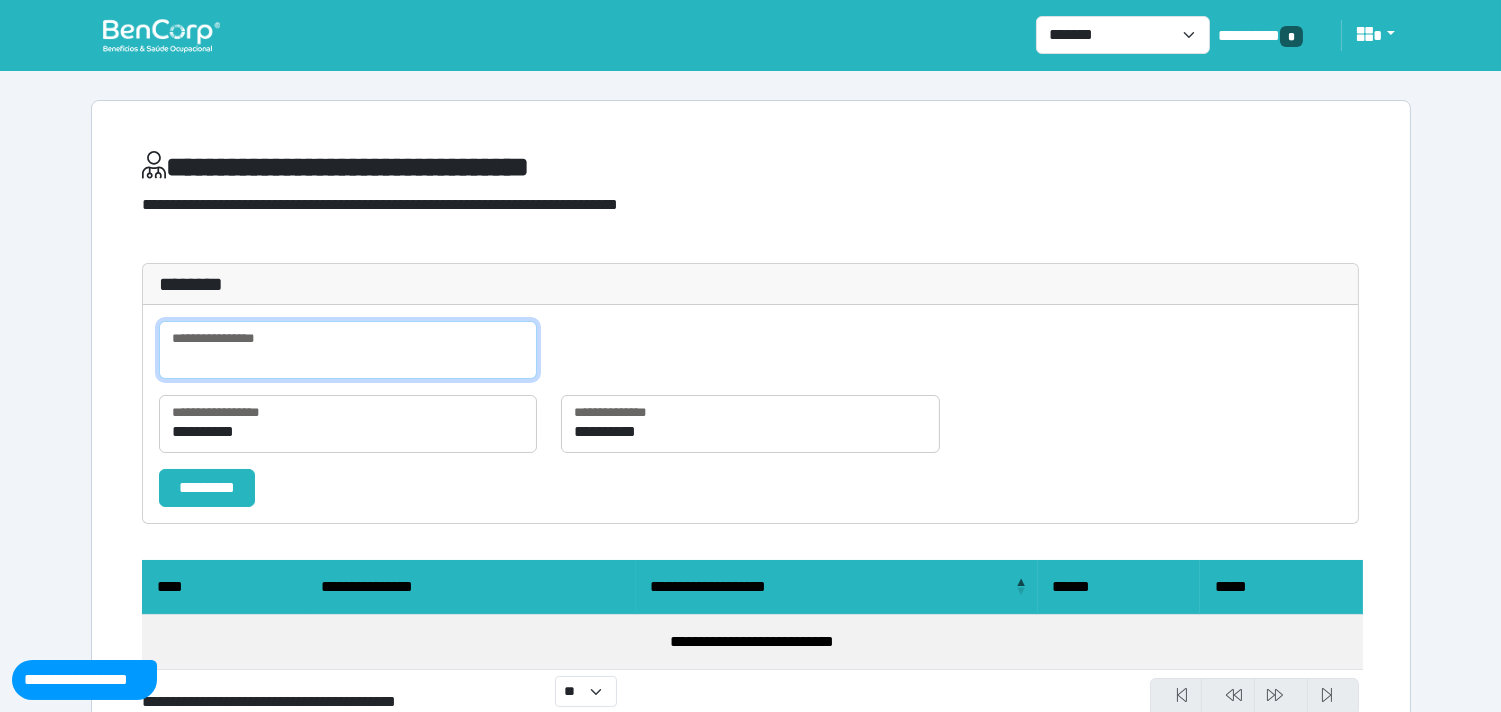 click at bounding box center [348, 350] 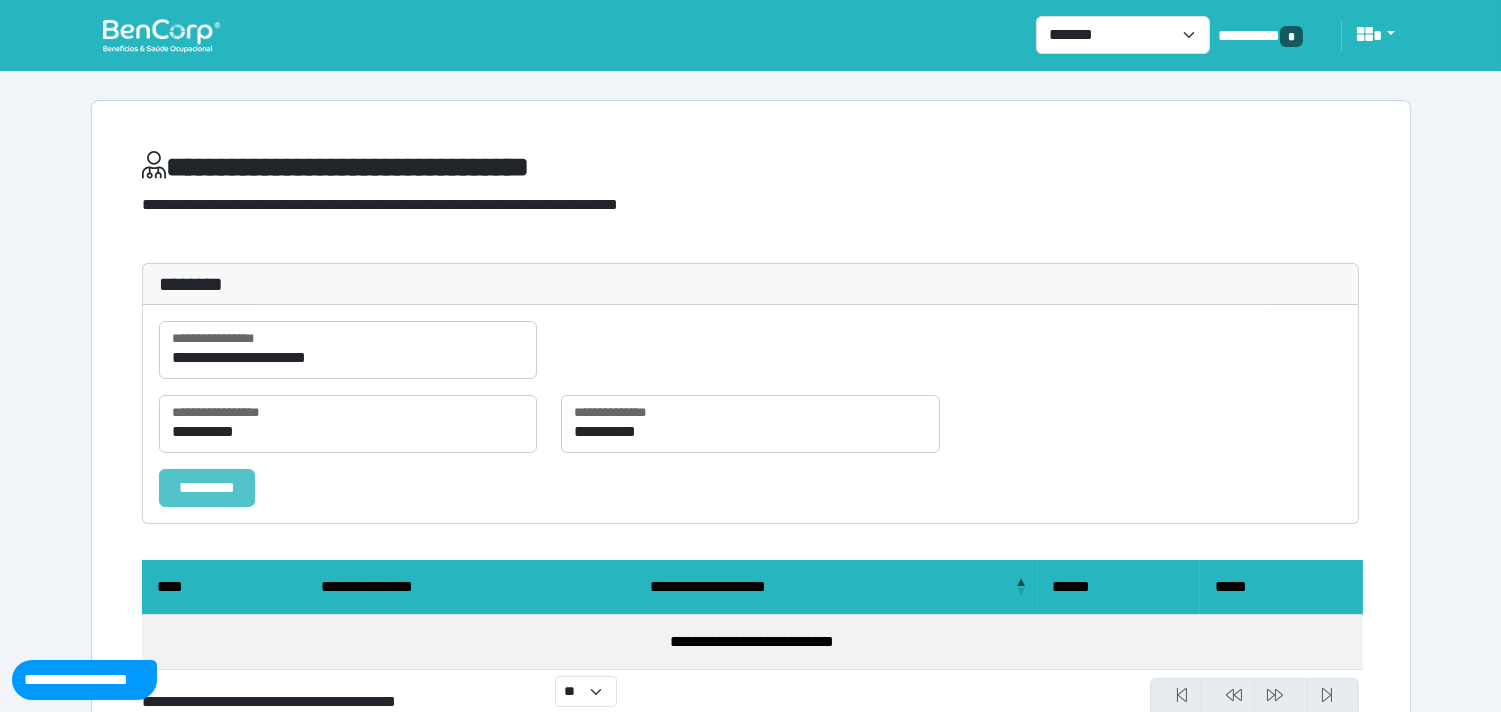 click on "*********" at bounding box center [207, 488] 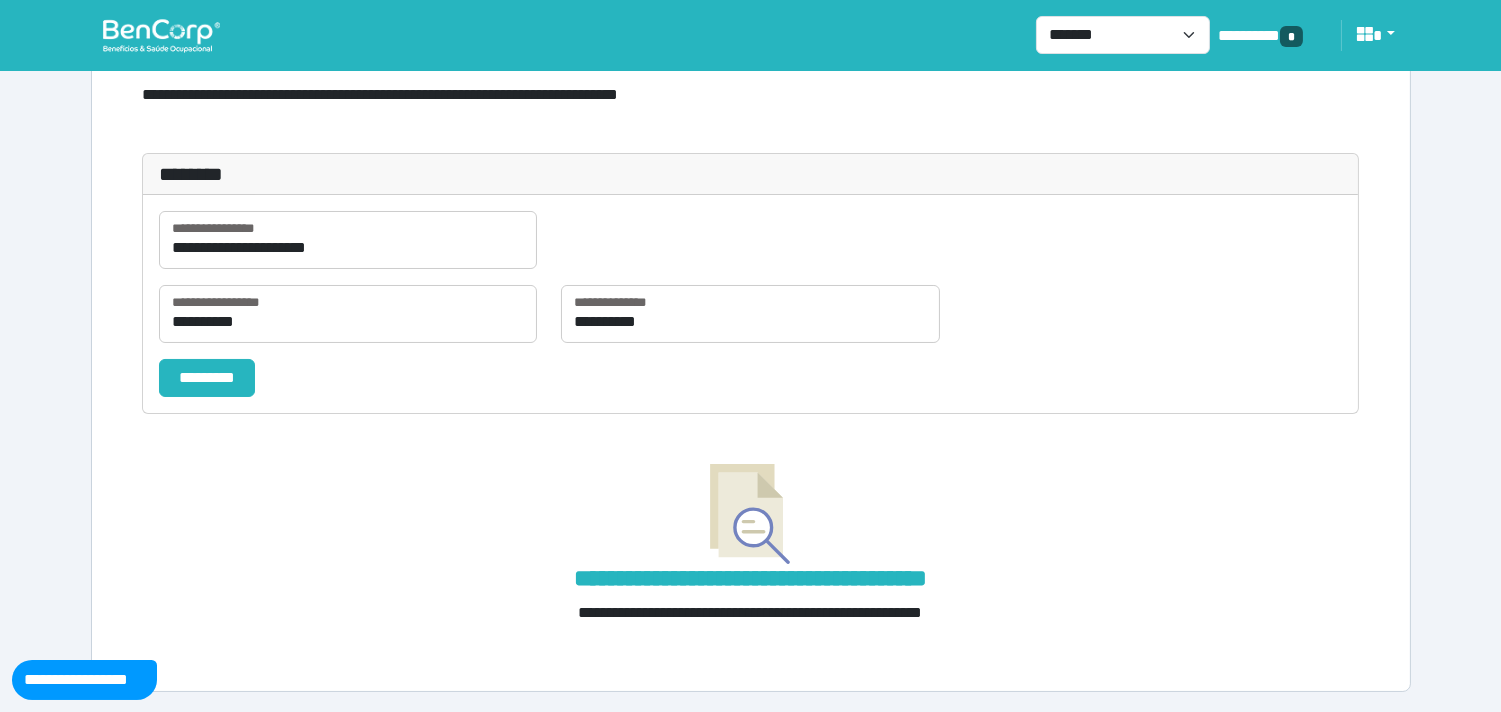 scroll, scrollTop: 0, scrollLeft: 0, axis: both 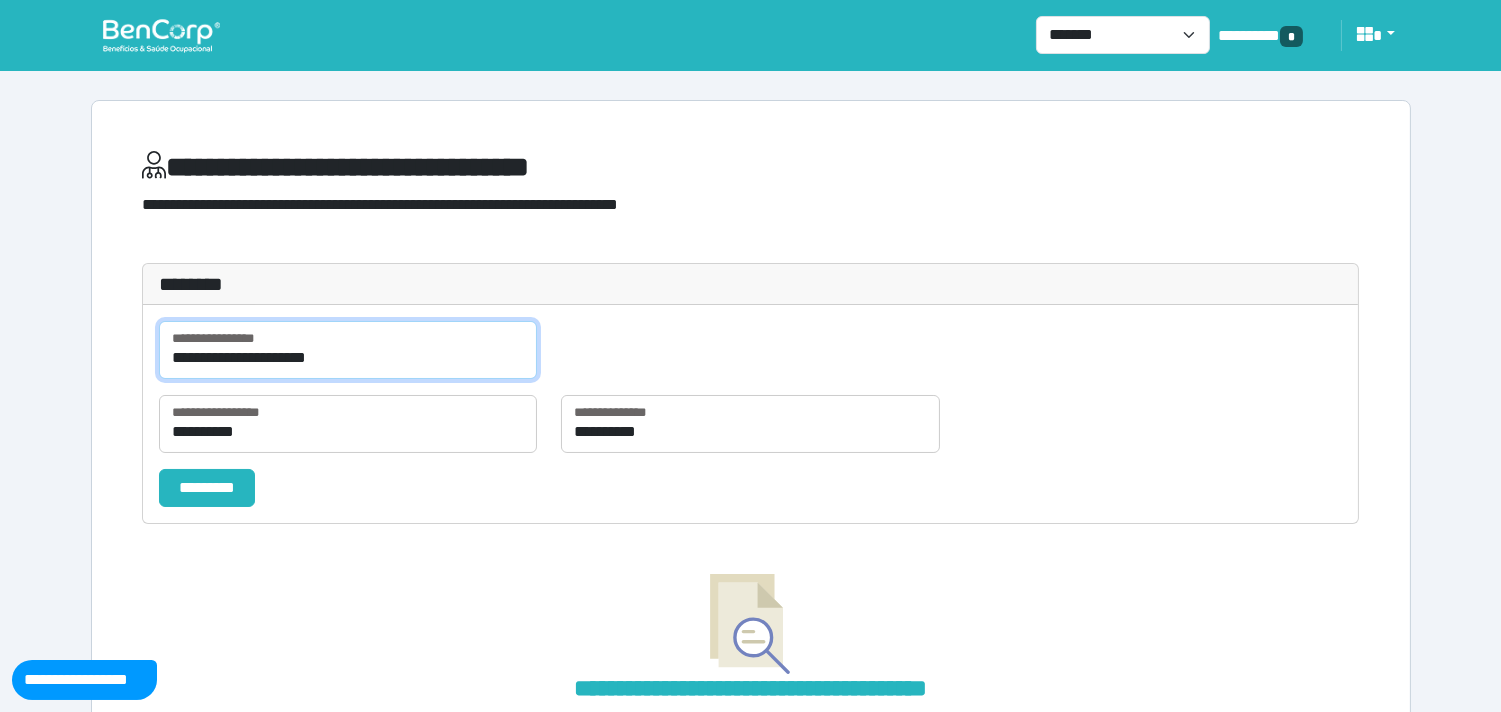click on "**********" at bounding box center (348, 350) 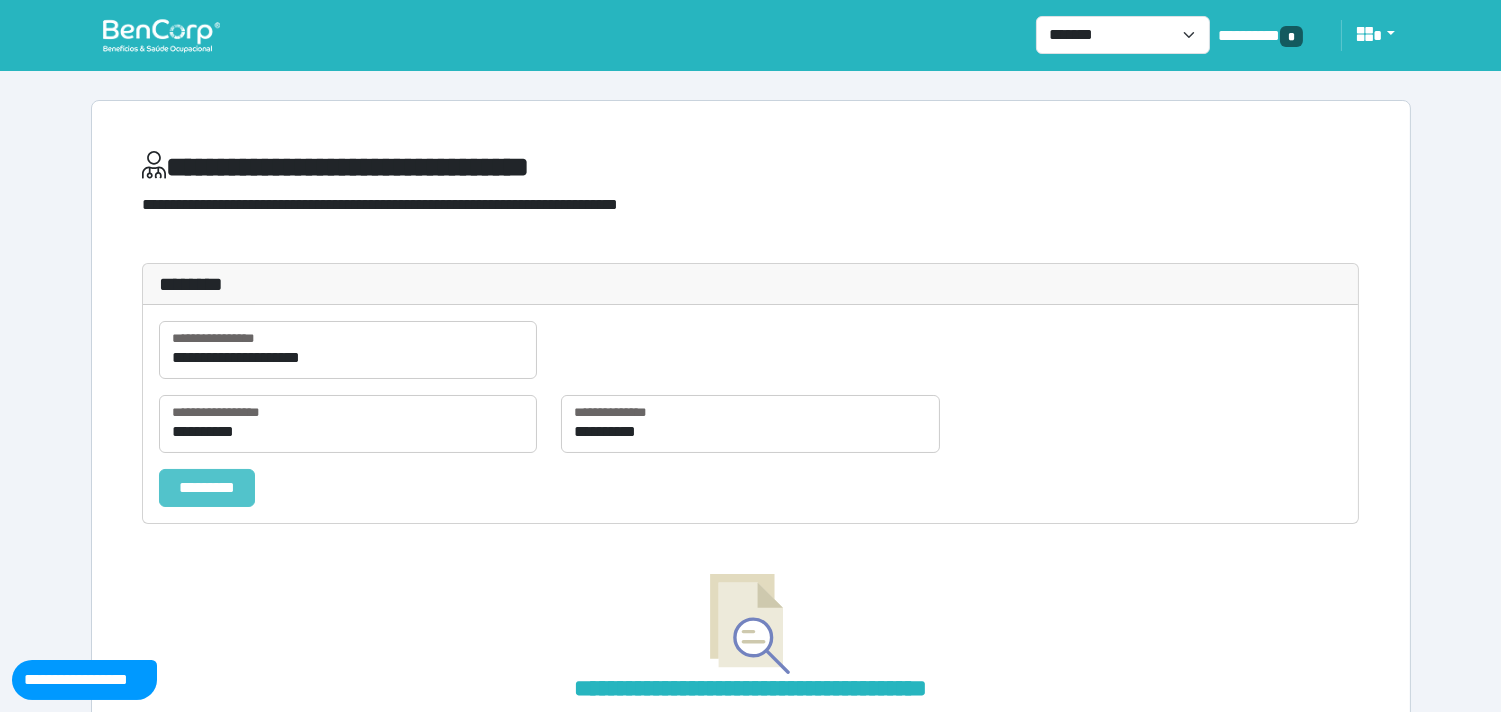 click on "*********" at bounding box center [207, 488] 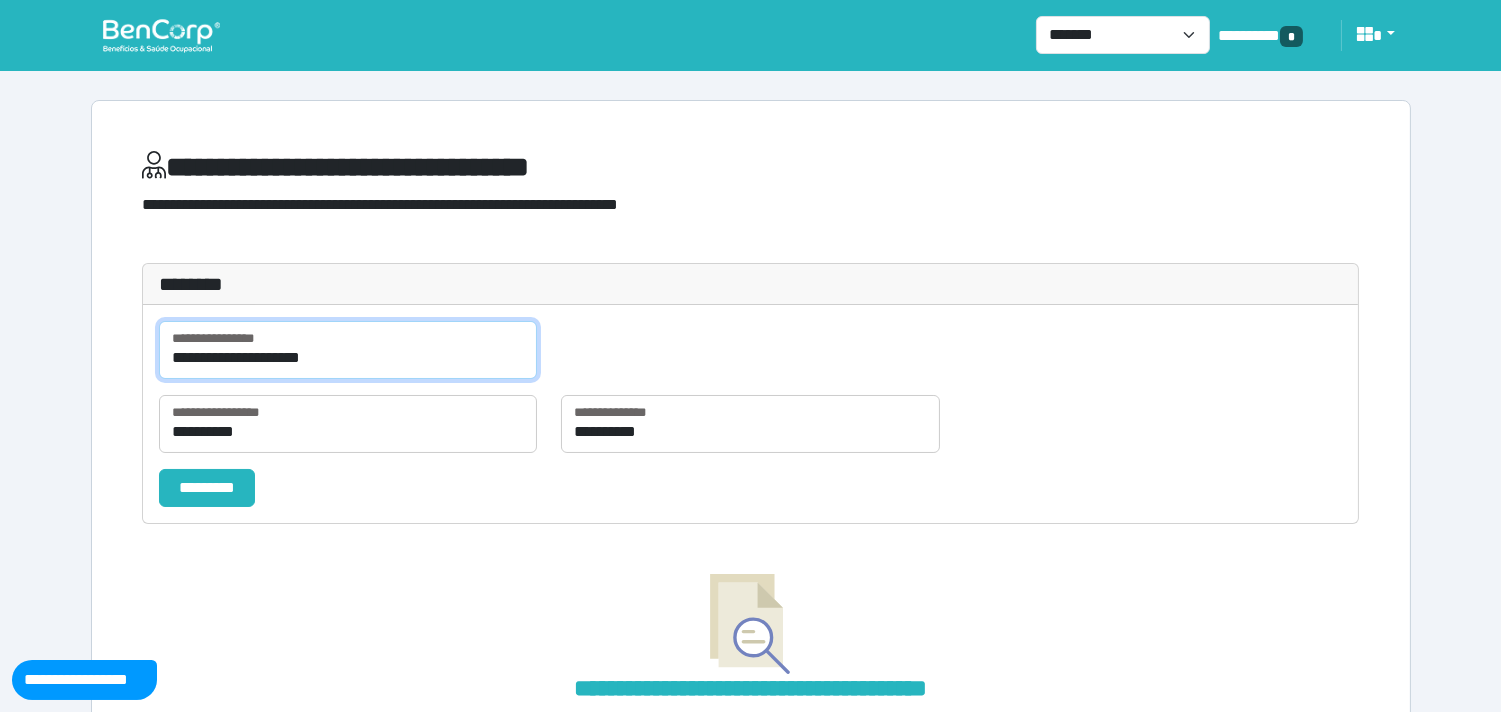 click on "**********" at bounding box center (348, 350) 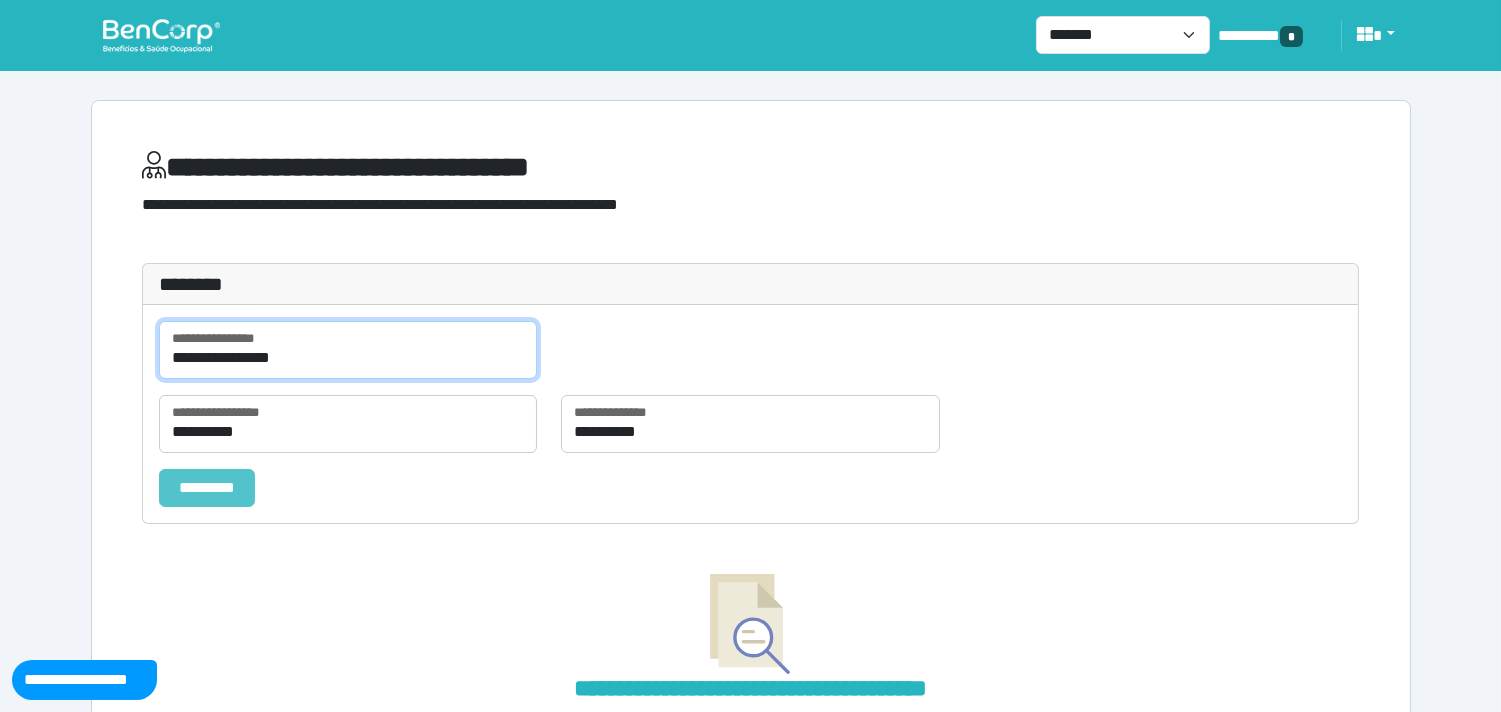 type on "**********" 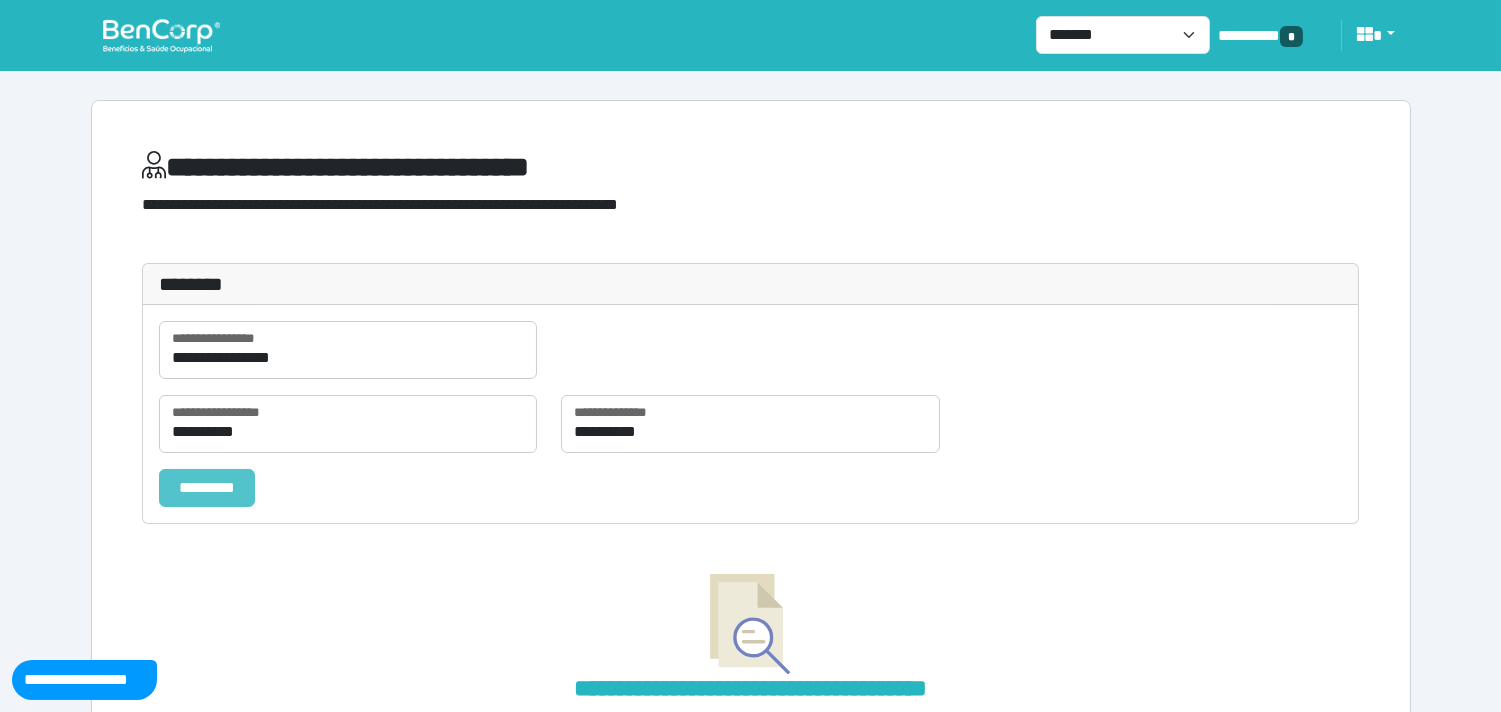 click on "*********" at bounding box center (207, 488) 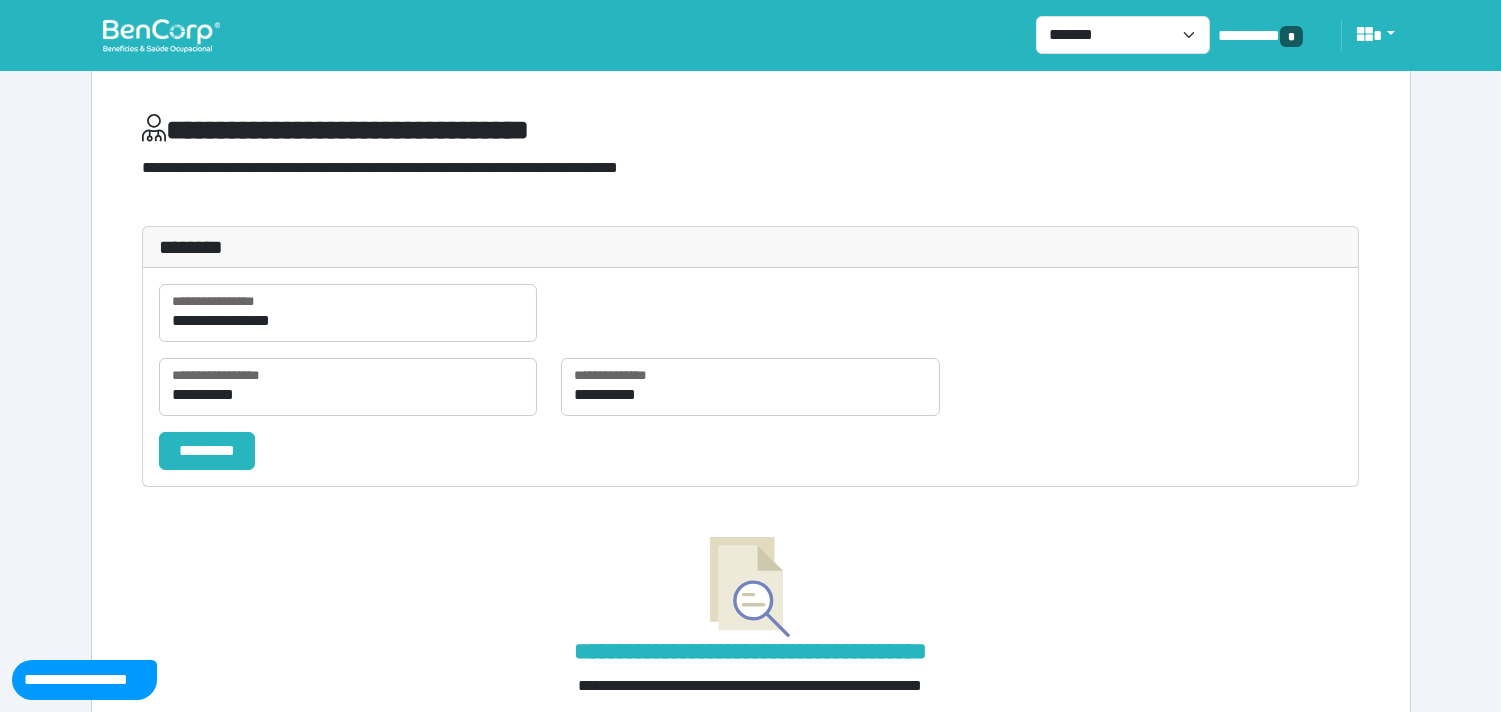 scroll, scrollTop: 0, scrollLeft: 0, axis: both 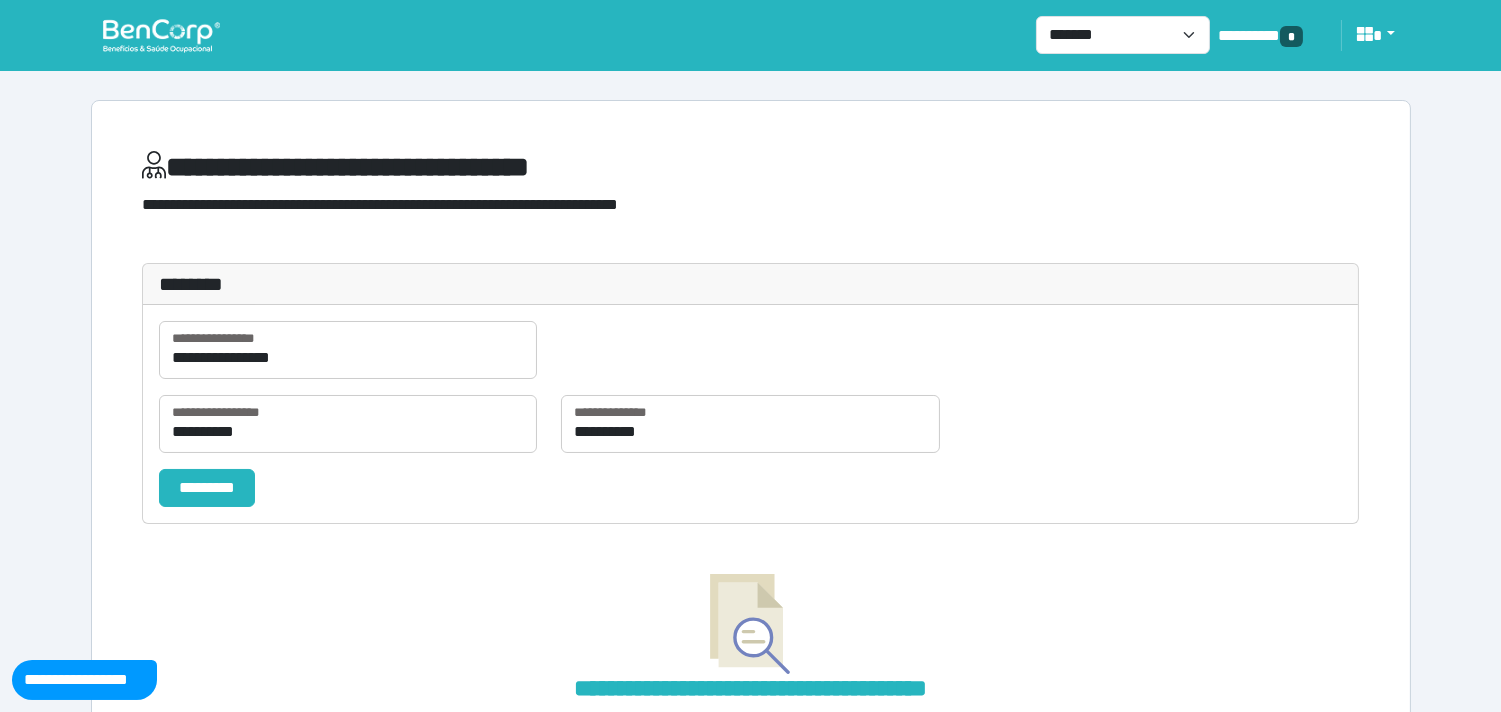 click at bounding box center (161, 35) 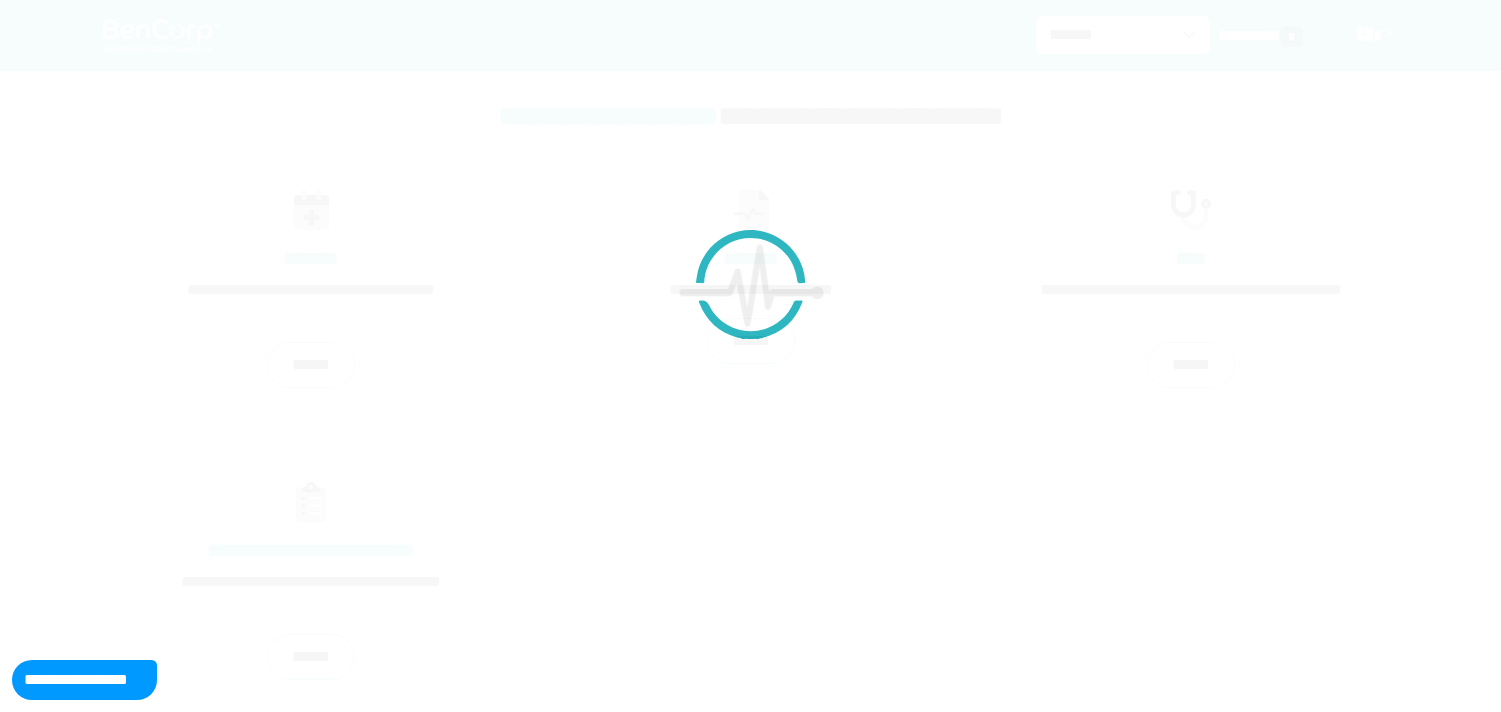 scroll, scrollTop: 0, scrollLeft: 0, axis: both 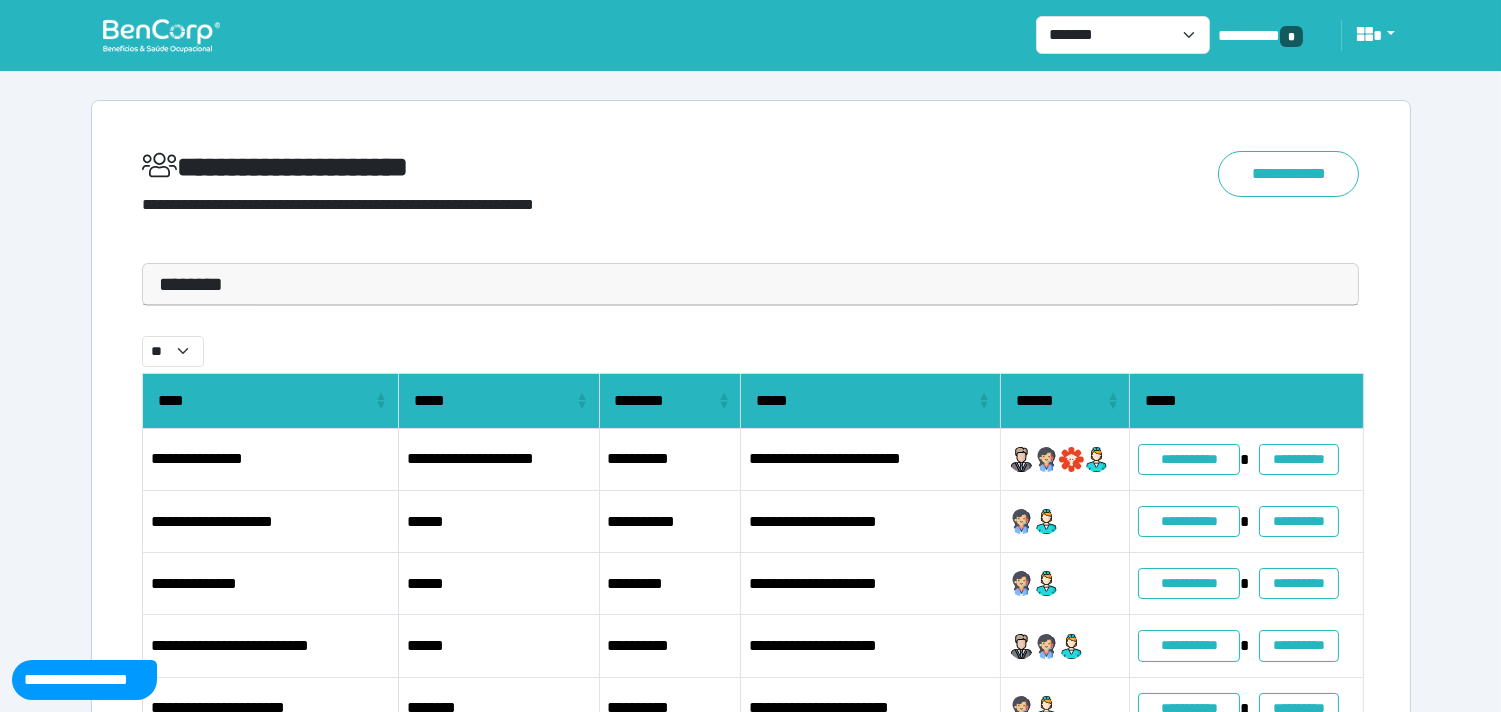 click on "********" at bounding box center [751, 284] 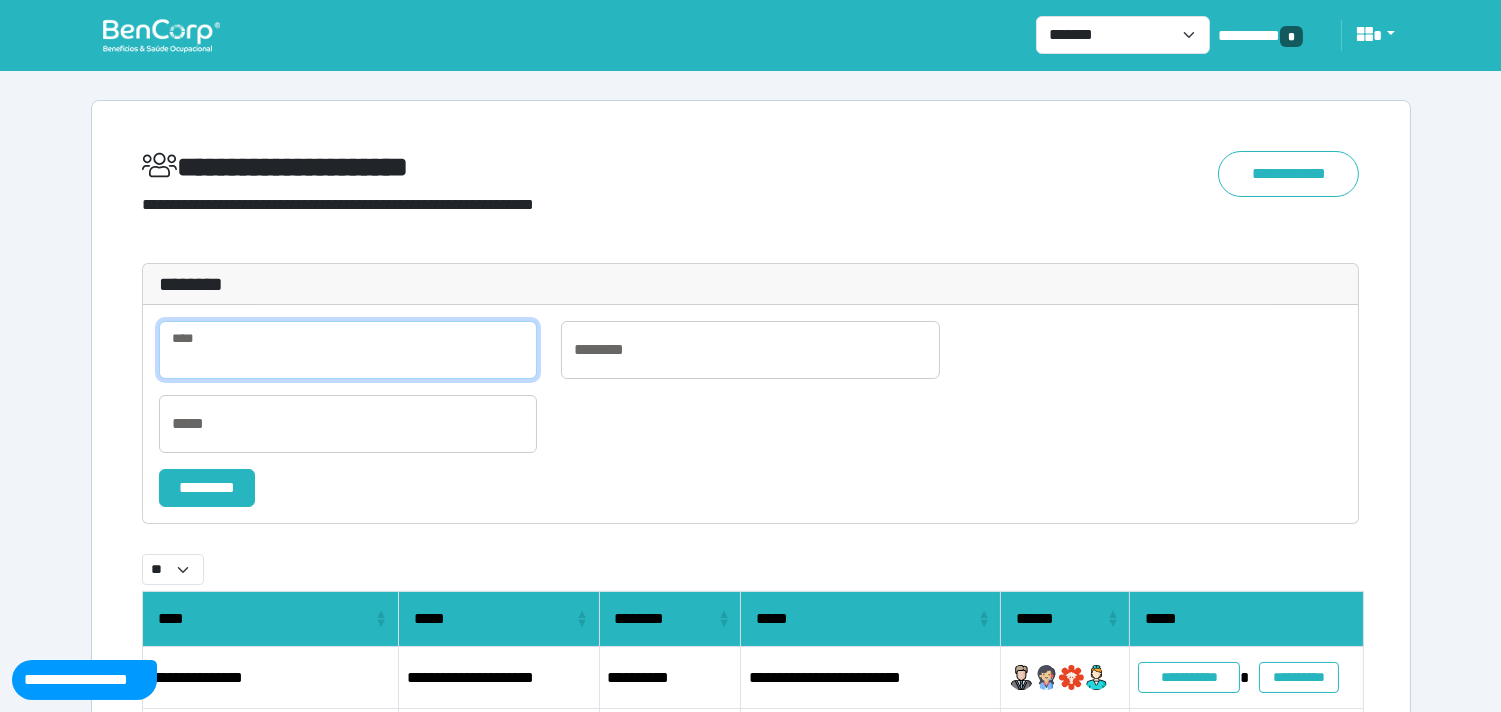 click at bounding box center [348, 350] 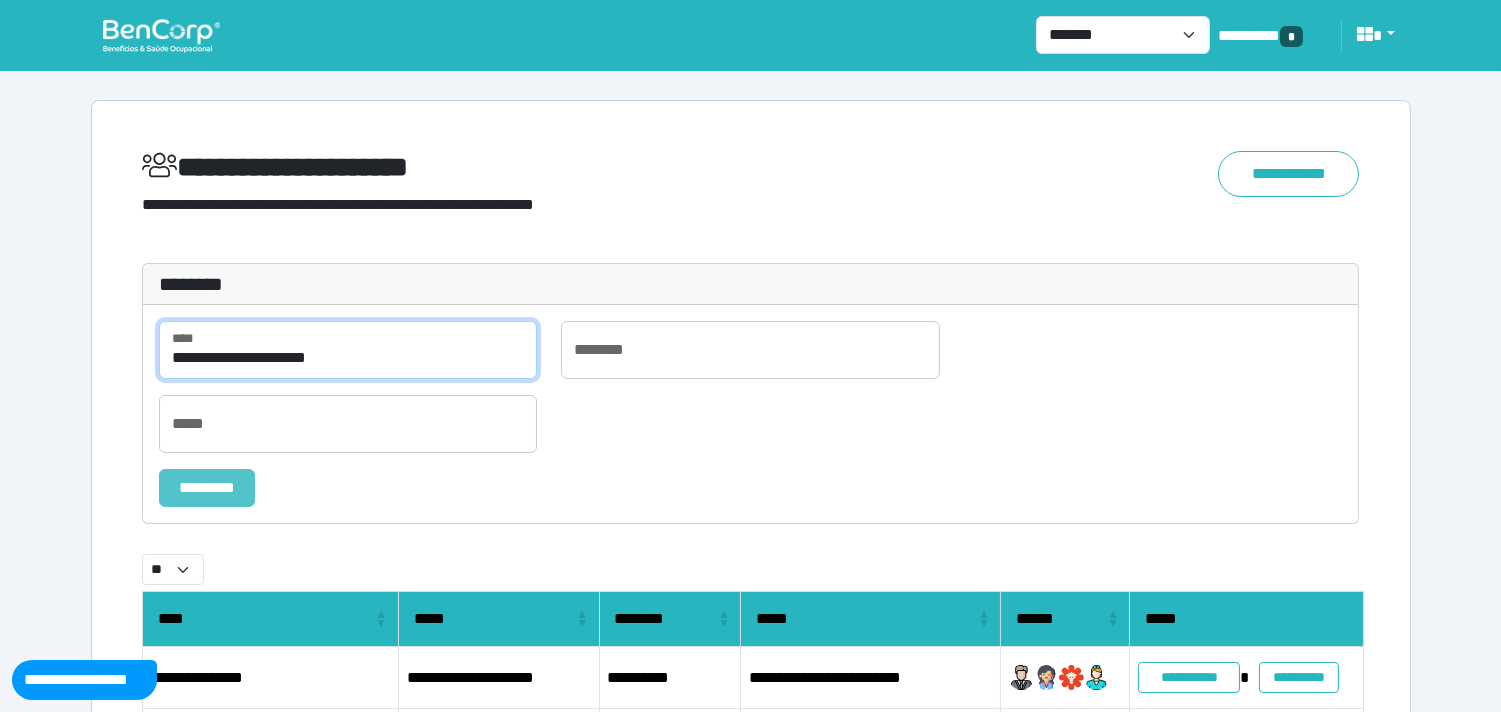 type on "**********" 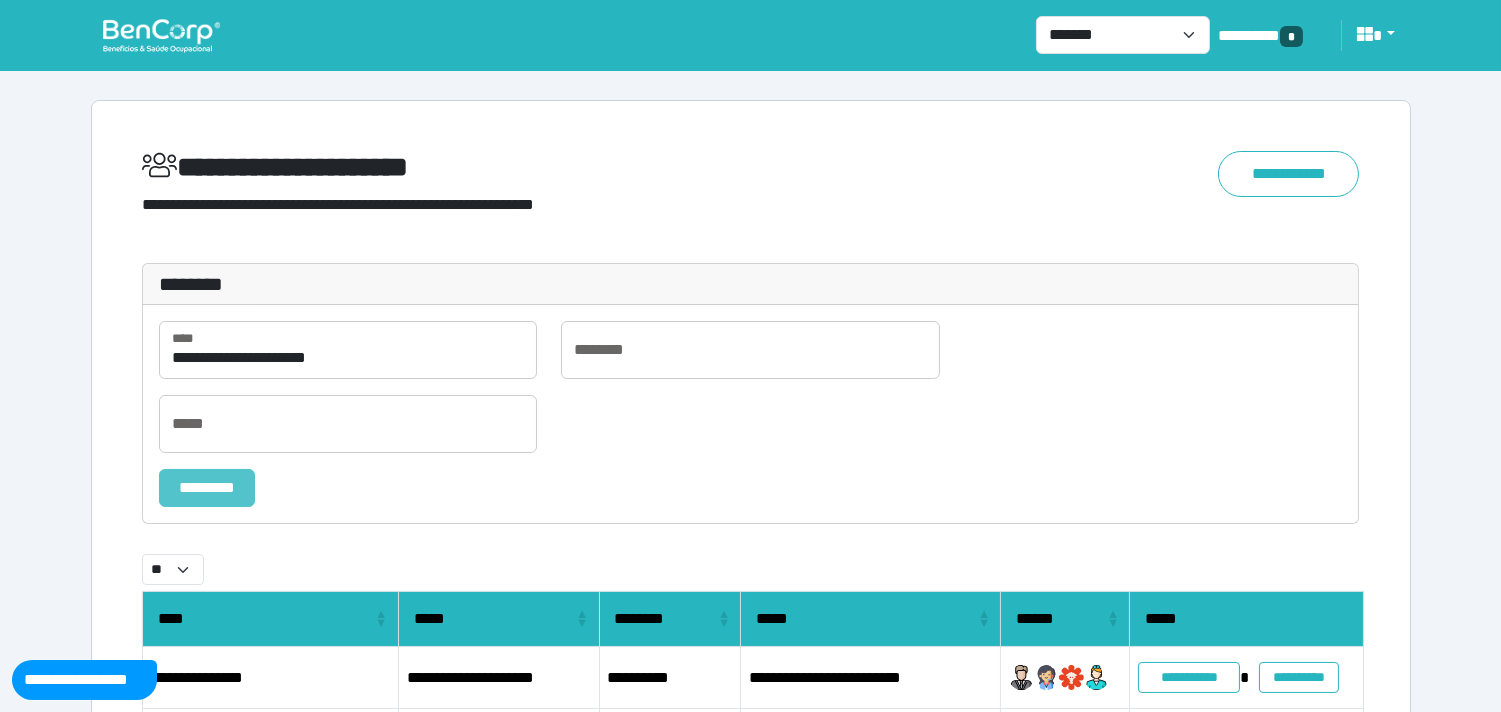 click on "*********" at bounding box center [207, 488] 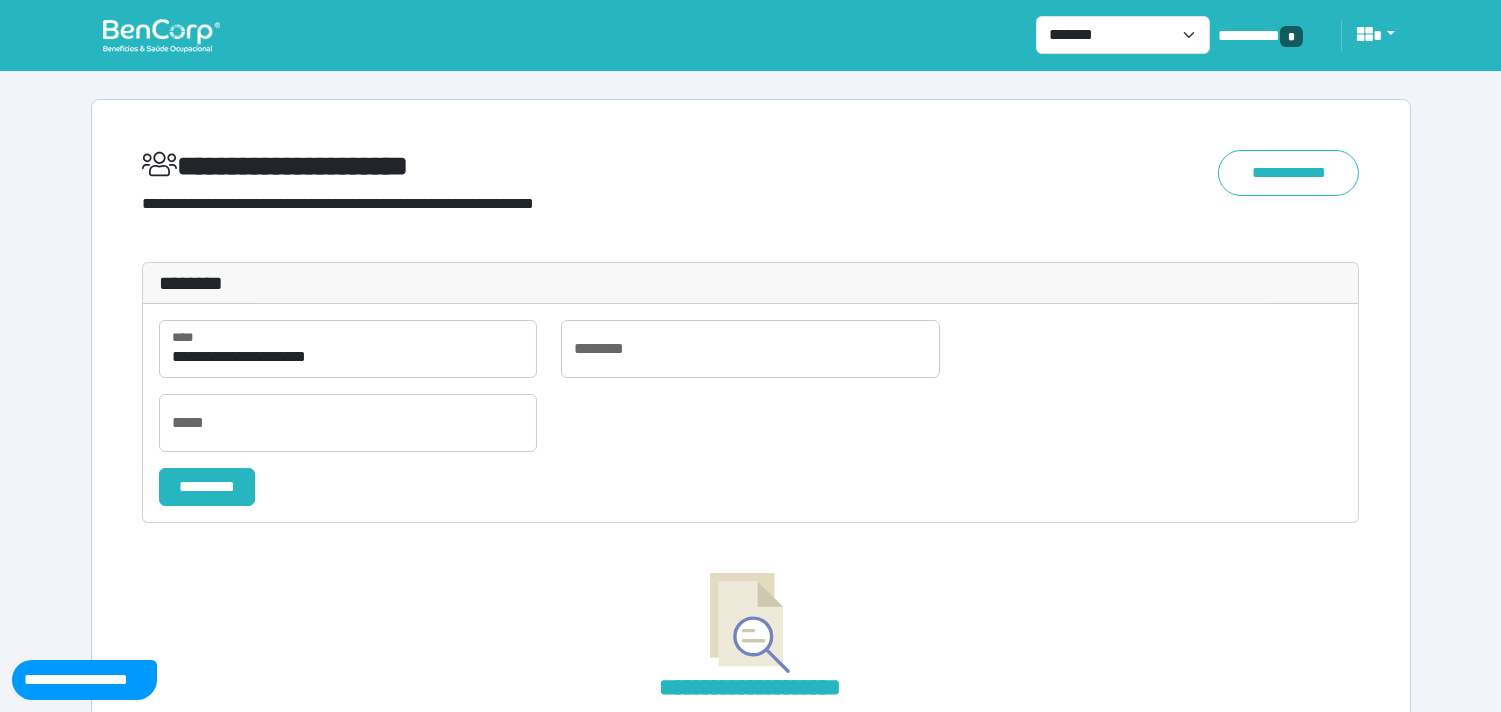 scroll, scrollTop: 0, scrollLeft: 0, axis: both 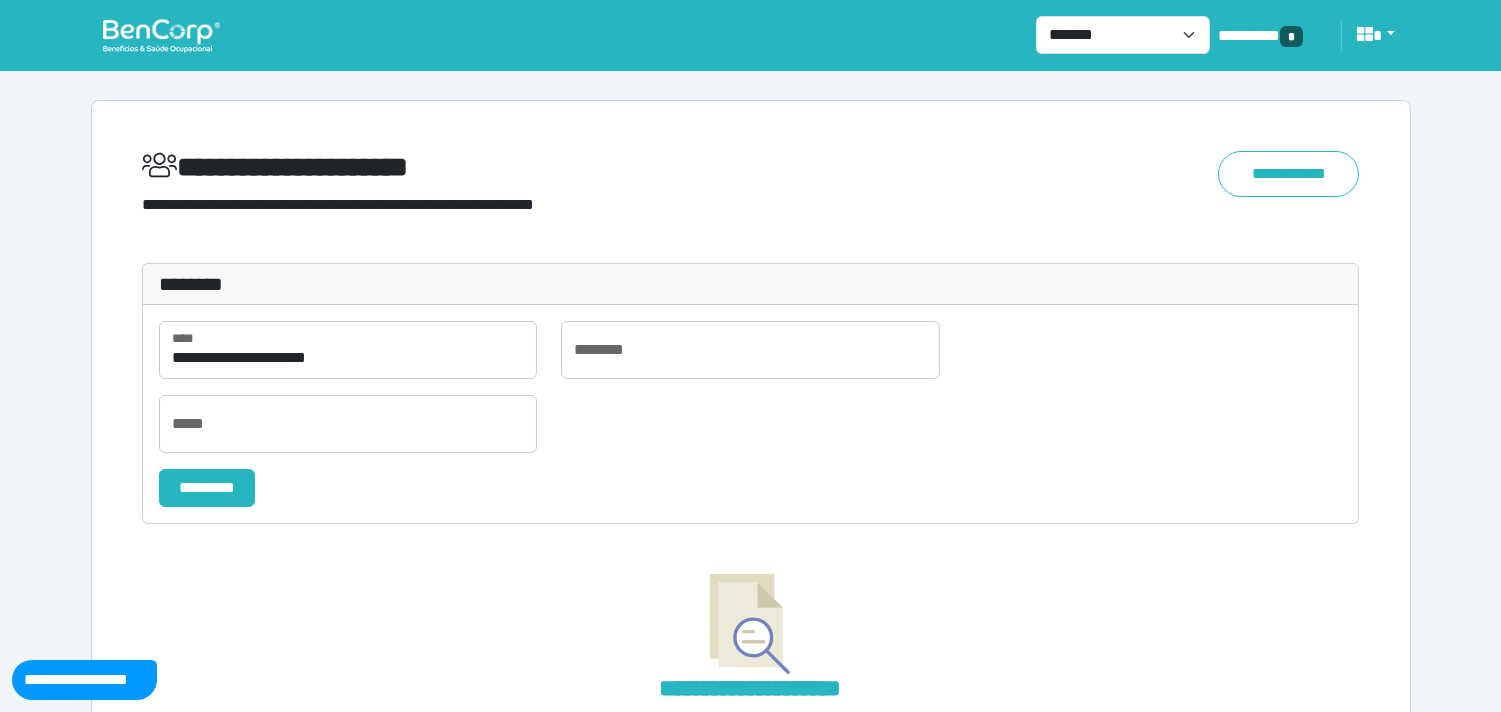 click at bounding box center (161, 35) 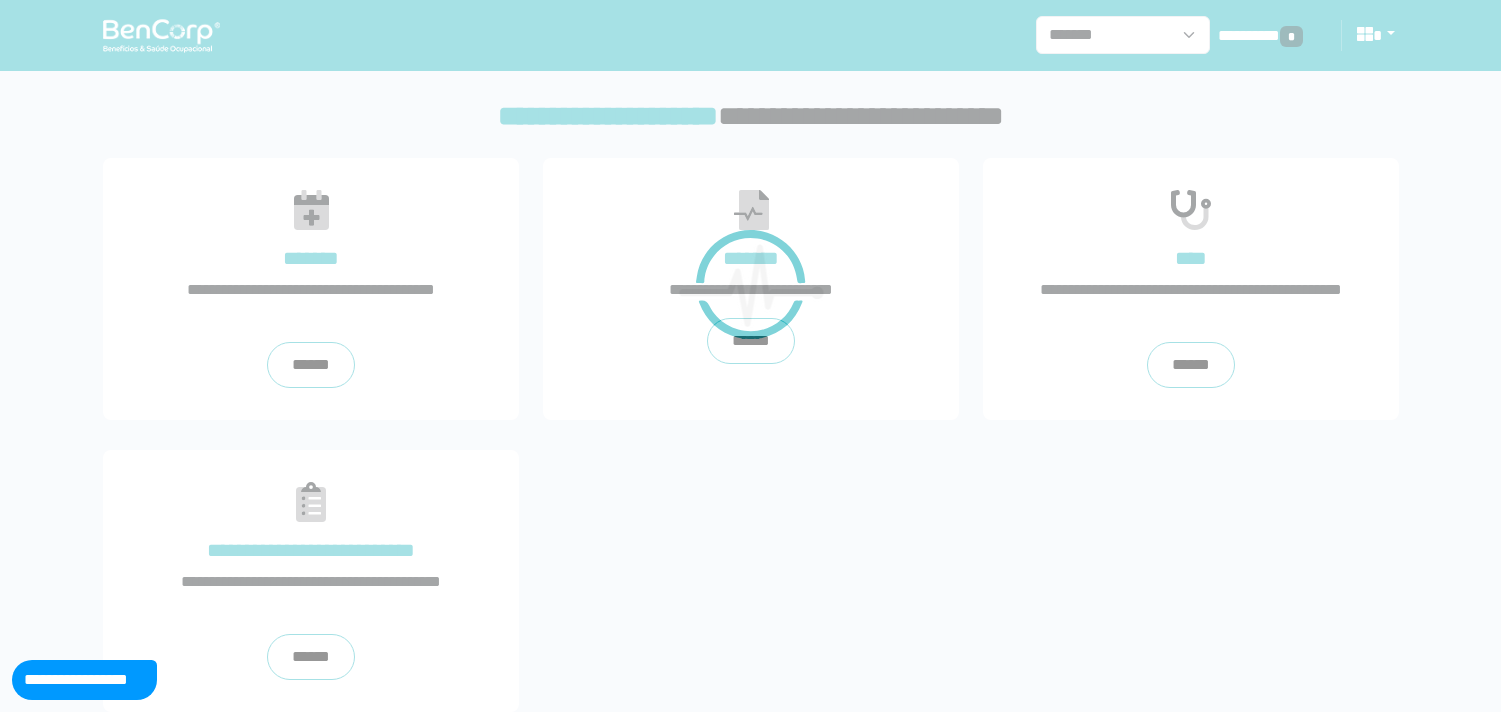 scroll, scrollTop: 0, scrollLeft: 0, axis: both 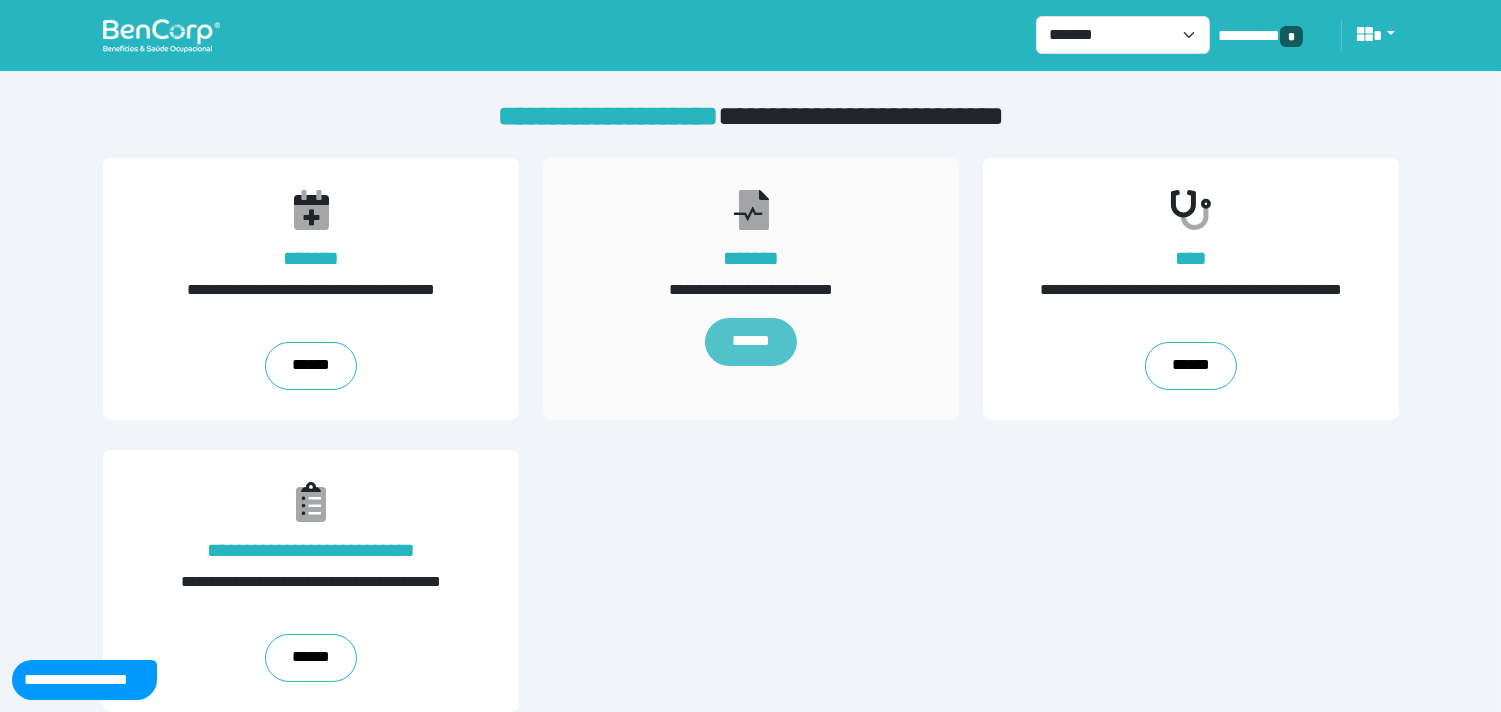 click on "******" at bounding box center [751, 342] 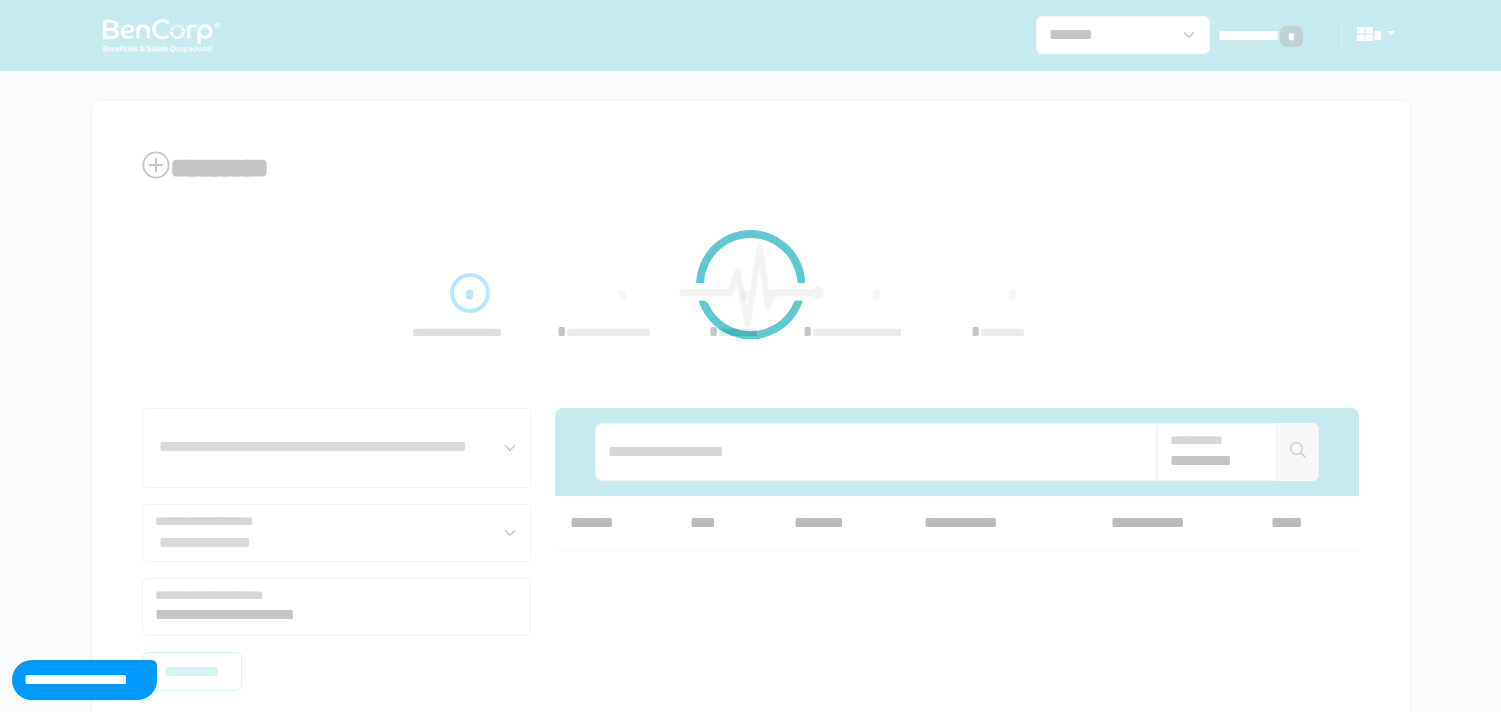 scroll, scrollTop: 0, scrollLeft: 0, axis: both 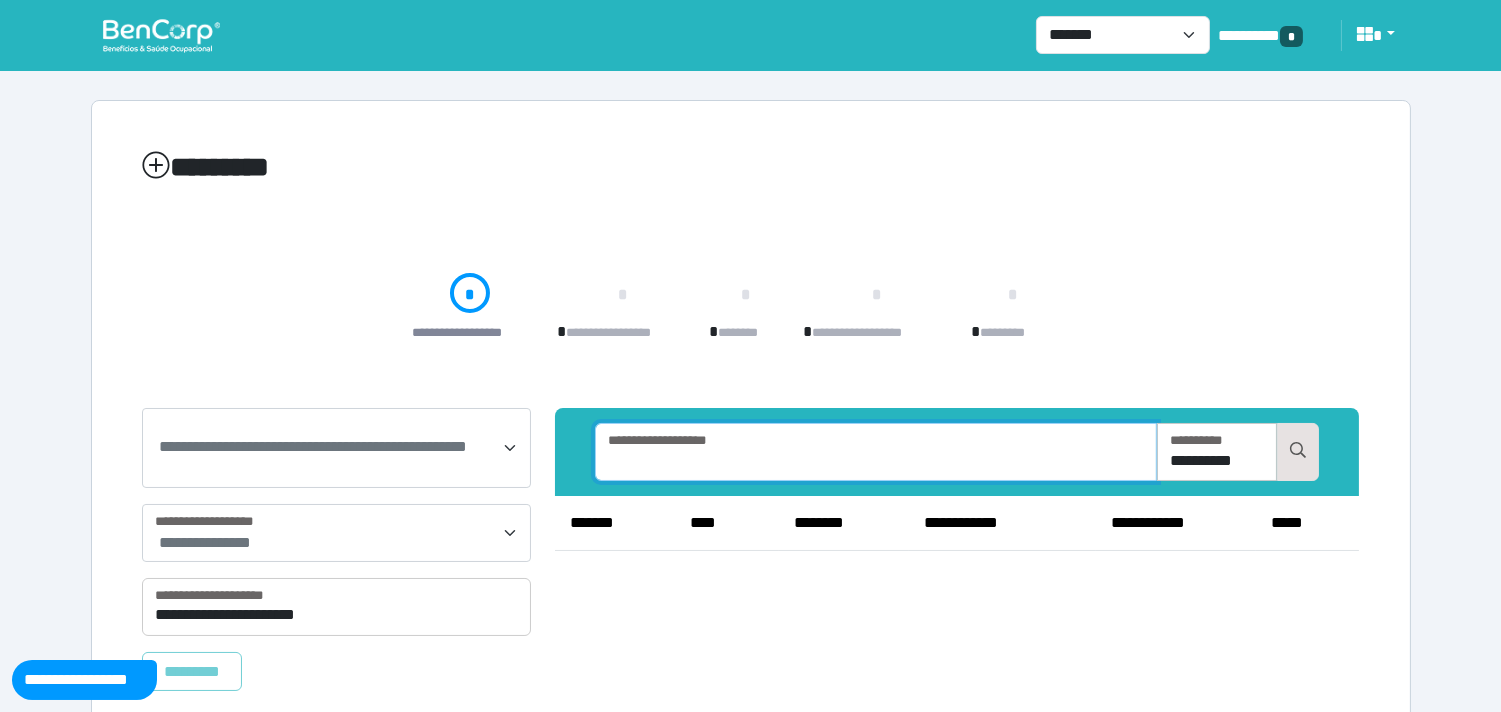 click at bounding box center (876, 452) 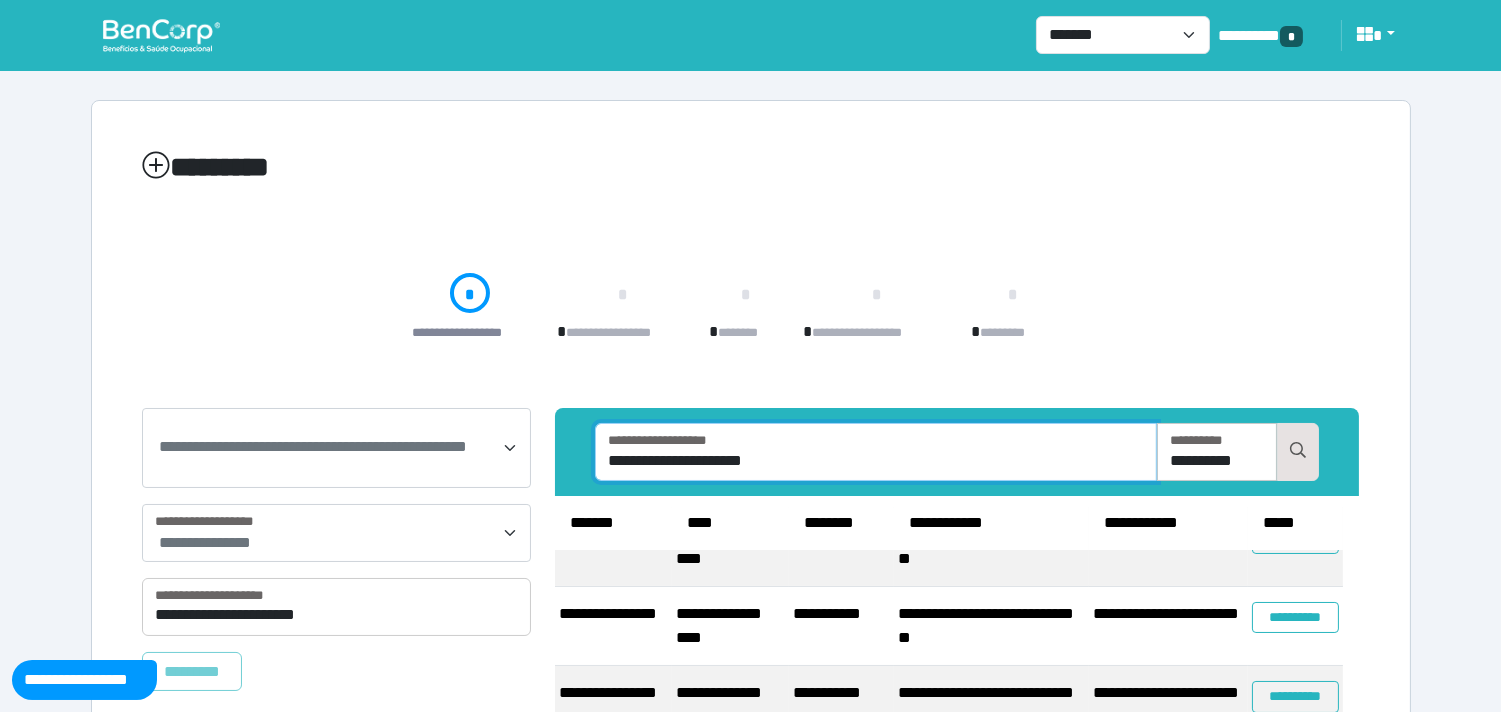 scroll, scrollTop: 66, scrollLeft: 0, axis: vertical 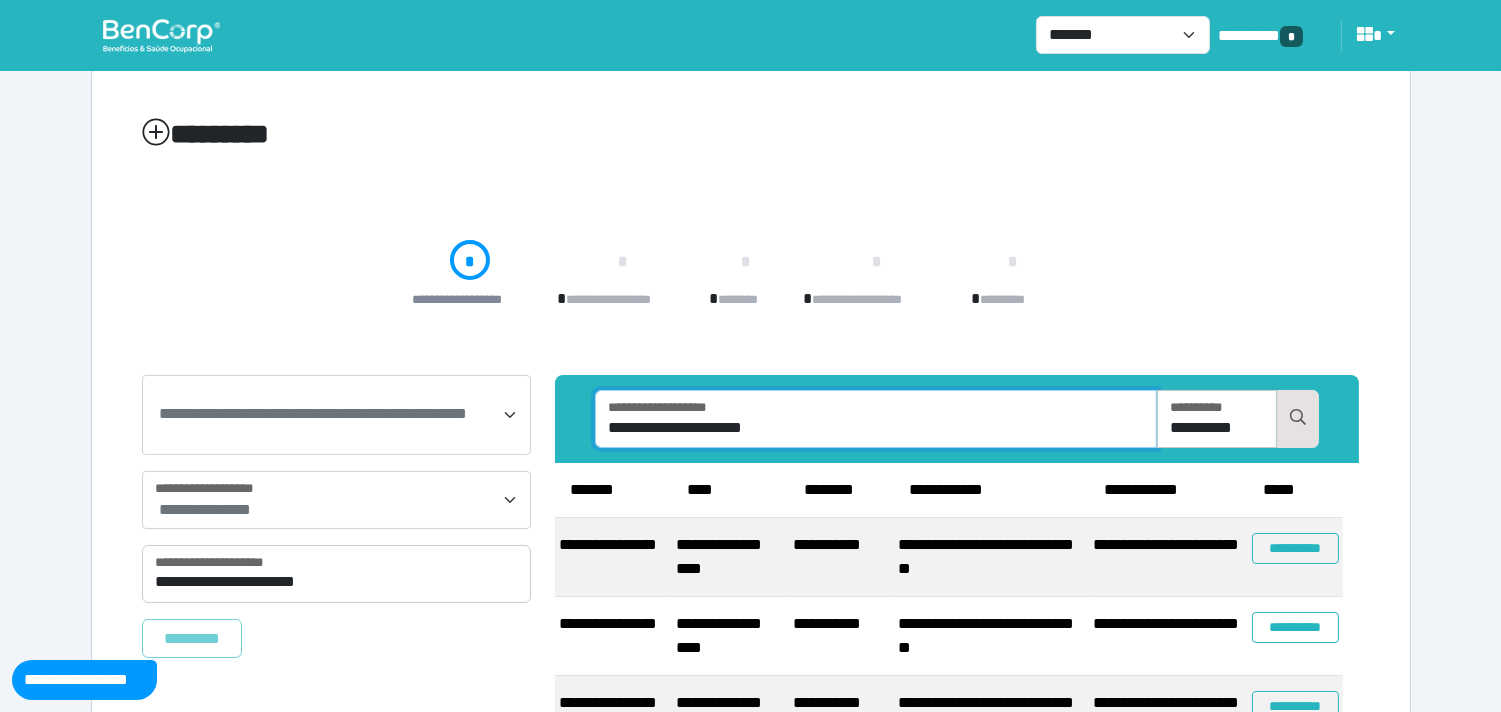 type on "**********" 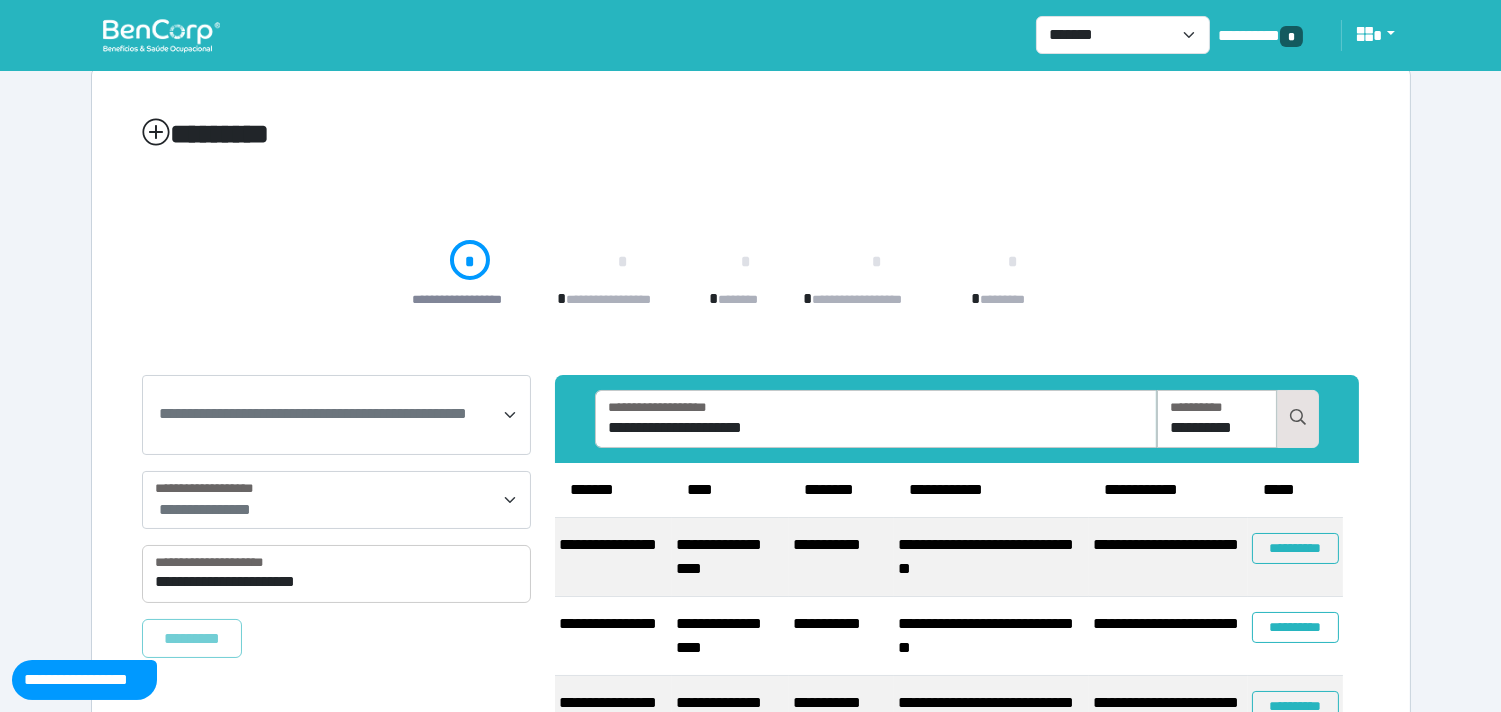 drag, startPoint x: 120, startPoint y: 16, endPoint x: 140, endPoint y: 21, distance: 20.615528 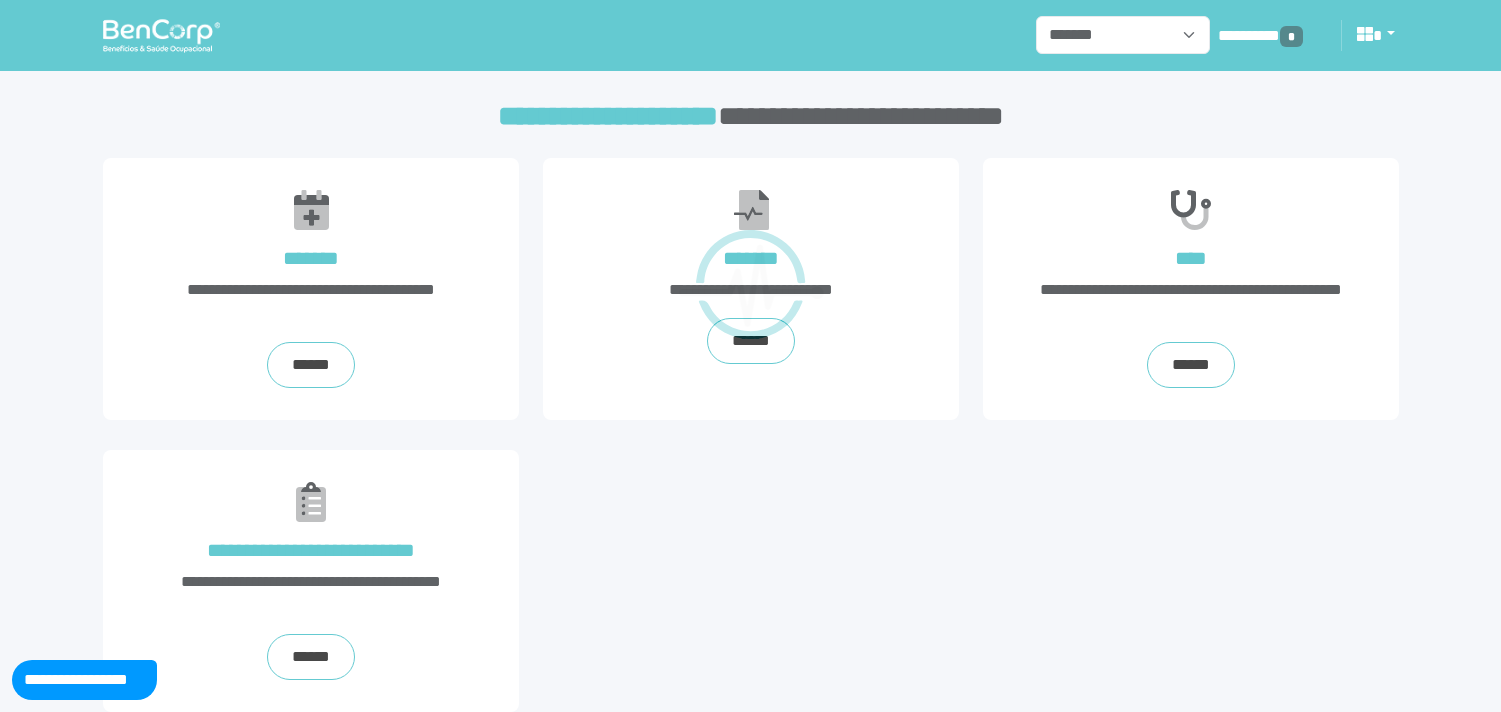 scroll, scrollTop: 0, scrollLeft: 0, axis: both 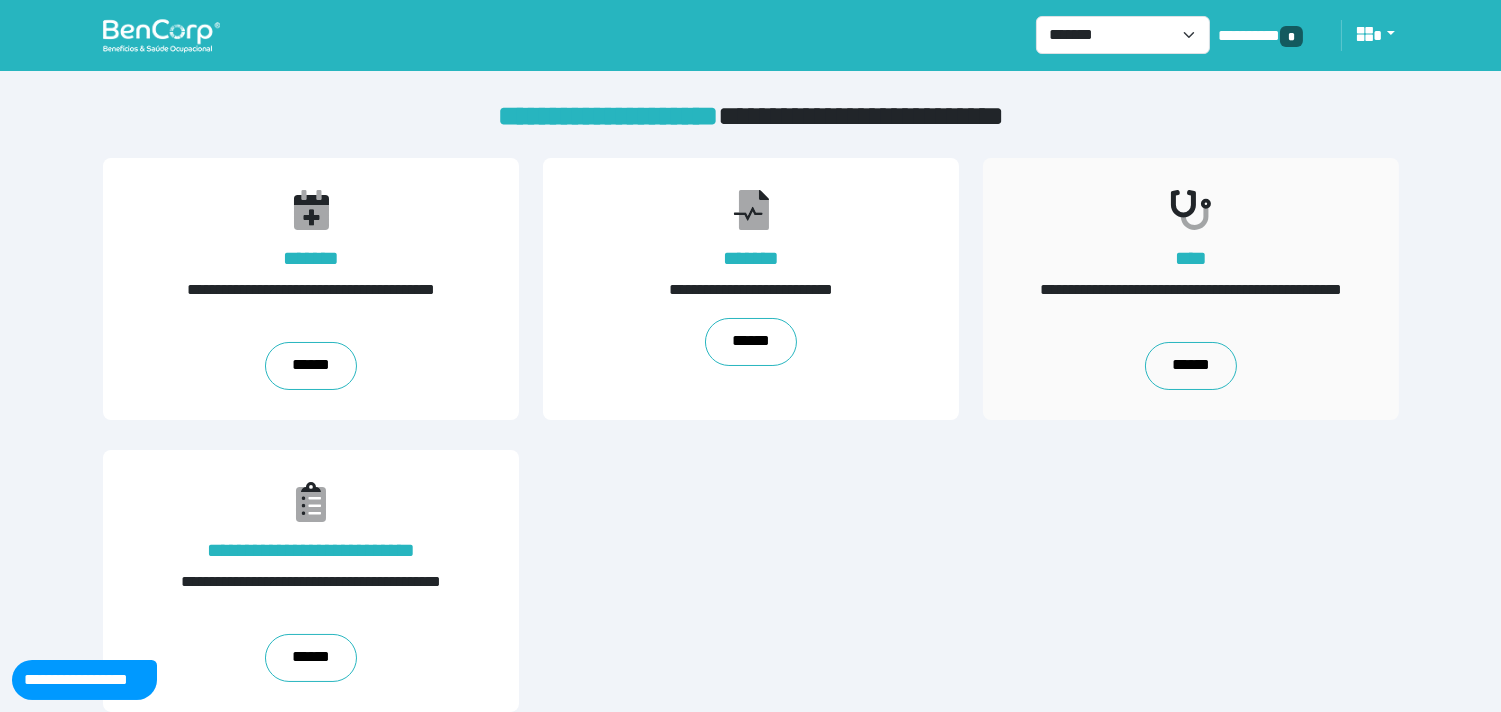 drag, startPoint x: 1180, startPoint y: 372, endPoint x: 1112, endPoint y: 363, distance: 68.593 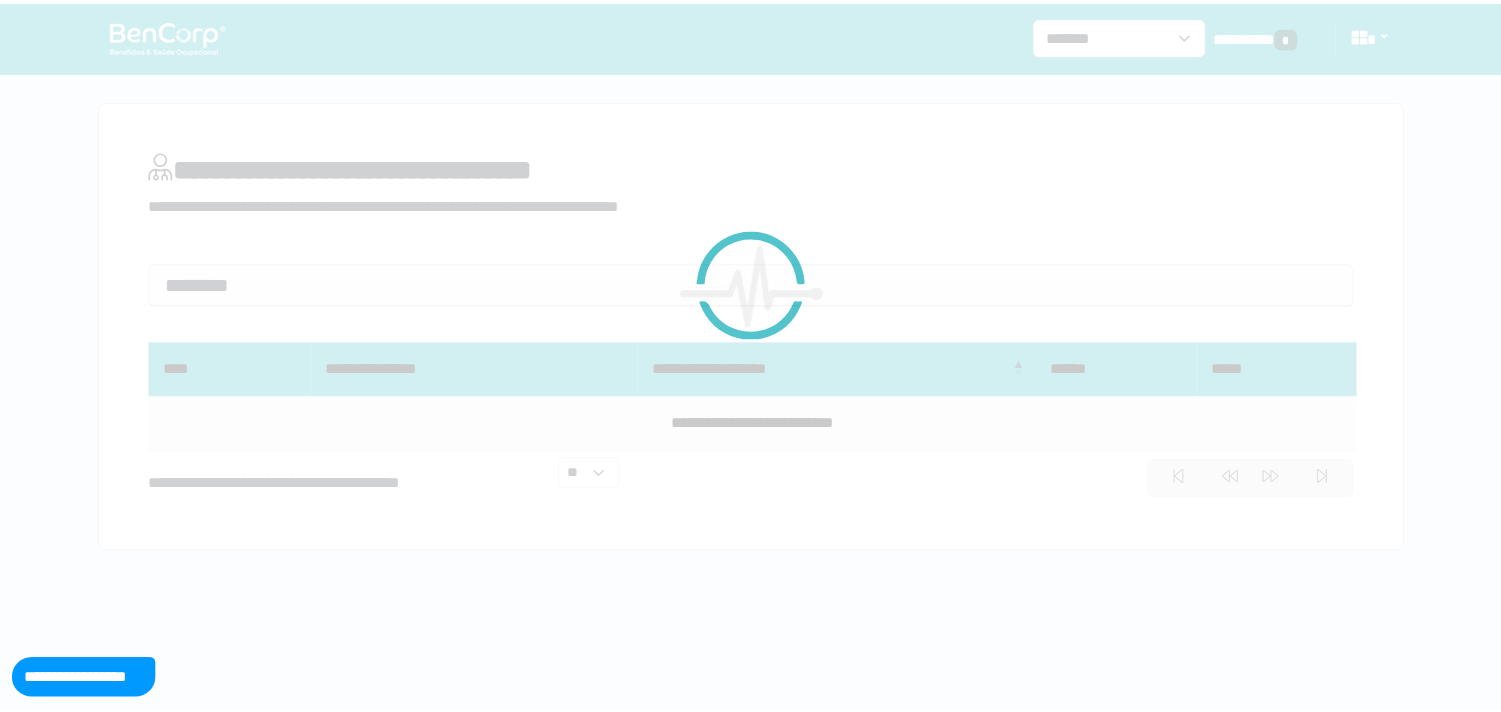 scroll, scrollTop: 0, scrollLeft: 0, axis: both 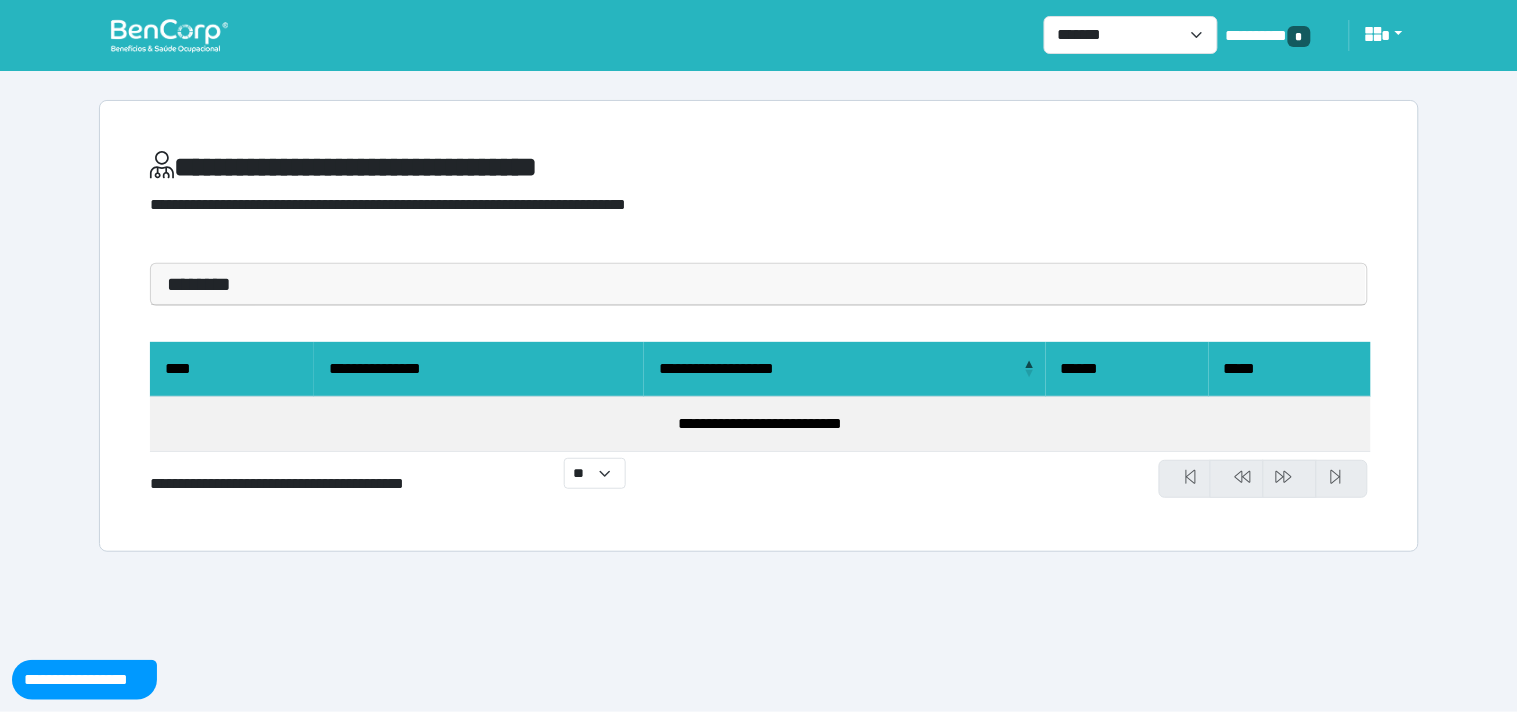 click on "********" at bounding box center [759, 284] 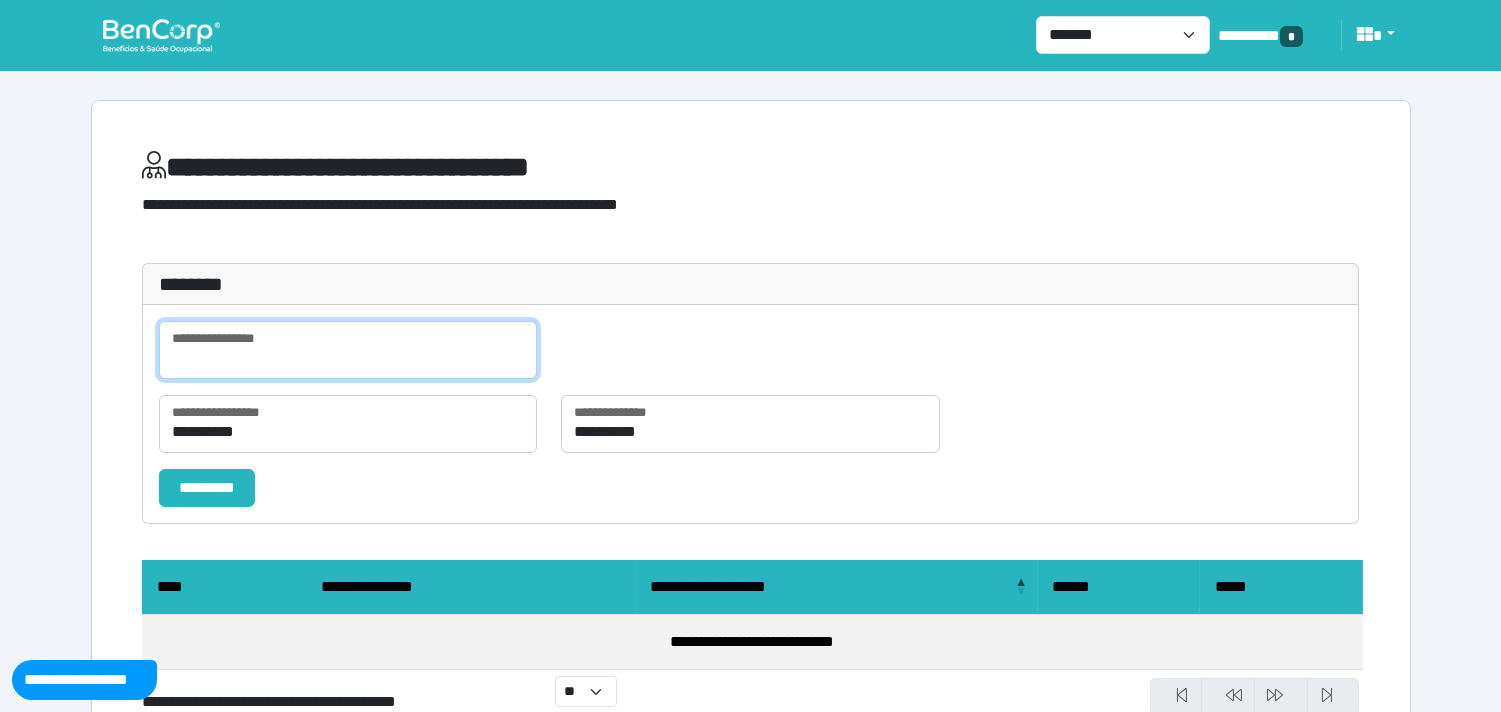 click at bounding box center [348, 350] 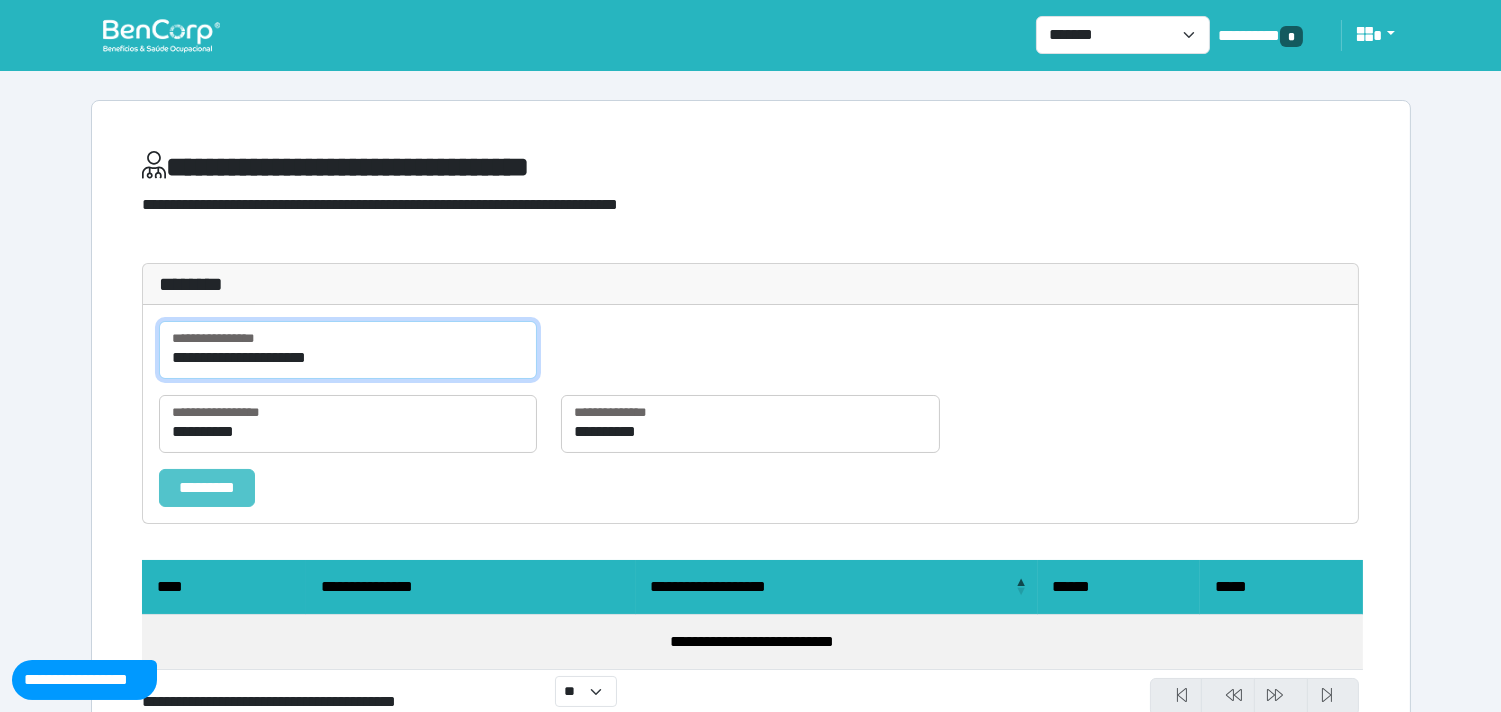 type on "**********" 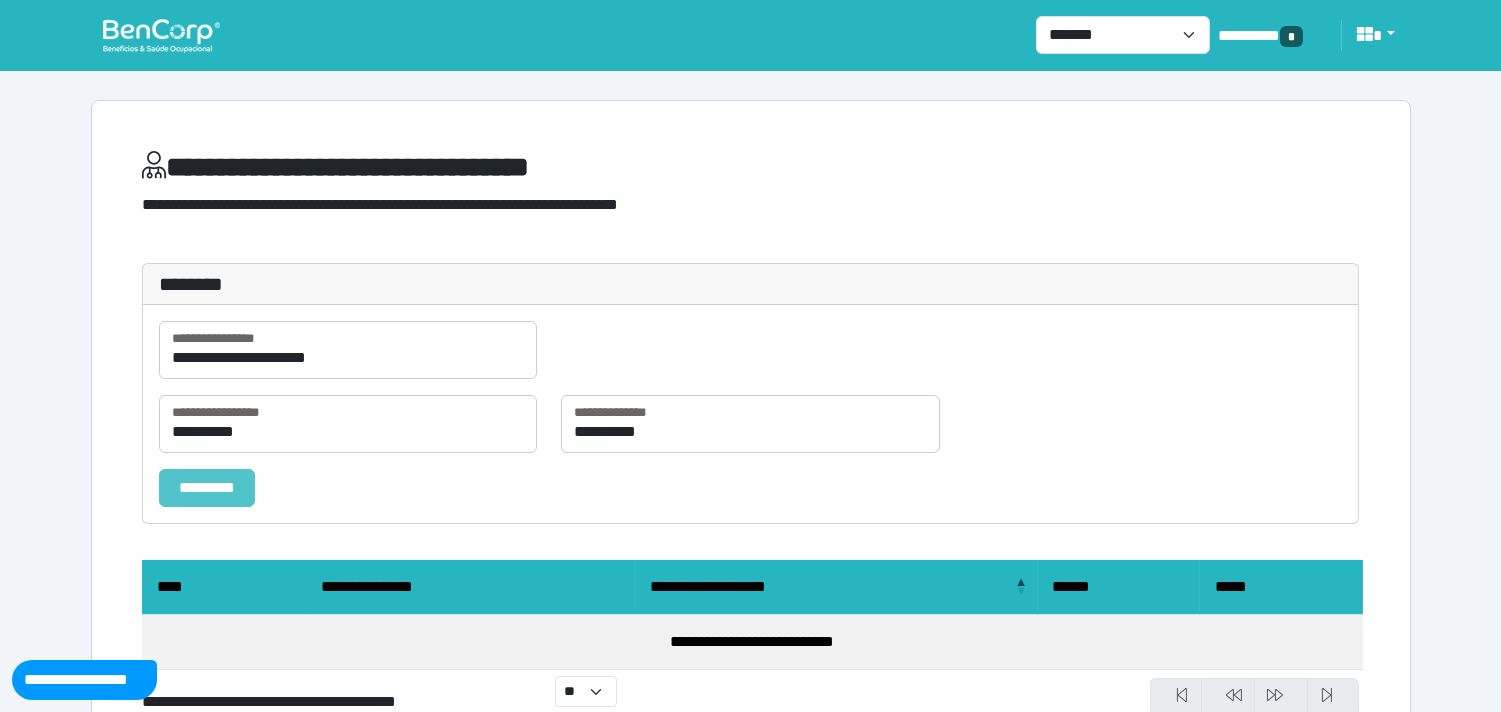 click on "*********" at bounding box center [207, 488] 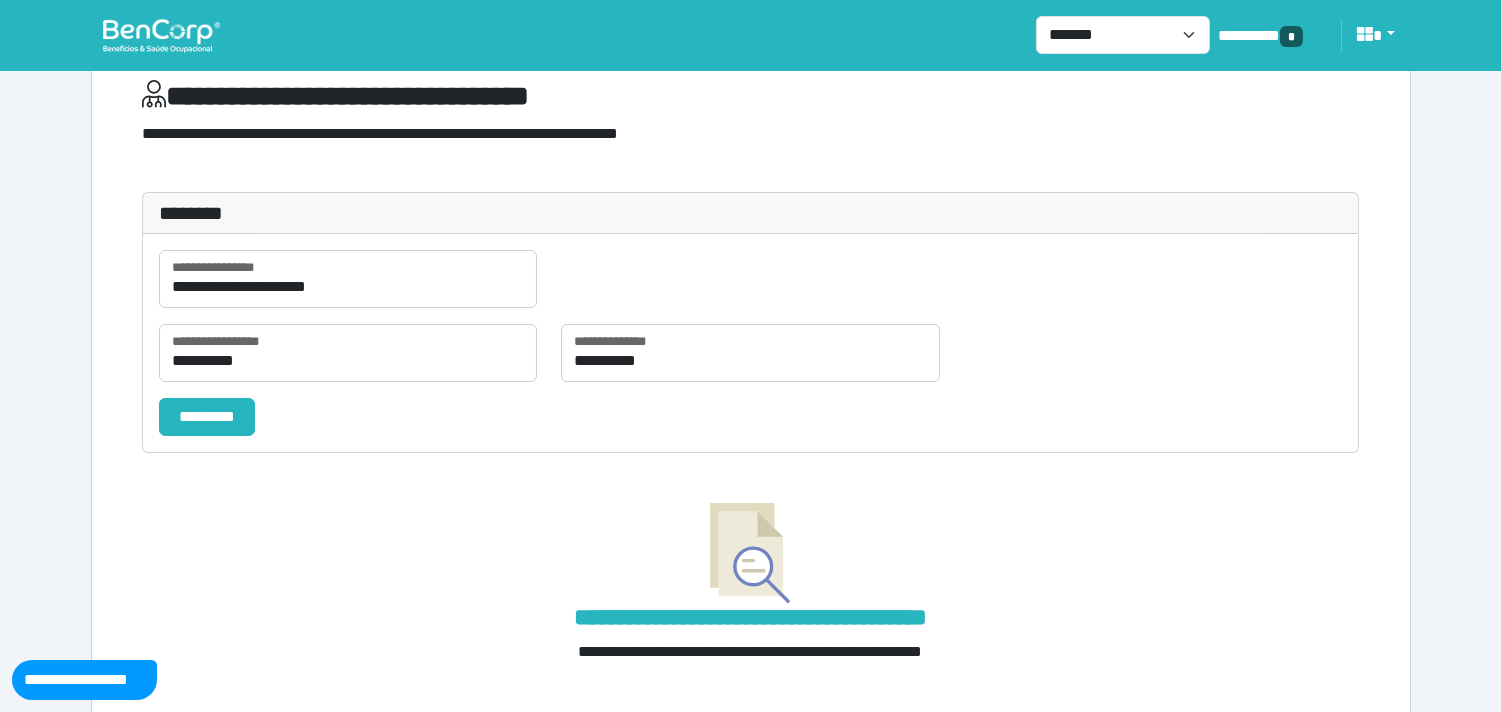scroll, scrollTop: 110, scrollLeft: 0, axis: vertical 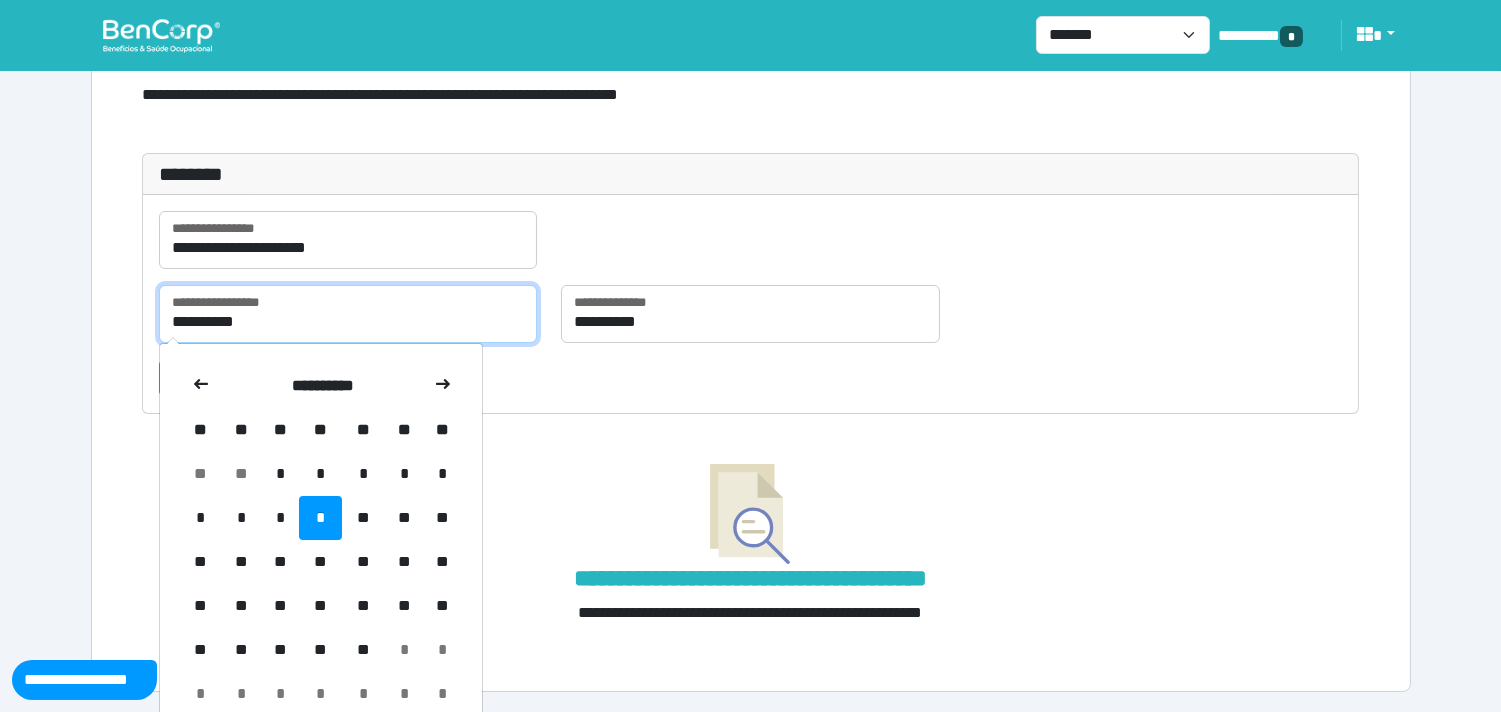 click on "**********" at bounding box center (348, 314) 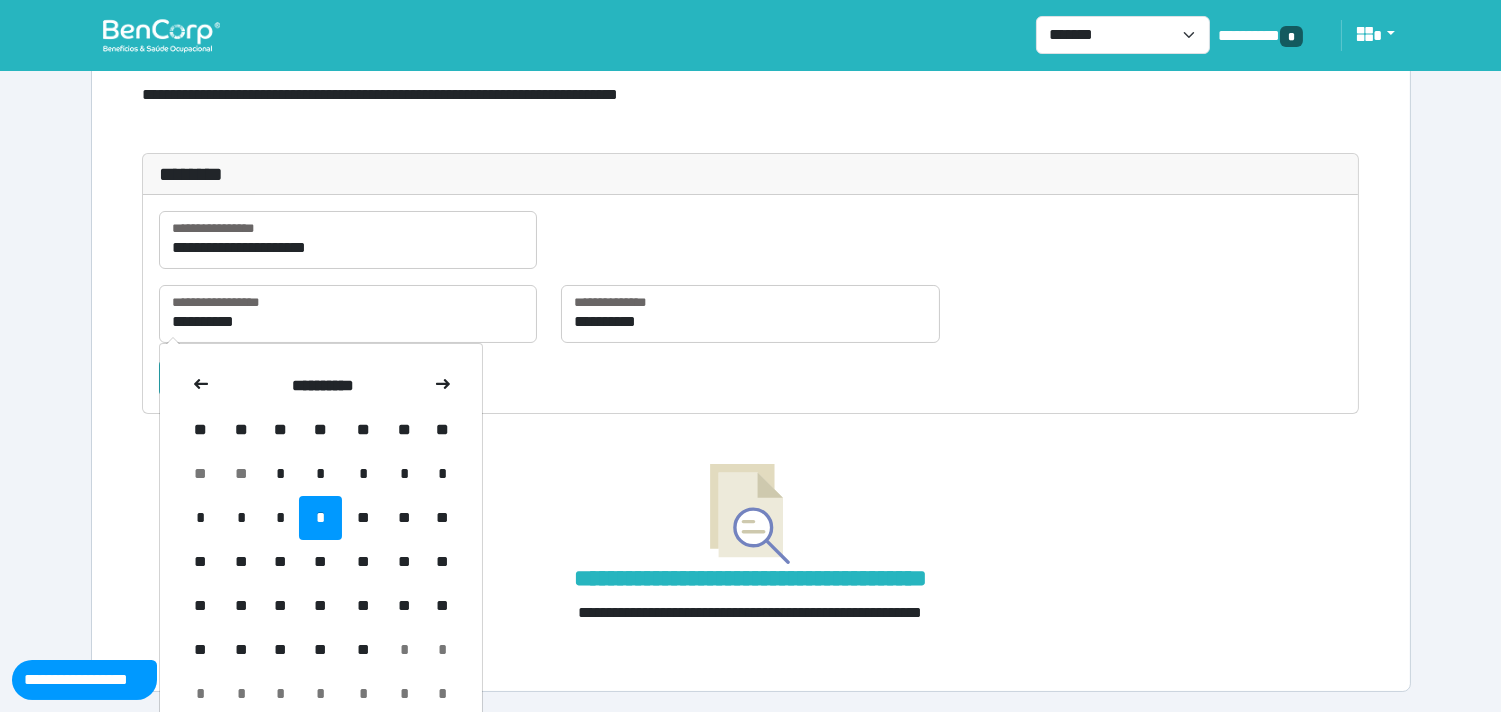click on "**********" at bounding box center [321, 540] 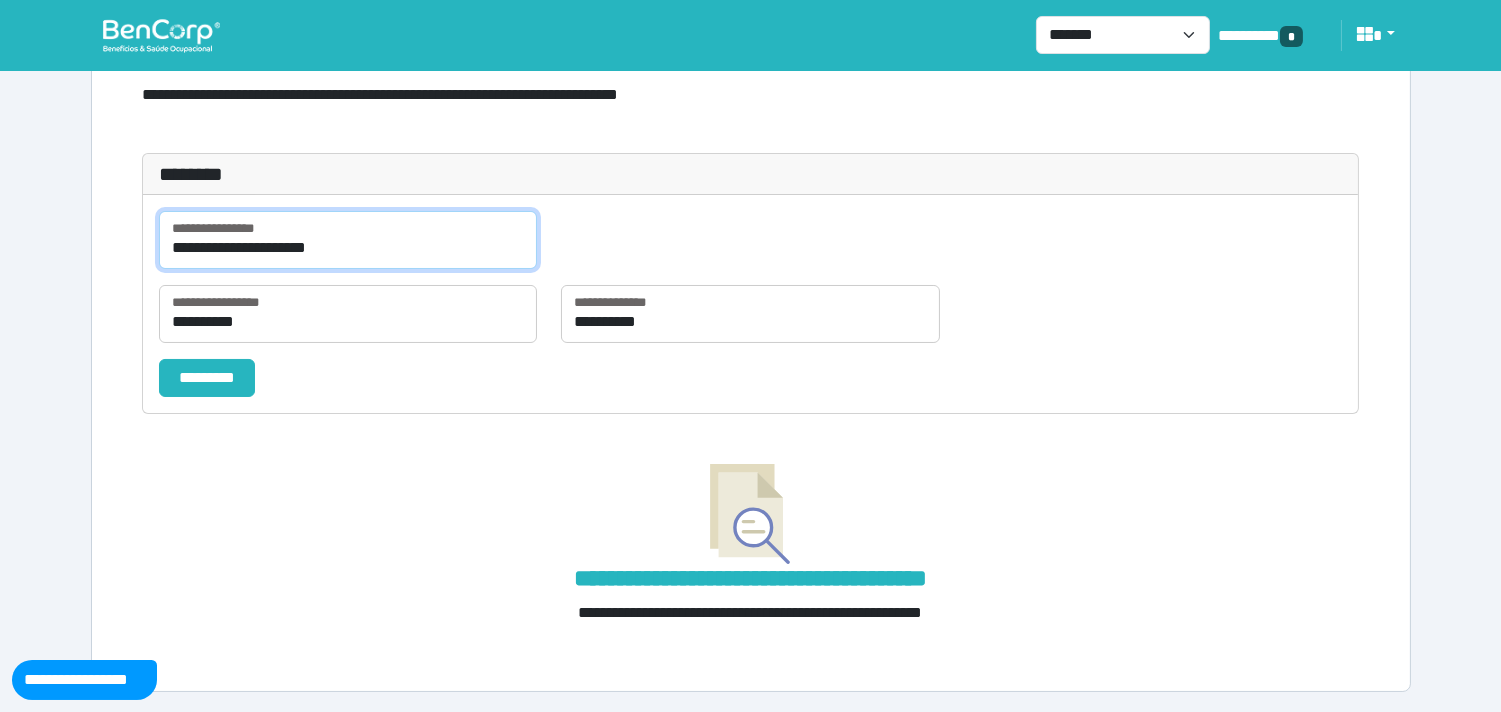 drag, startPoint x: 300, startPoint y: 261, endPoint x: 362, endPoint y: 251, distance: 62.801273 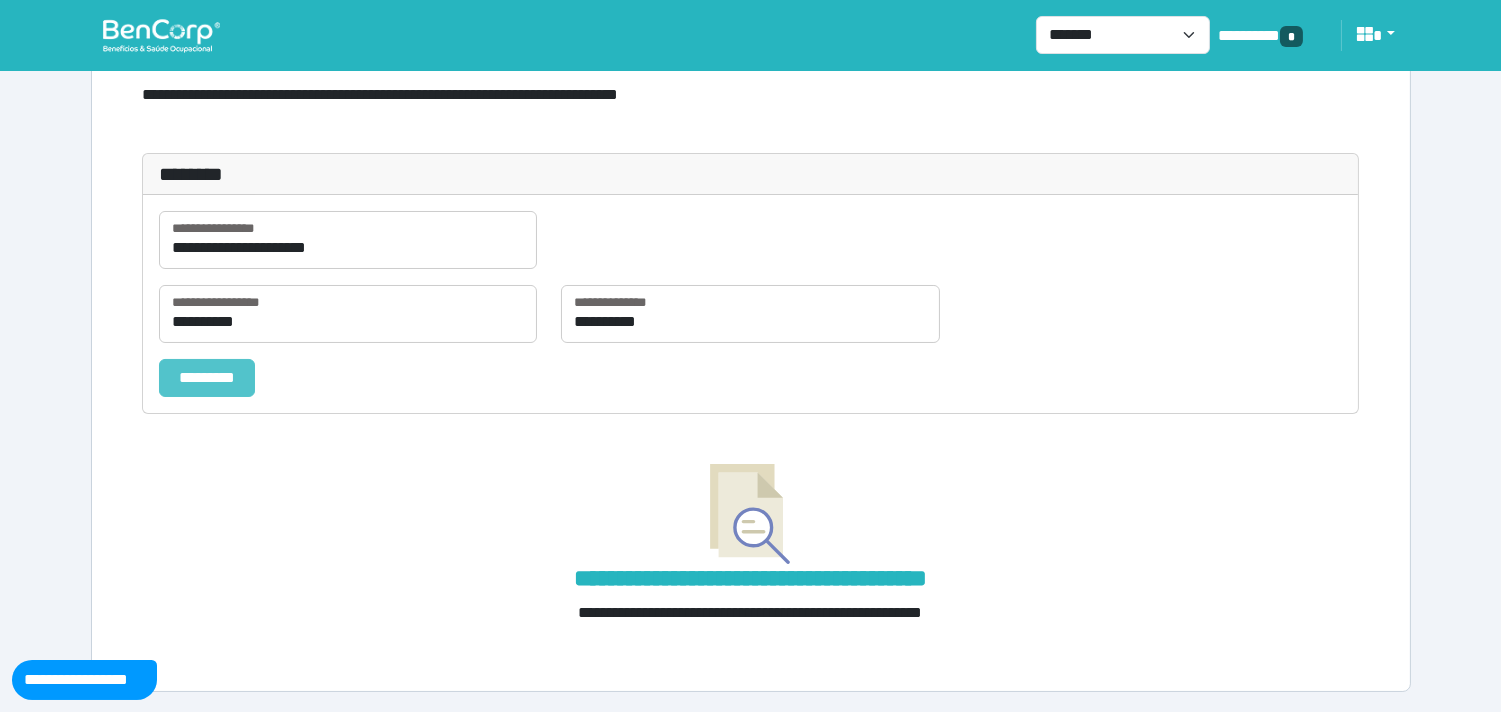 click on "*********" at bounding box center (207, 378) 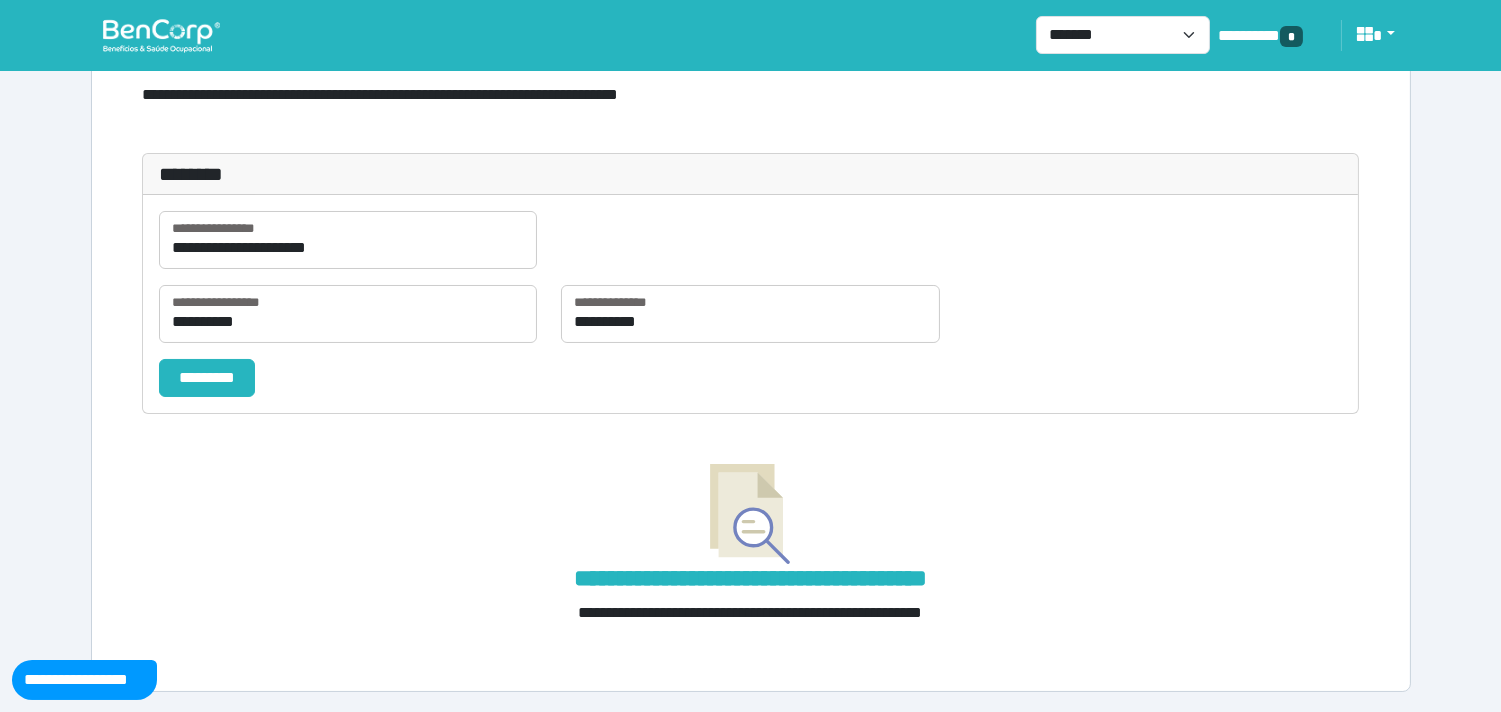scroll, scrollTop: 0, scrollLeft: 0, axis: both 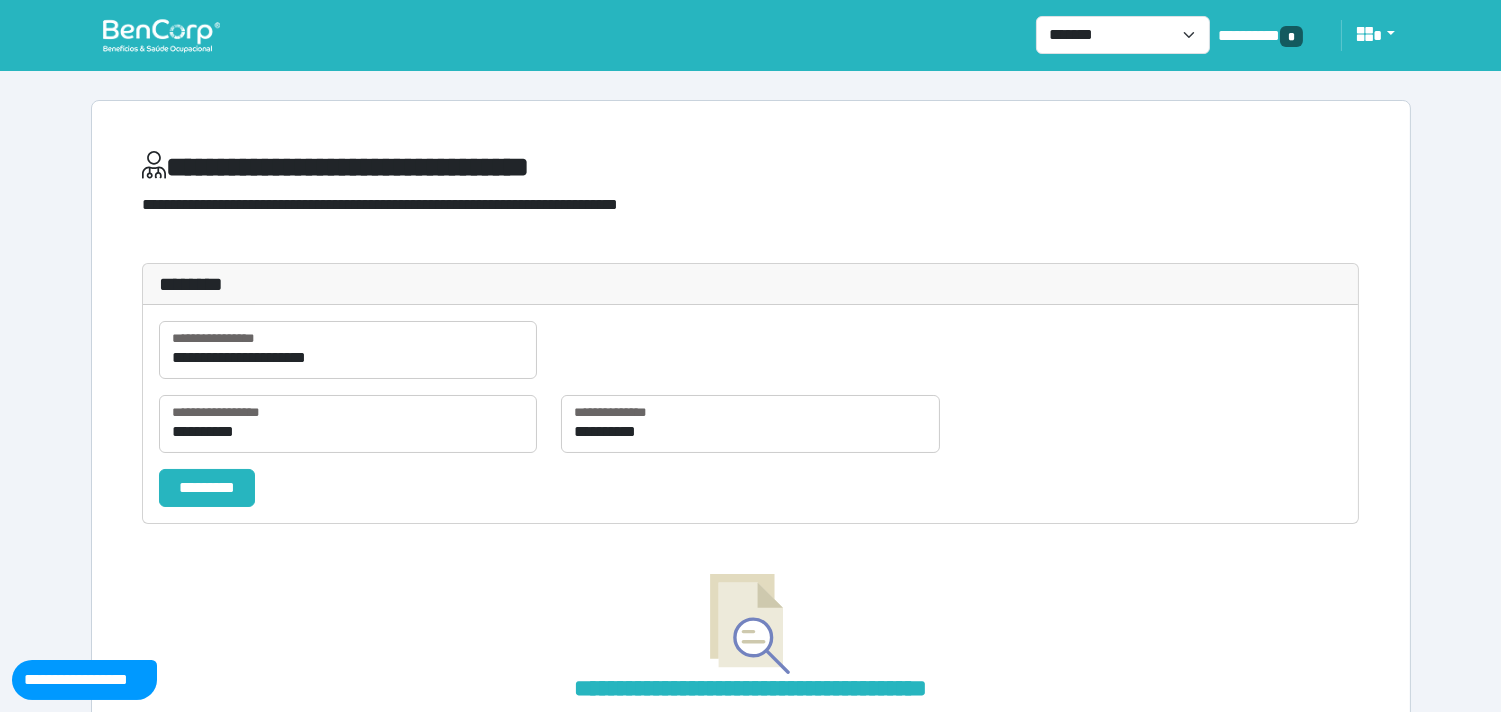 click at bounding box center (161, 35) 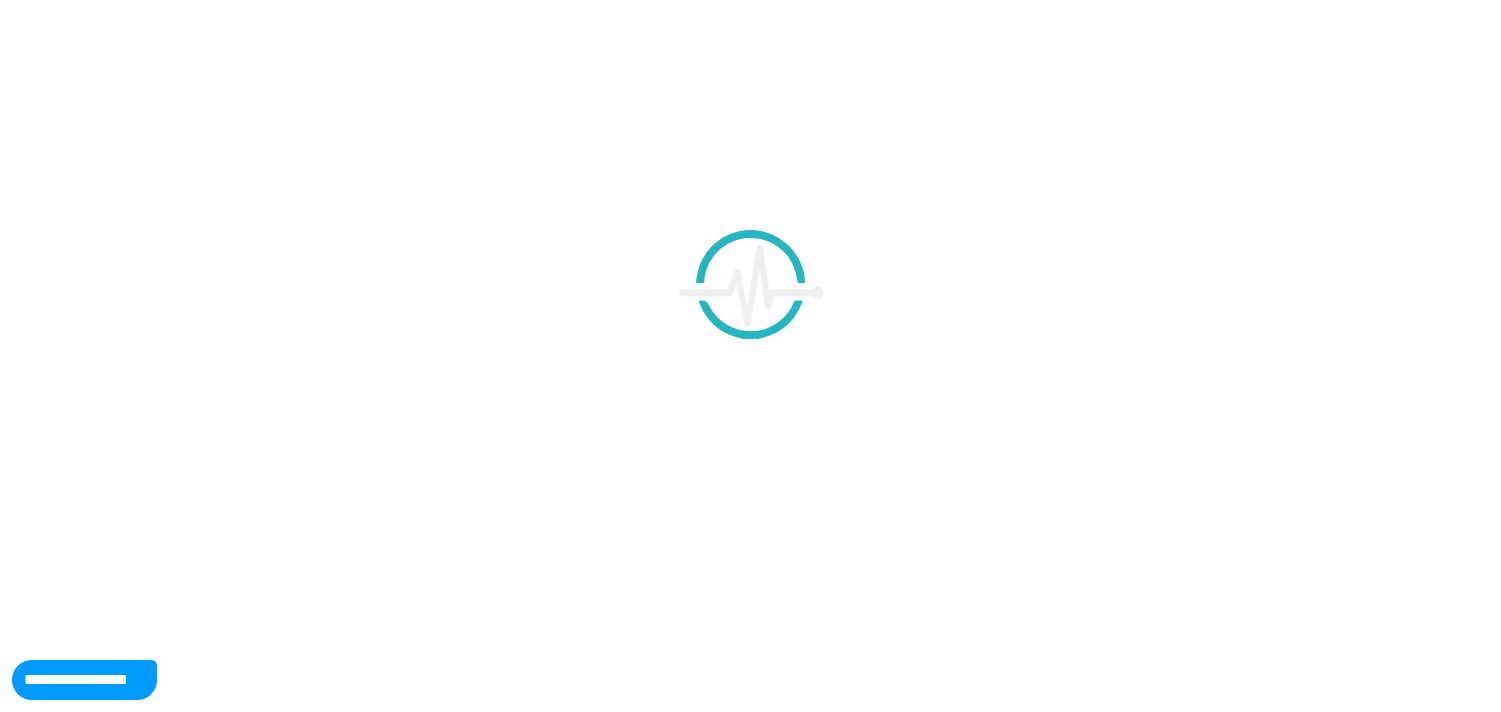 scroll, scrollTop: 0, scrollLeft: 0, axis: both 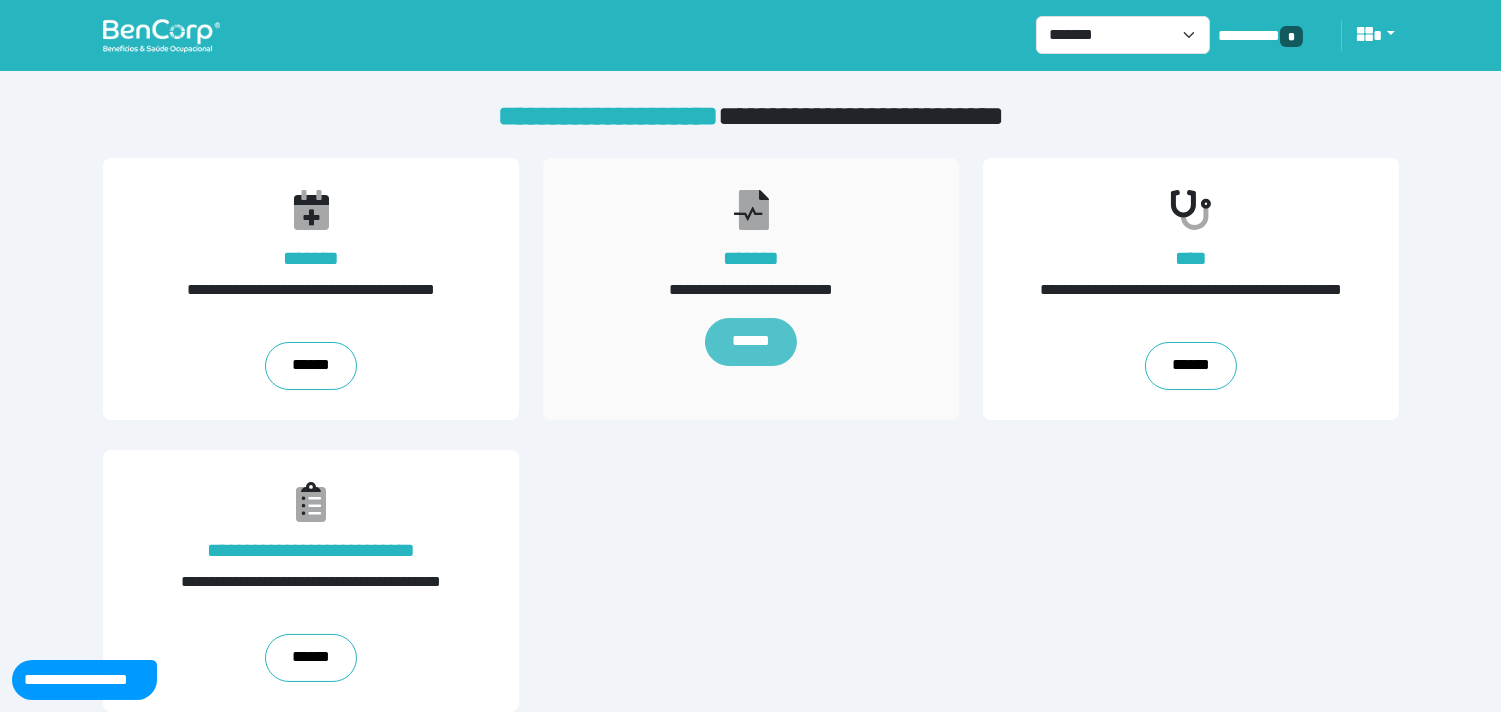 click on "******" at bounding box center (751, 342) 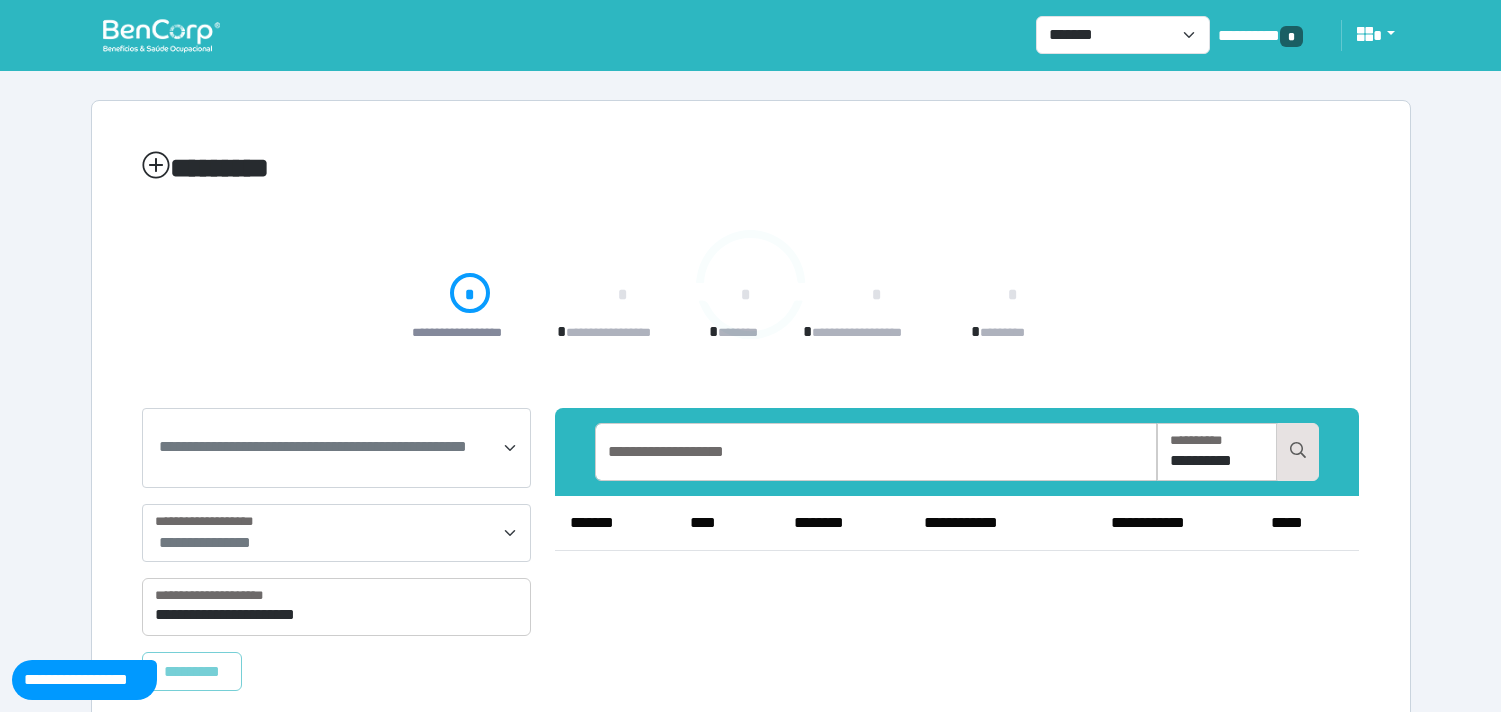 scroll, scrollTop: 0, scrollLeft: 0, axis: both 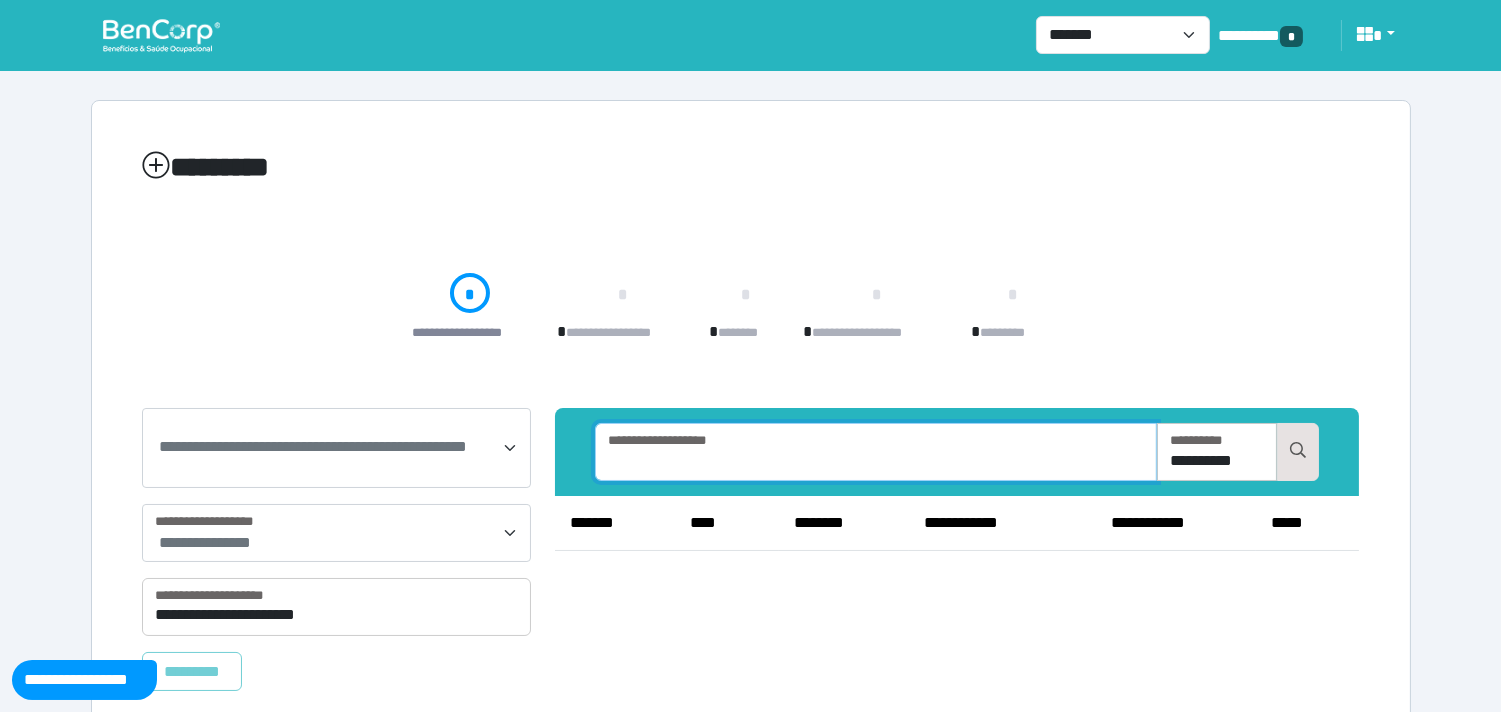 click at bounding box center (876, 452) 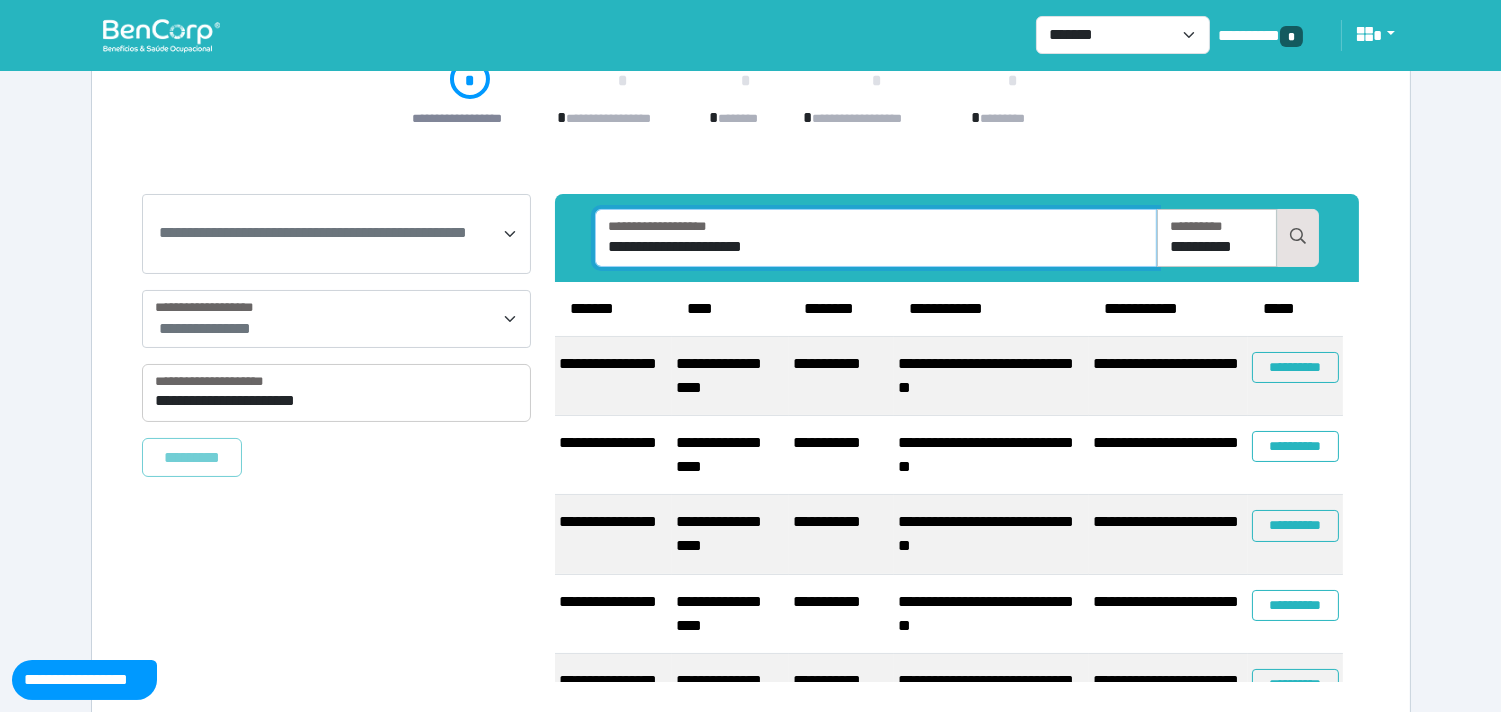 scroll, scrollTop: 222, scrollLeft: 0, axis: vertical 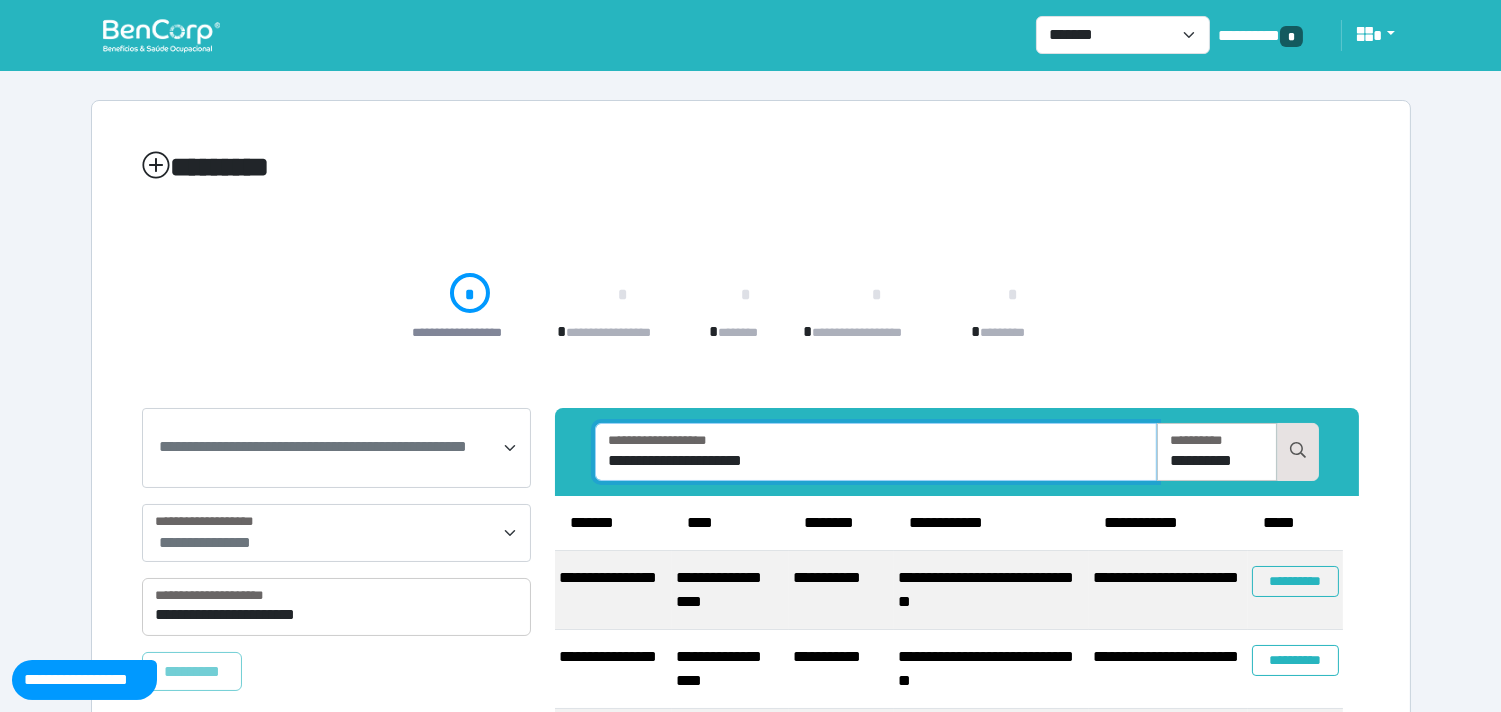 type on "**********" 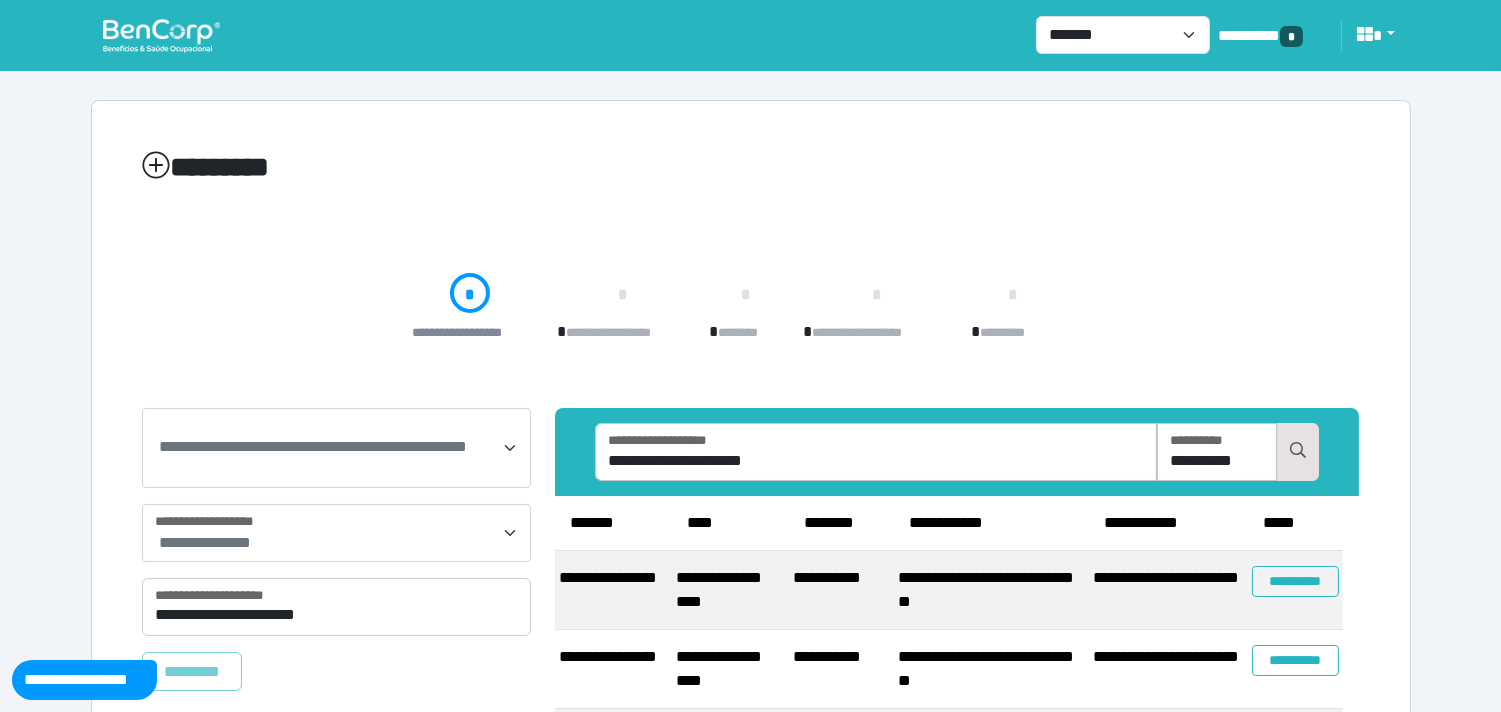 click at bounding box center (161, 35) 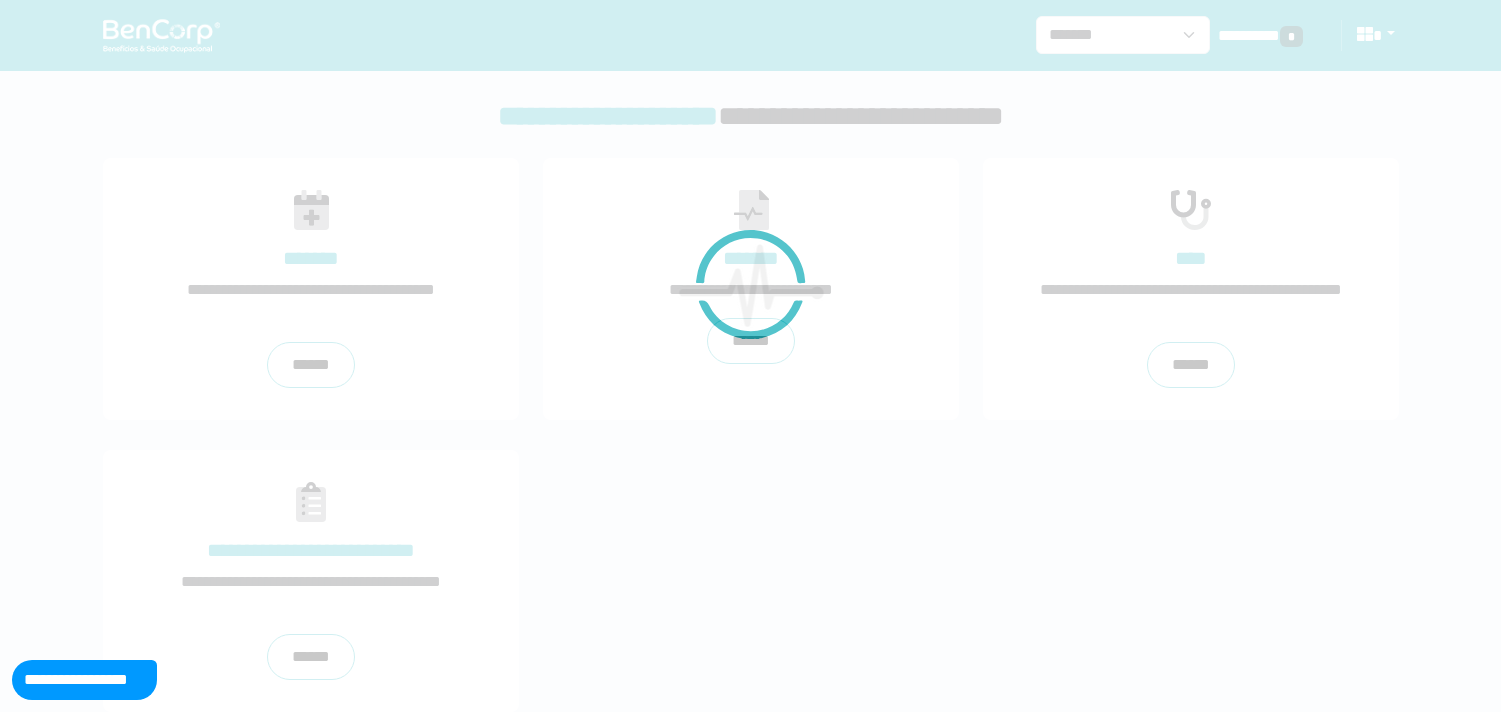 scroll, scrollTop: 0, scrollLeft: 0, axis: both 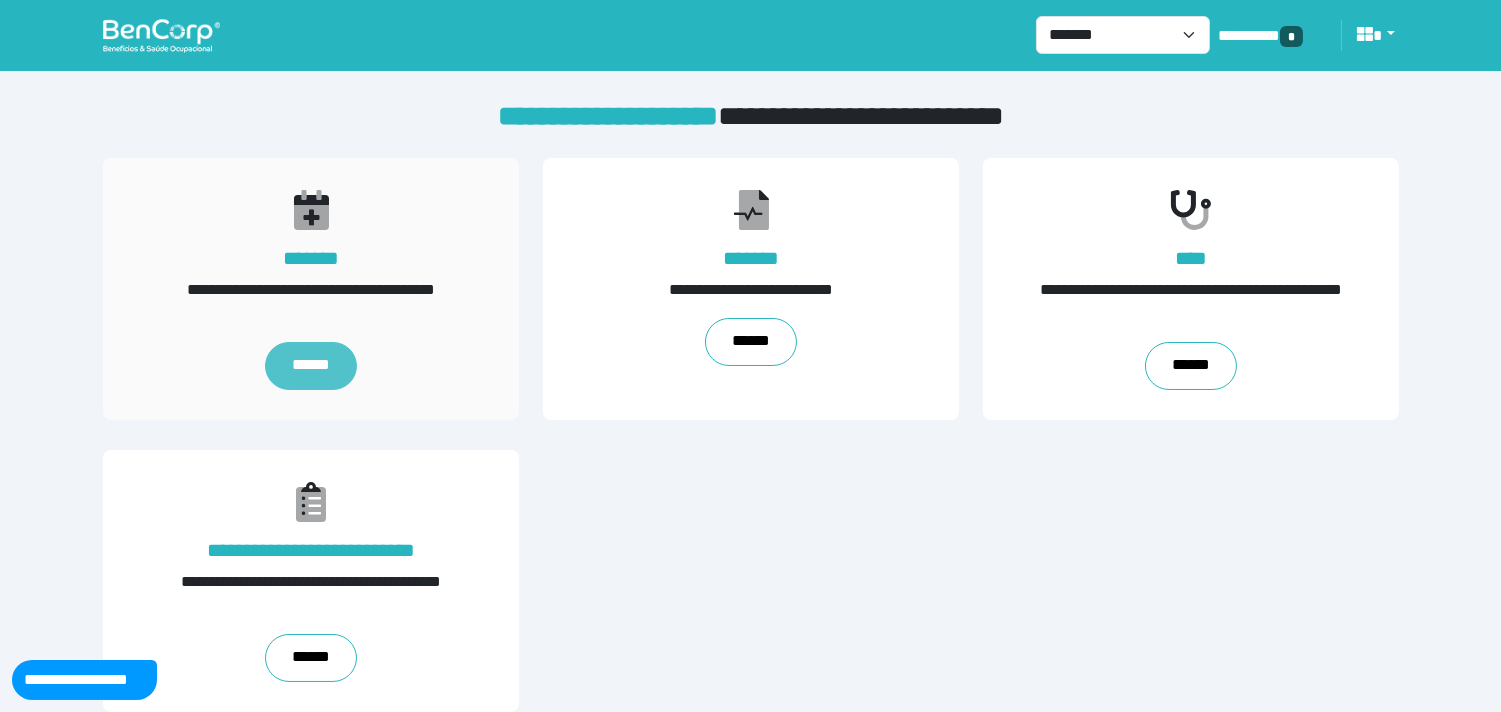 click on "******" at bounding box center [310, 366] 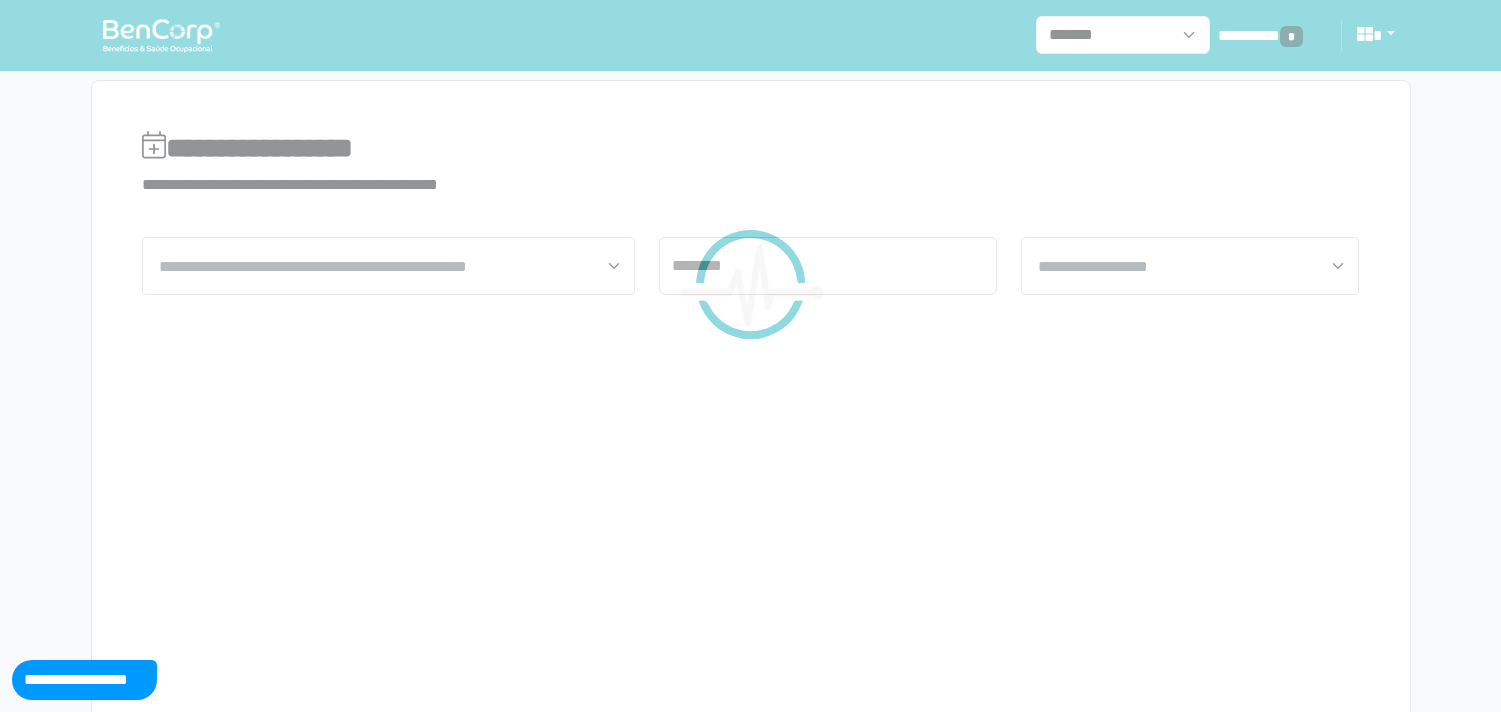 scroll, scrollTop: 0, scrollLeft: 0, axis: both 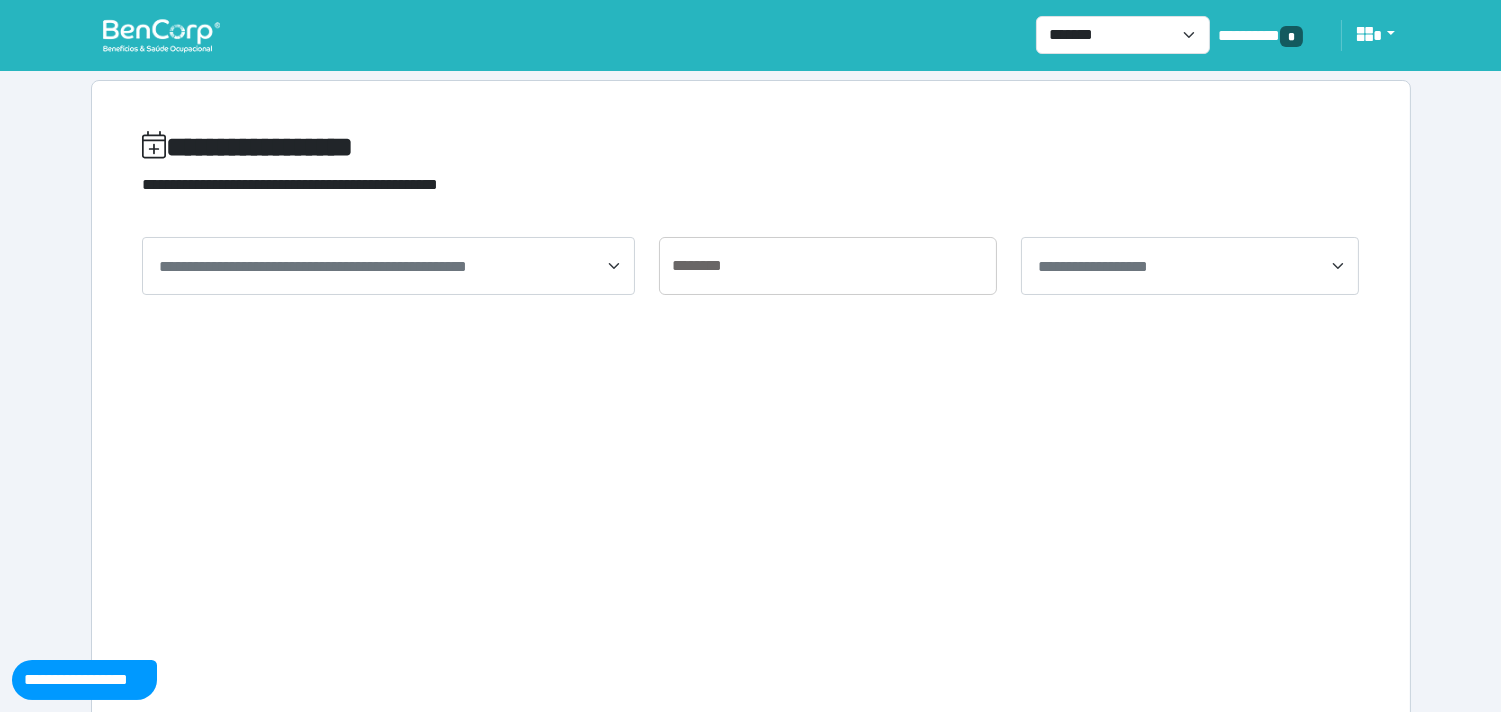 click on "**********" at bounding box center (388, 266) 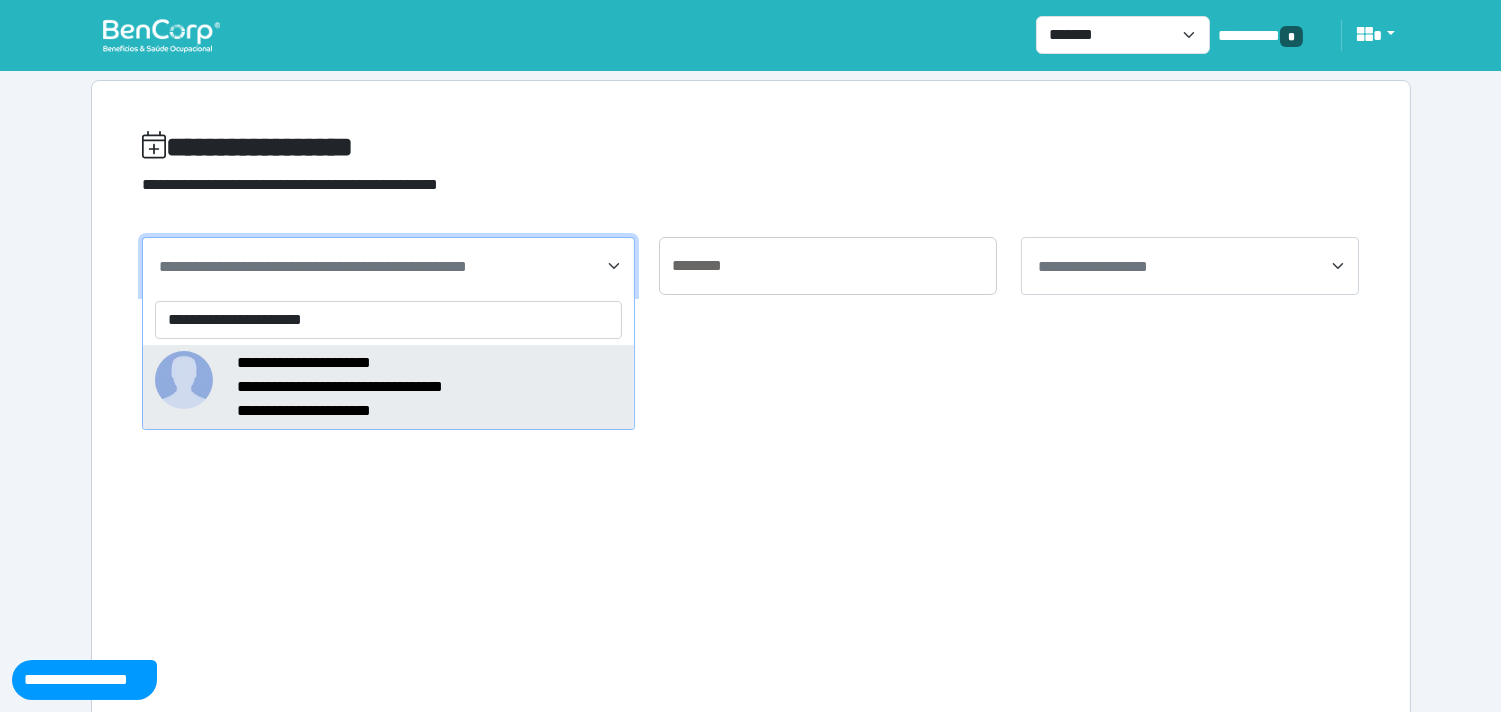 type on "**********" 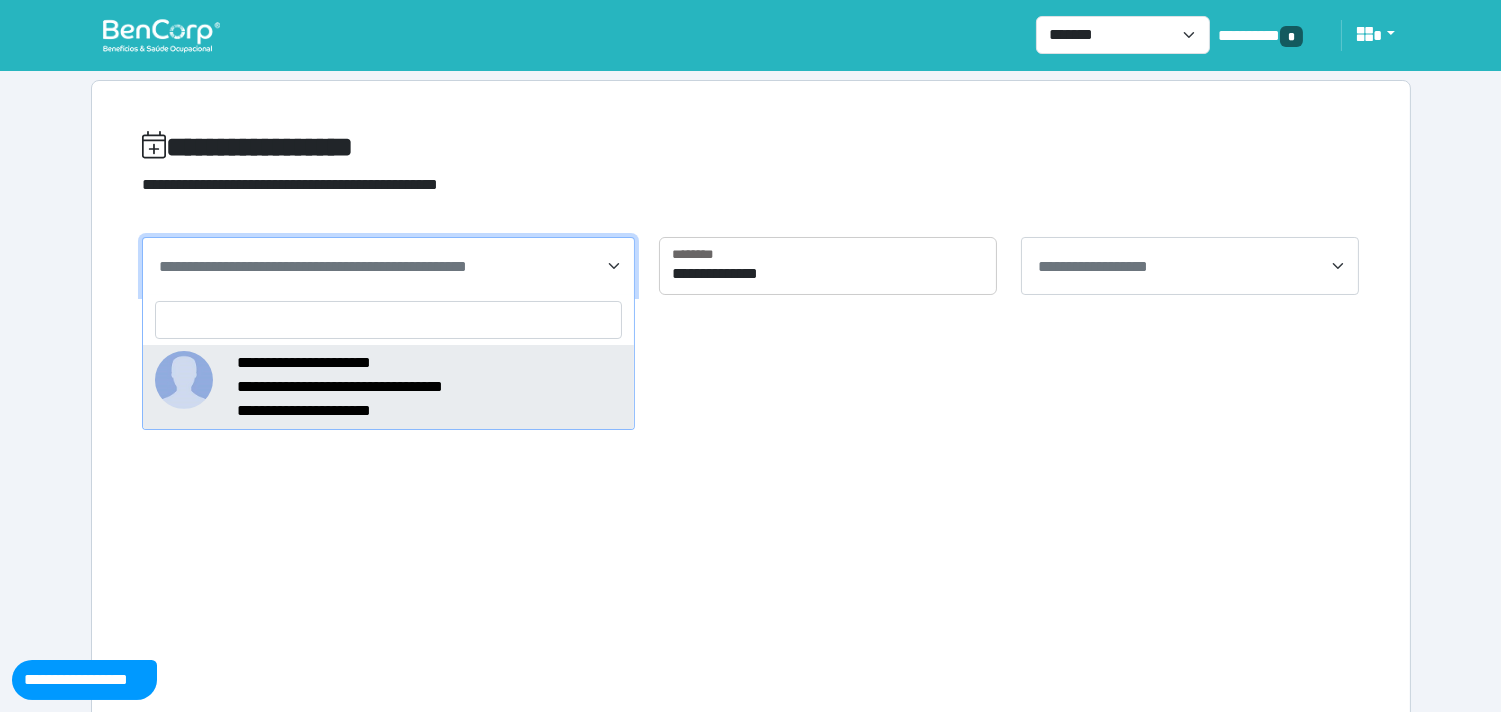 select on "*****" 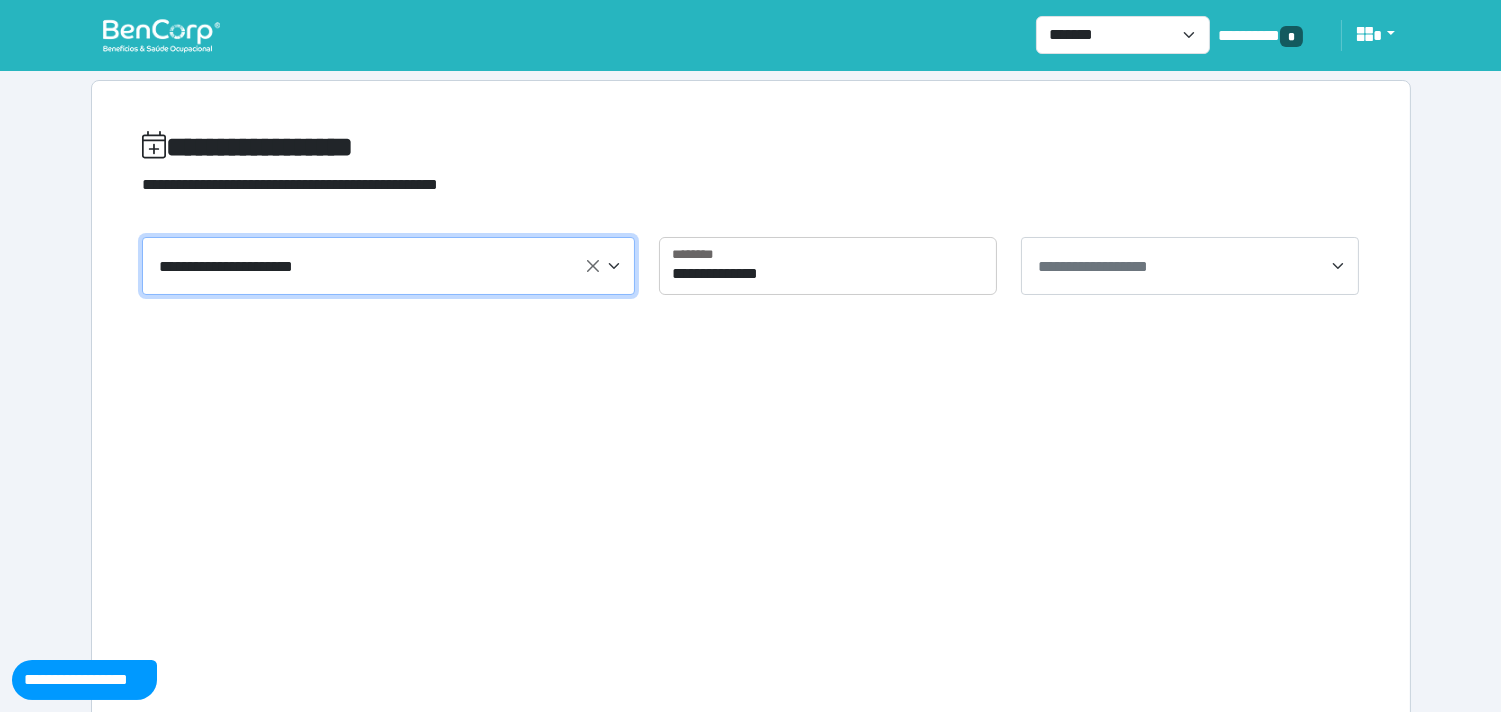 click on "**********" at bounding box center [1093, 266] 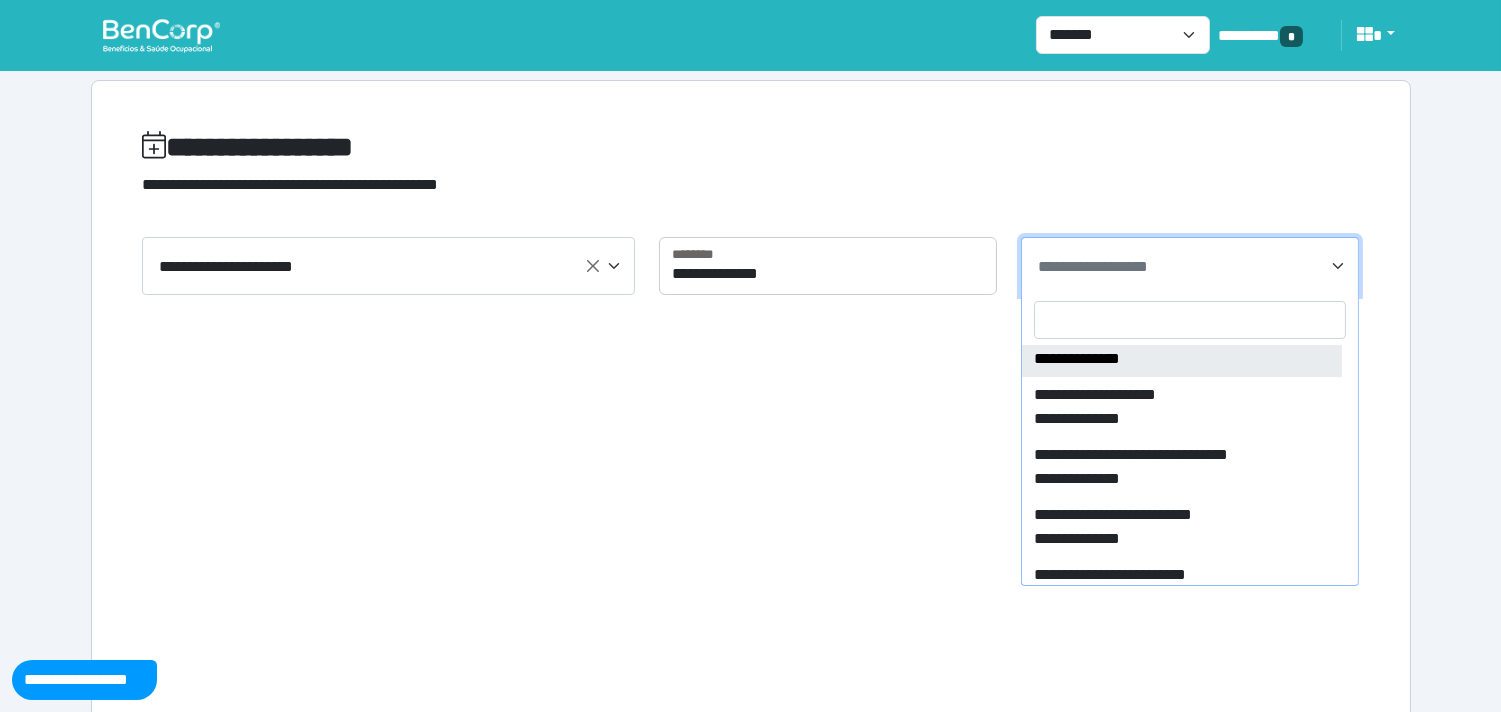 scroll, scrollTop: 1847, scrollLeft: 0, axis: vertical 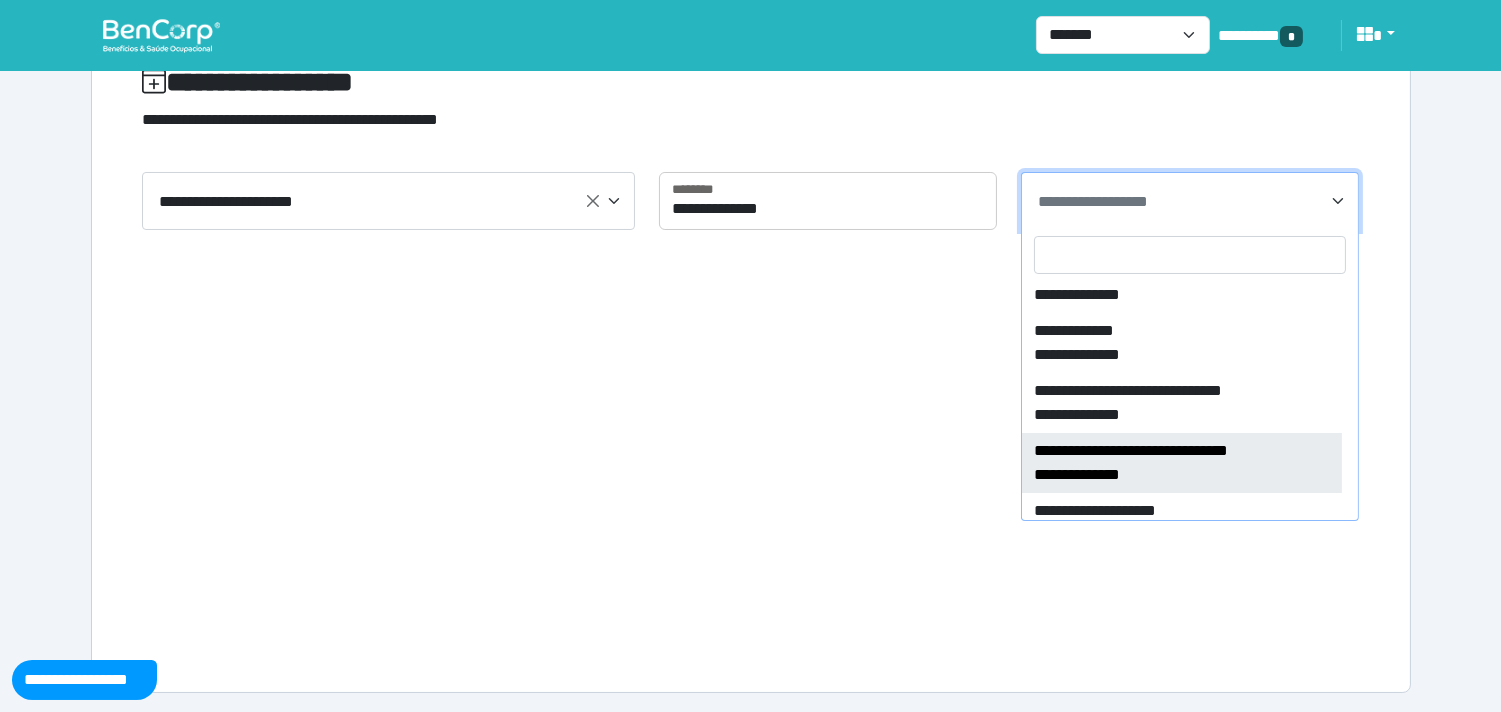 select on "****" 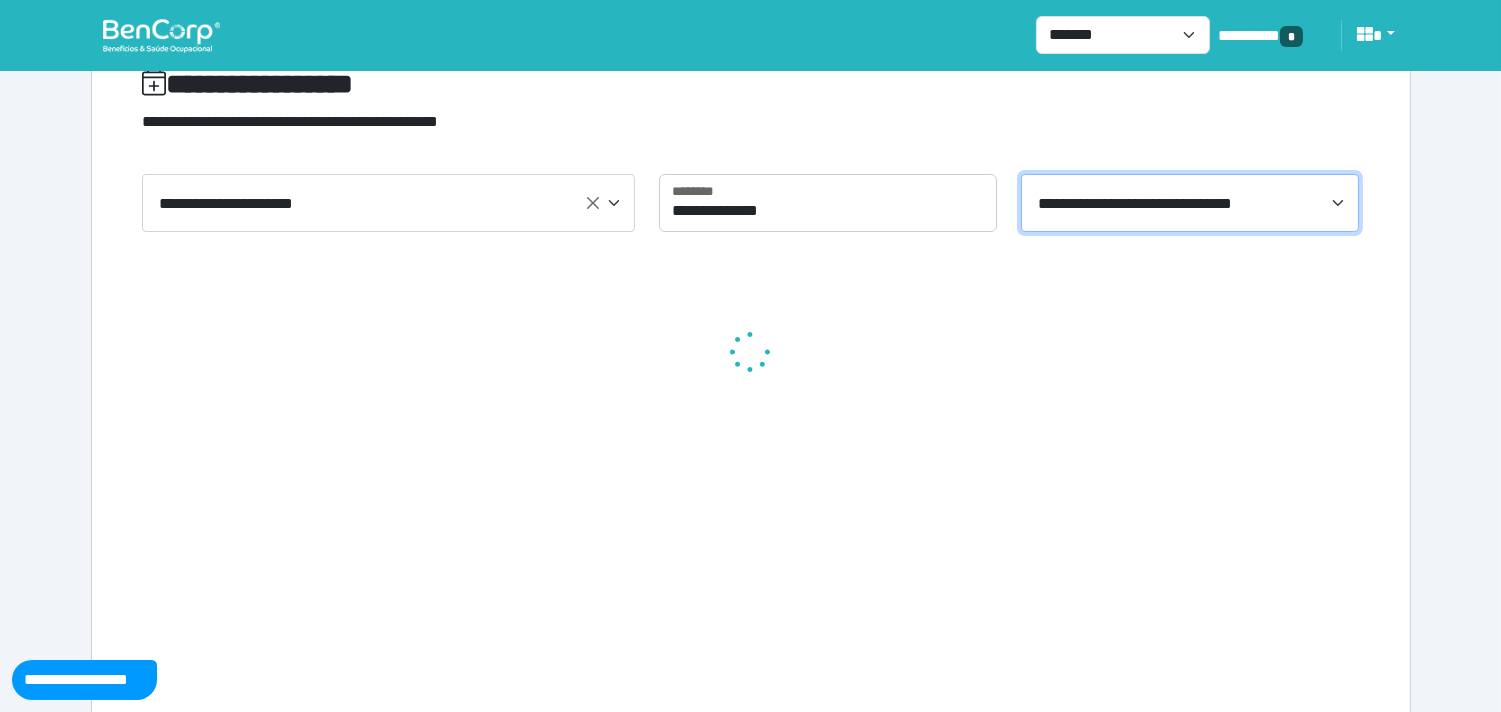 scroll, scrollTop: 0, scrollLeft: 0, axis: both 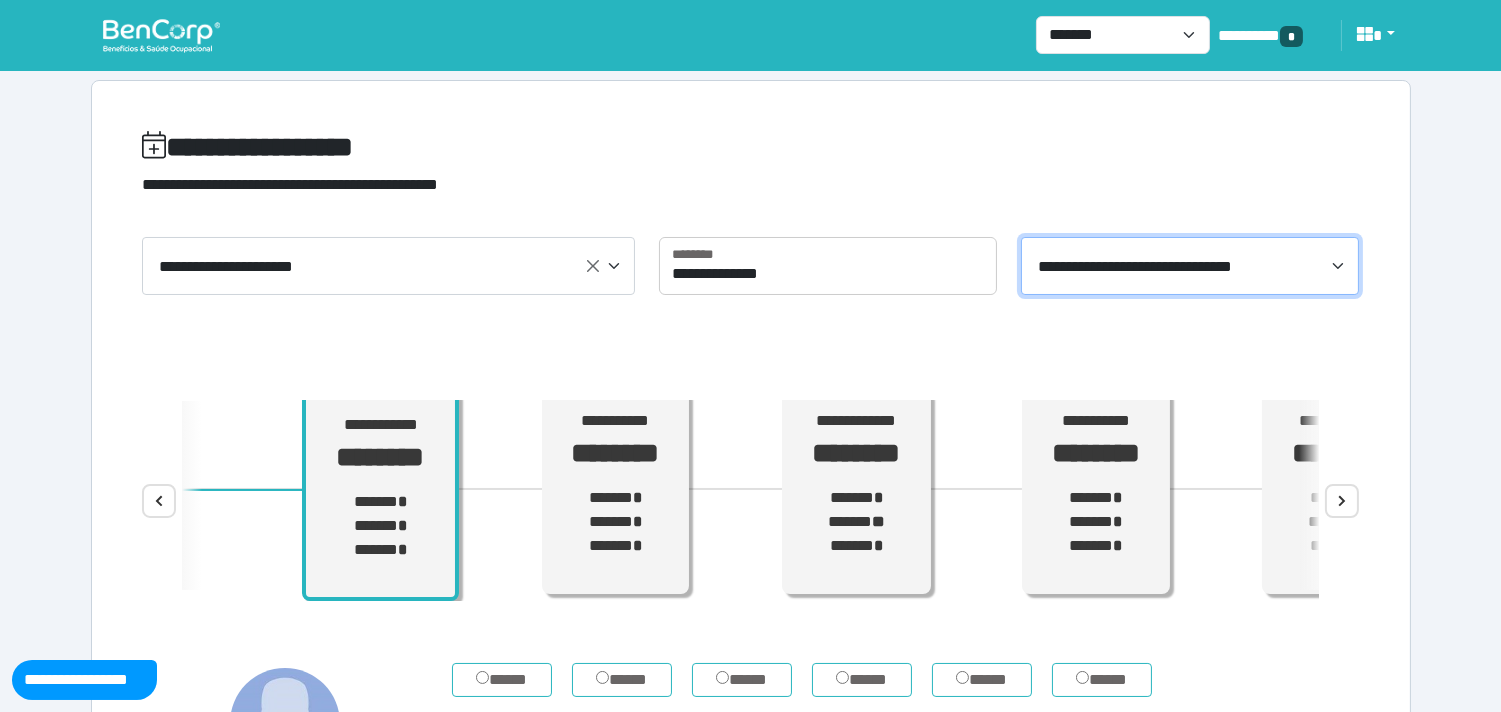 click at bounding box center [161, 35] 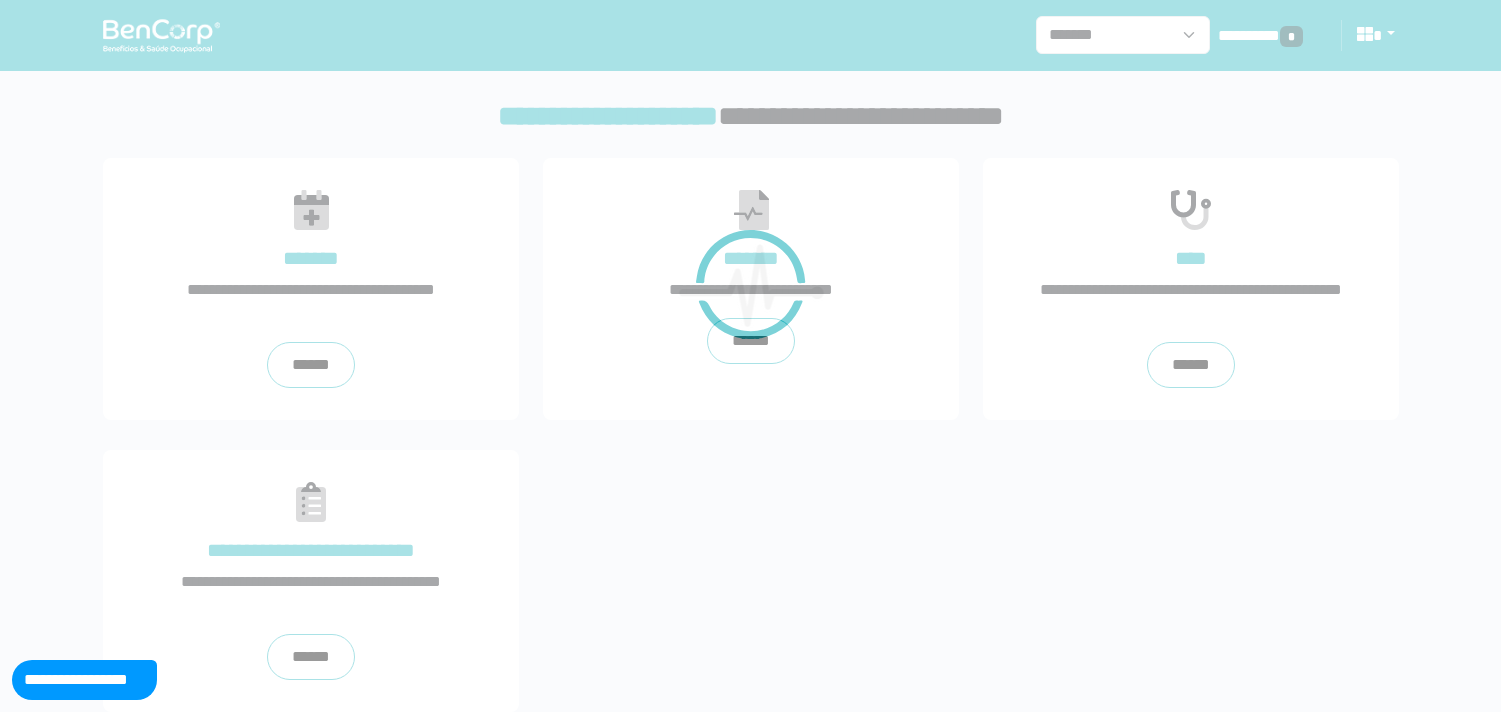 scroll, scrollTop: 0, scrollLeft: 0, axis: both 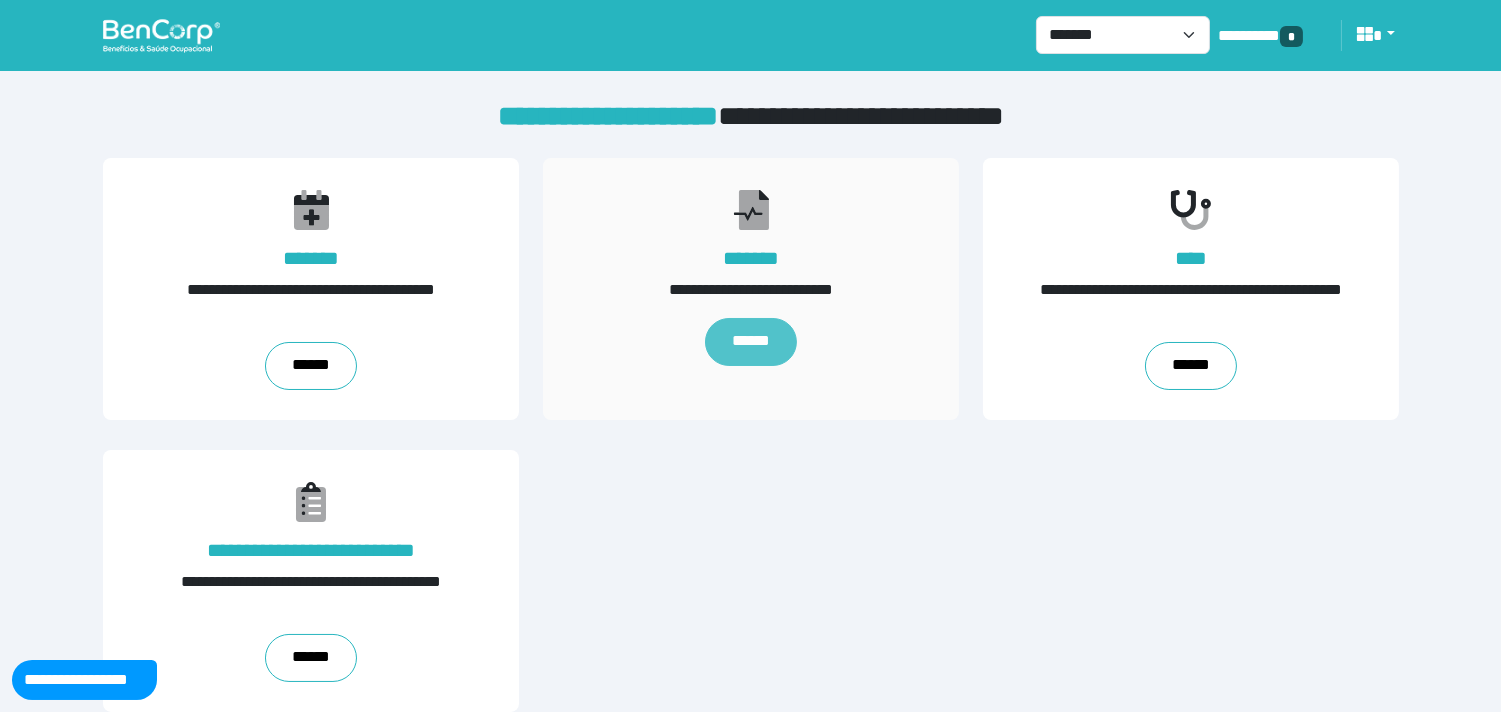 drag, startPoint x: 805, startPoint y: 321, endPoint x: 737, endPoint y: 344, distance: 71.7844 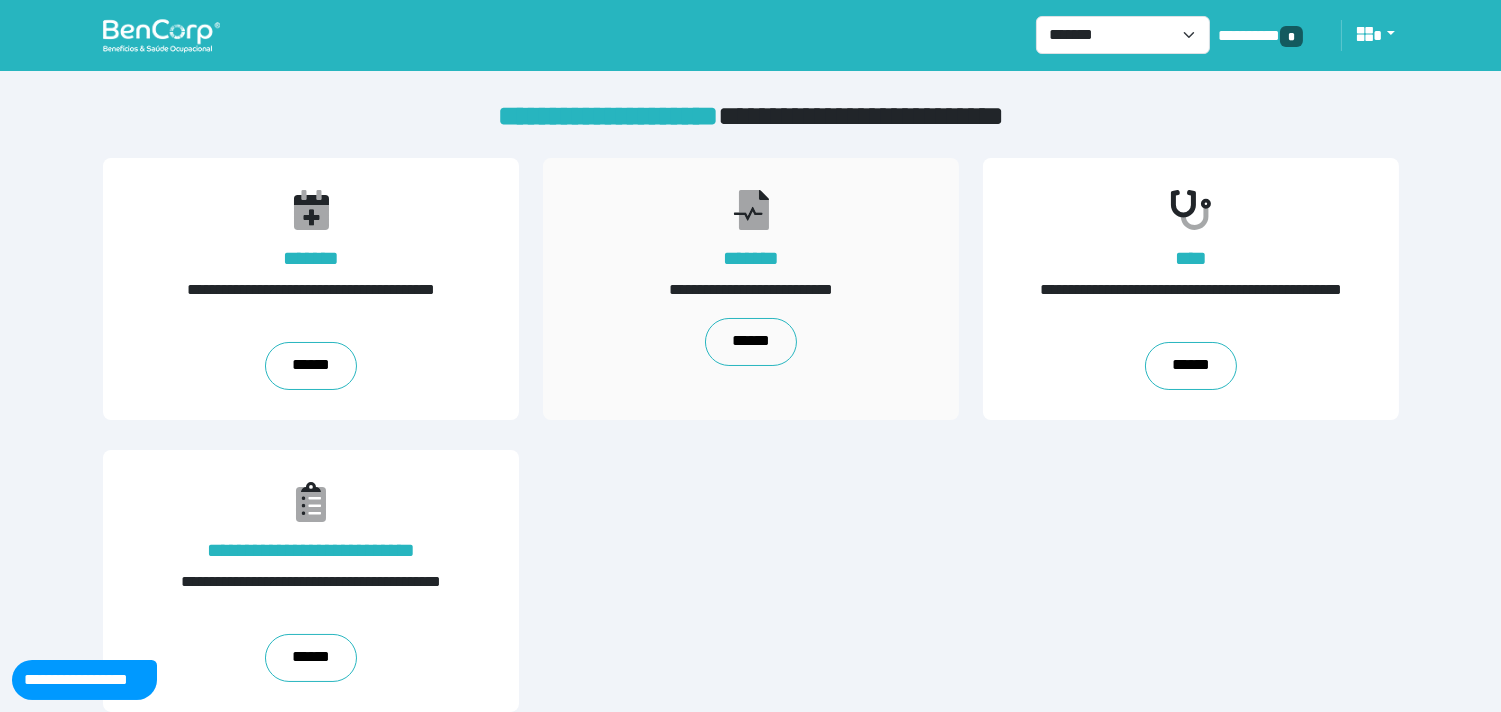 drag, startPoint x: 737, startPoint y: 344, endPoint x: 701, endPoint y: 340, distance: 36.221542 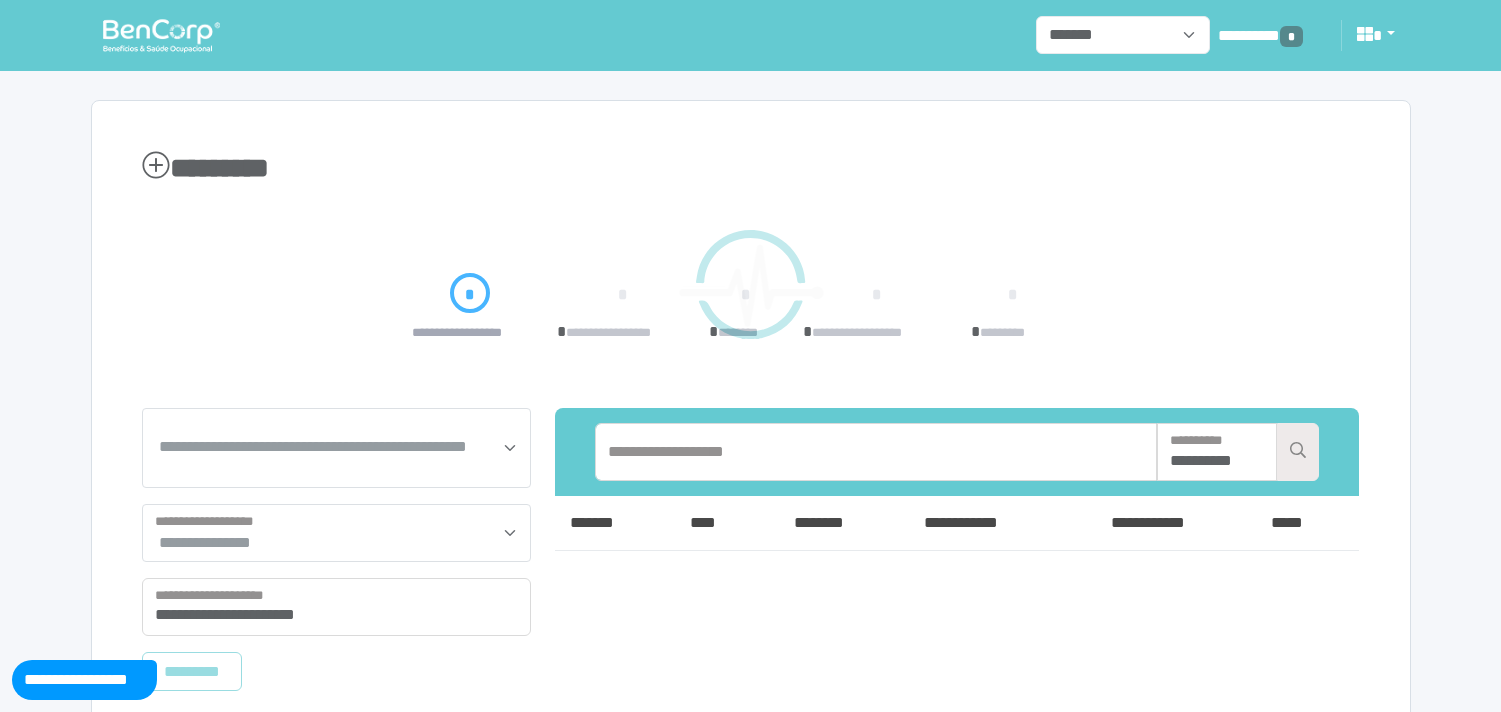 scroll, scrollTop: 0, scrollLeft: 0, axis: both 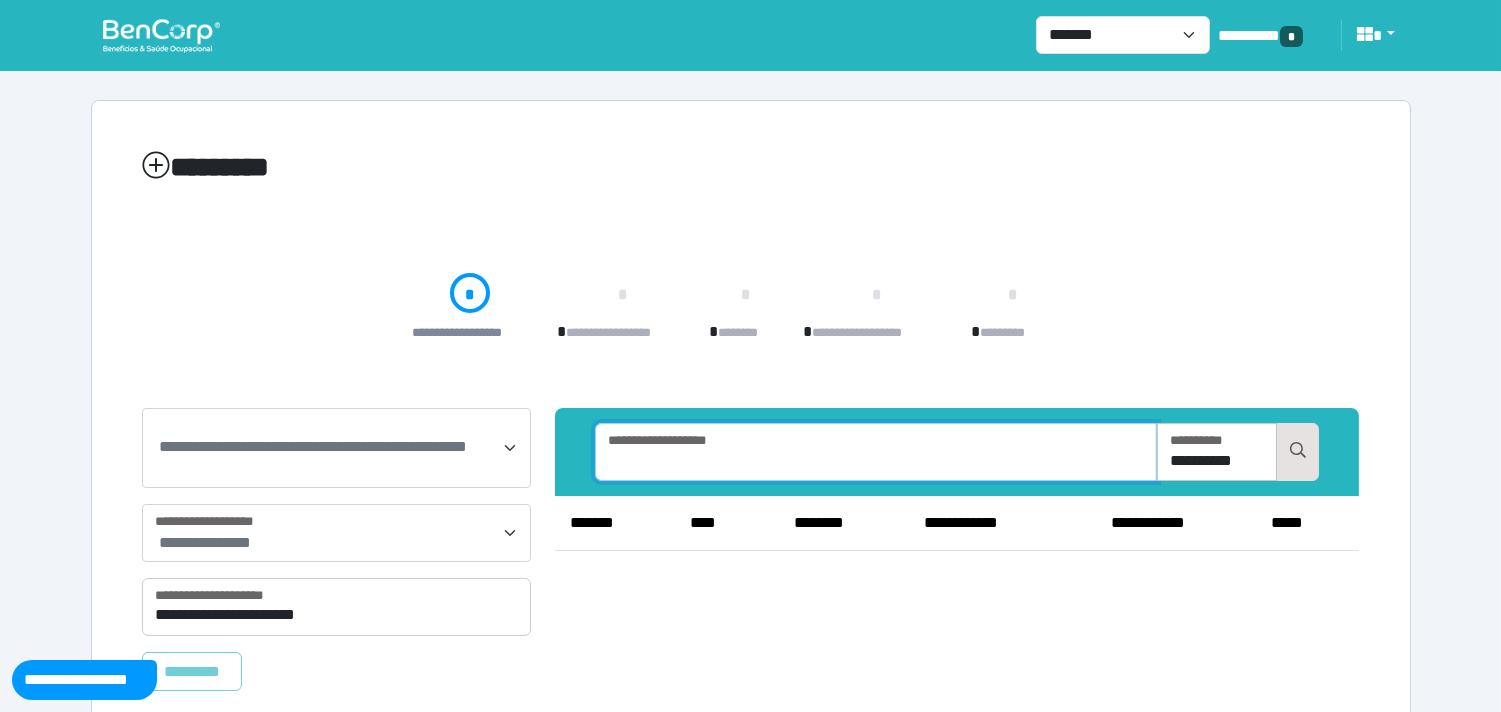 click at bounding box center (876, 452) 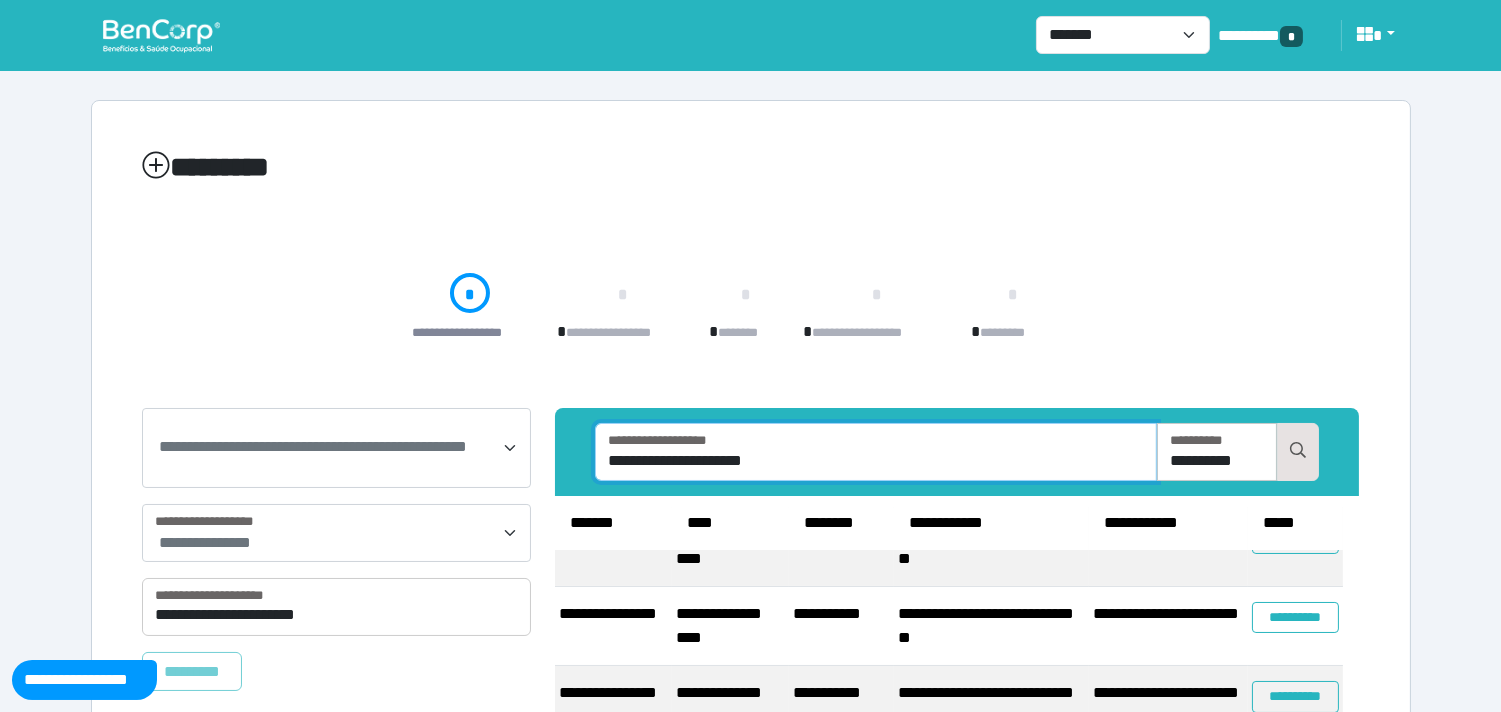 scroll, scrollTop: 66, scrollLeft: 0, axis: vertical 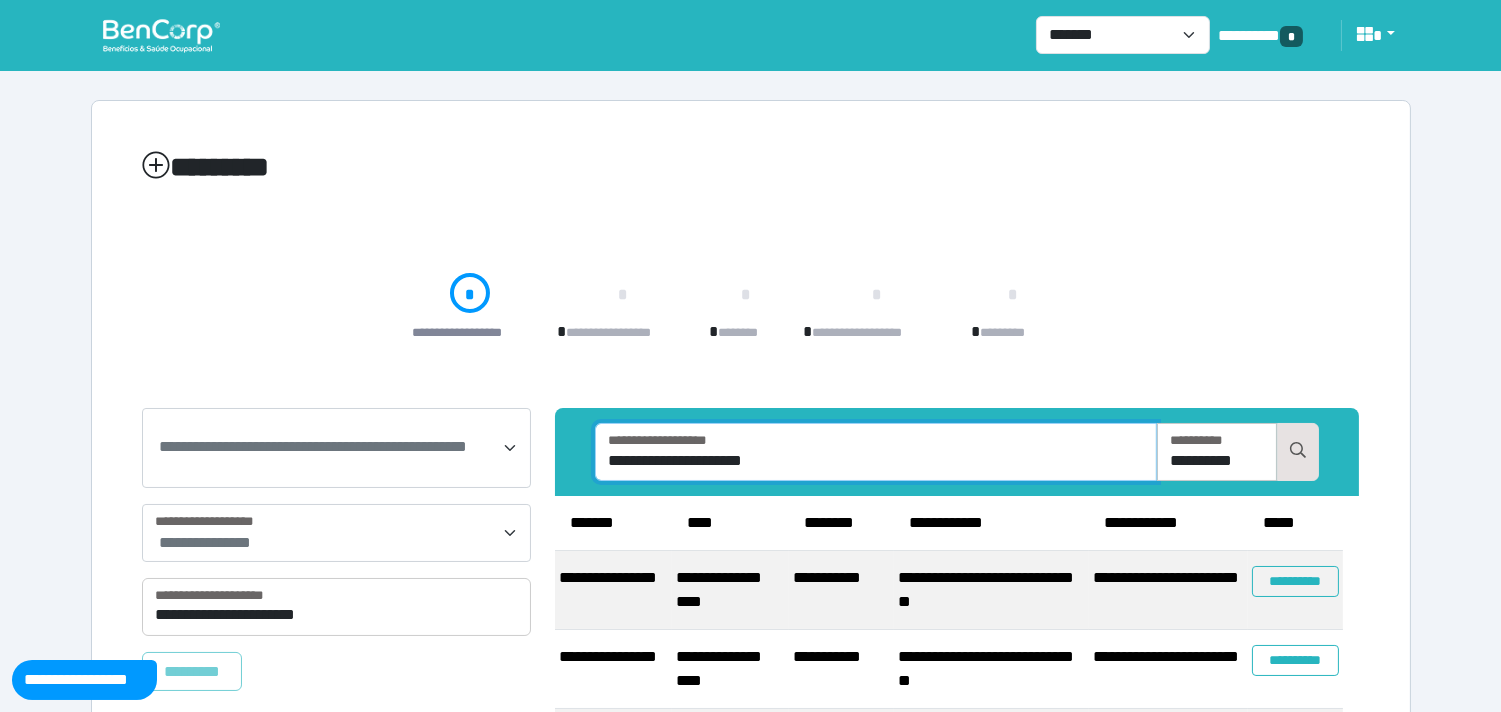 type on "**********" 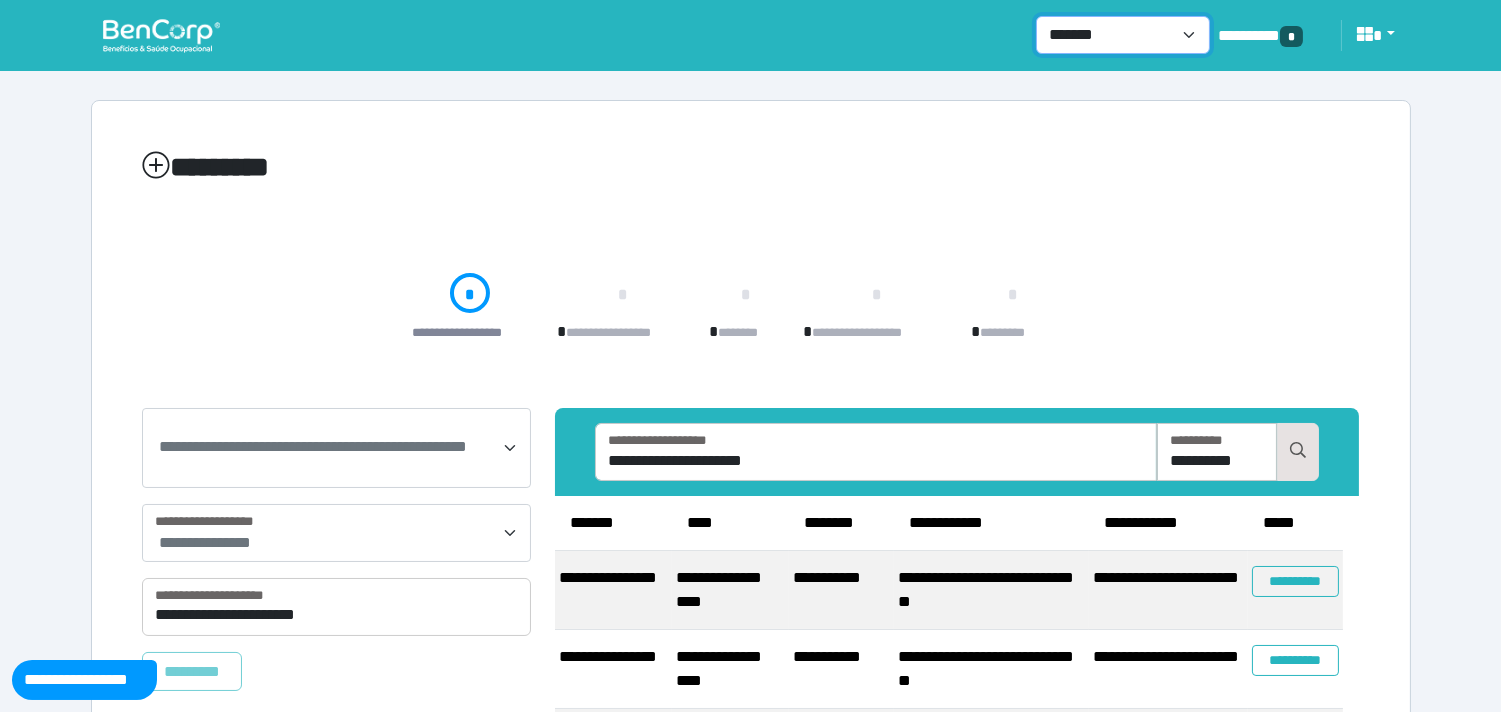 click on "**********" at bounding box center (1123, 35) 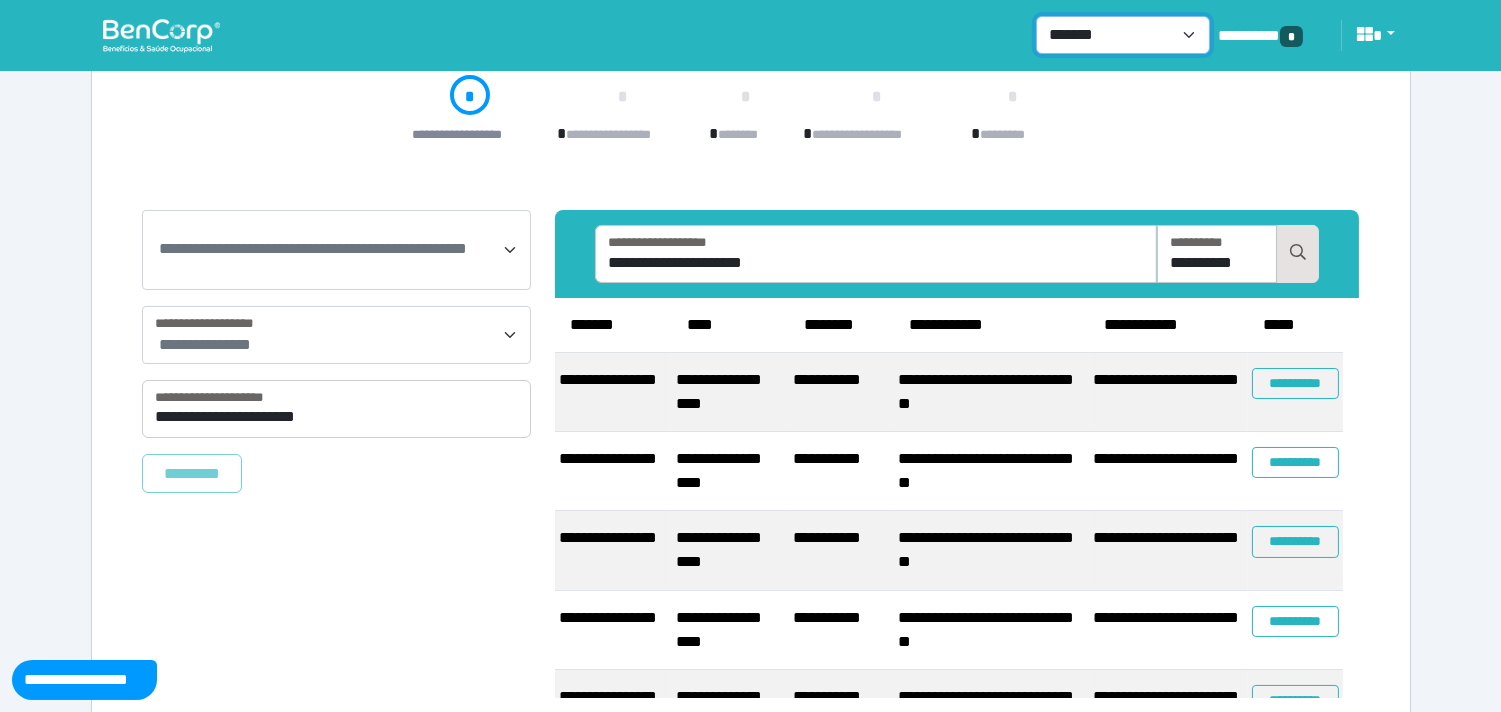 scroll, scrollTop: 222, scrollLeft: 0, axis: vertical 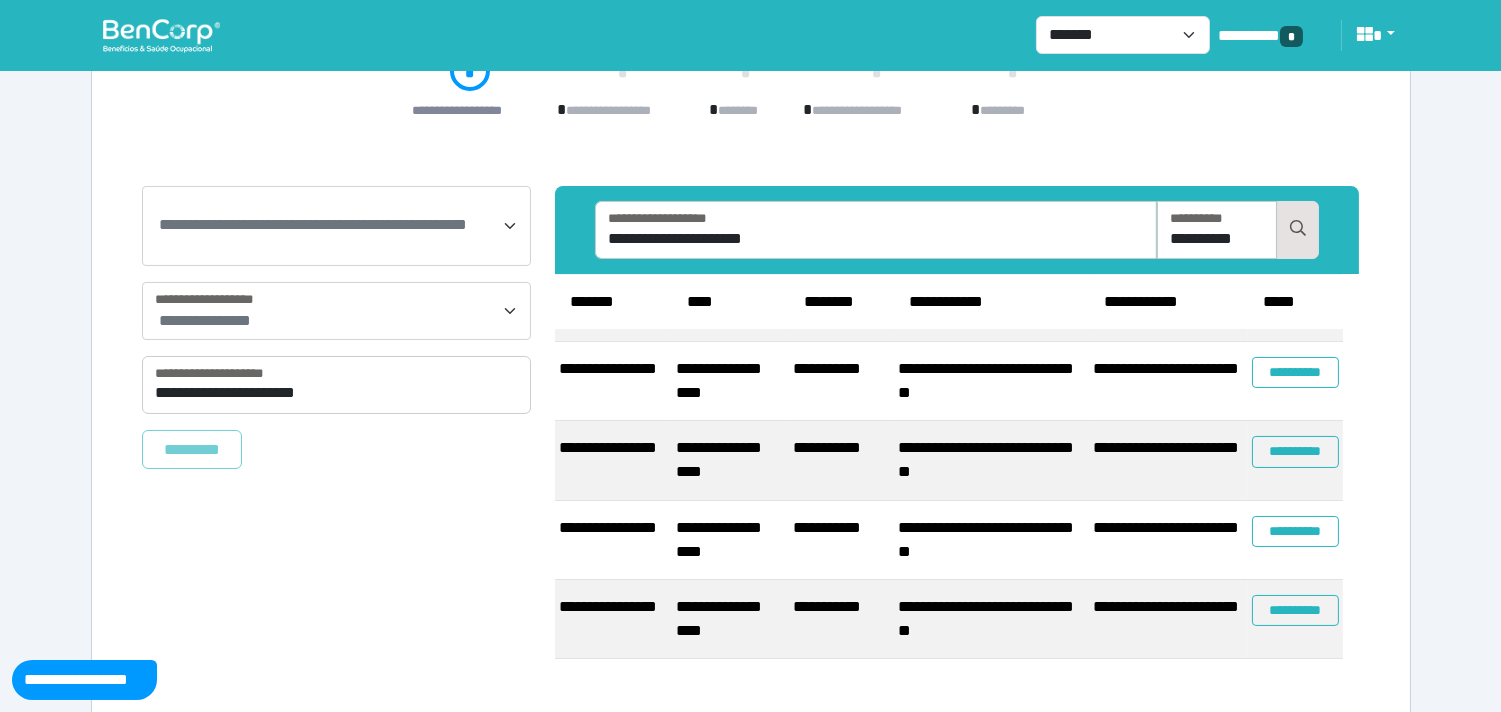 click on "**********" at bounding box center [313, 224] 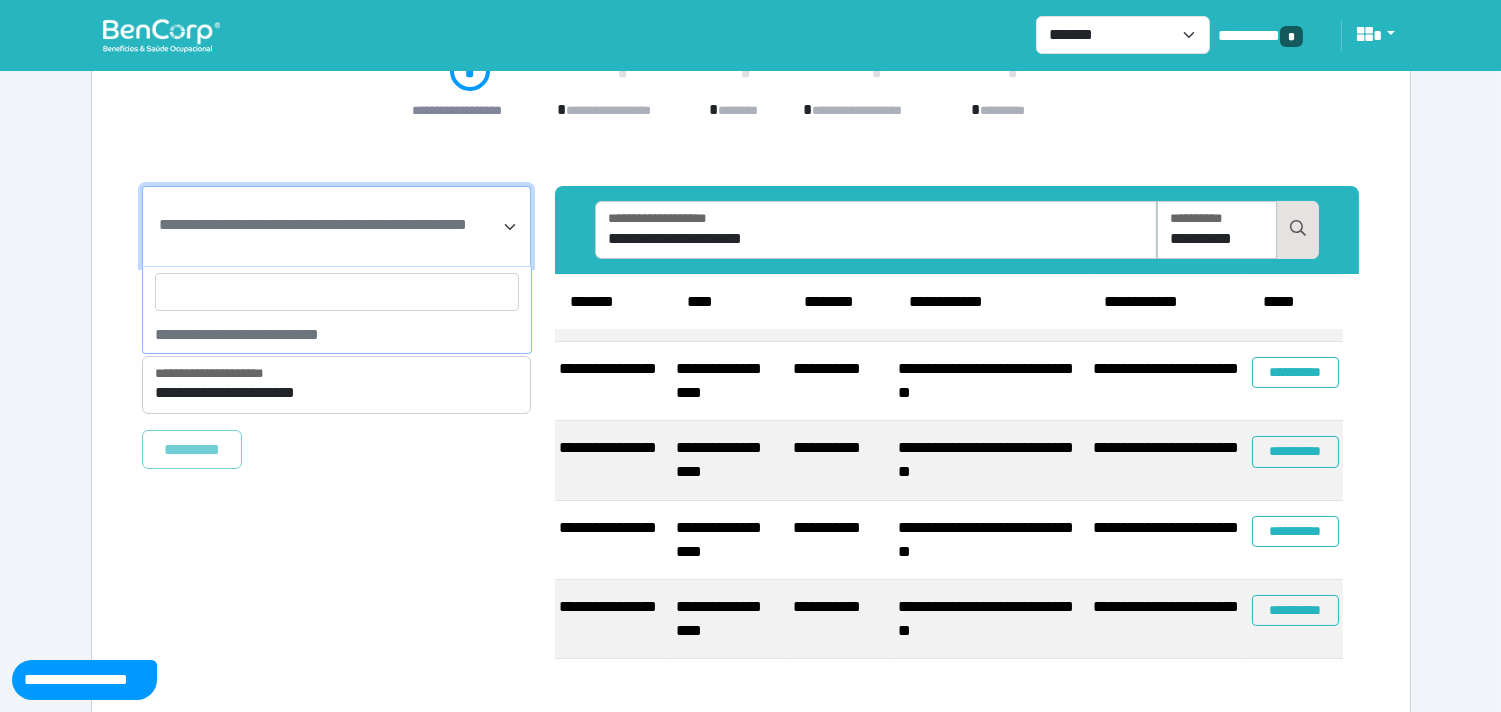 click at bounding box center (337, 292) 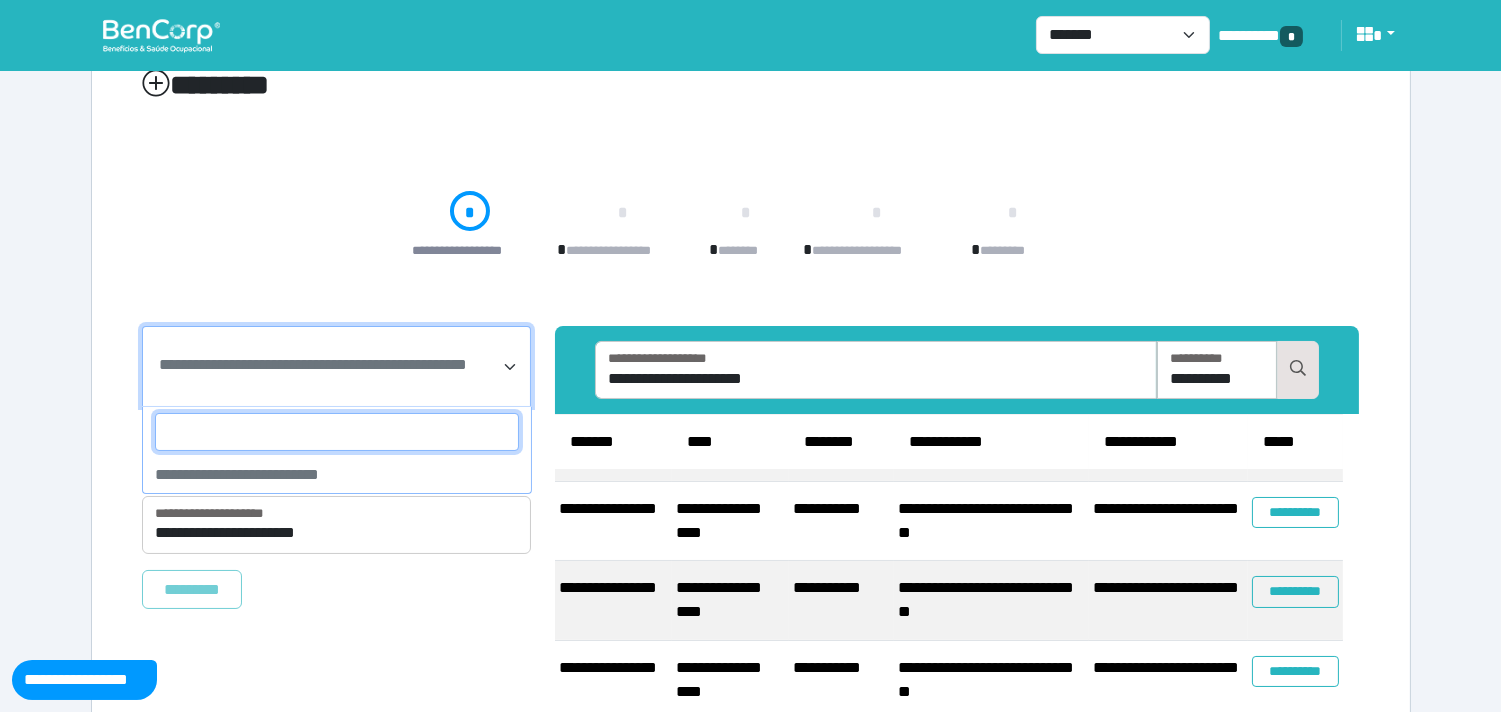 scroll, scrollTop: 0, scrollLeft: 0, axis: both 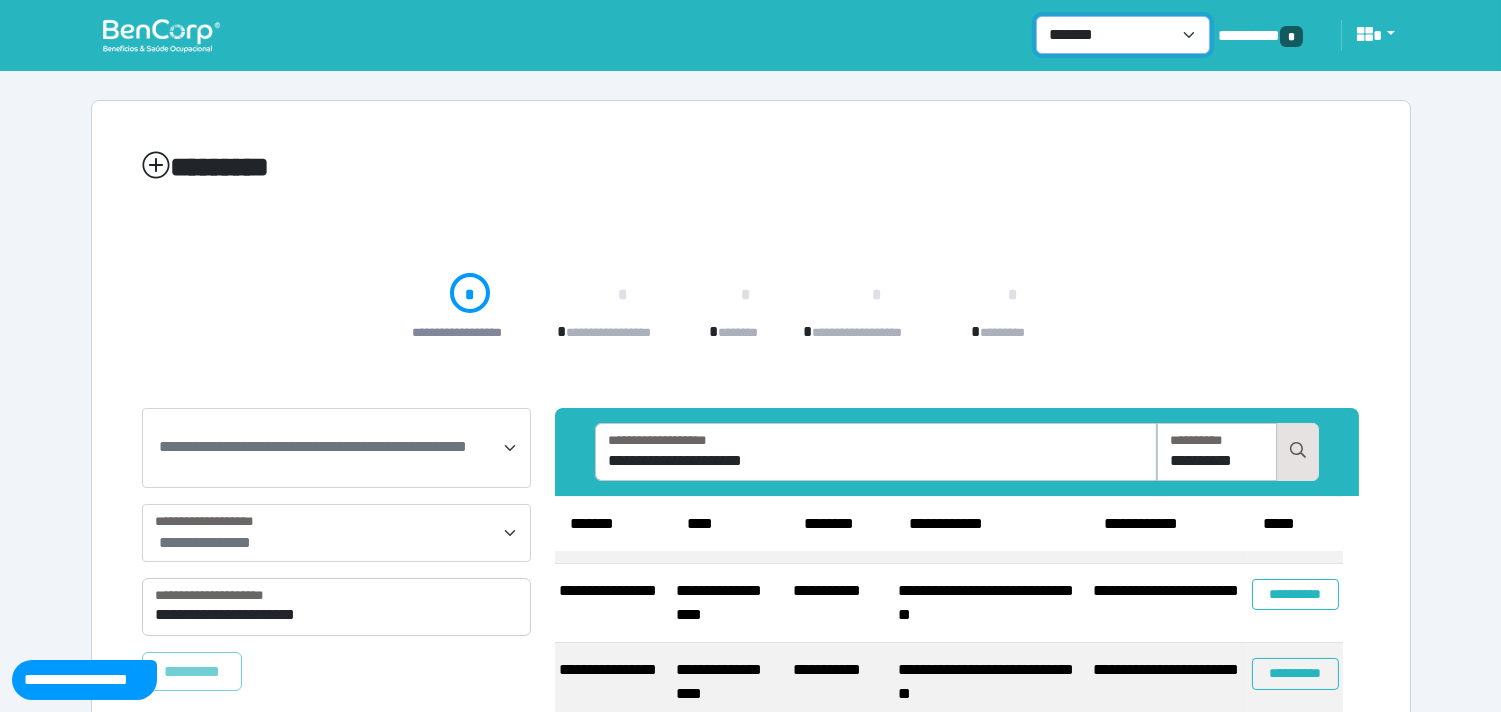 drag, startPoint x: 1093, startPoint y: 25, endPoint x: 1097, endPoint y: 52, distance: 27.294687 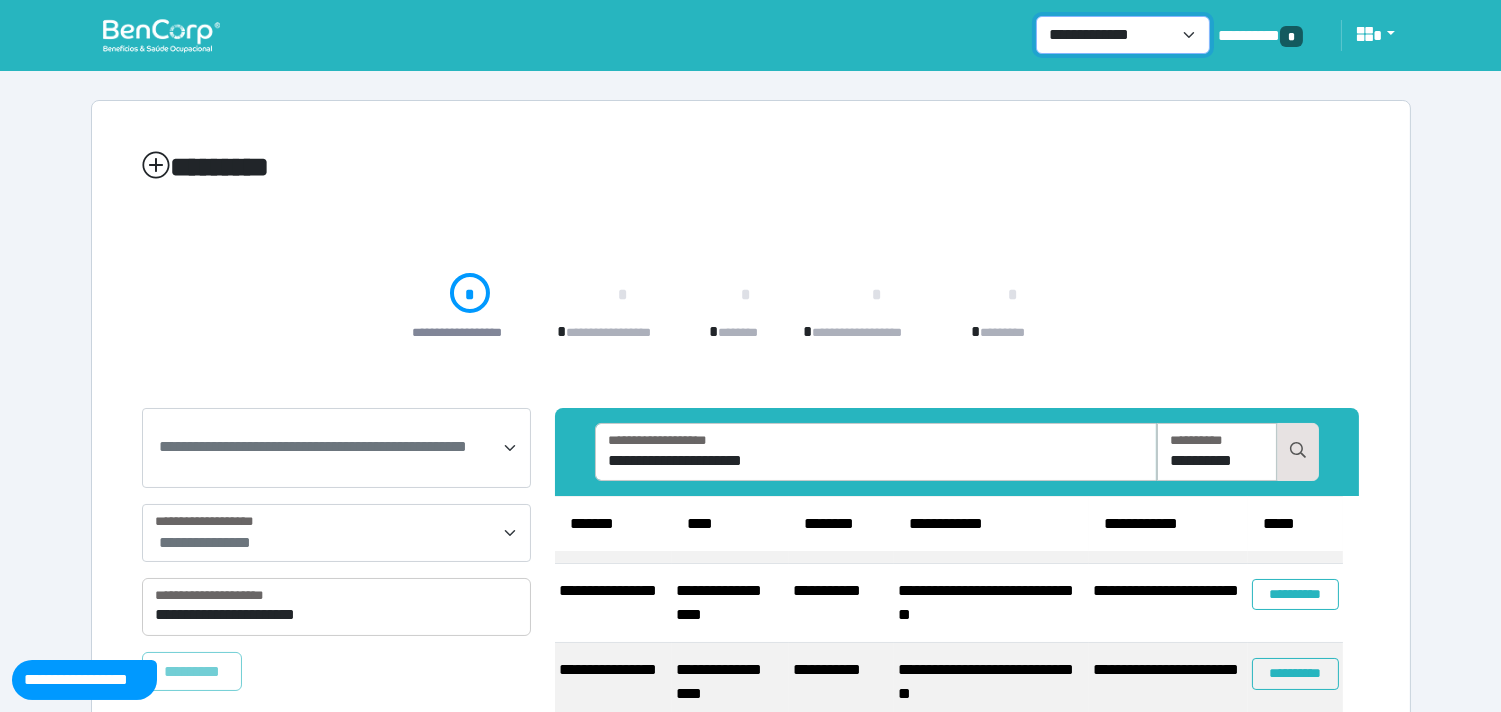 click on "**********" at bounding box center (1123, 35) 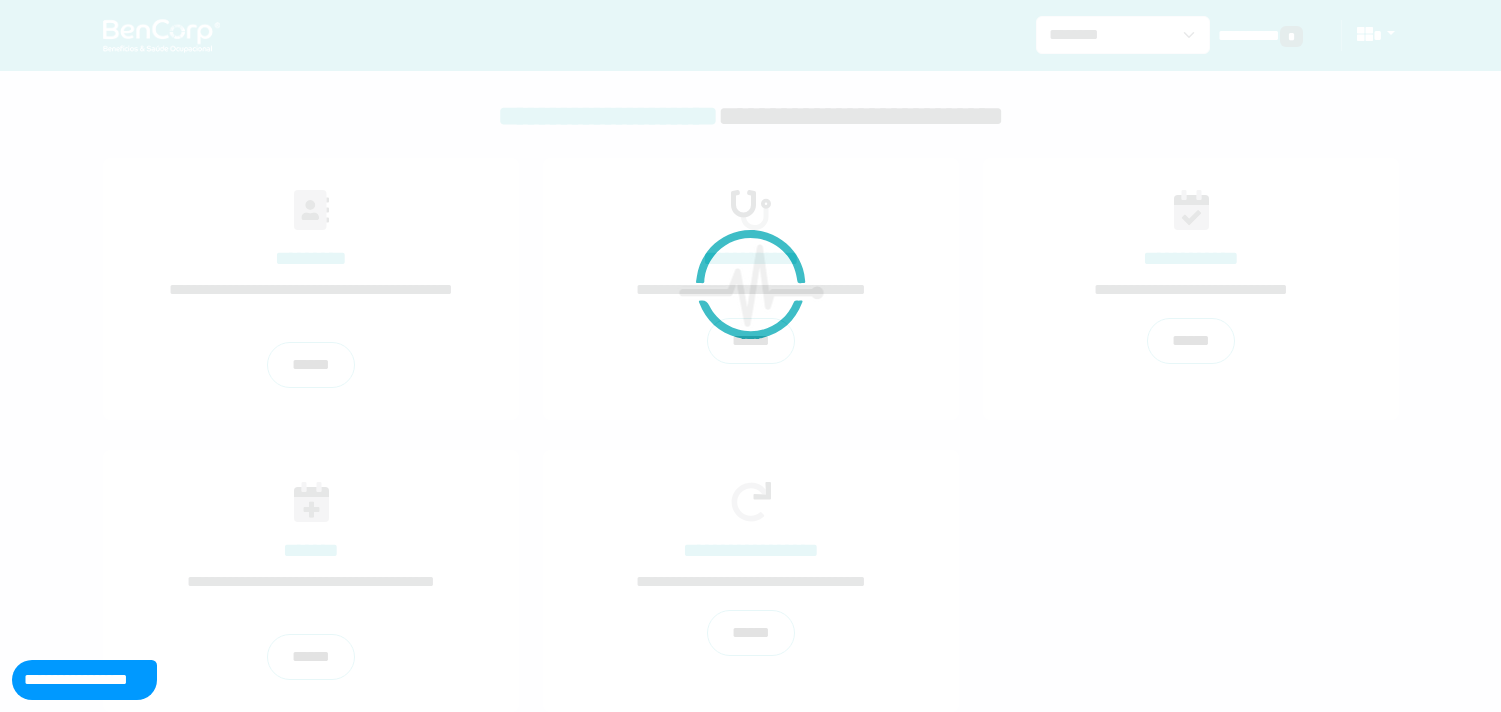 scroll, scrollTop: 0, scrollLeft: 0, axis: both 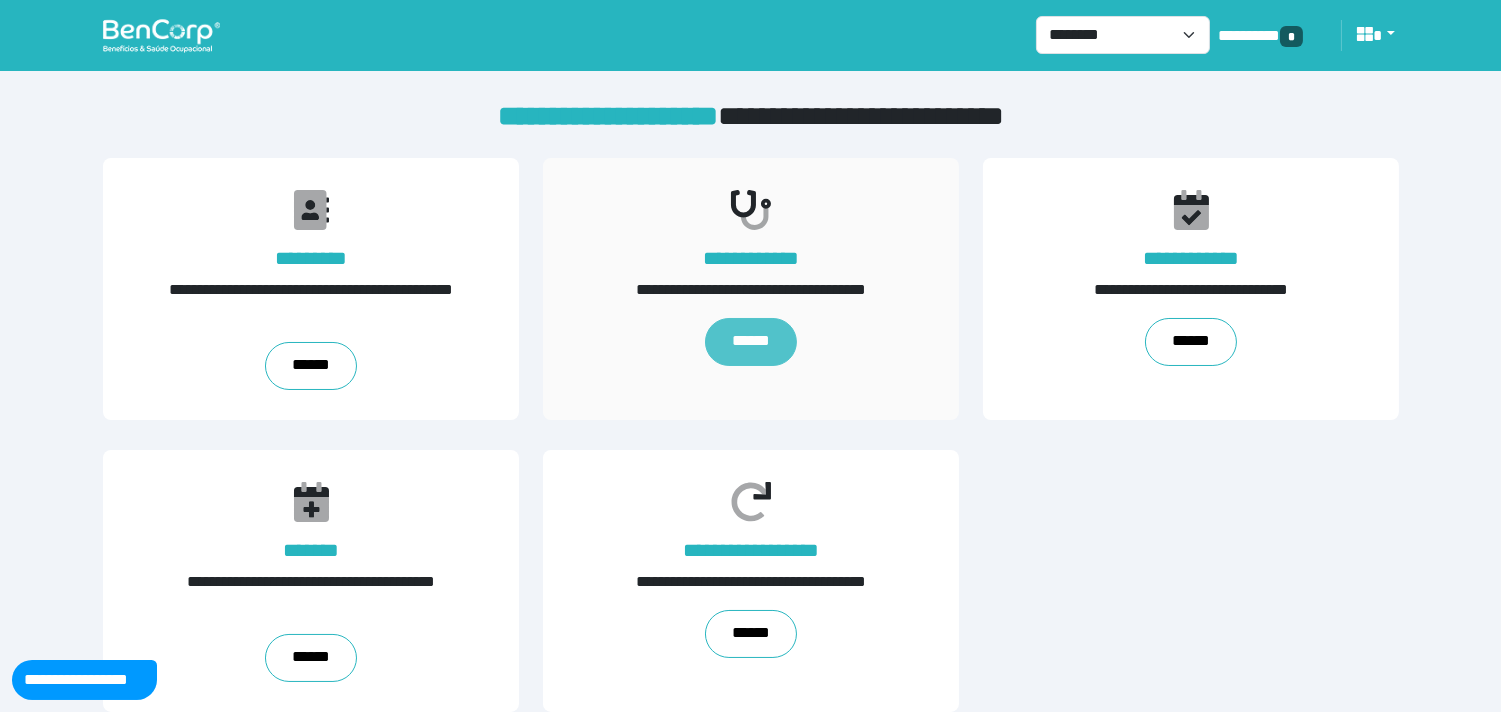 drag, startPoint x: 758, startPoint y: 343, endPoint x: 588, endPoint y: 431, distance: 191.42622 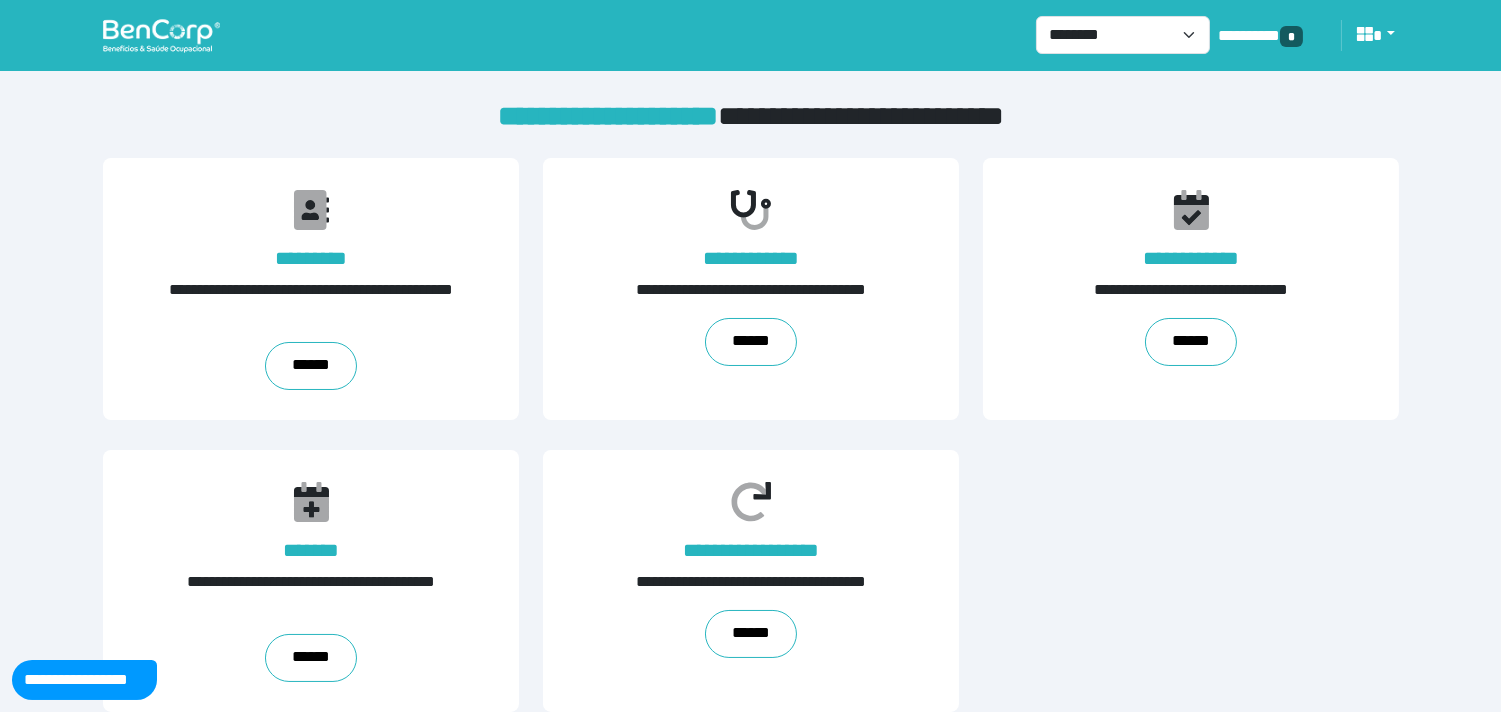 click on "******" at bounding box center (751, 342) 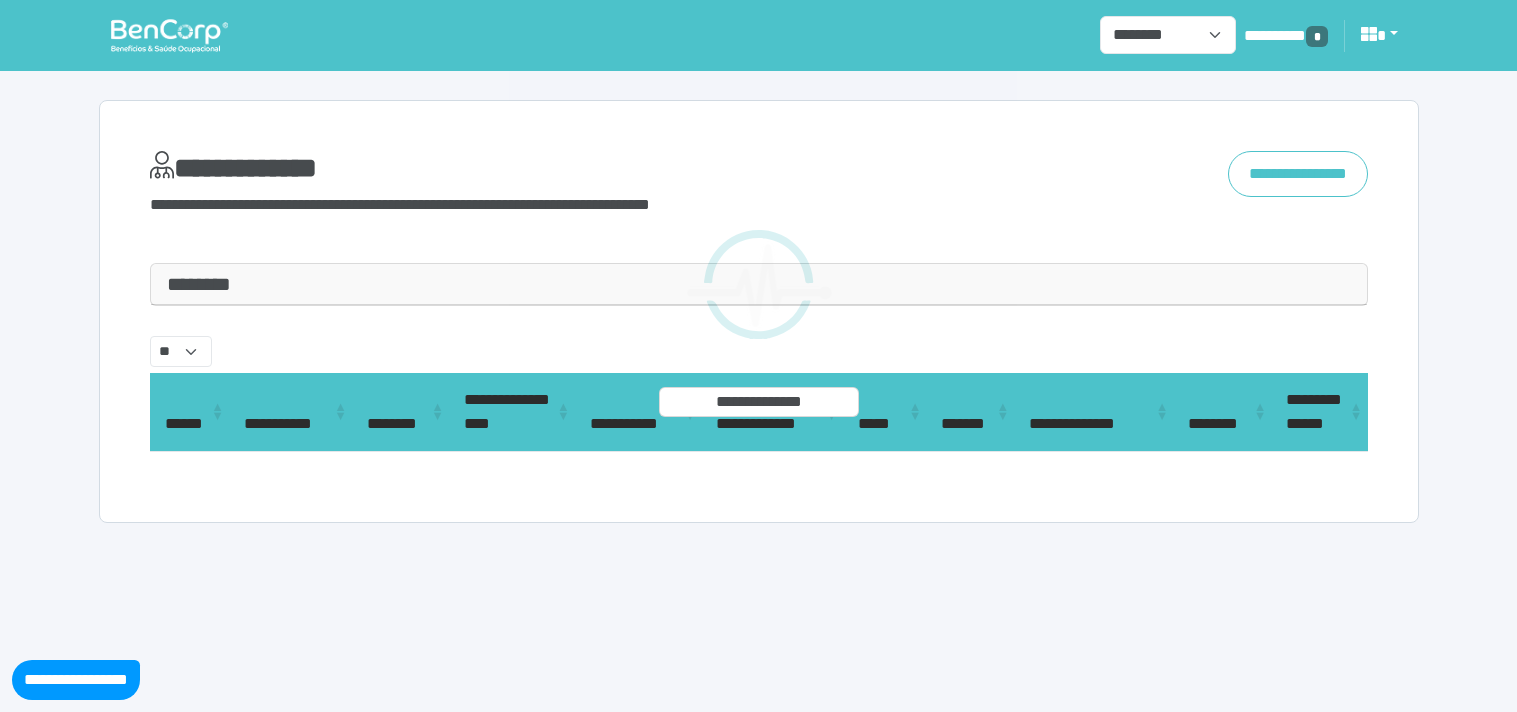 select 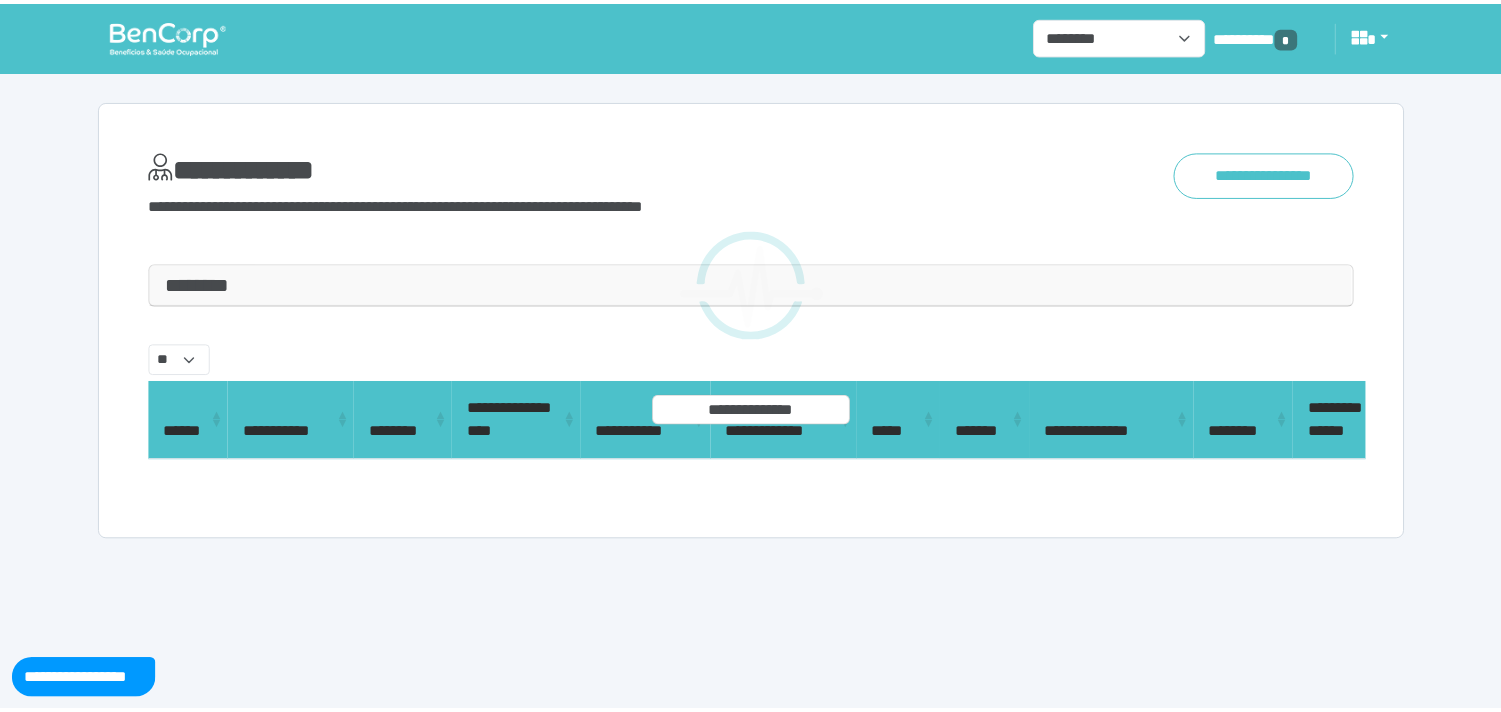 scroll, scrollTop: 0, scrollLeft: 0, axis: both 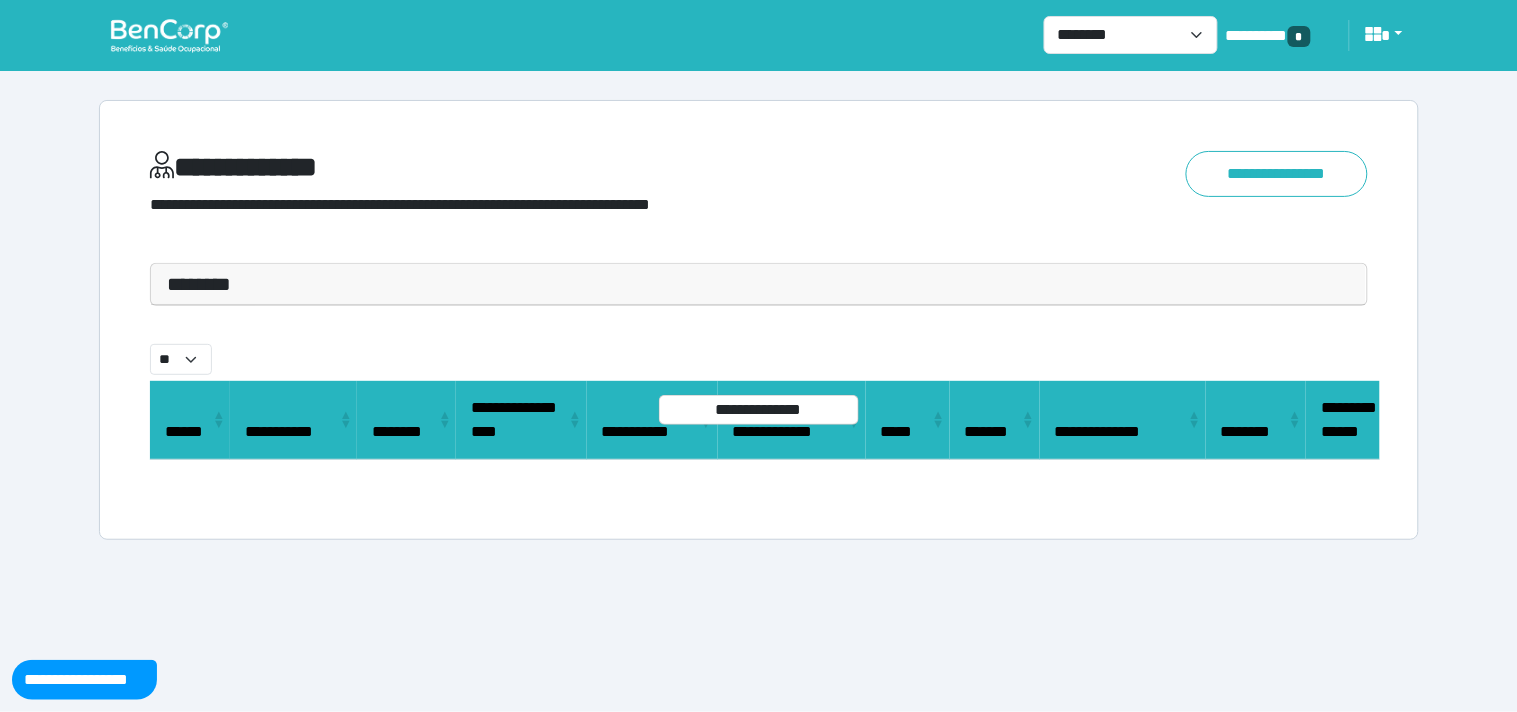 click on "********" at bounding box center [759, 284] 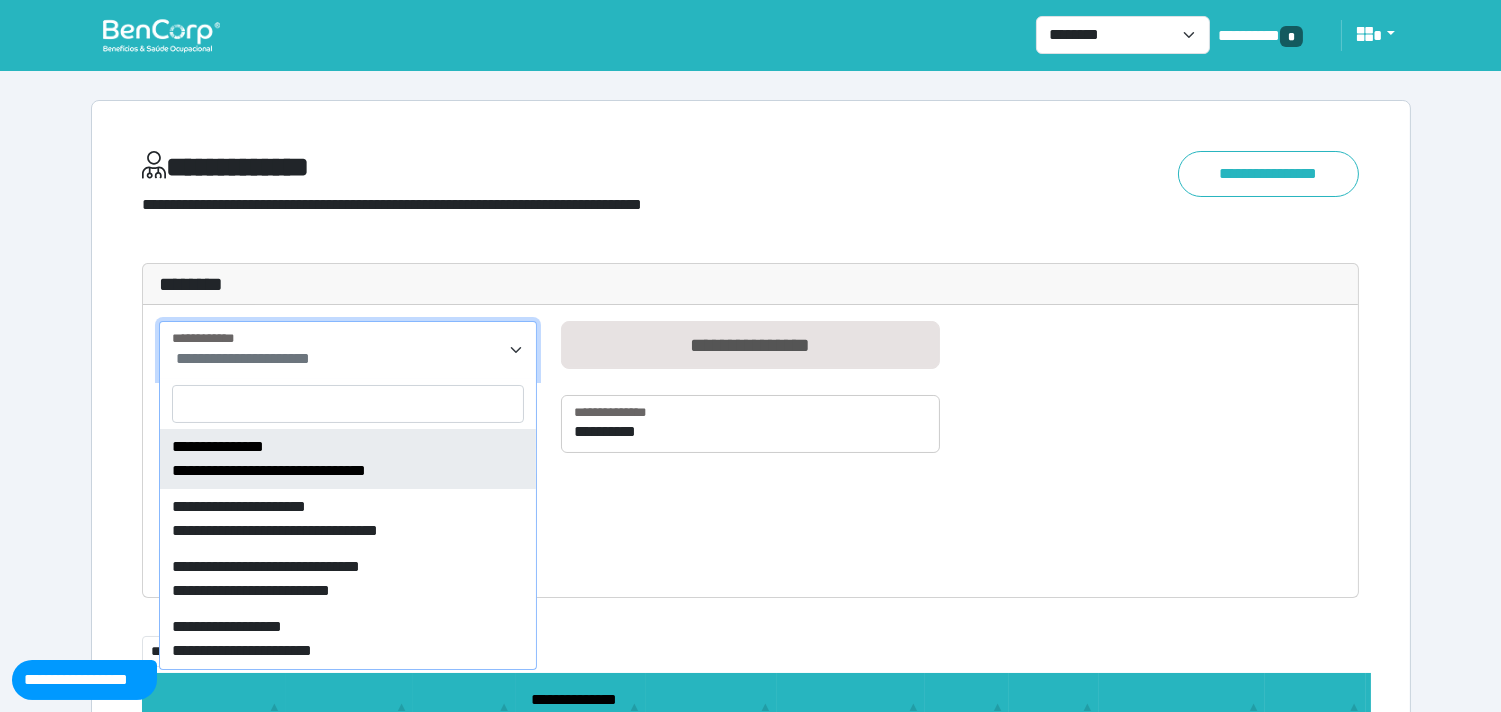 click on "**********" at bounding box center [243, 358] 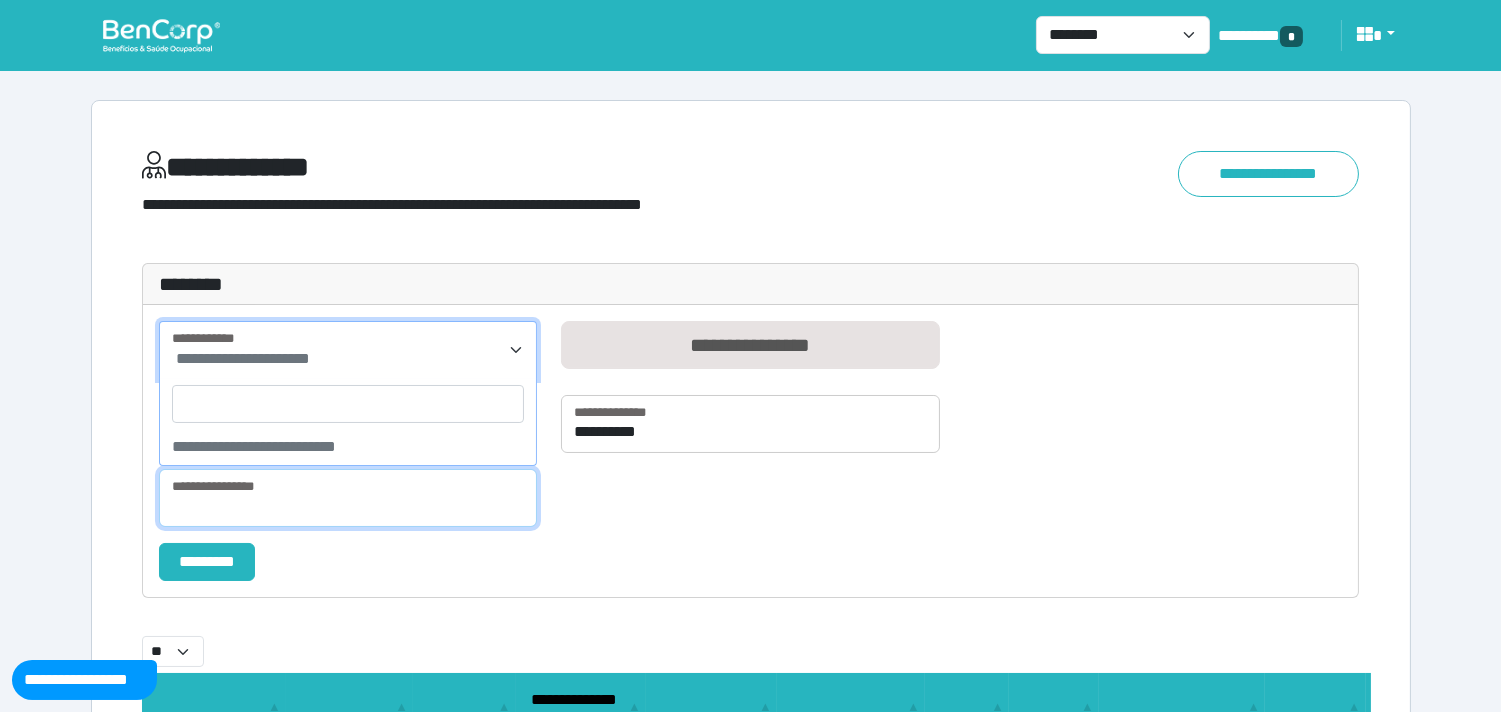 click at bounding box center [348, 498] 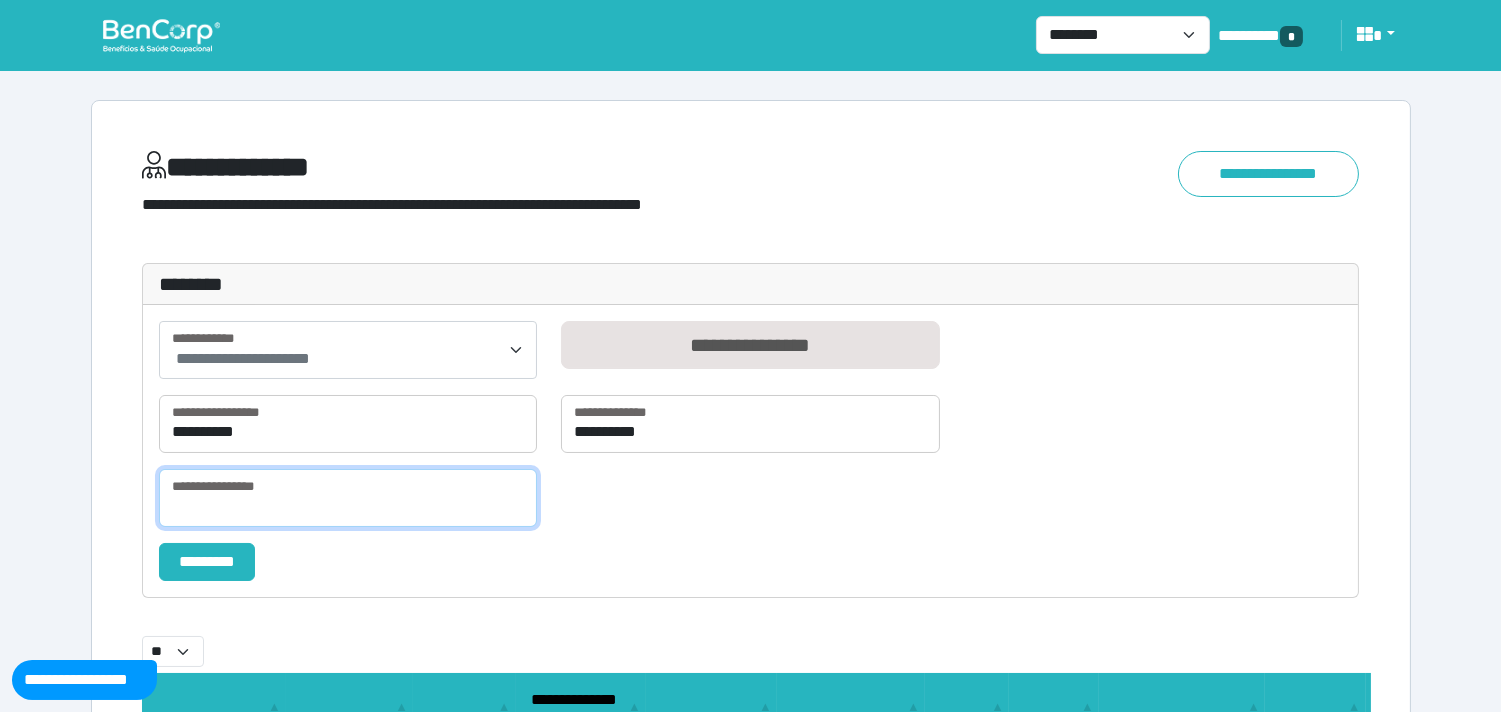 paste on "**********" 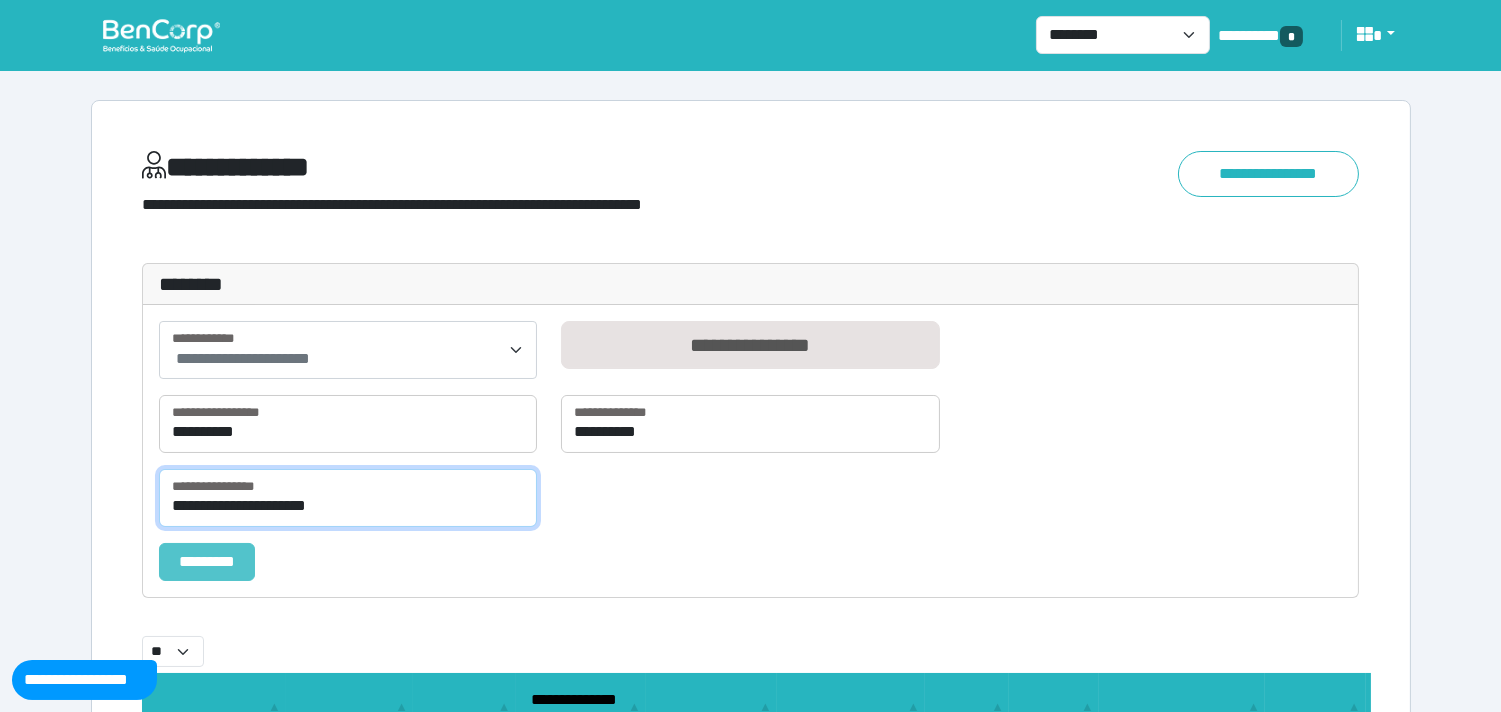 type on "**********" 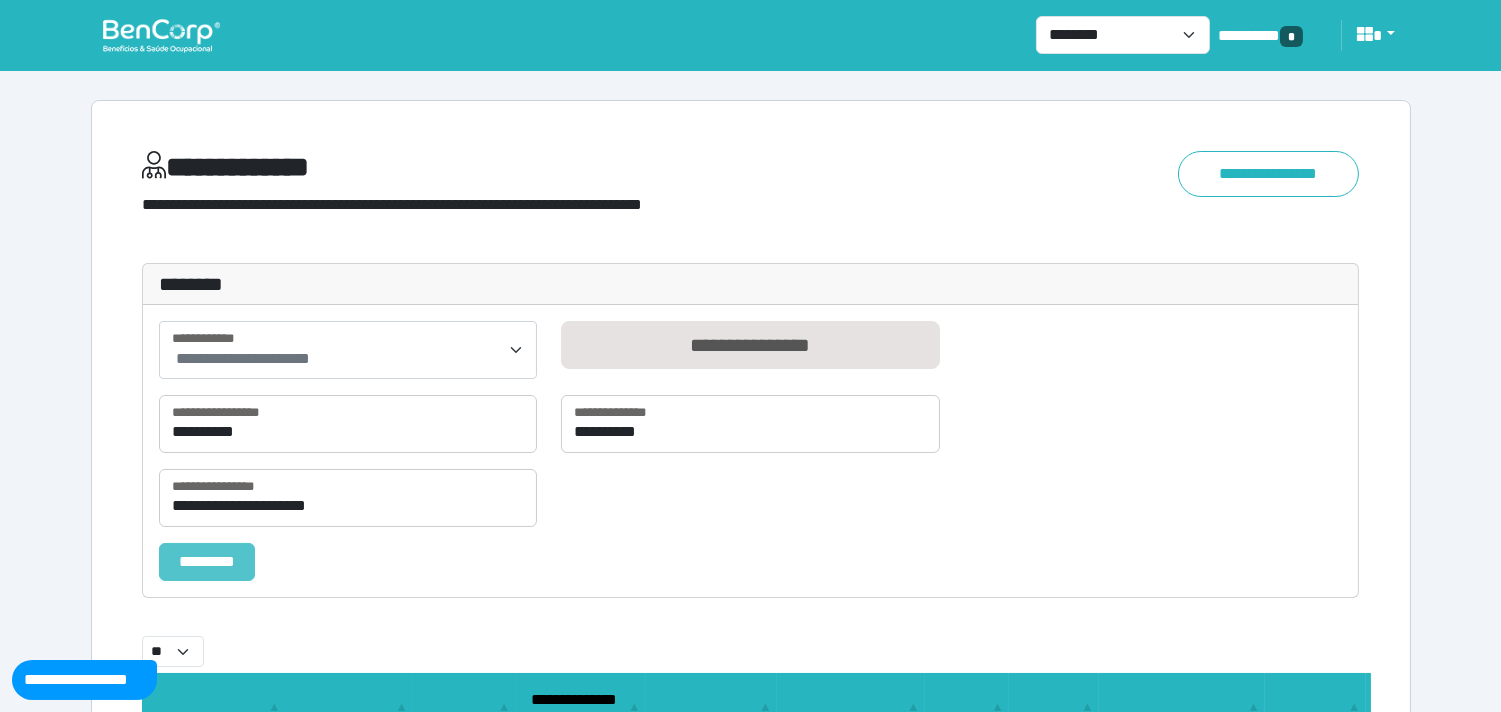click on "*********" at bounding box center [207, 562] 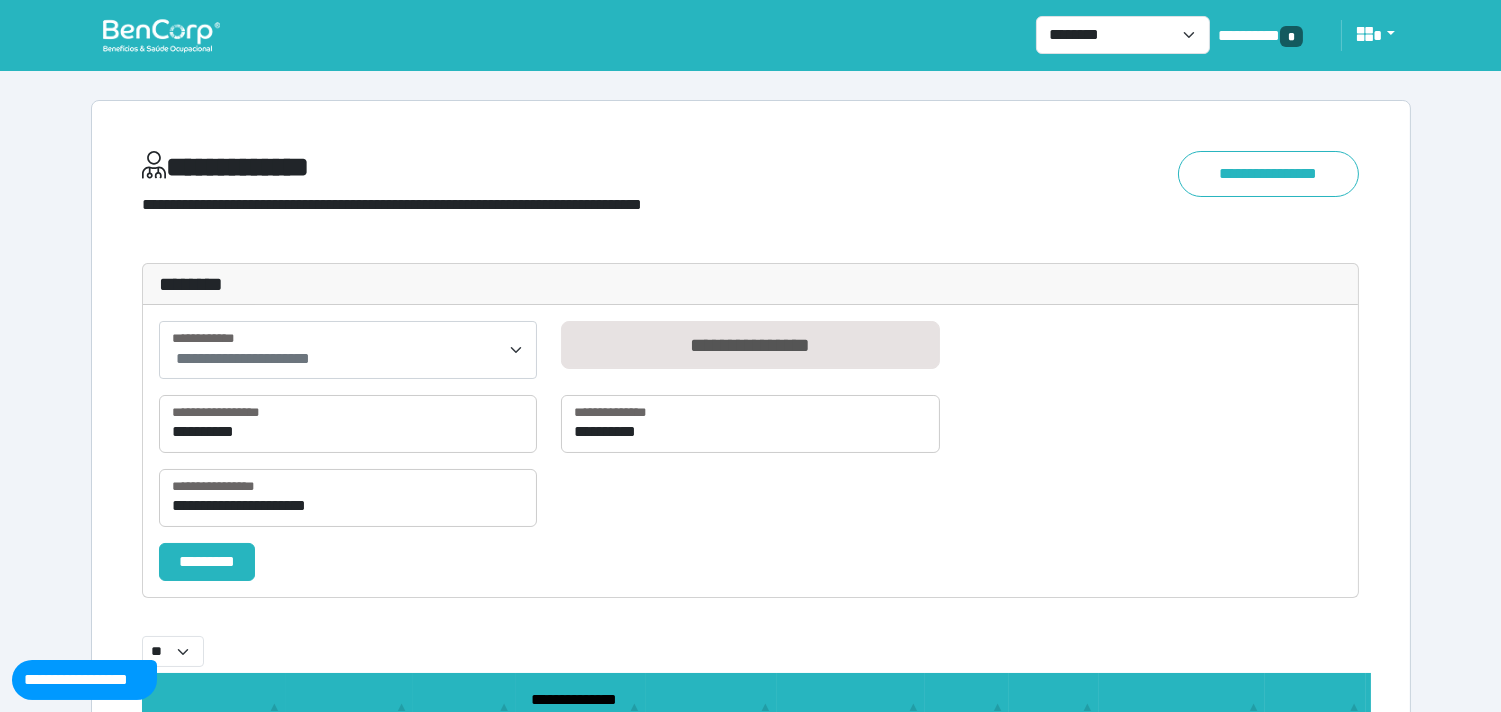 select on "**" 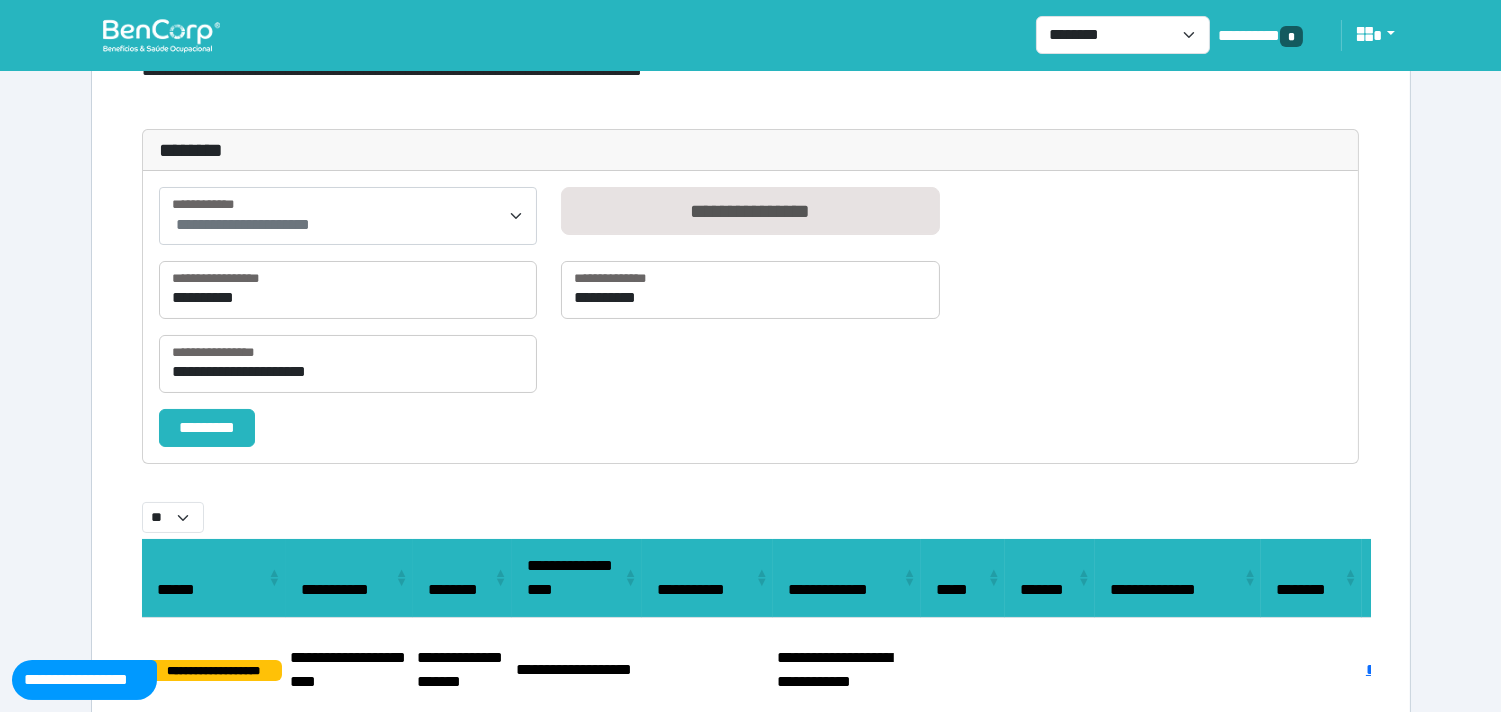 scroll, scrollTop: 222, scrollLeft: 0, axis: vertical 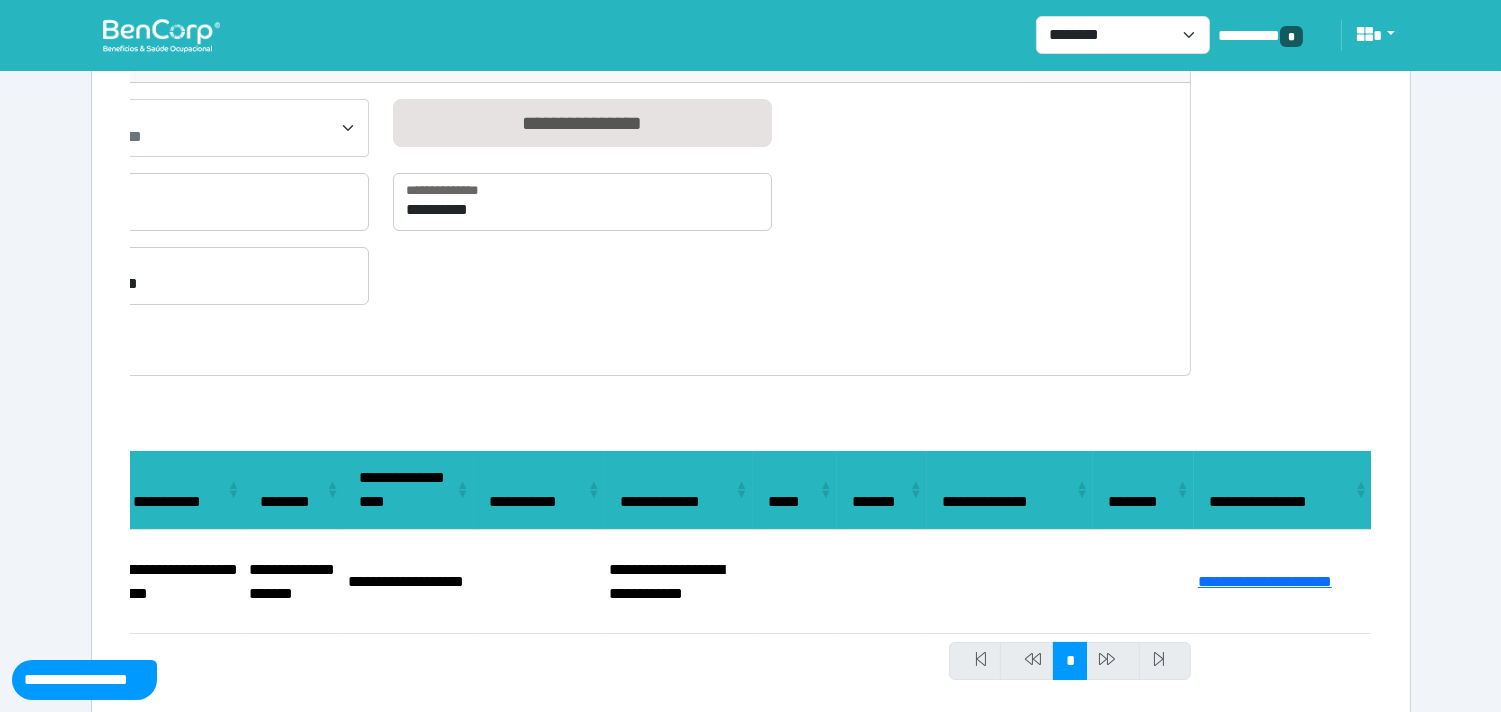 select on "**" 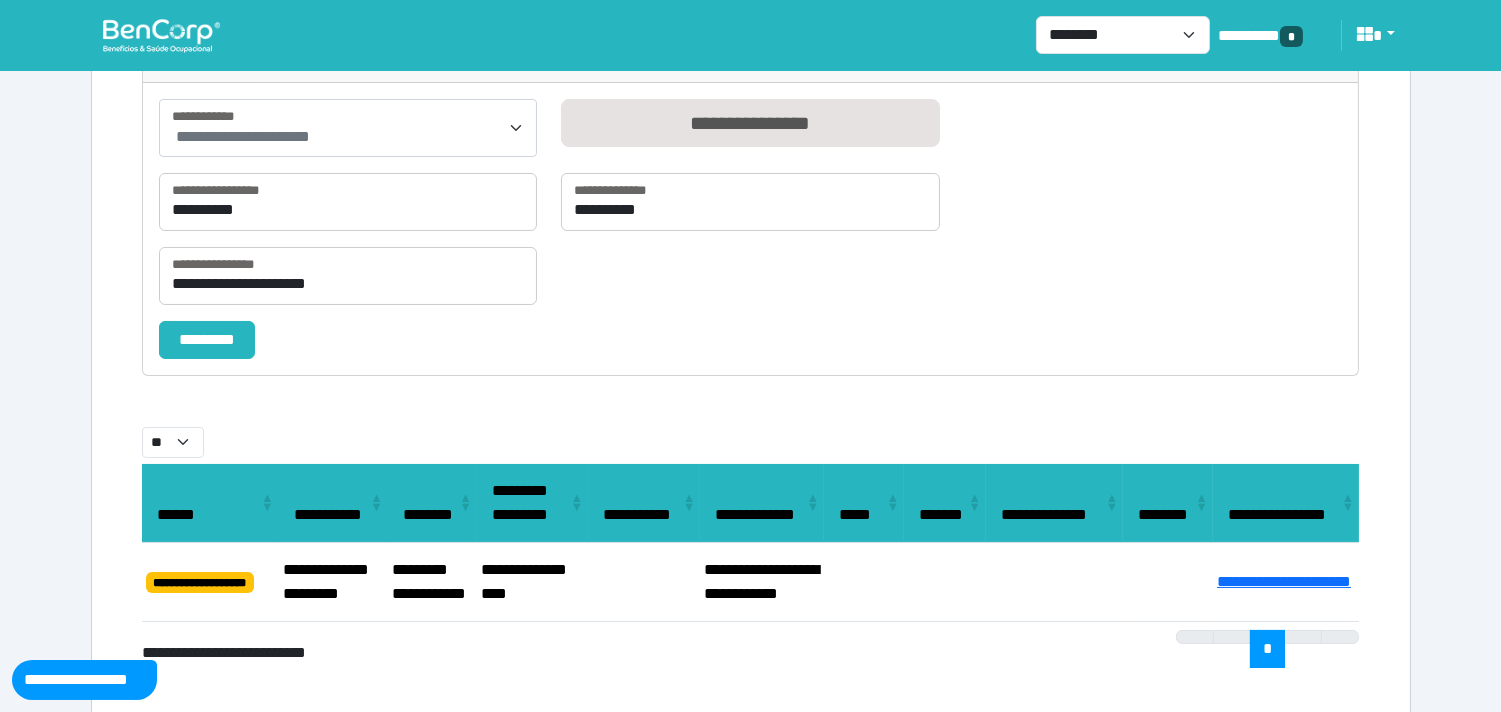 select on "**" 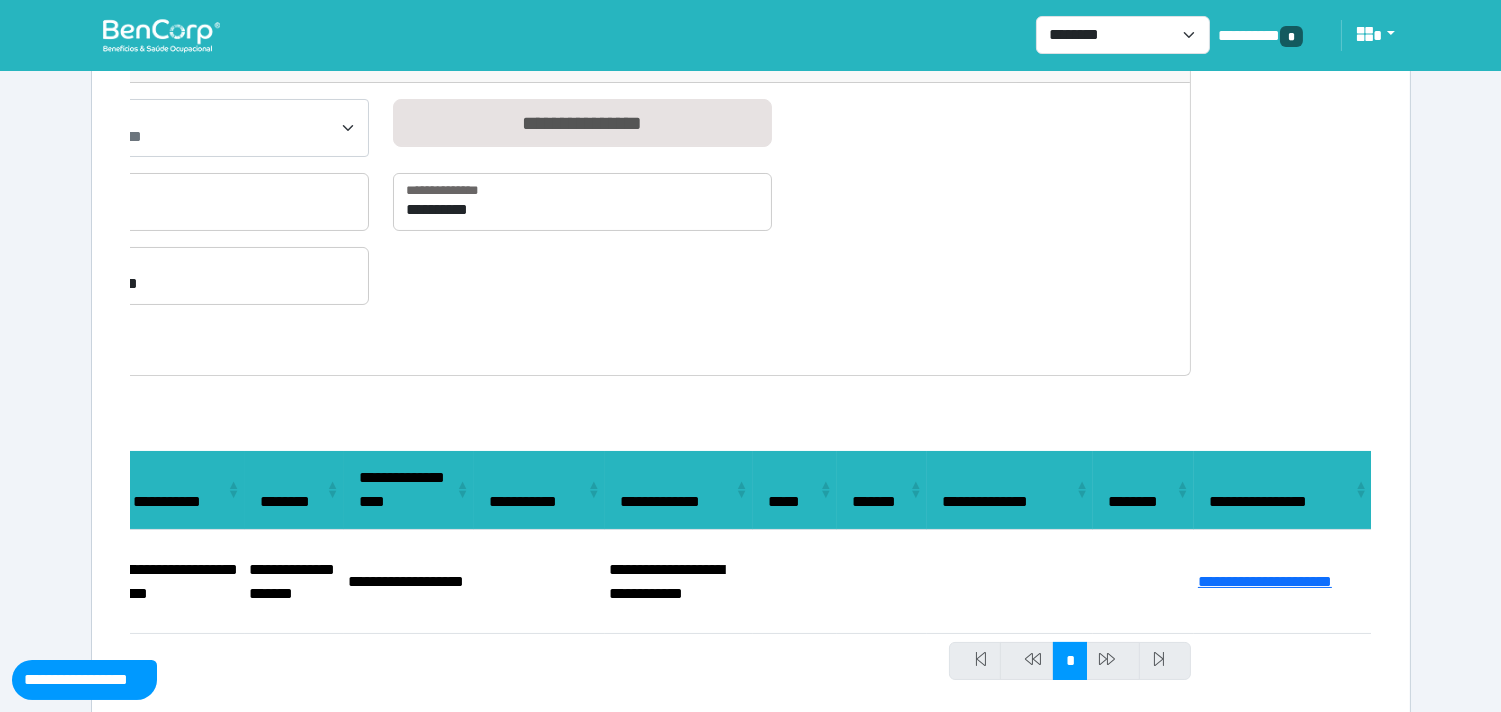 select on "**" 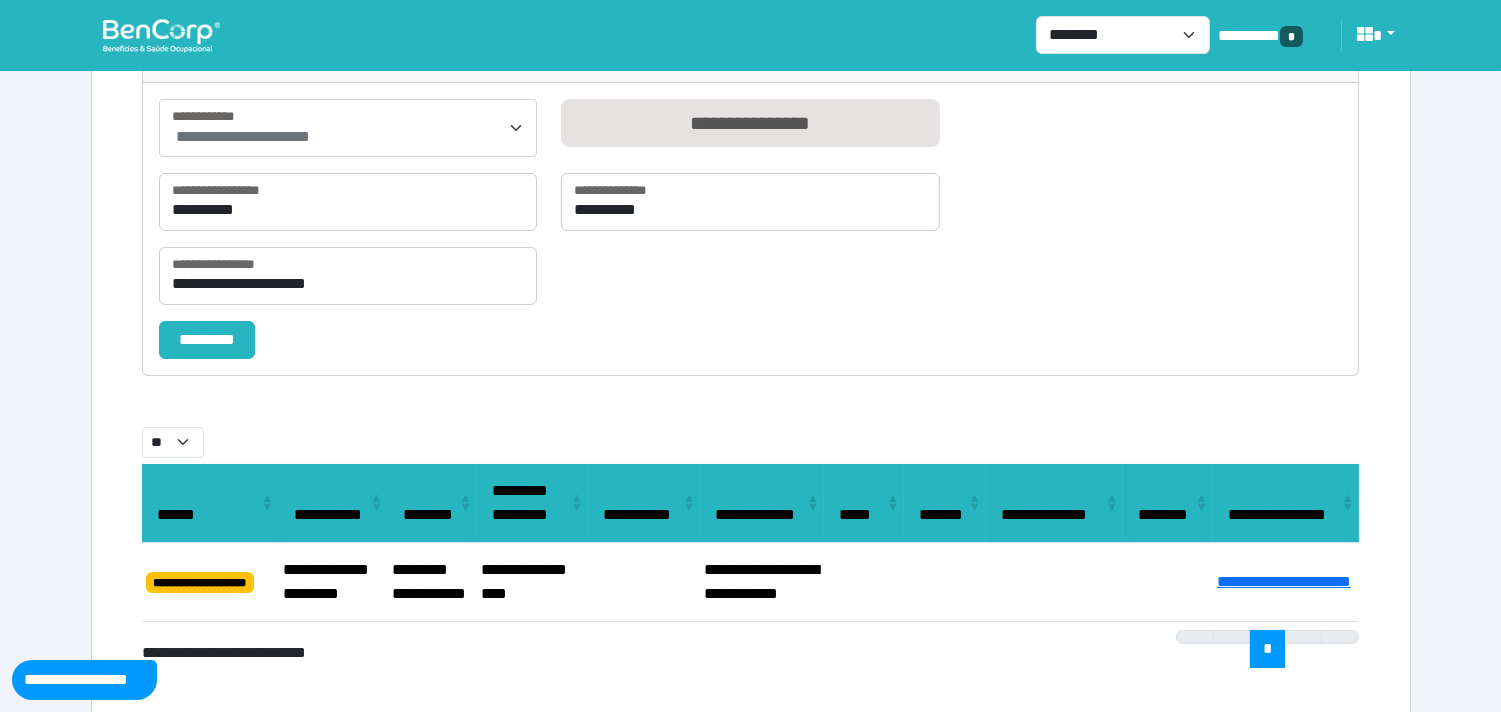 select on "**" 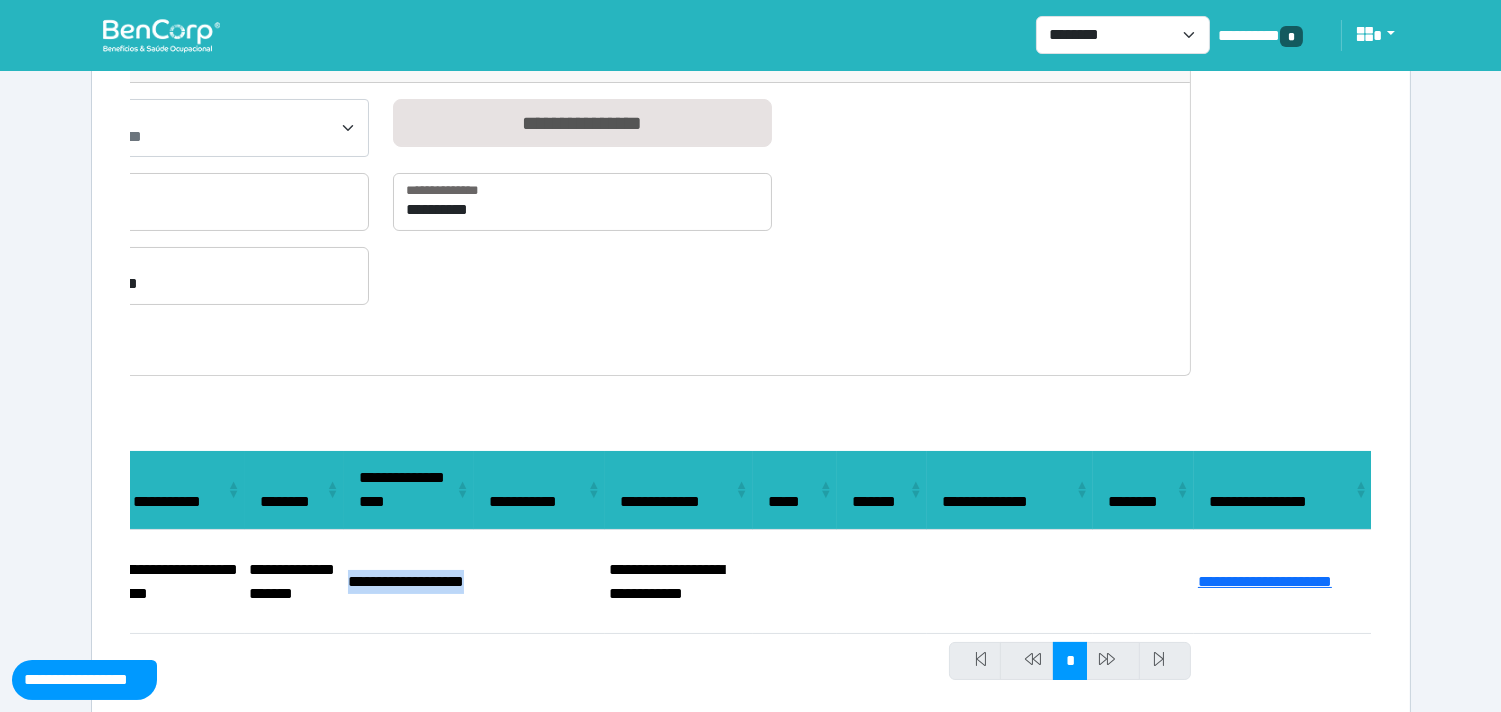 drag, startPoint x: 432, startPoint y: 593, endPoint x: 347, endPoint y: 550, distance: 95.257545 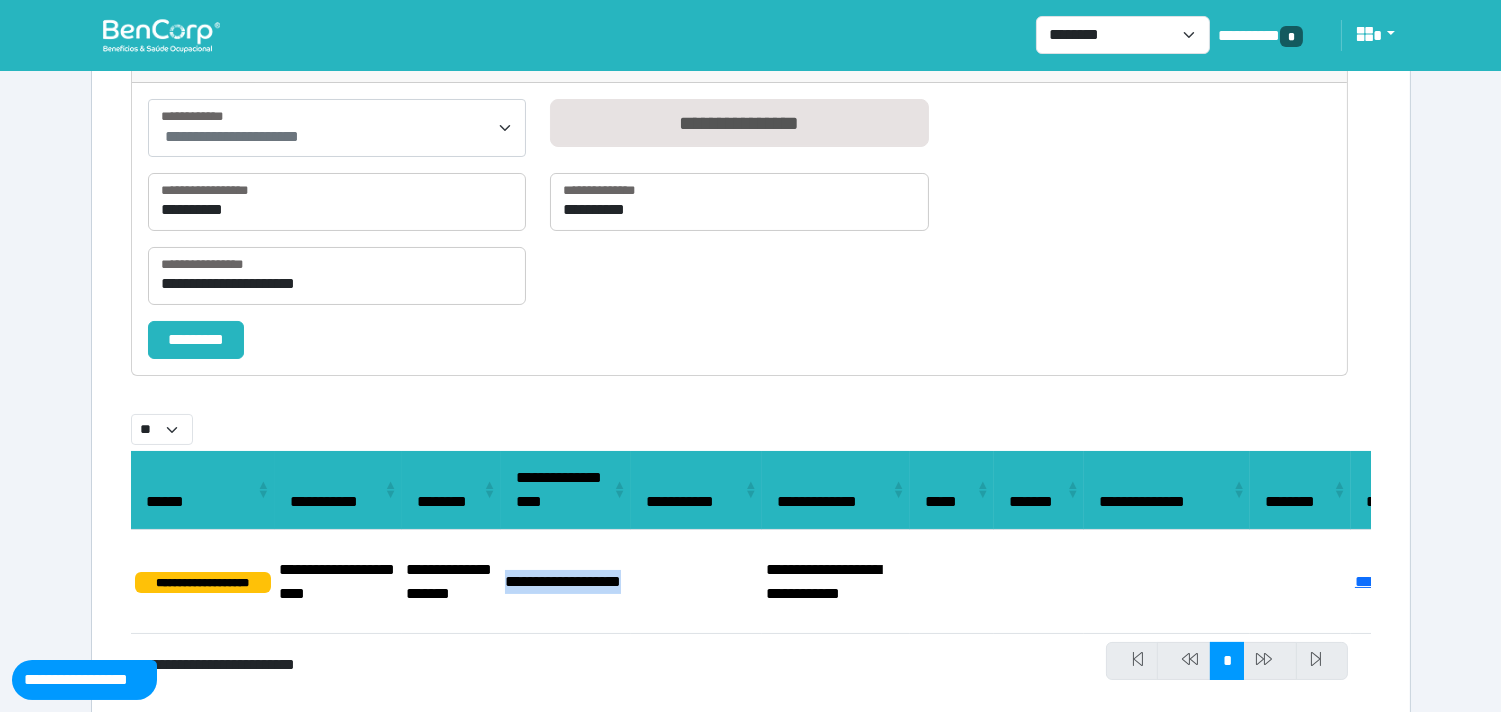 scroll, scrollTop: 0, scrollLeft: 0, axis: both 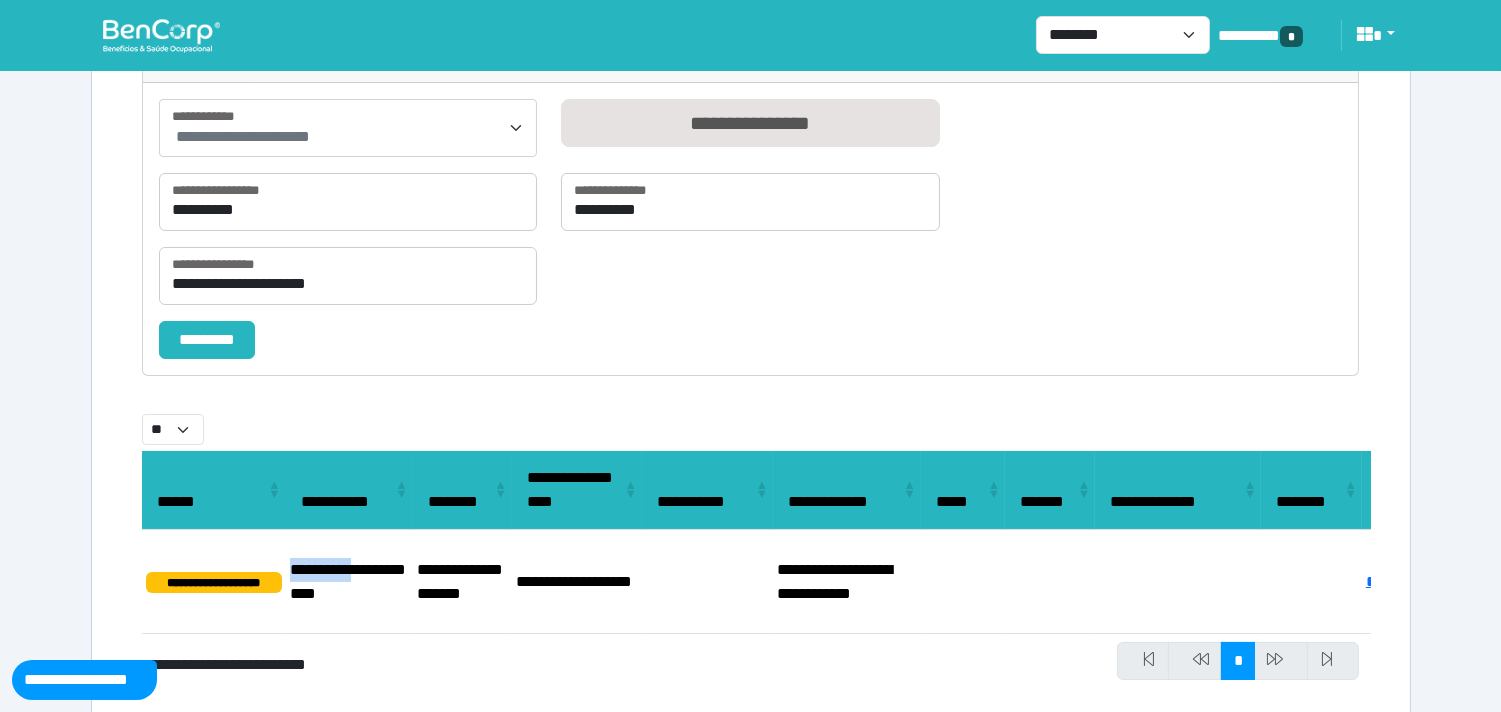drag, startPoint x: 383, startPoint y: 562, endPoint x: 283, endPoint y: 560, distance: 100.02 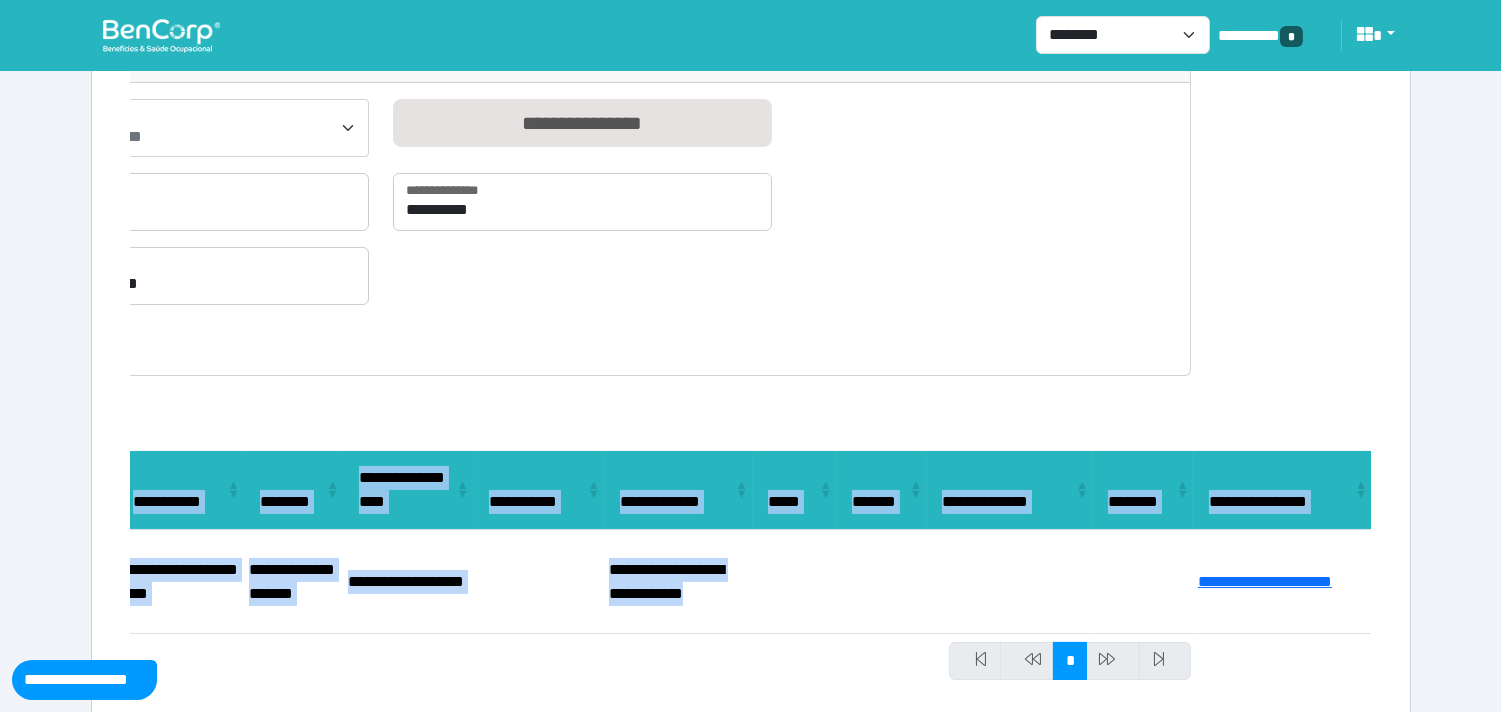 drag, startPoint x: 1163, startPoint y: 588, endPoint x: 1304, endPoint y: 530, distance: 152.4631 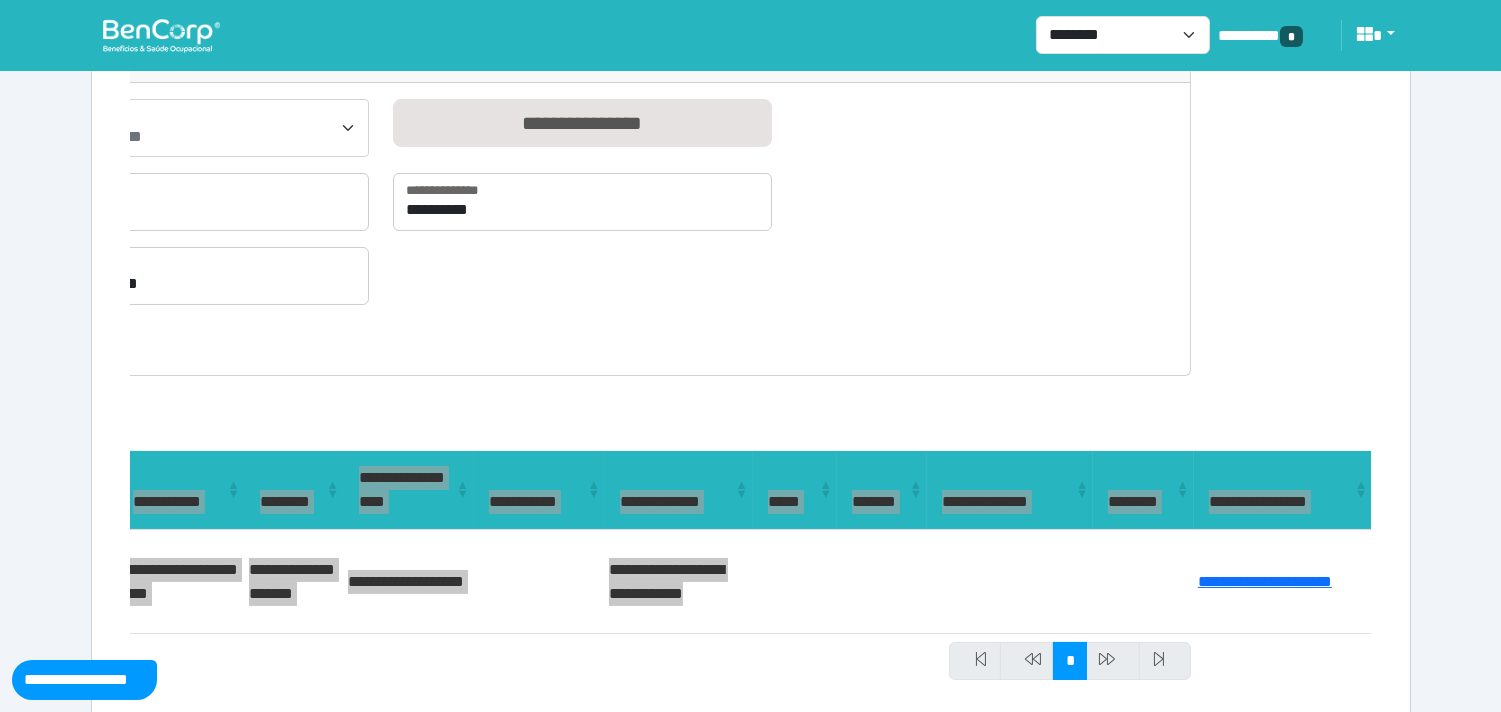 select on "**" 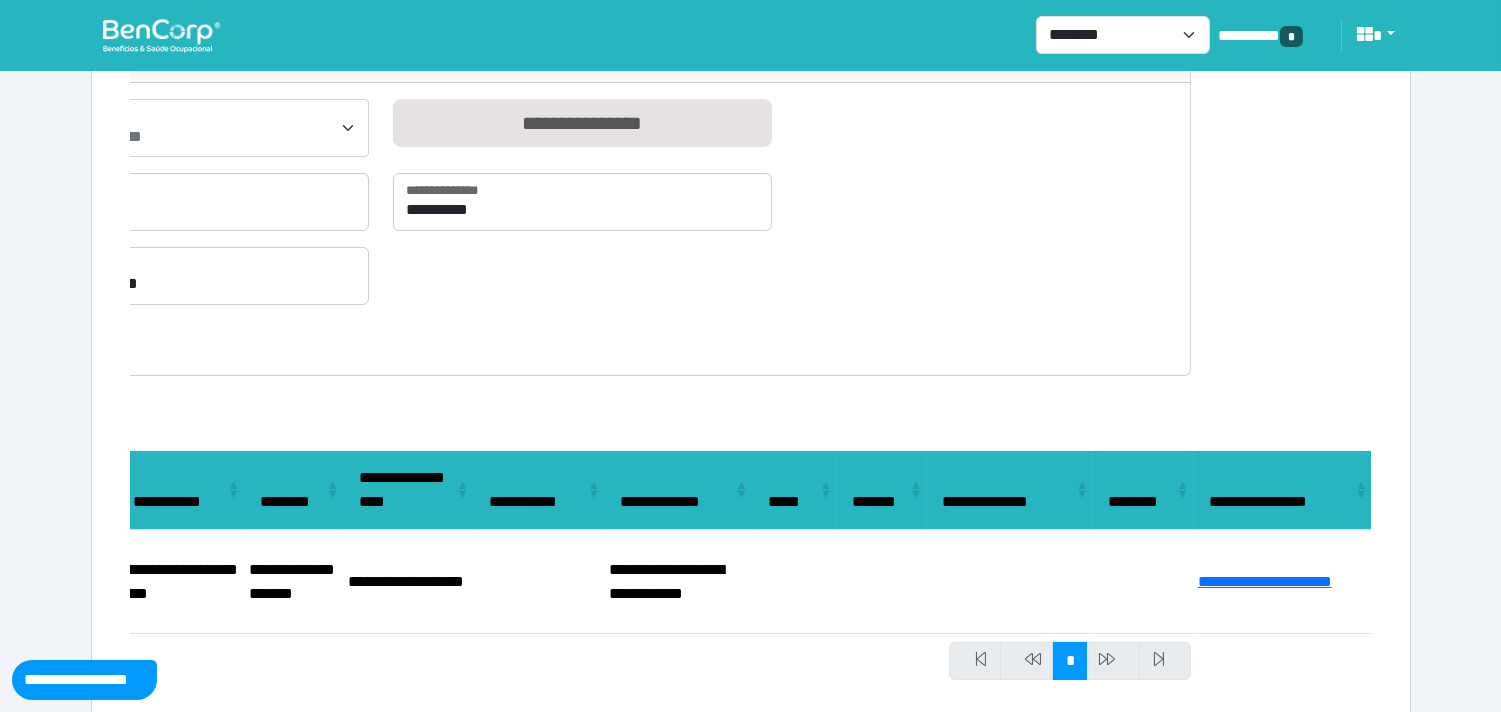 scroll, scrollTop: 0, scrollLeft: 0, axis: both 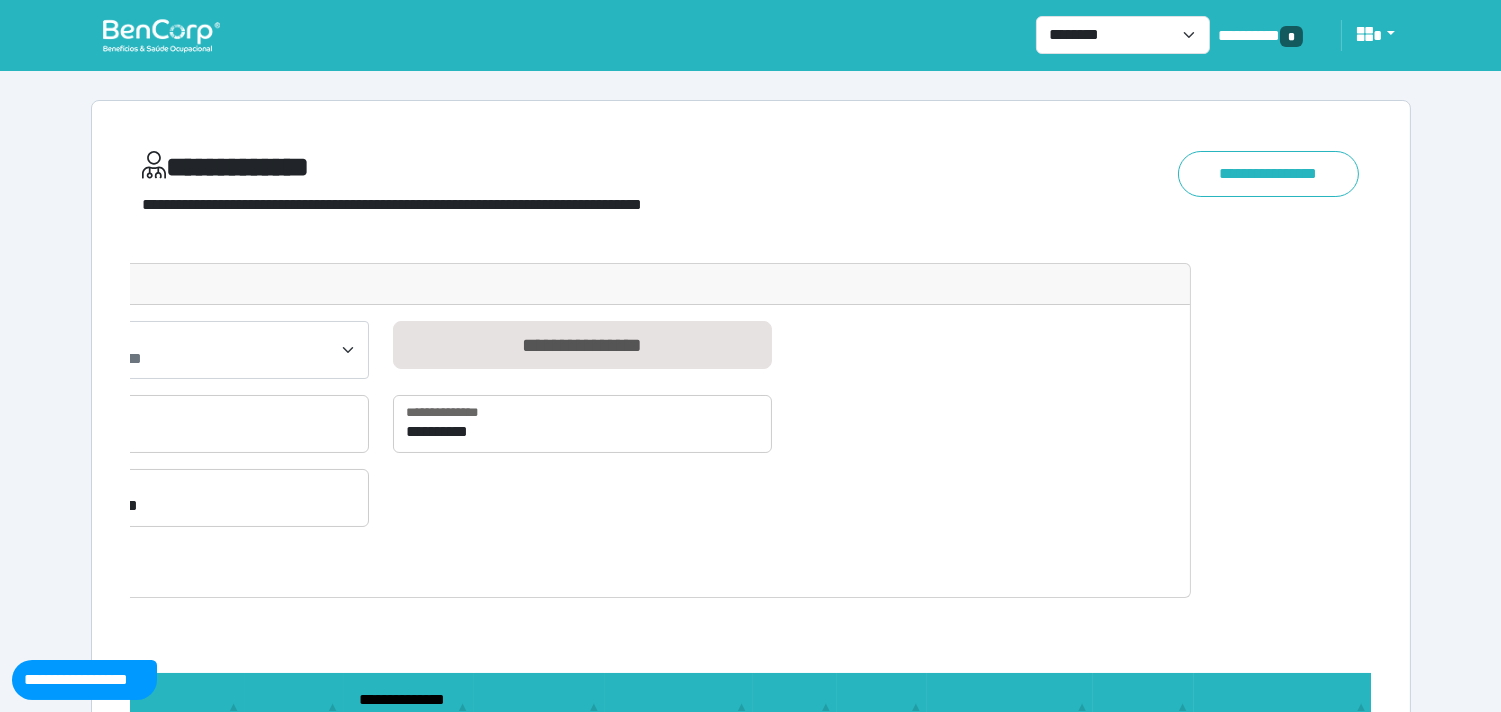 click at bounding box center [161, 35] 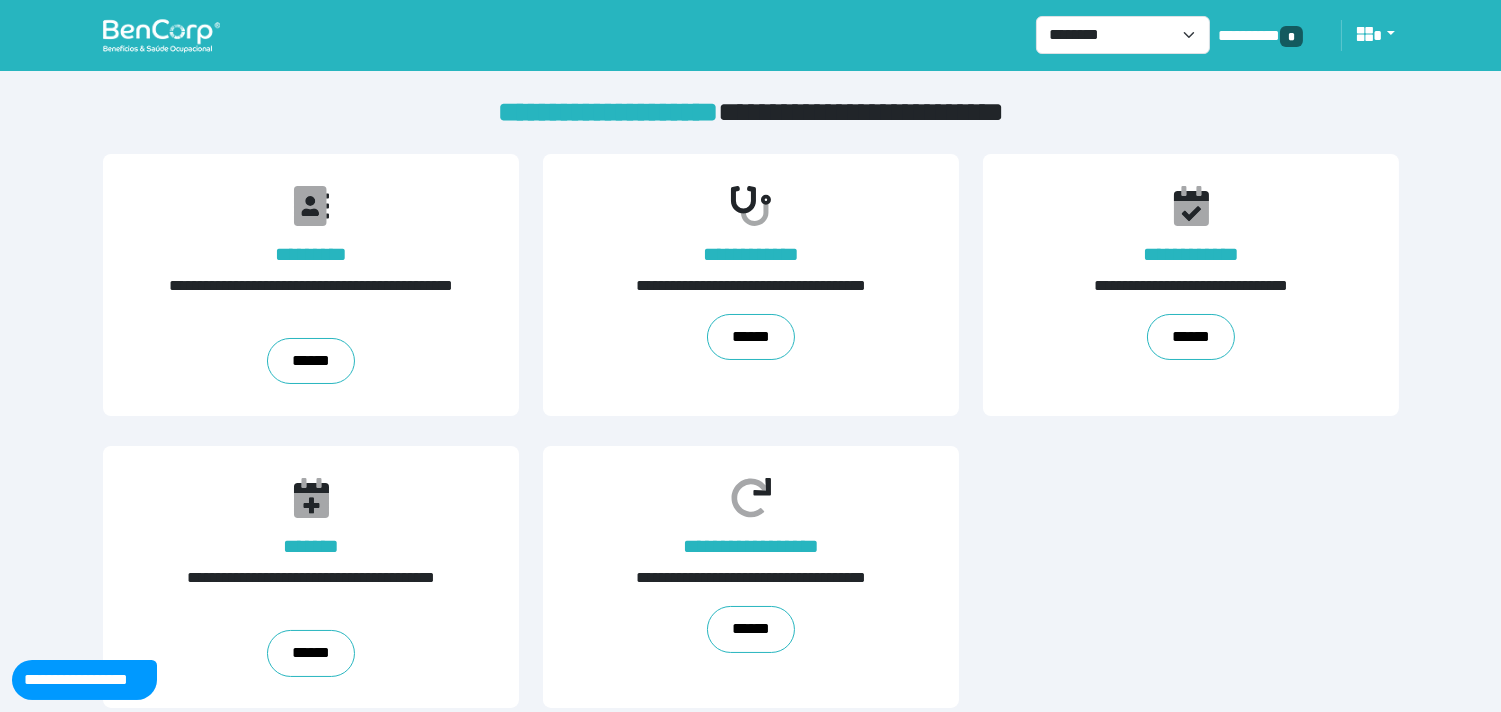 scroll, scrollTop: 0, scrollLeft: 0, axis: both 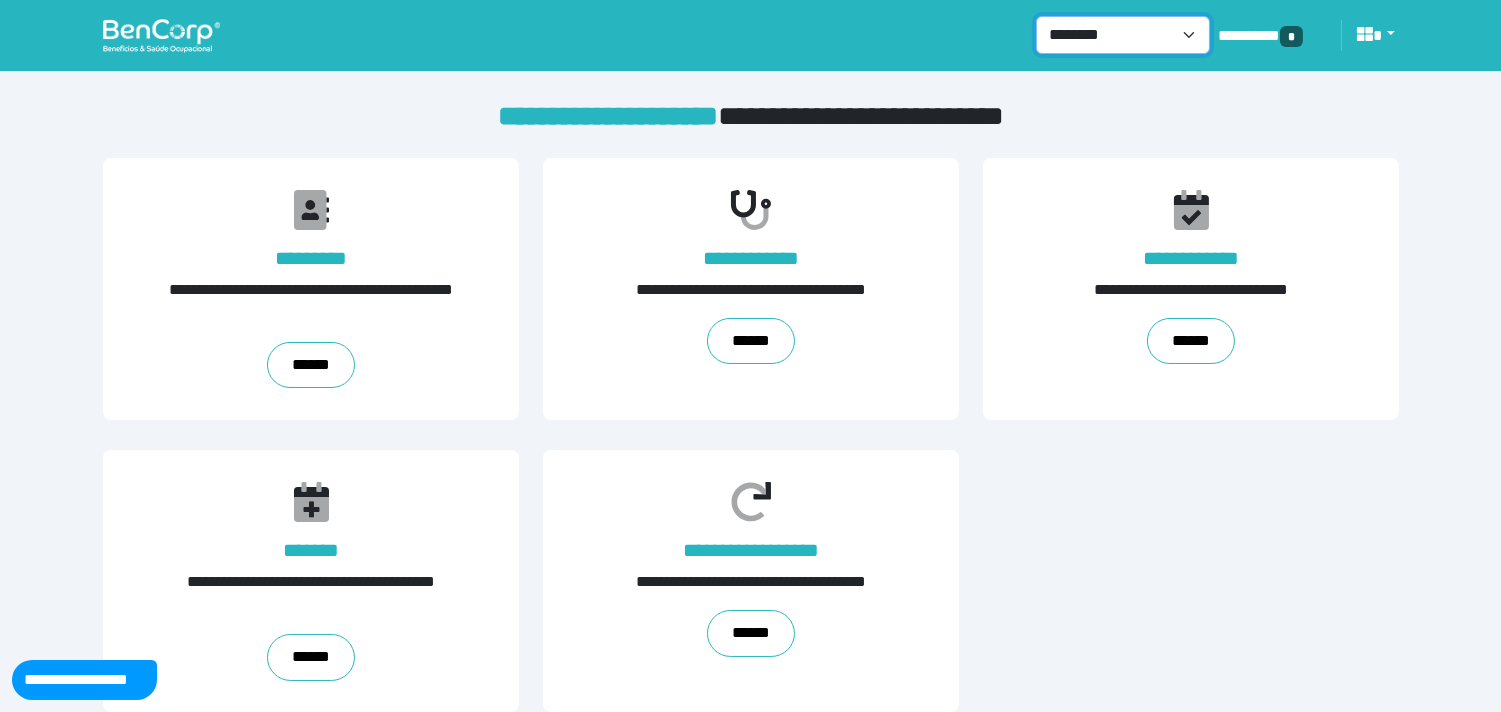click on "**********" at bounding box center [1123, 35] 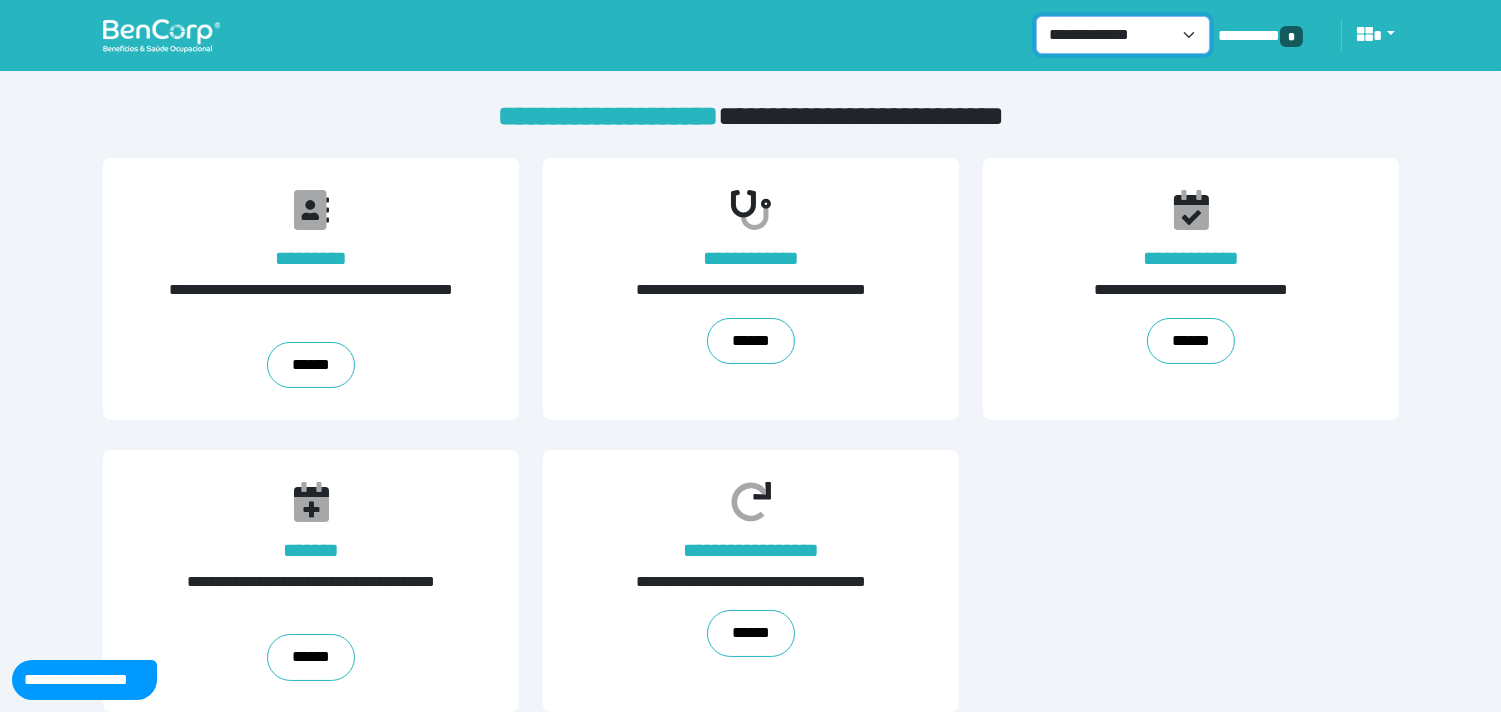 click on "**********" at bounding box center (1123, 35) 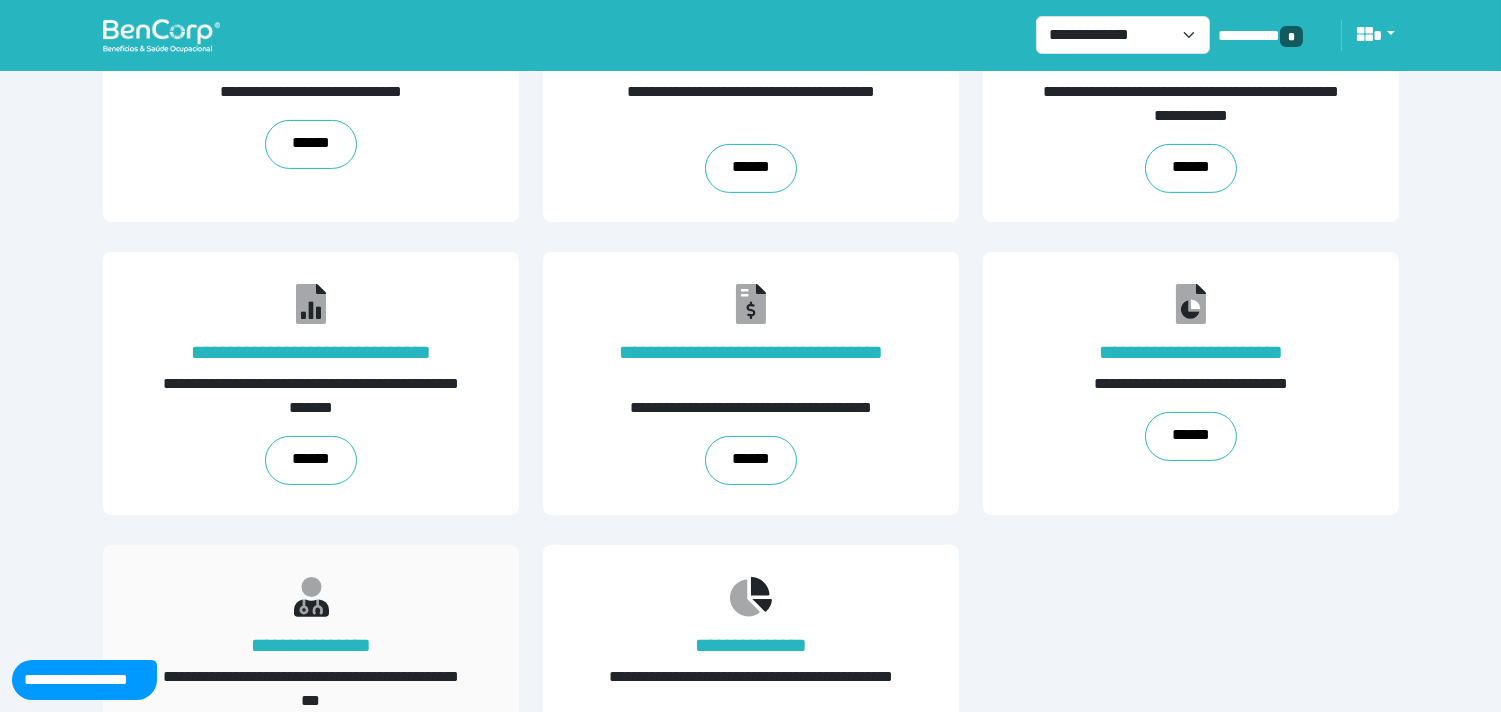 scroll, scrollTop: 1198, scrollLeft: 0, axis: vertical 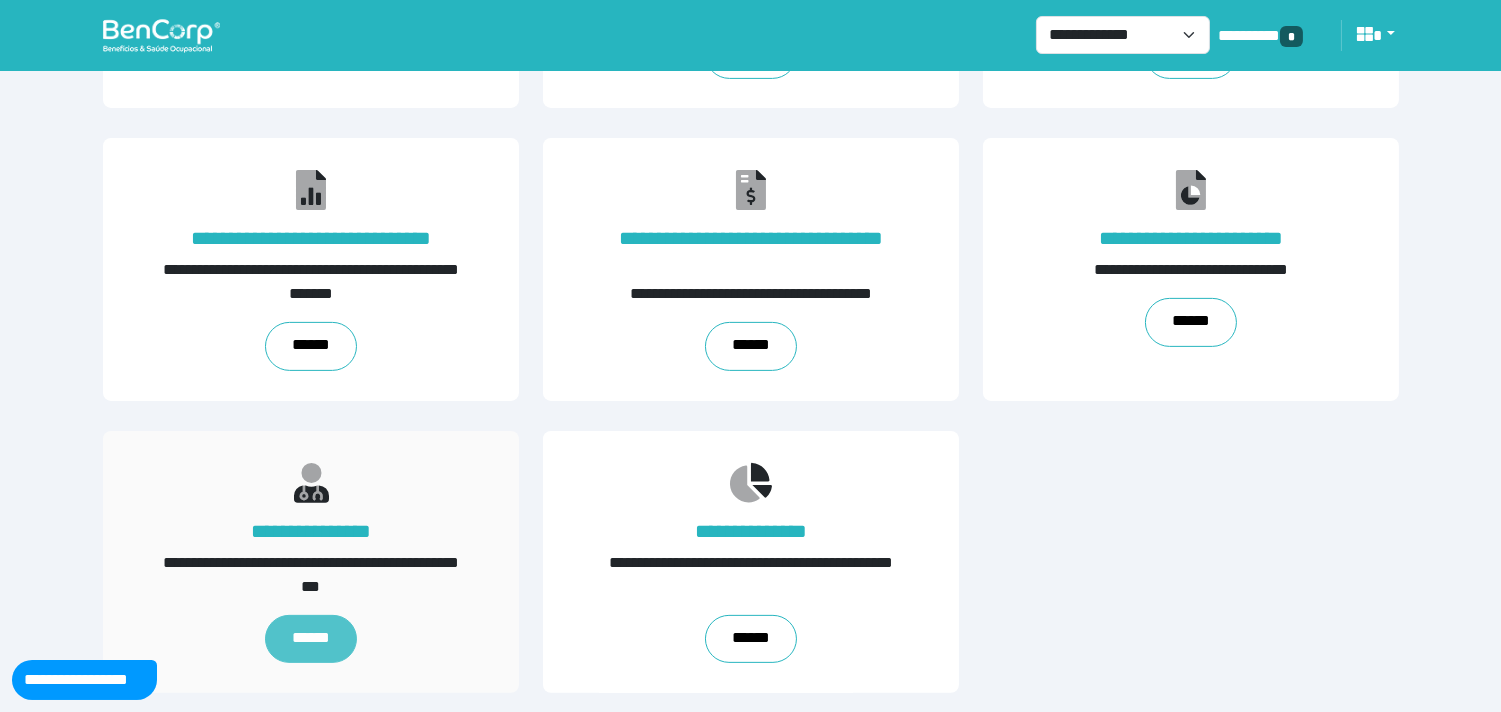 click on "******" at bounding box center [311, 639] 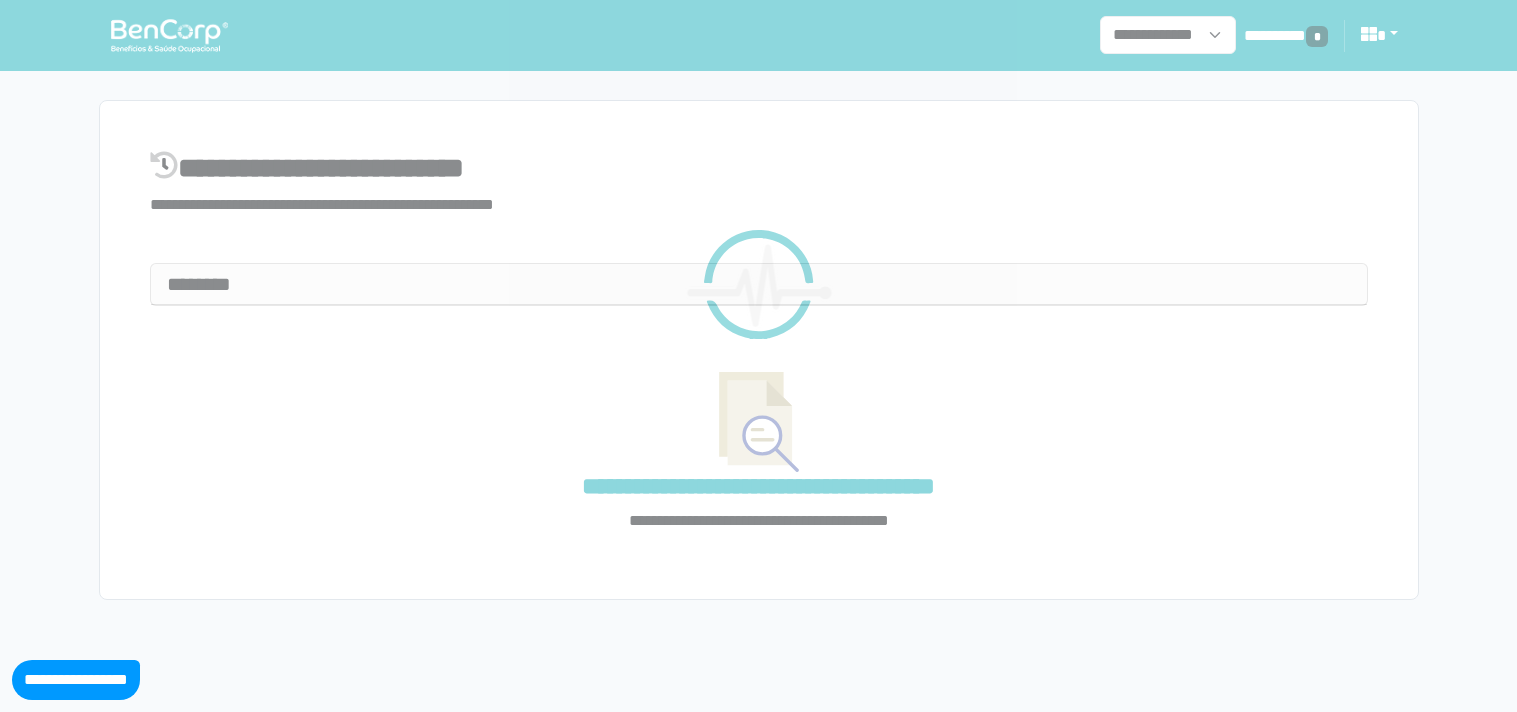 select on "**" 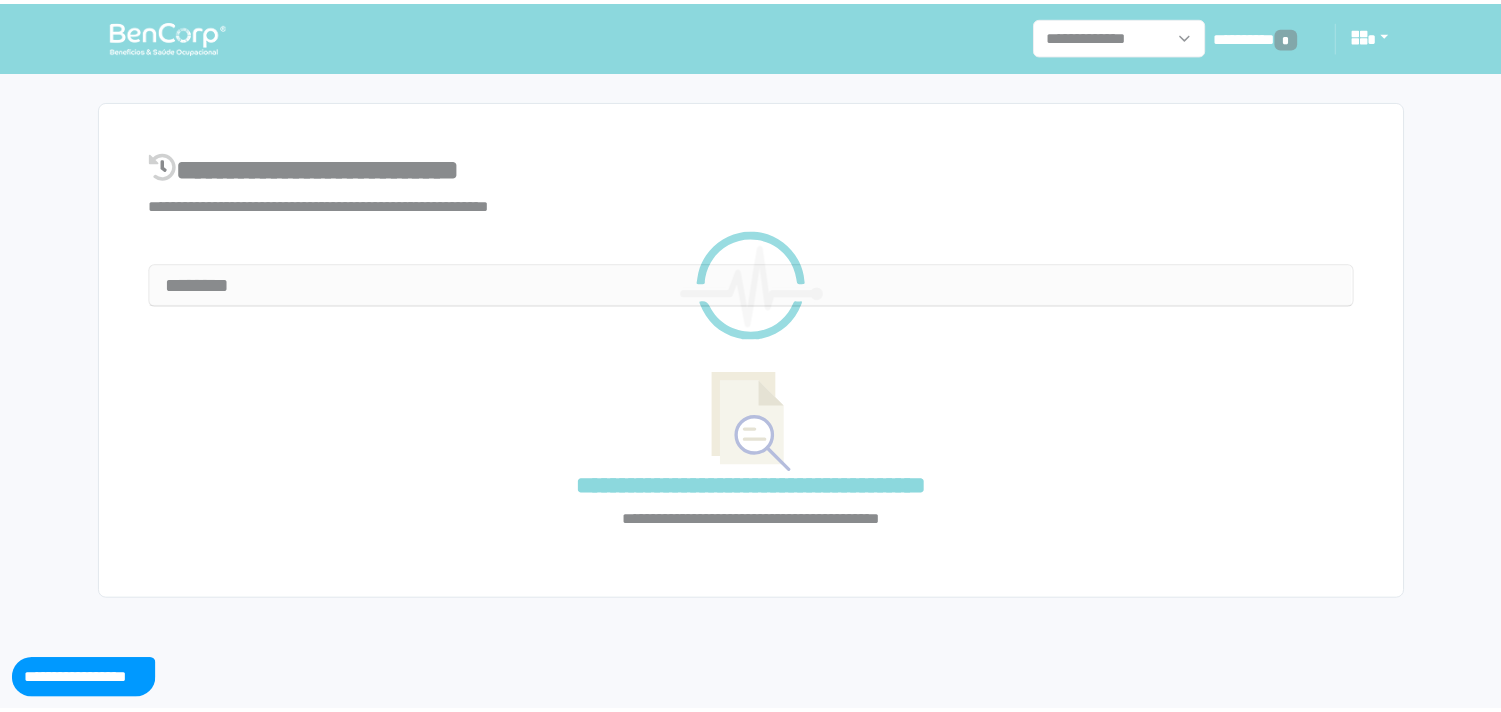 scroll, scrollTop: 0, scrollLeft: 0, axis: both 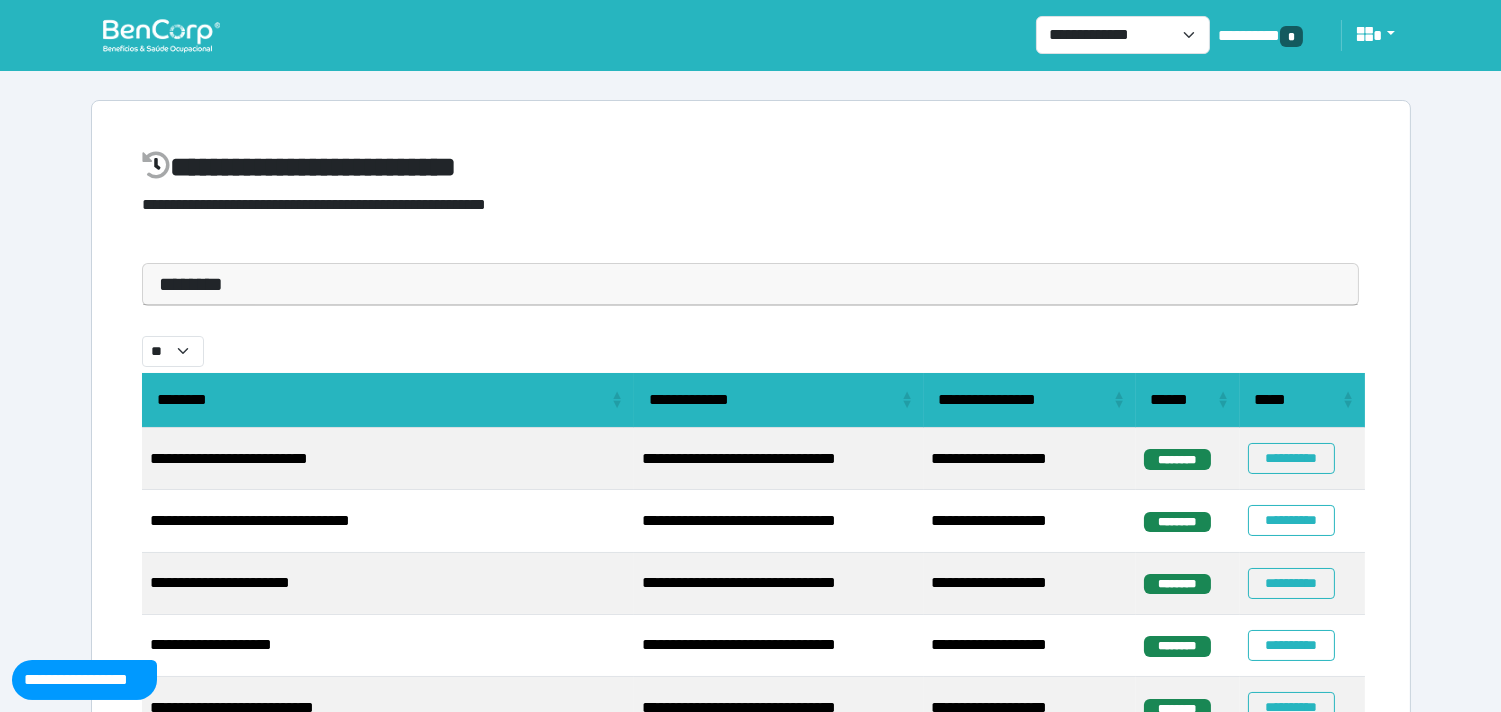 click on "********" at bounding box center (751, 284) 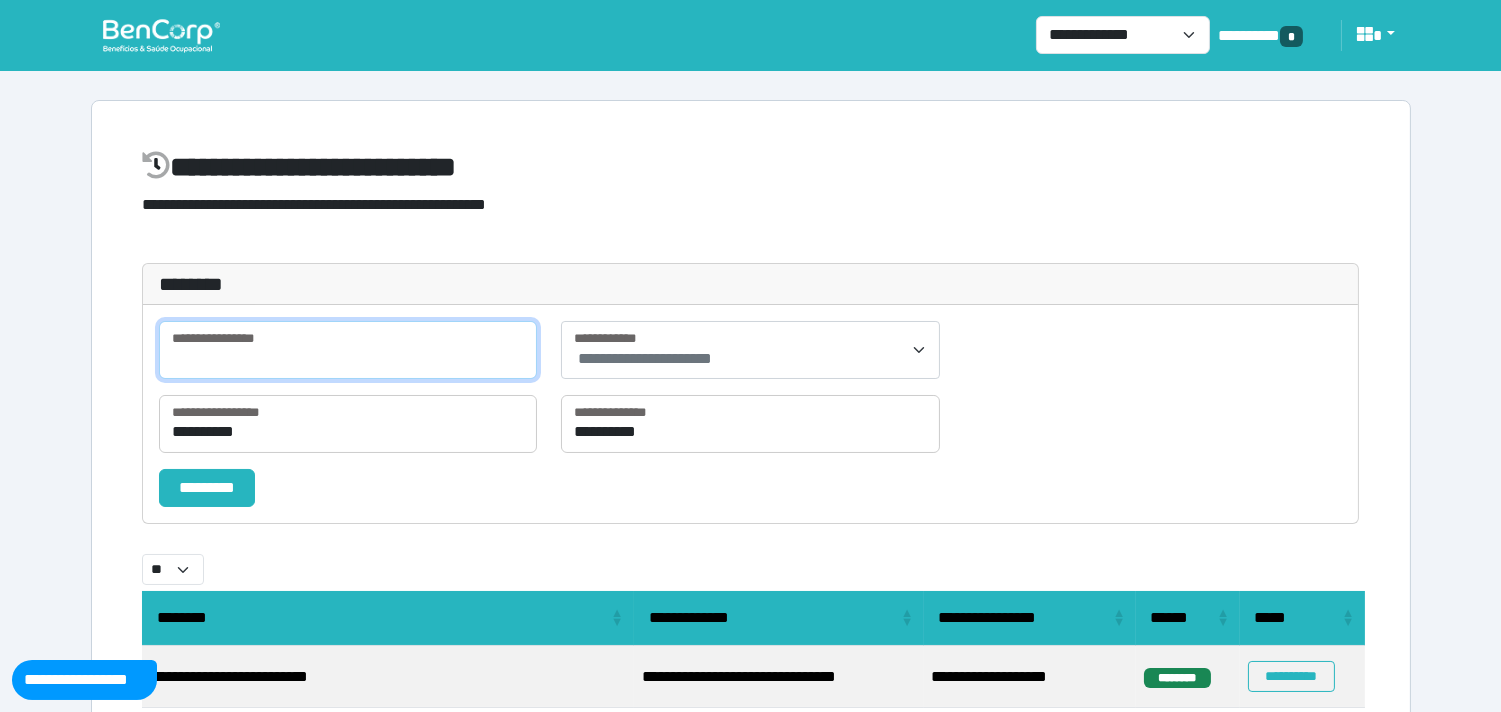 click at bounding box center [348, 350] 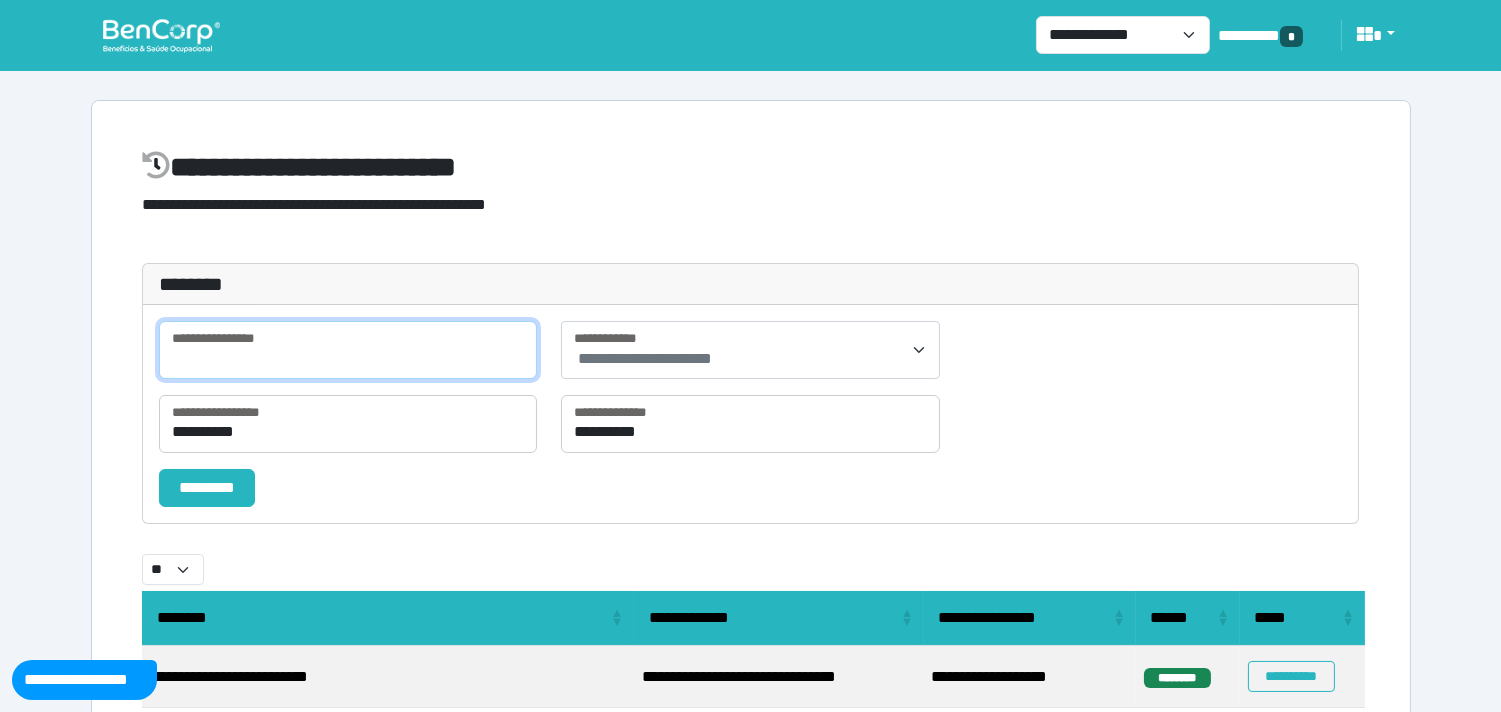 paste on "**********" 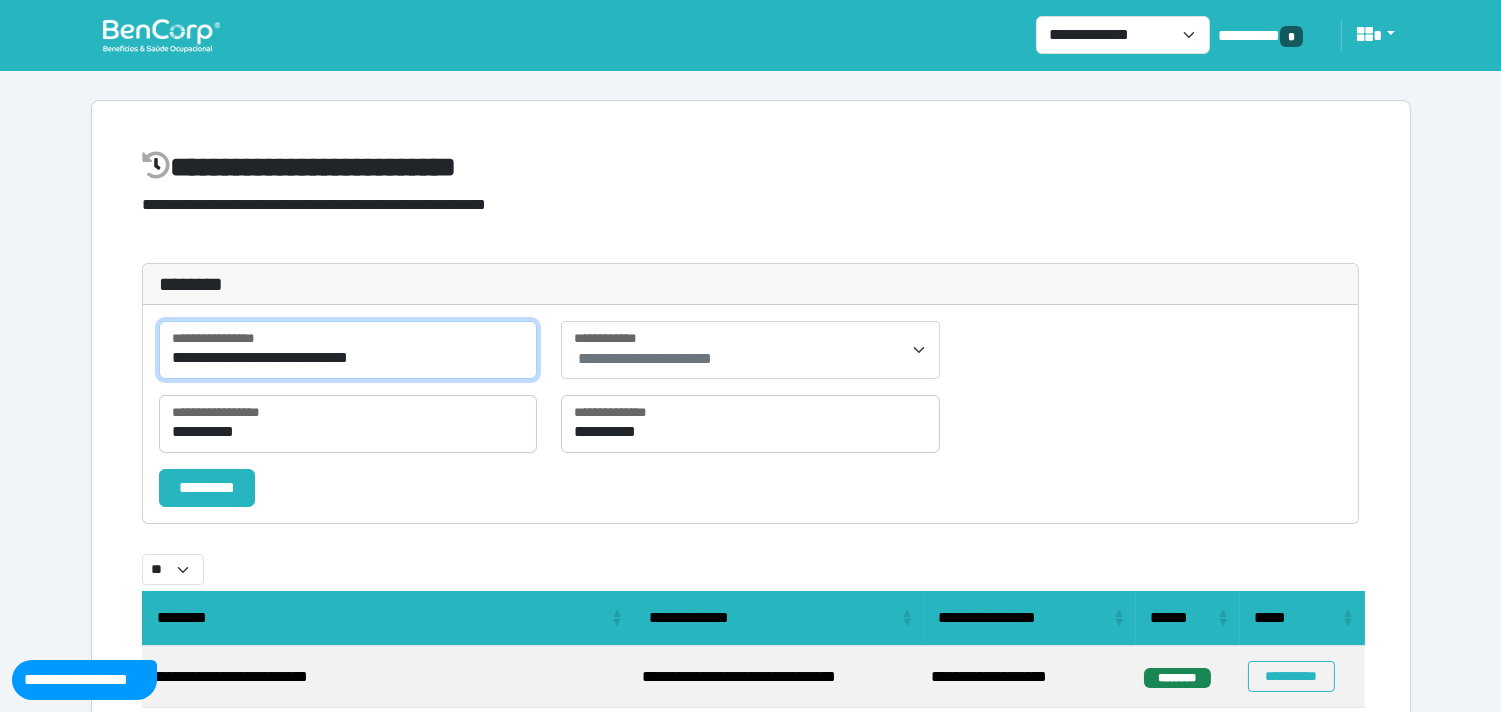 type on "**********" 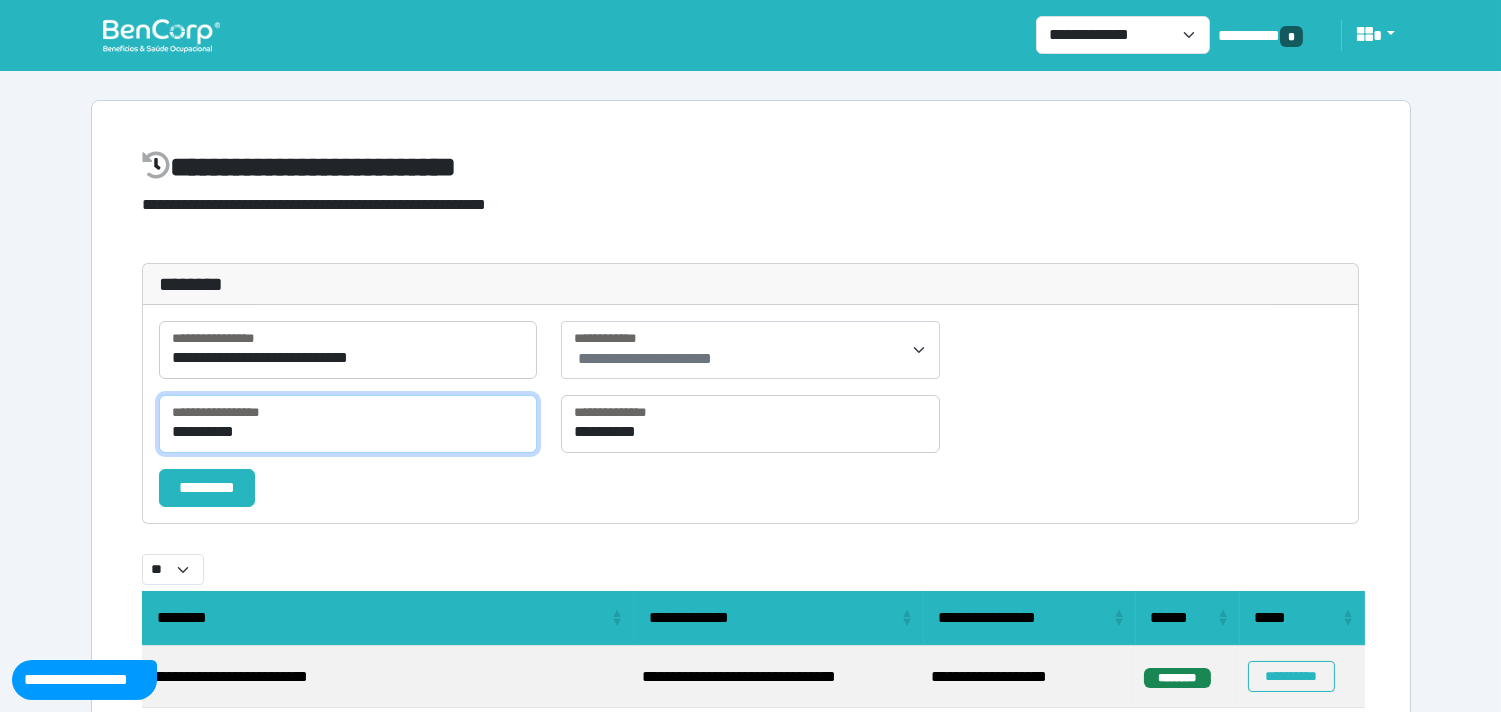 click on "**********" at bounding box center (348, 424) 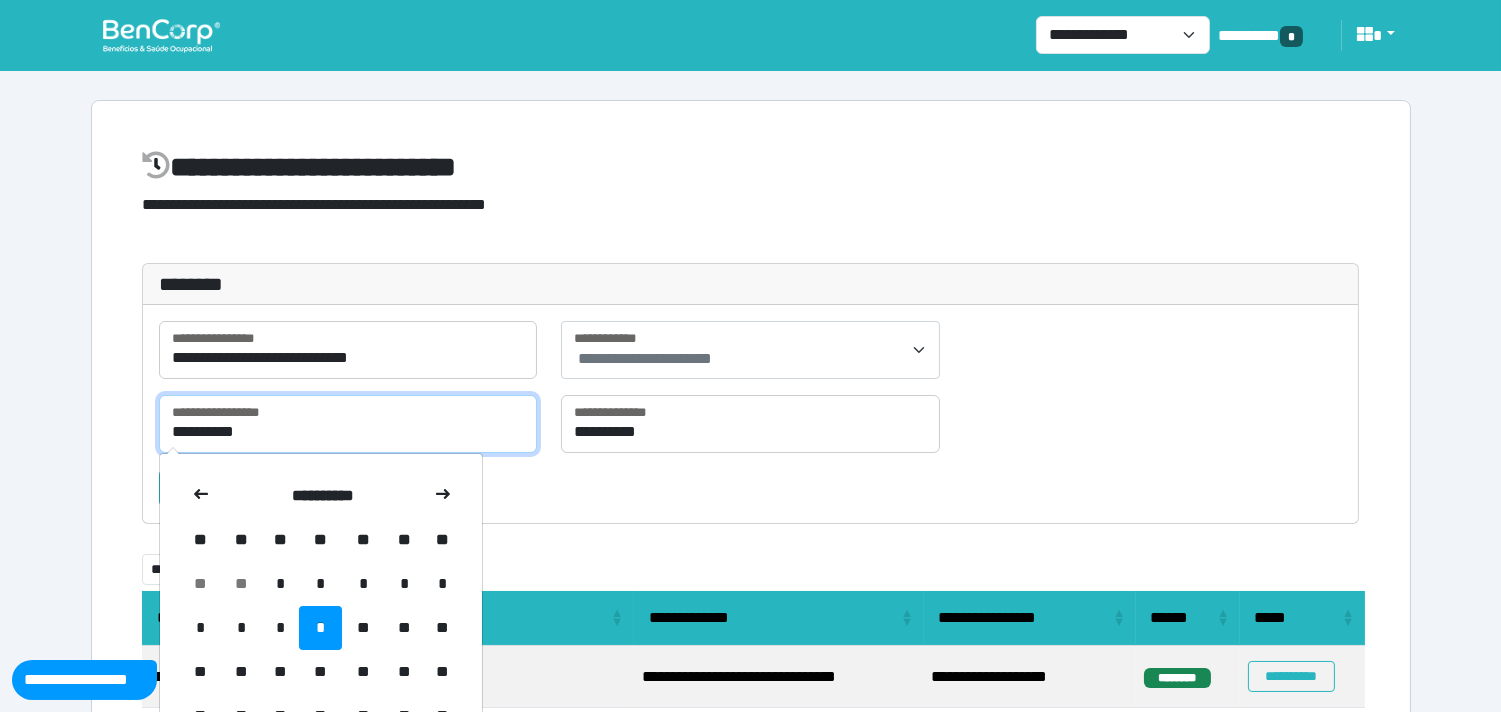 click on "**********" at bounding box center [348, 424] 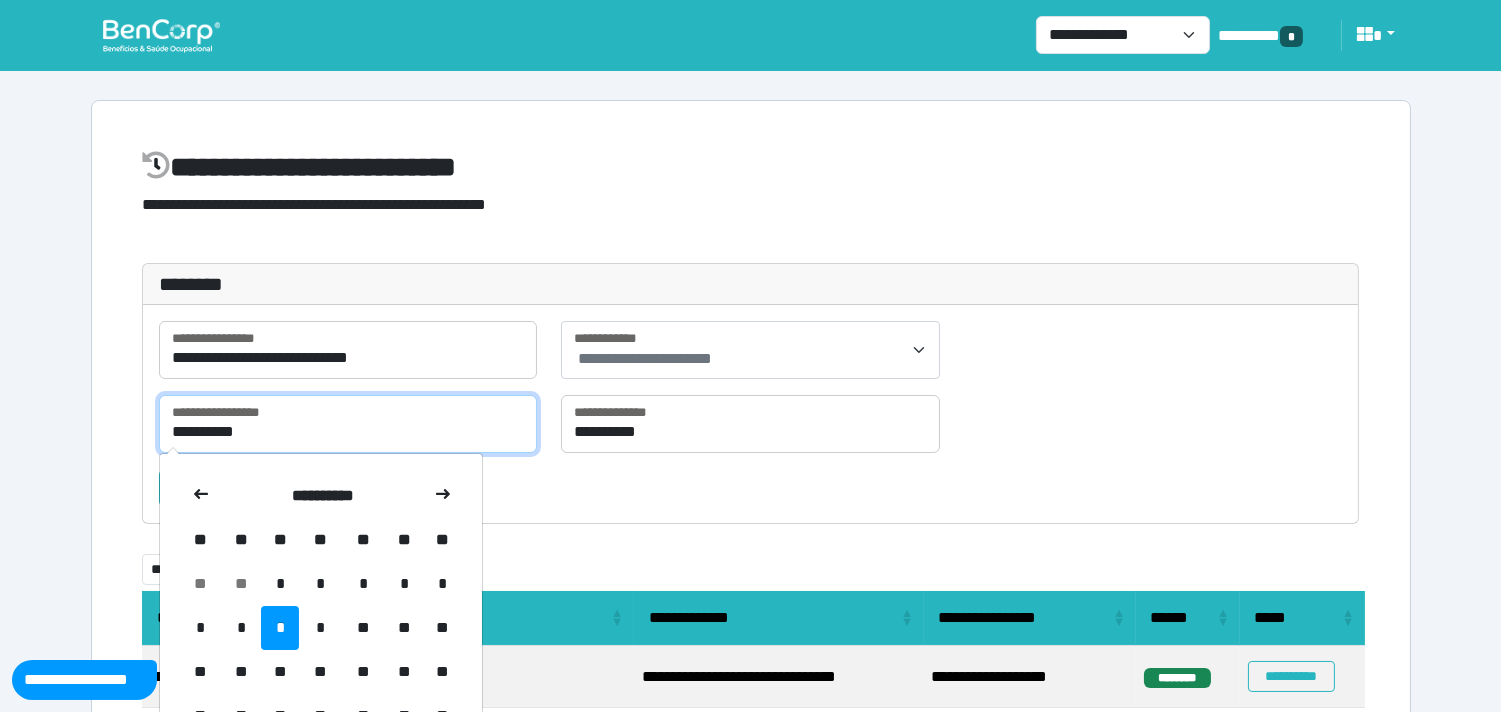 type on "**********" 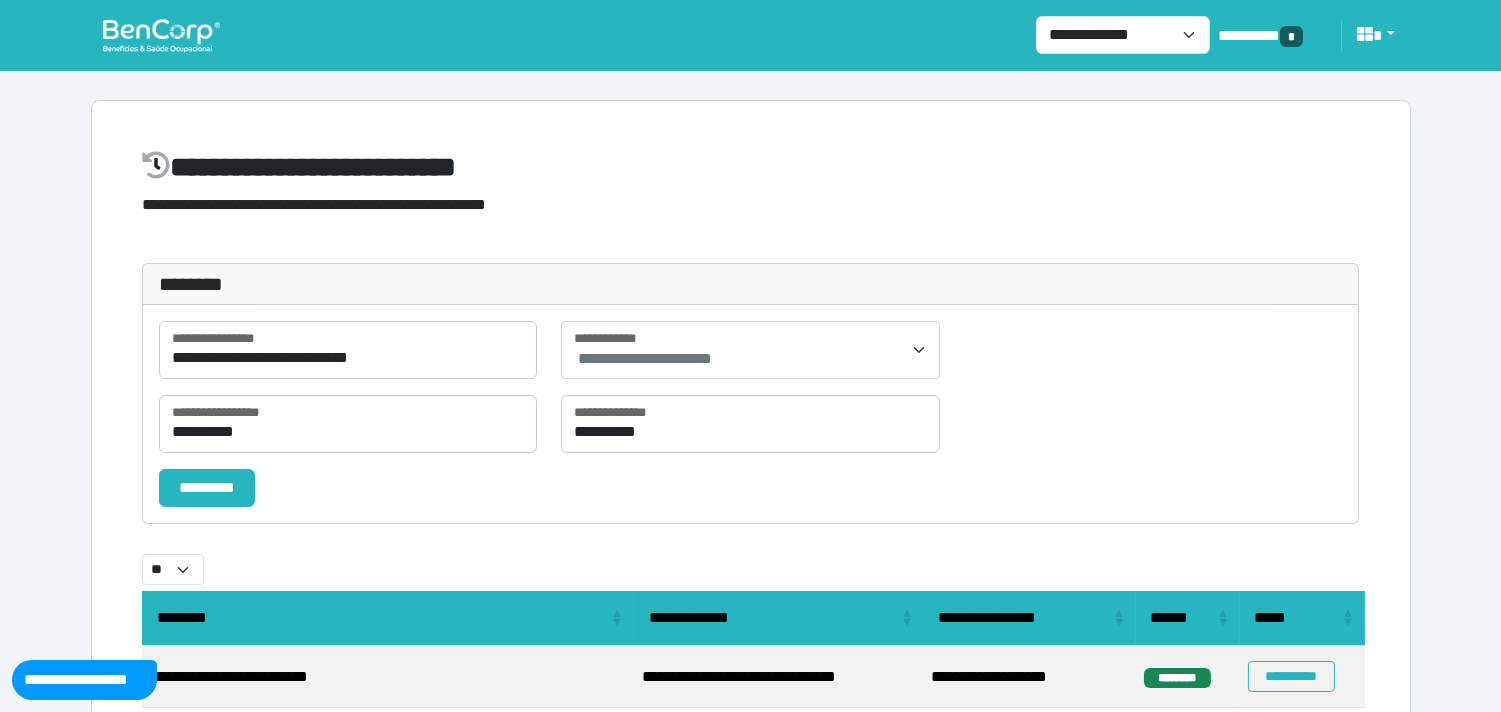 click on "*********" at bounding box center [751, 488] 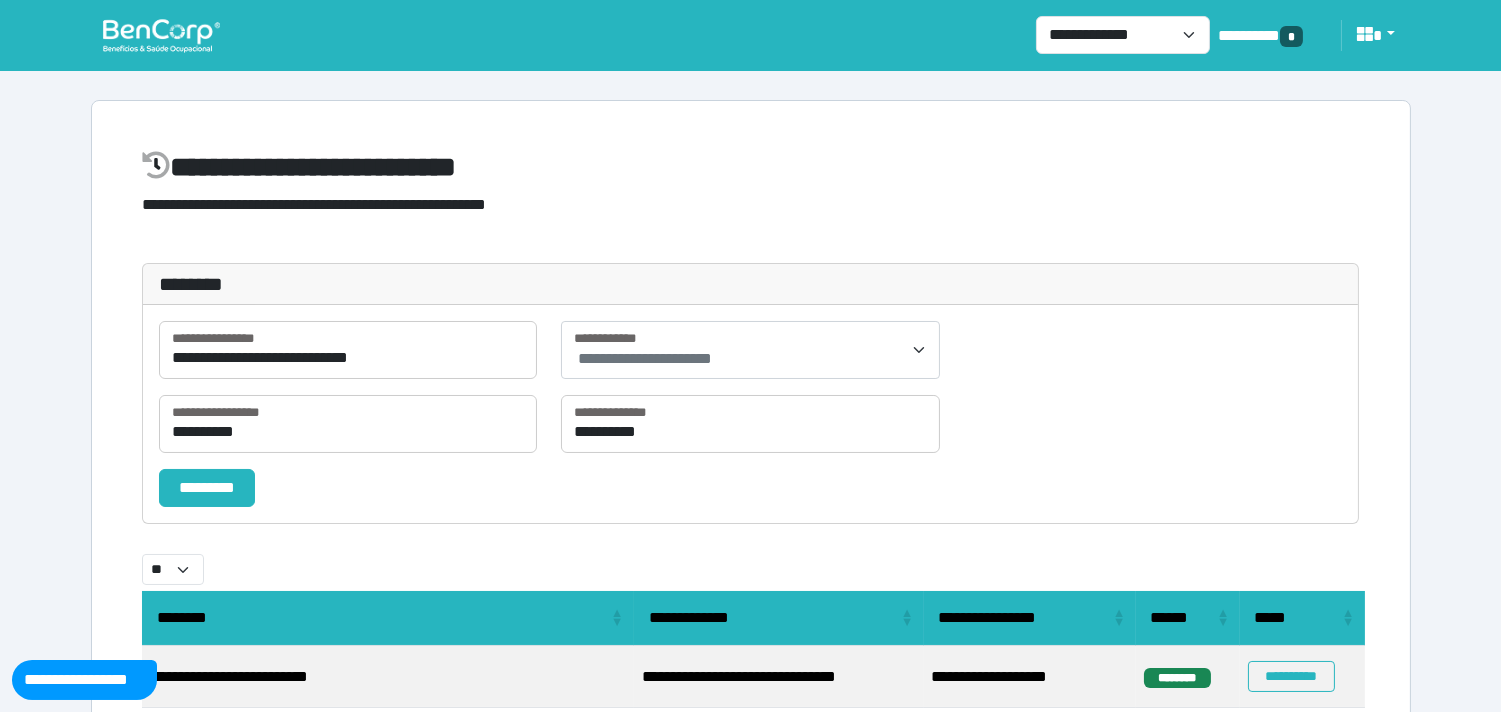 drag, startPoint x: 234, startPoint y: 490, endPoint x: 948, endPoint y: 531, distance: 715.1762 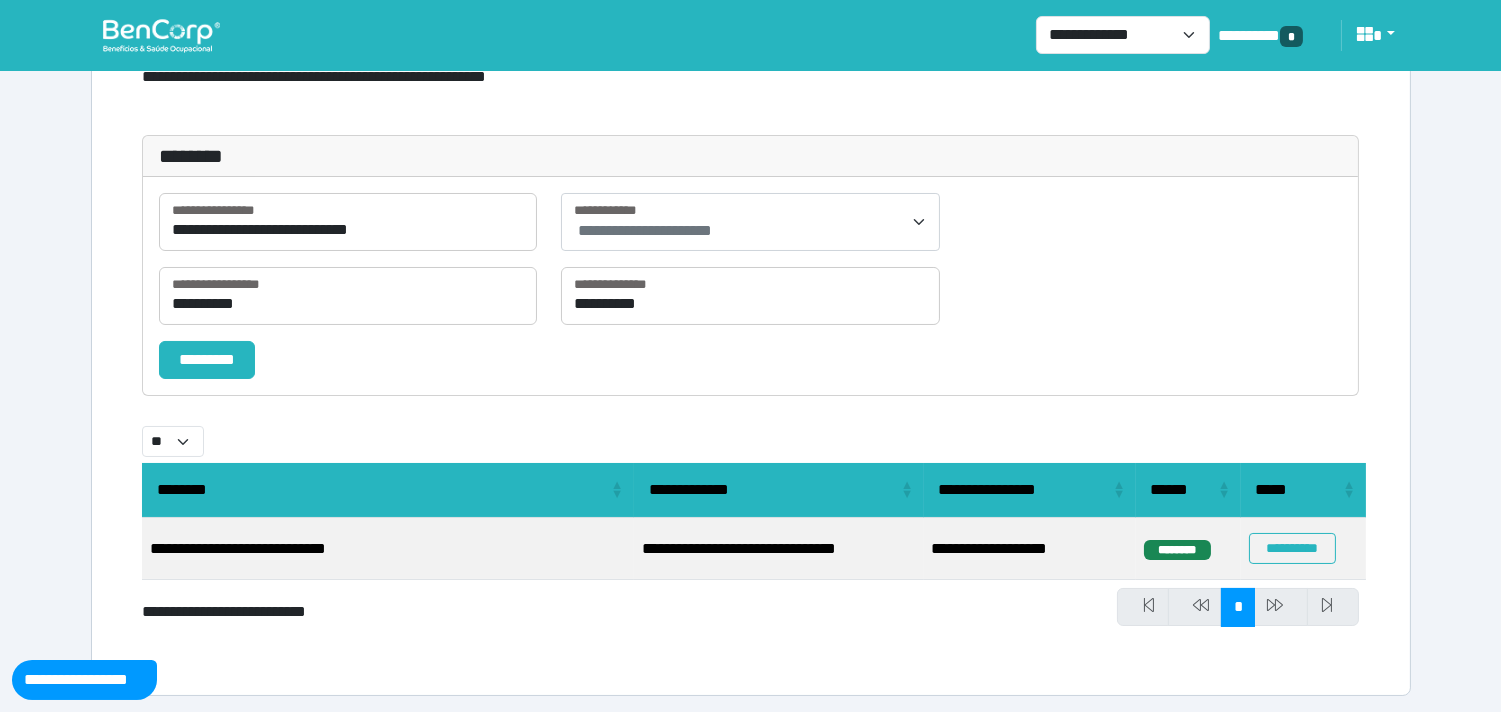 scroll, scrollTop: 132, scrollLeft: 0, axis: vertical 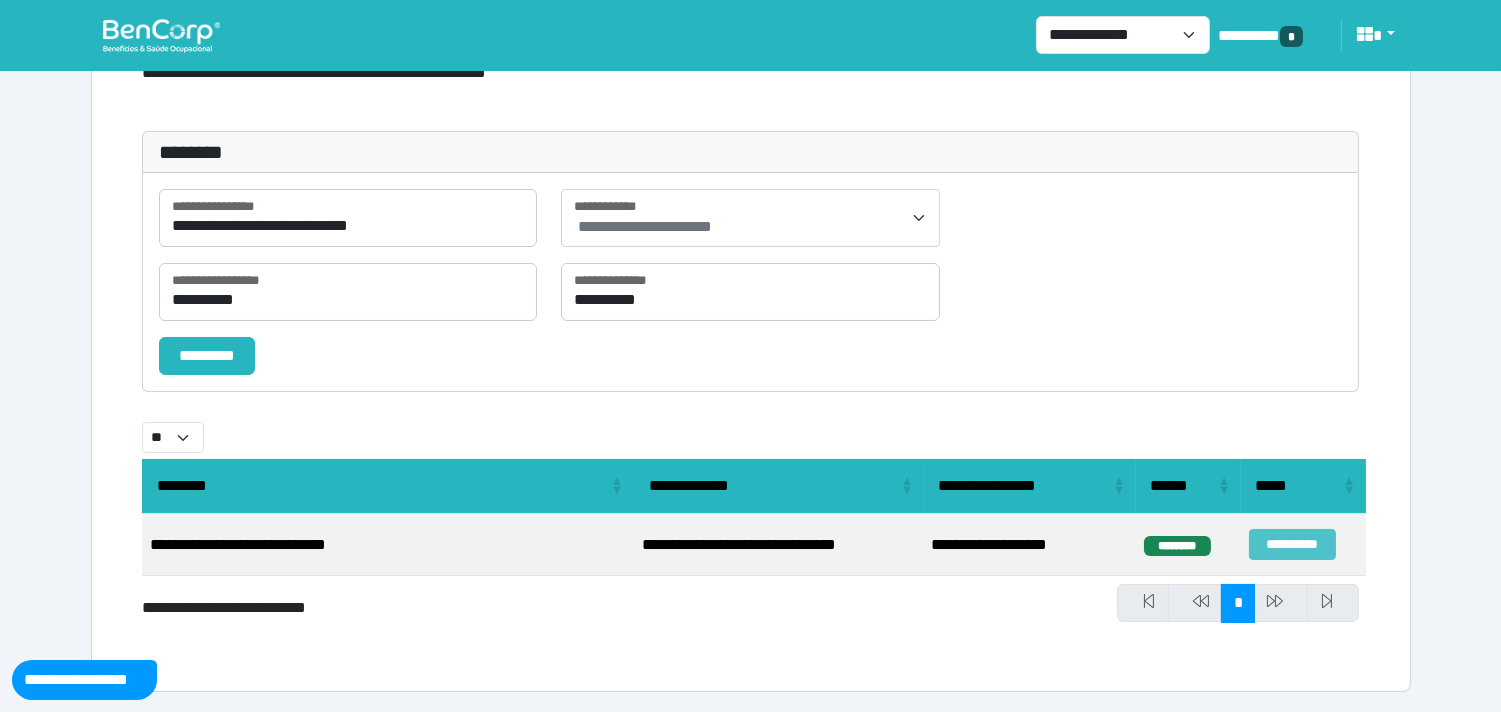 click on "**********" at bounding box center (1292, 544) 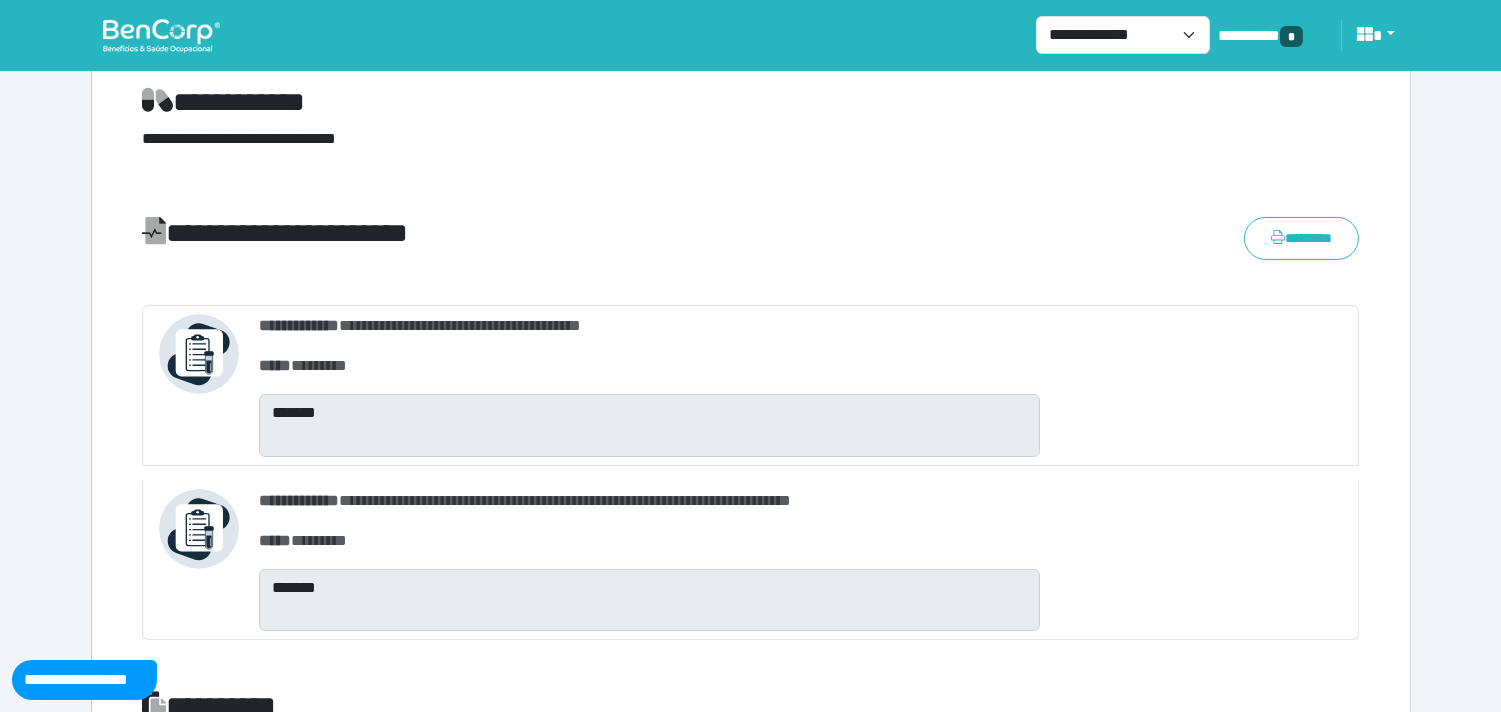 scroll, scrollTop: 710, scrollLeft: 0, axis: vertical 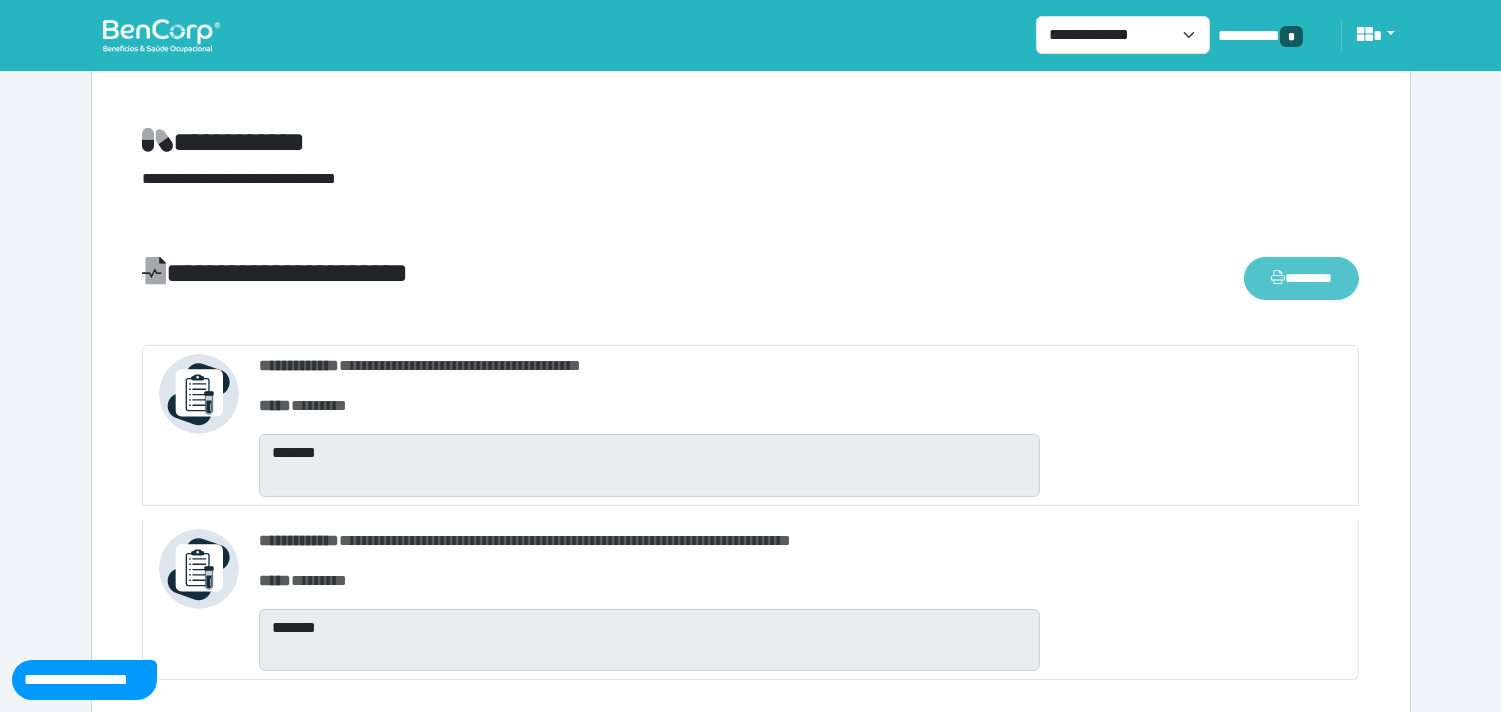 click on "********" at bounding box center (1301, 278) 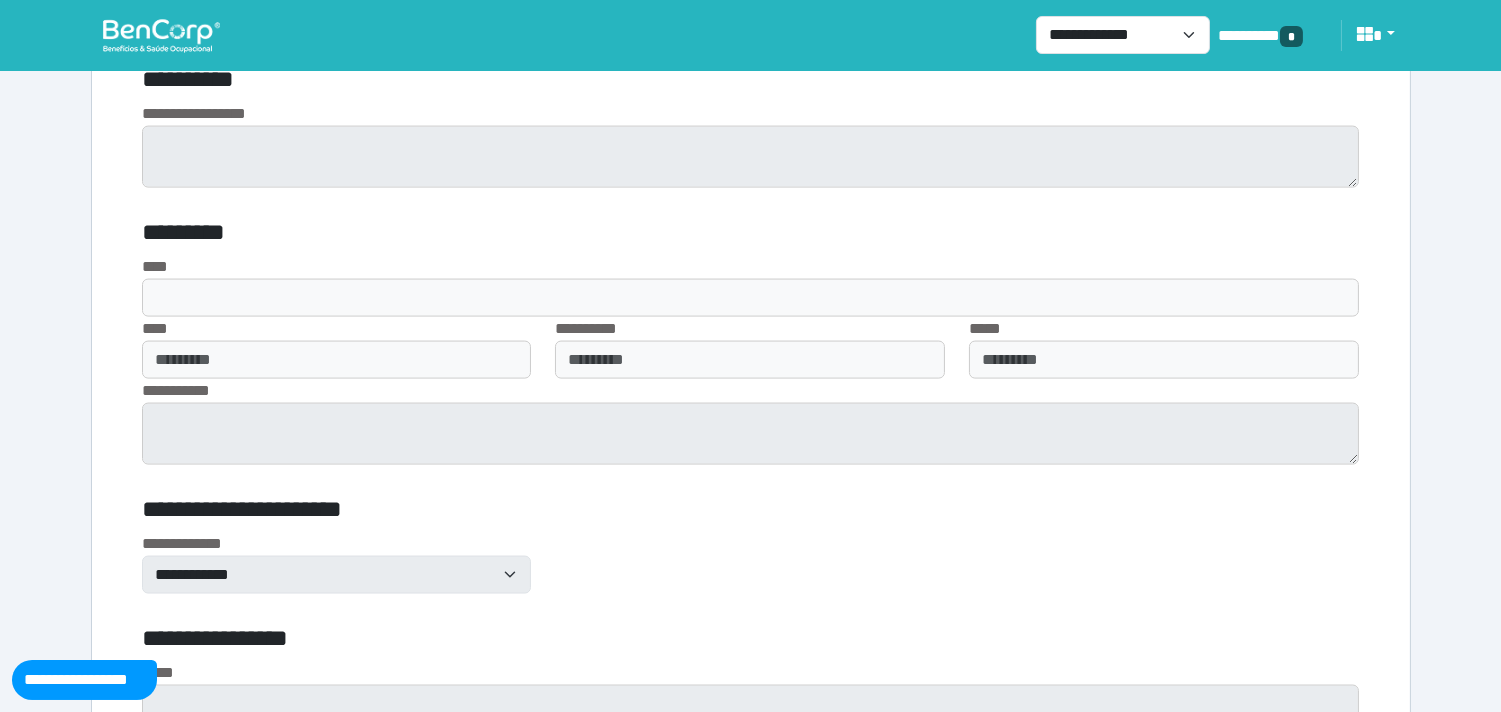 scroll, scrollTop: 5448, scrollLeft: 0, axis: vertical 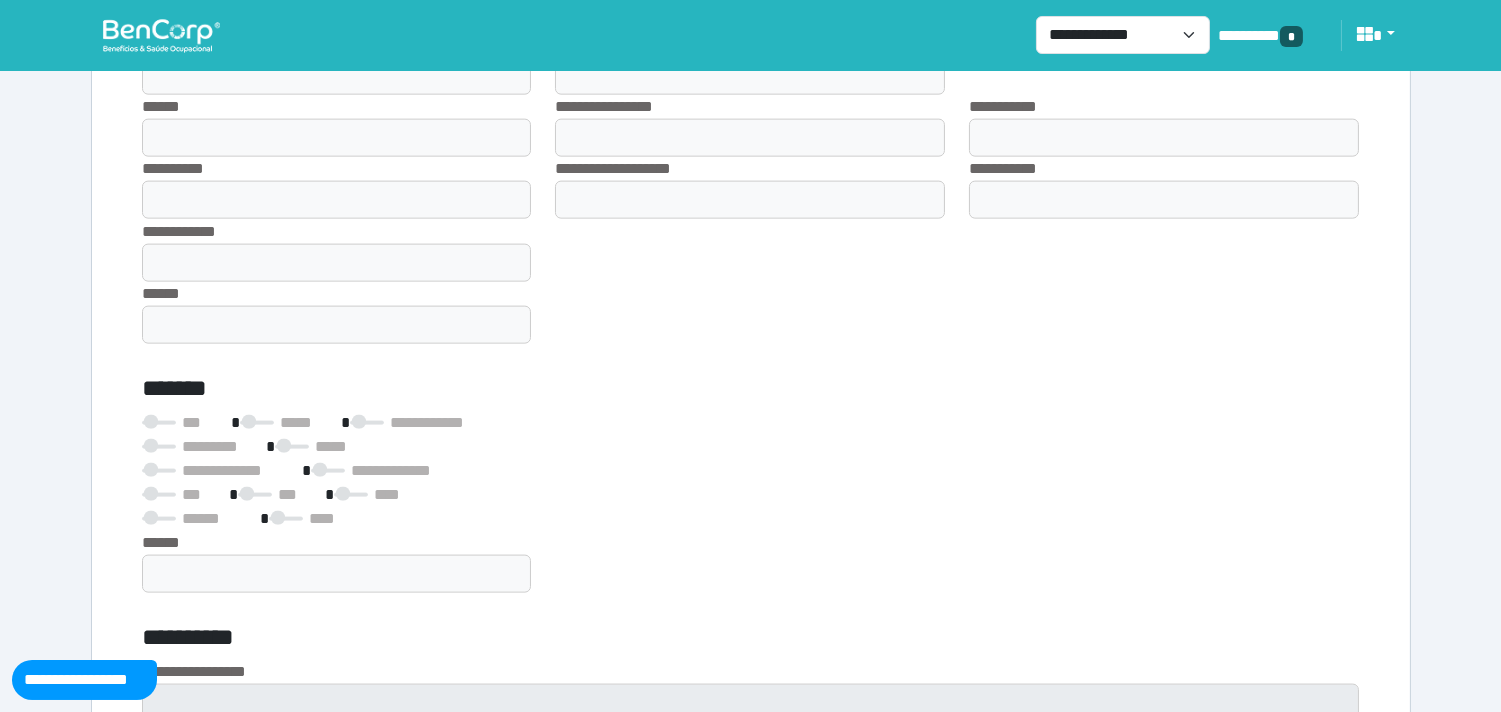 click at bounding box center (161, 35) 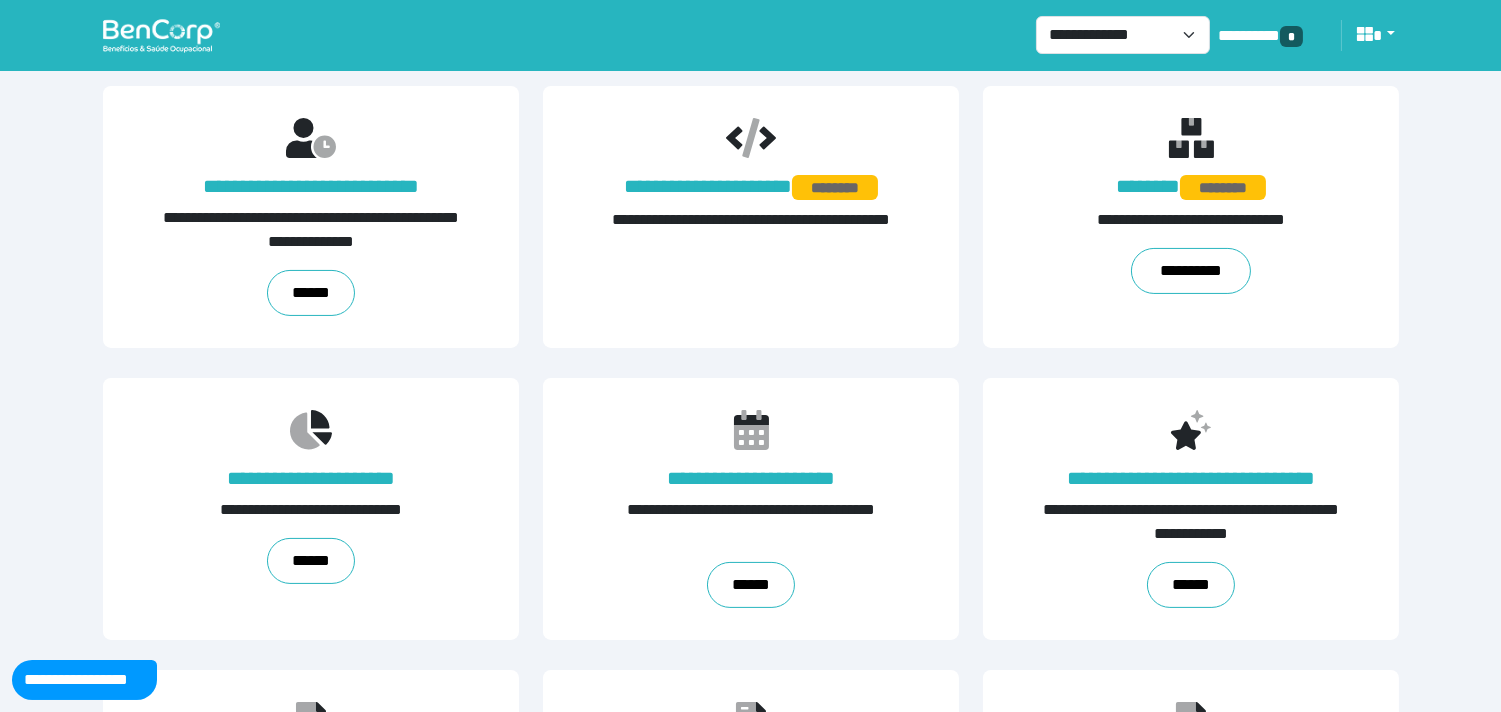 scroll, scrollTop: 1198, scrollLeft: 0, axis: vertical 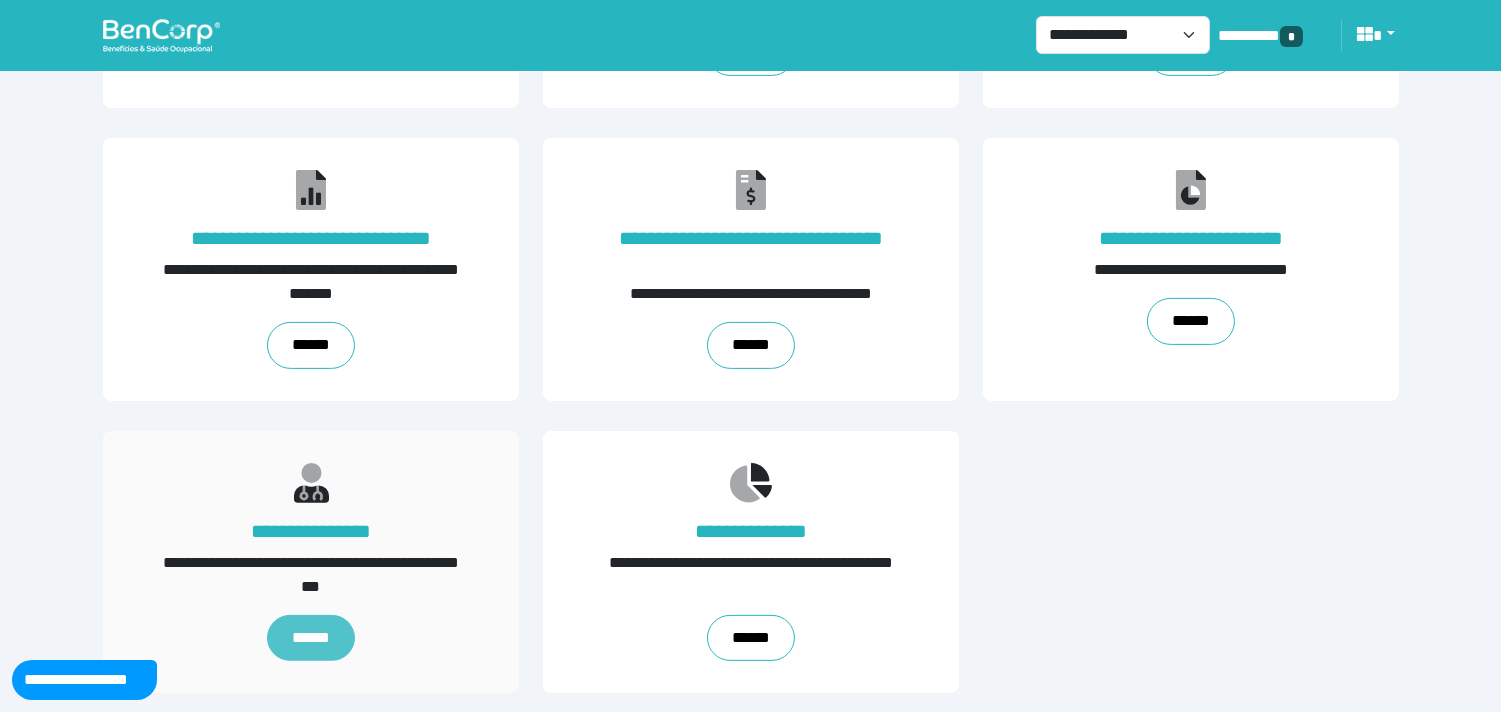 click on "******" at bounding box center [310, 638] 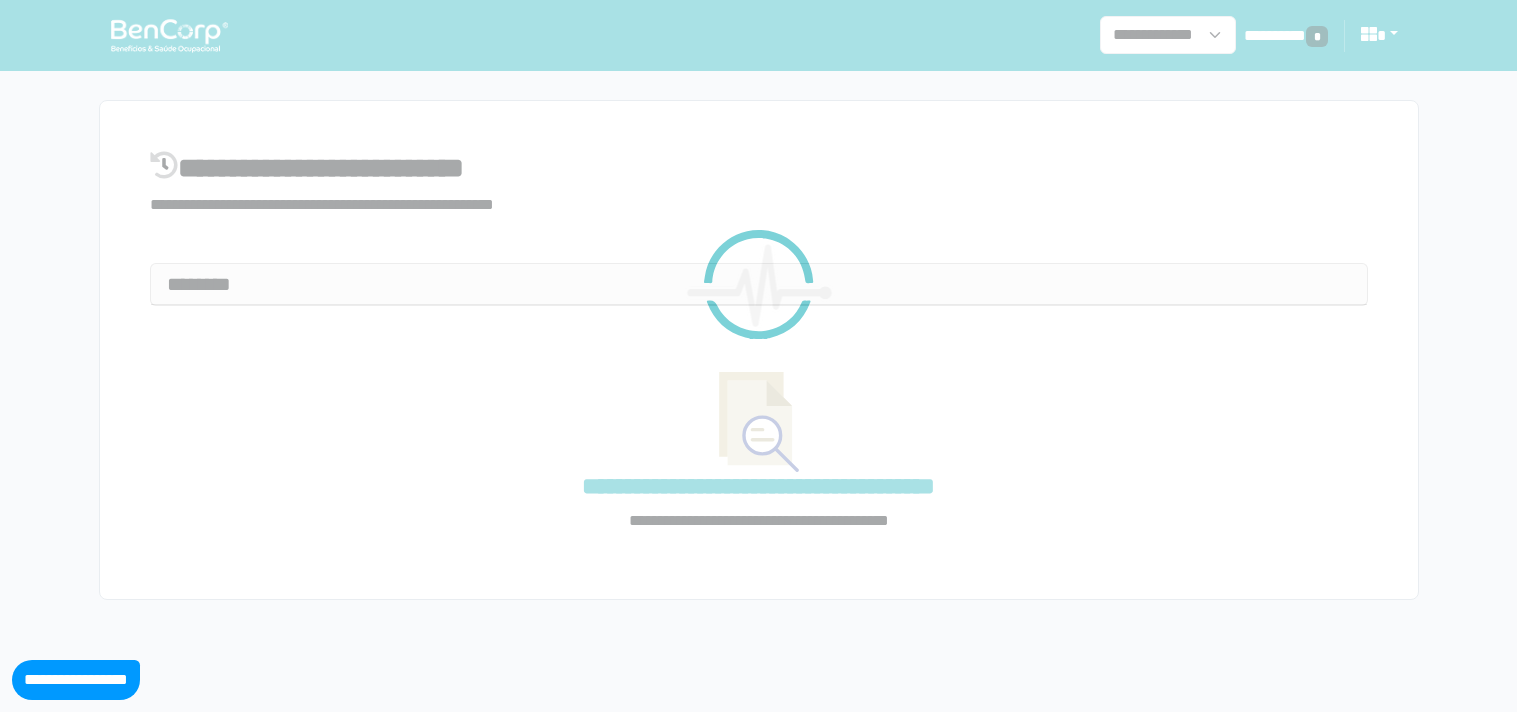 select on "**" 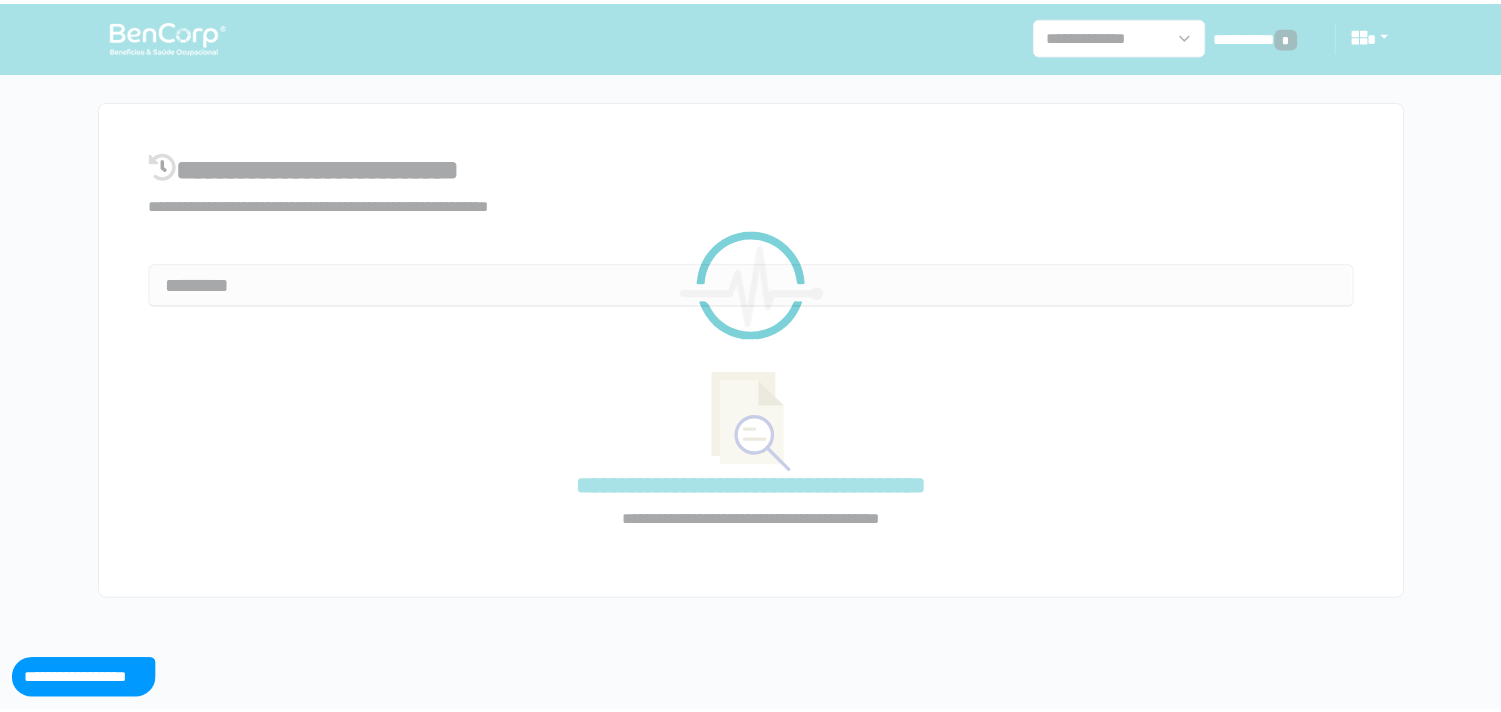 scroll, scrollTop: 0, scrollLeft: 0, axis: both 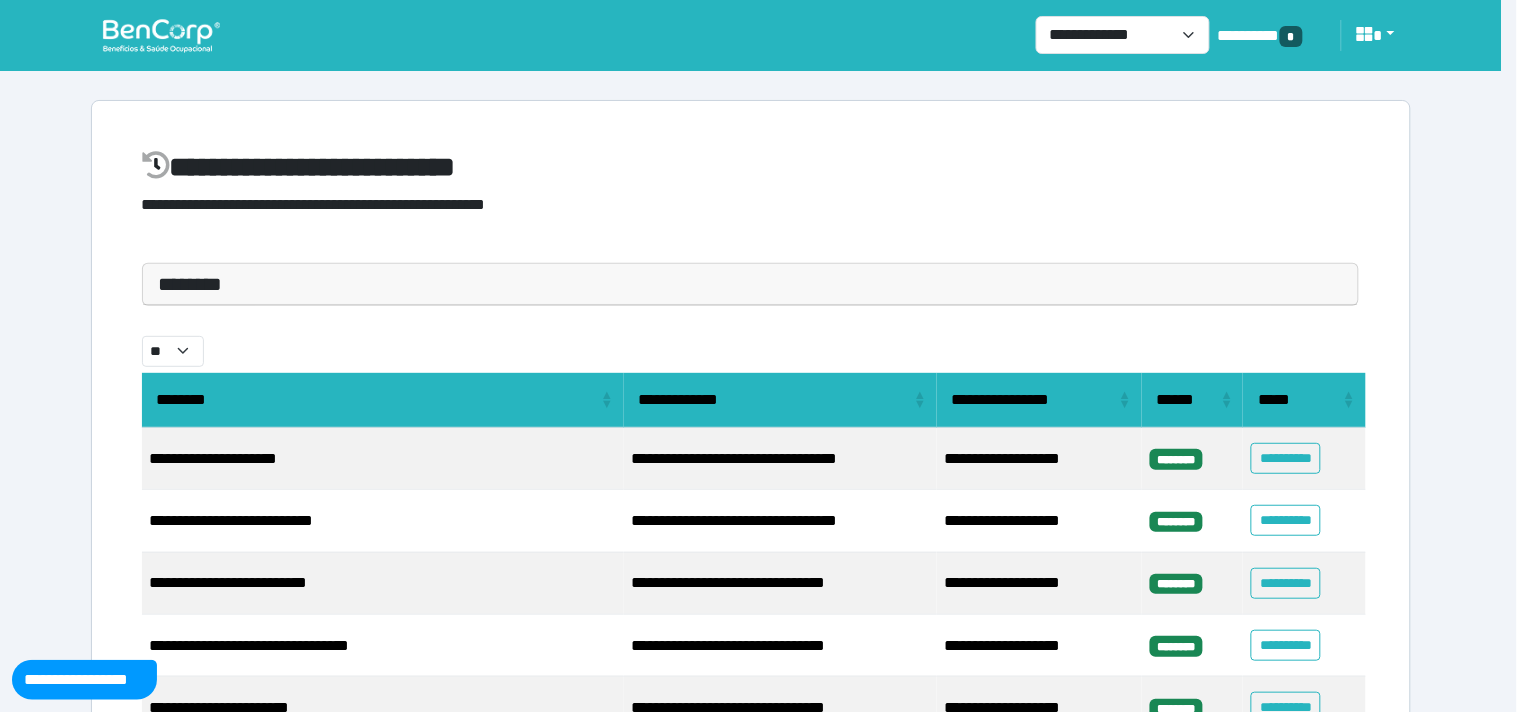 click on "********" at bounding box center (751, 284) 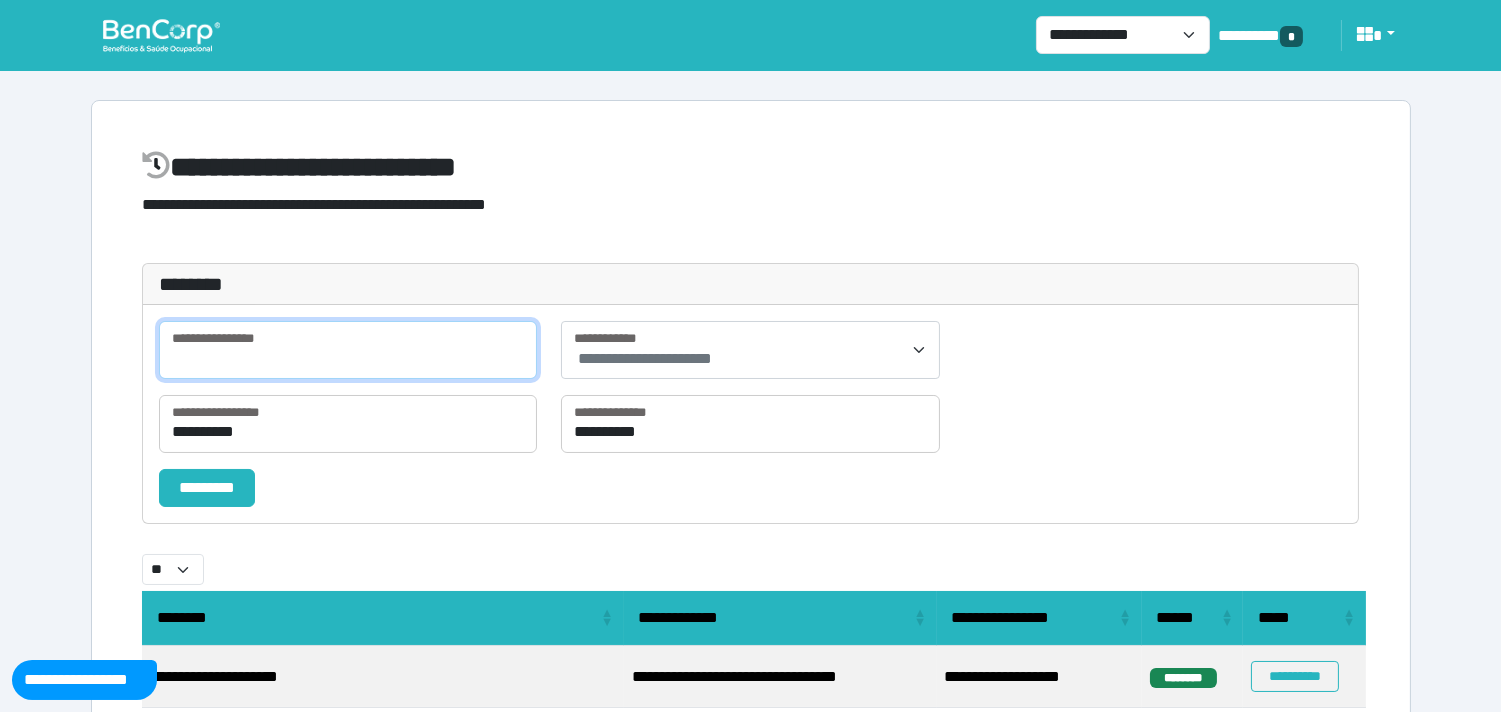 click at bounding box center [348, 350] 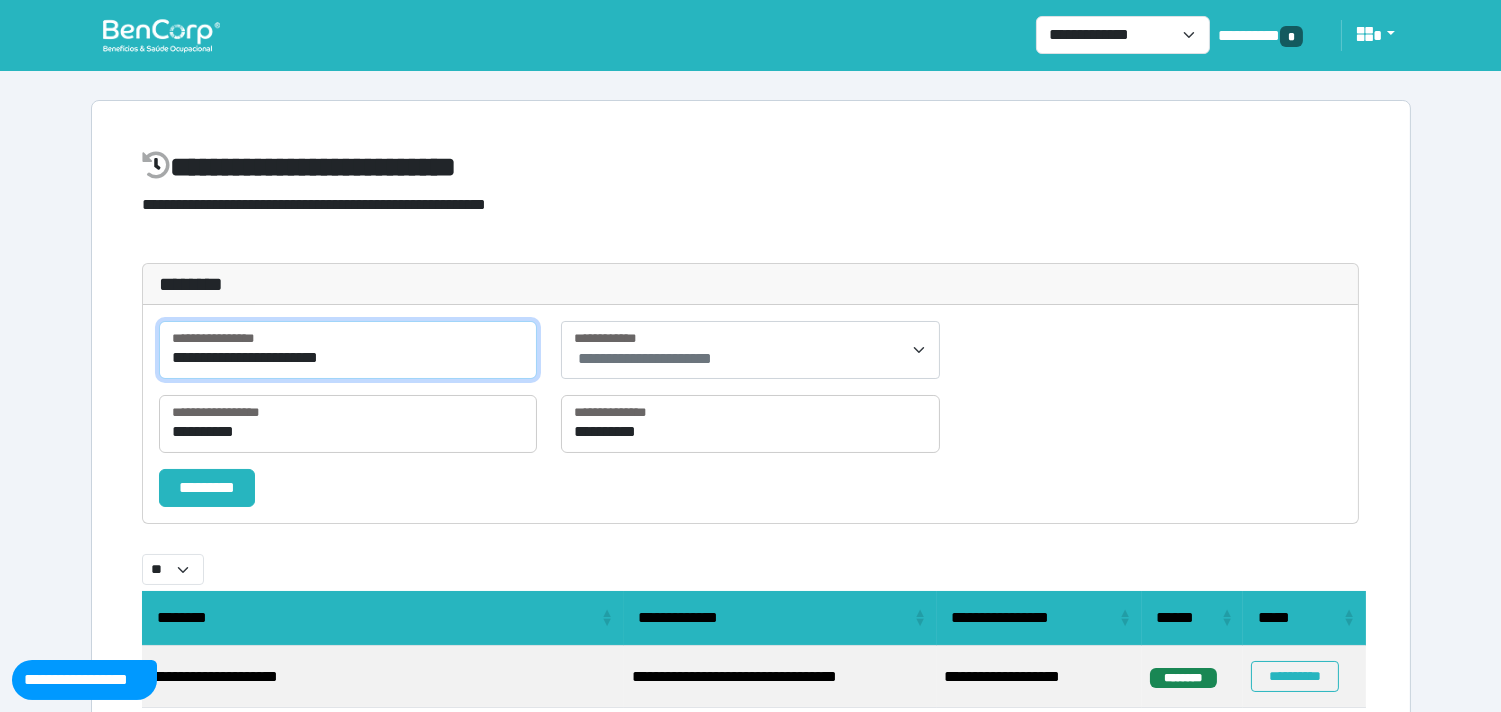 type on "**********" 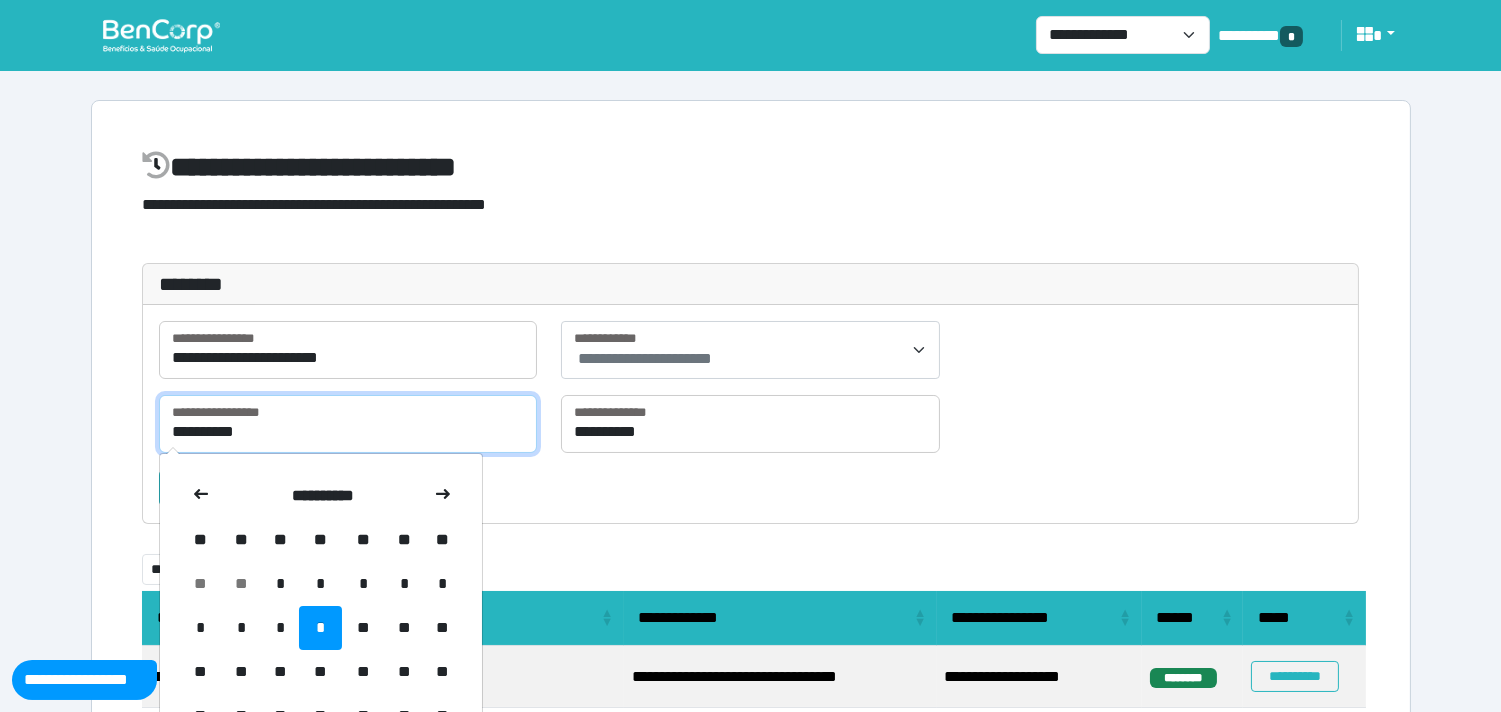 click on "**********" at bounding box center [348, 424] 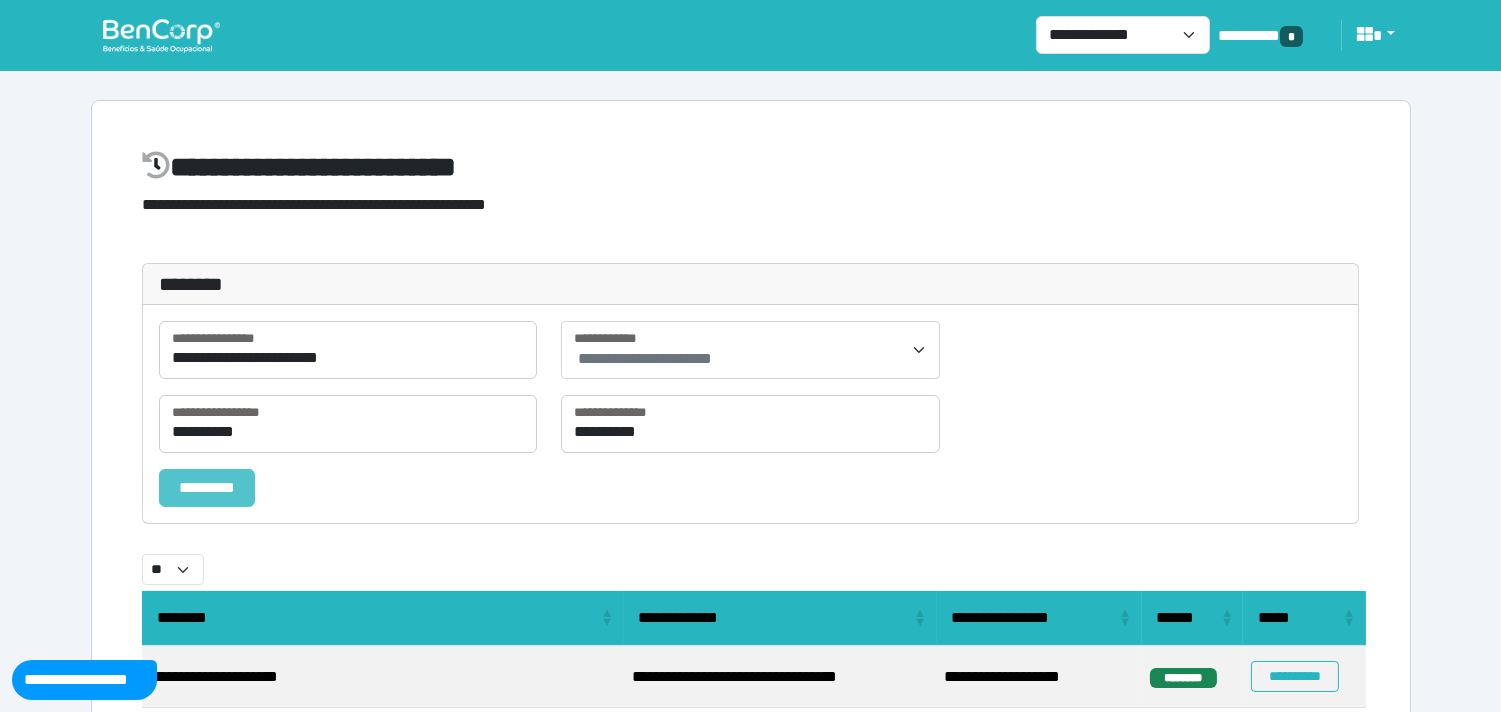 click on "*********" at bounding box center (207, 488) 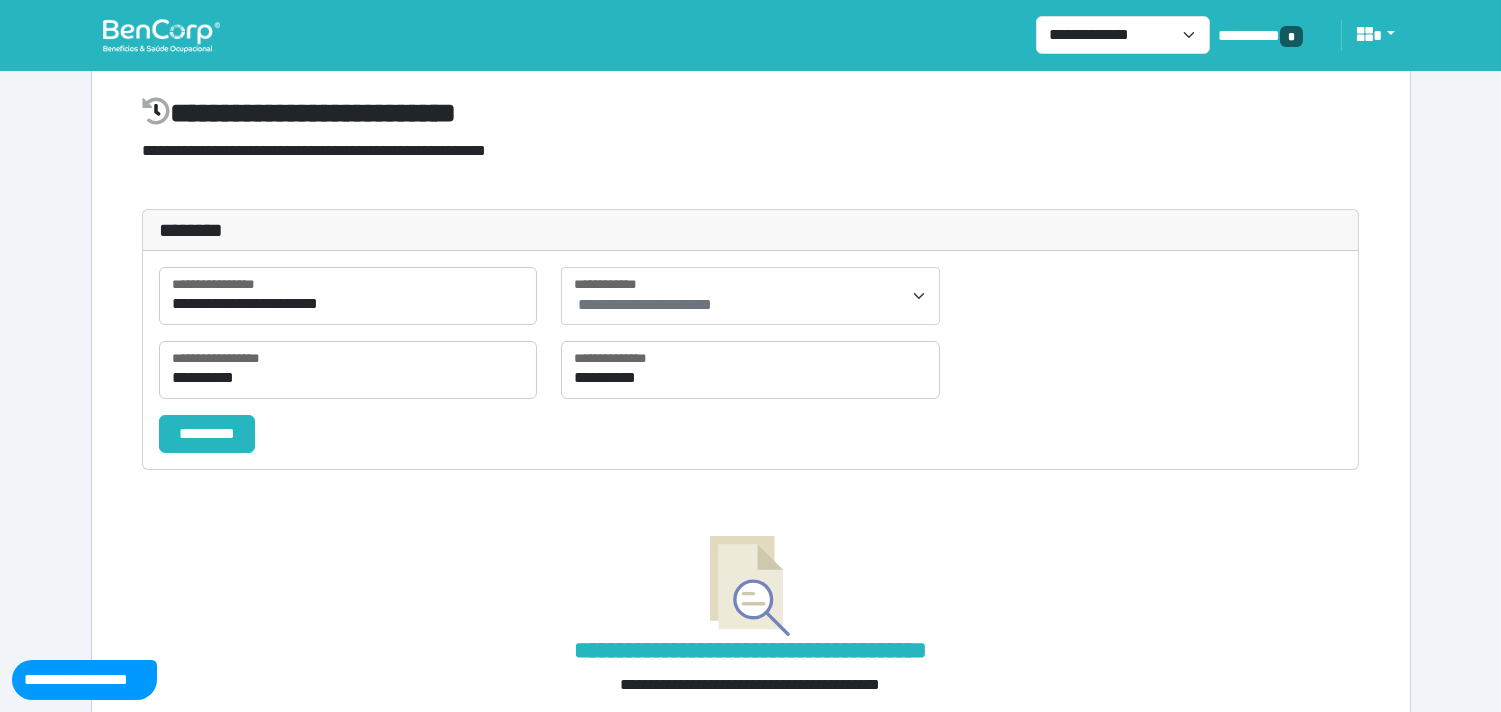 scroll, scrollTop: 14, scrollLeft: 0, axis: vertical 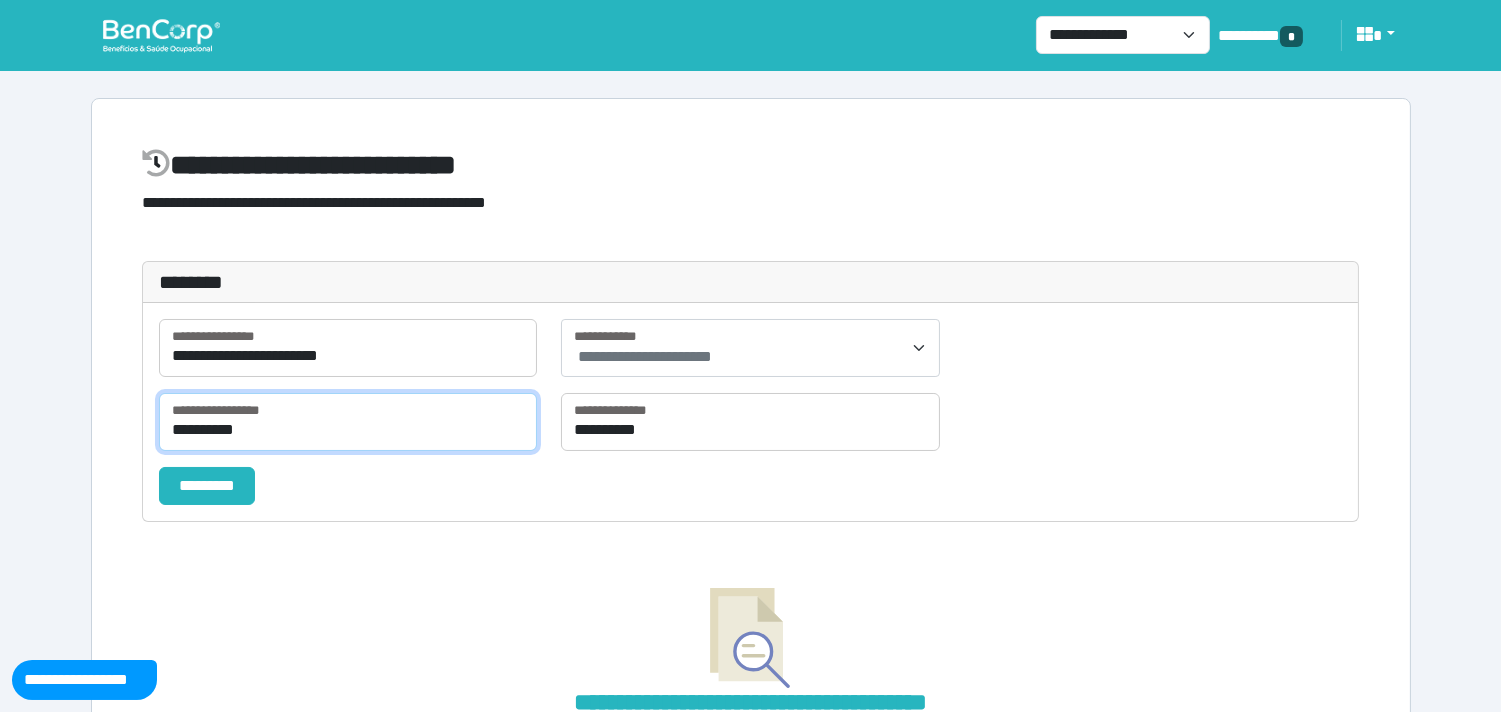 click on "**********" at bounding box center (348, 422) 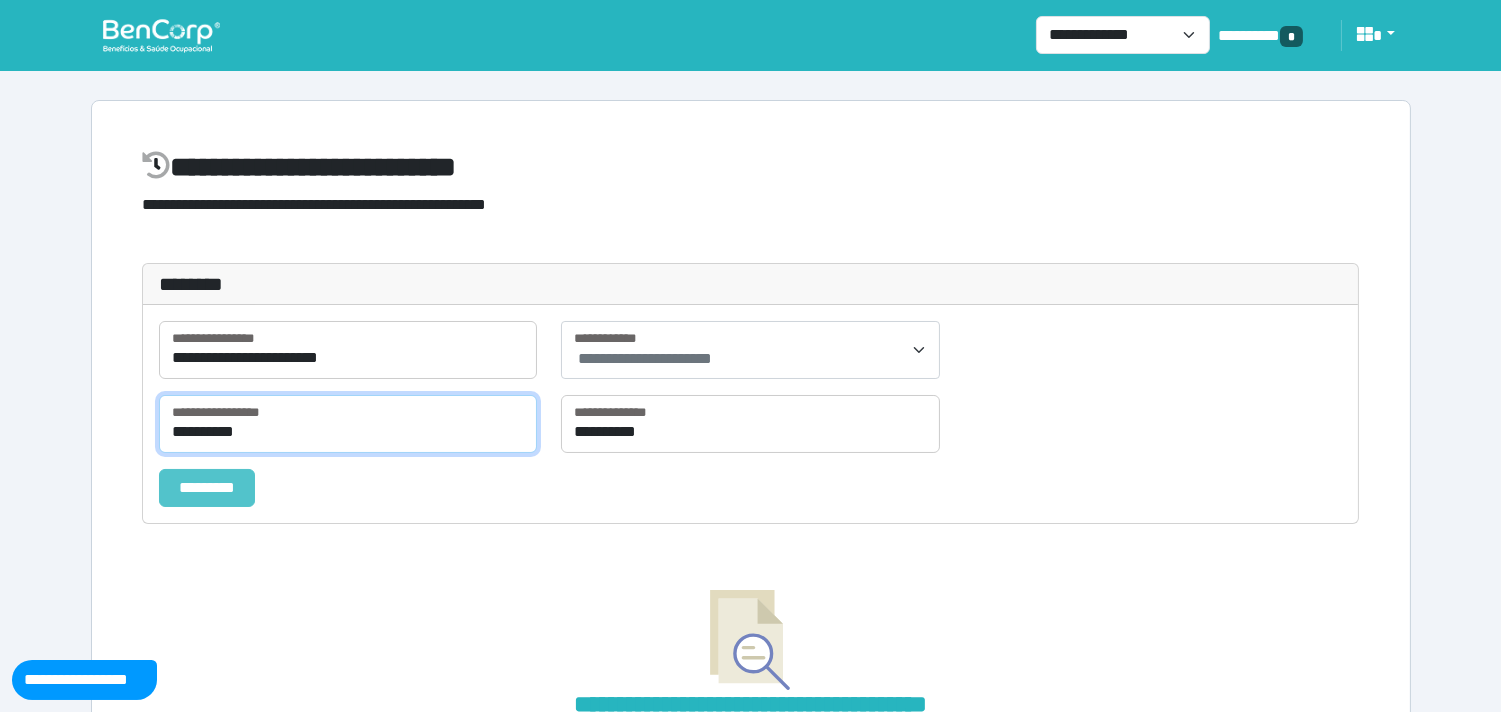 type on "**********" 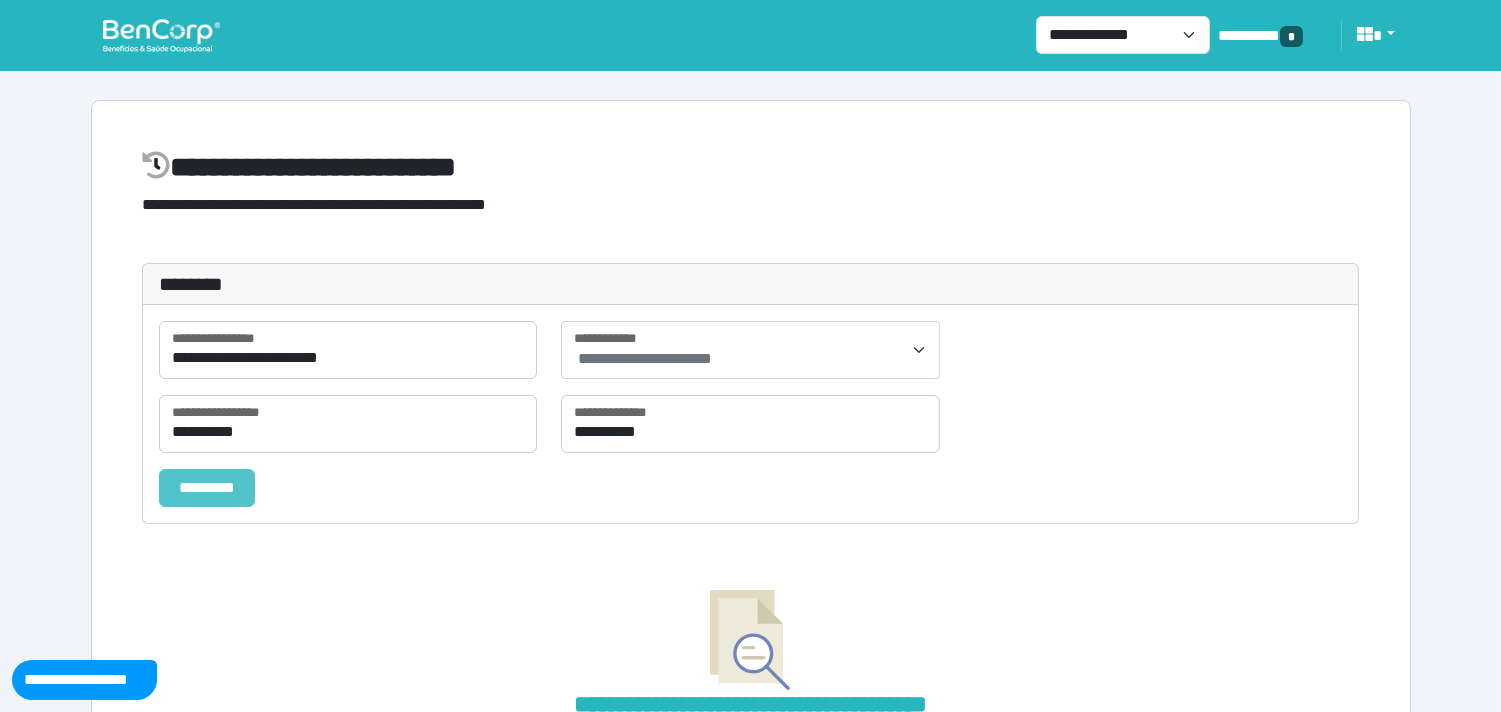 click on "*********" at bounding box center (207, 488) 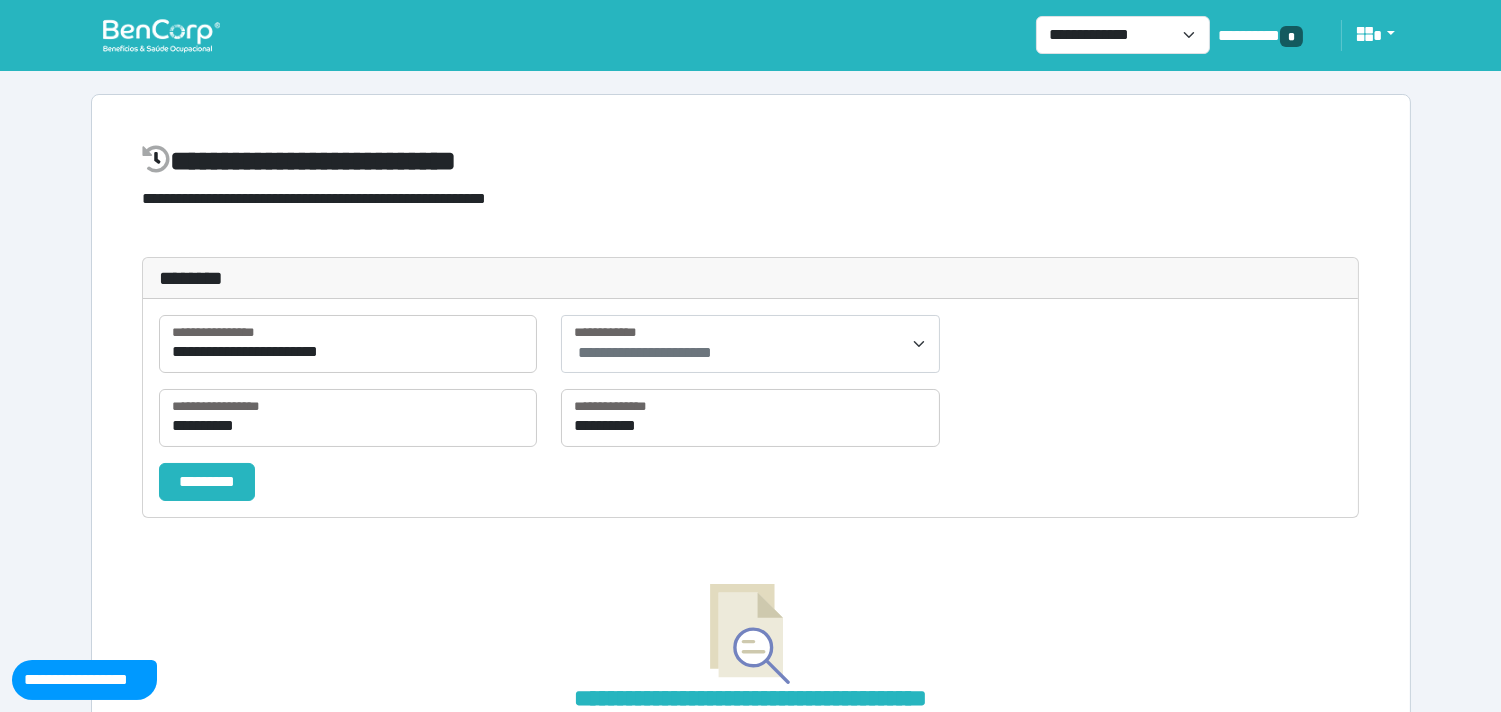 scroll, scrollTop: 0, scrollLeft: 0, axis: both 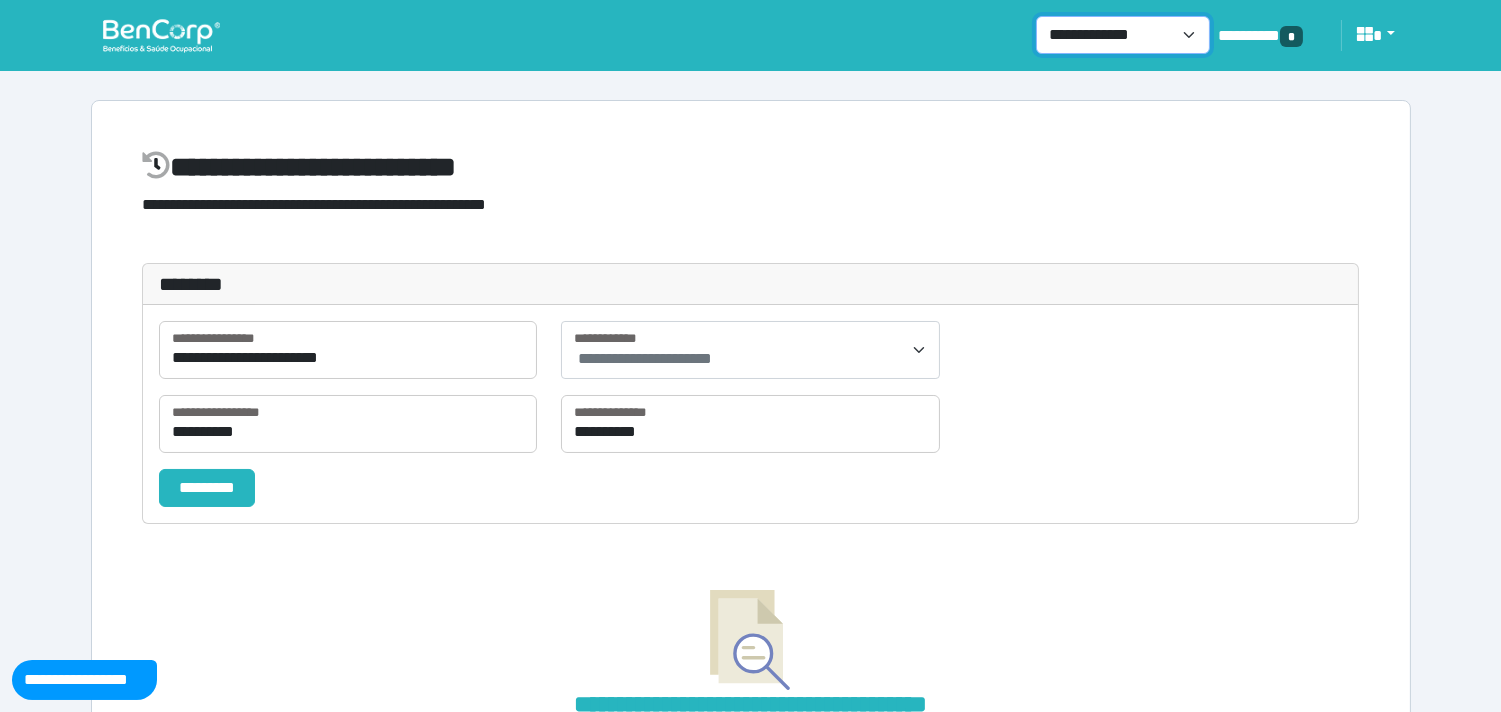 drag, startPoint x: 1095, startPoint y: 32, endPoint x: 1100, endPoint y: 51, distance: 19.646883 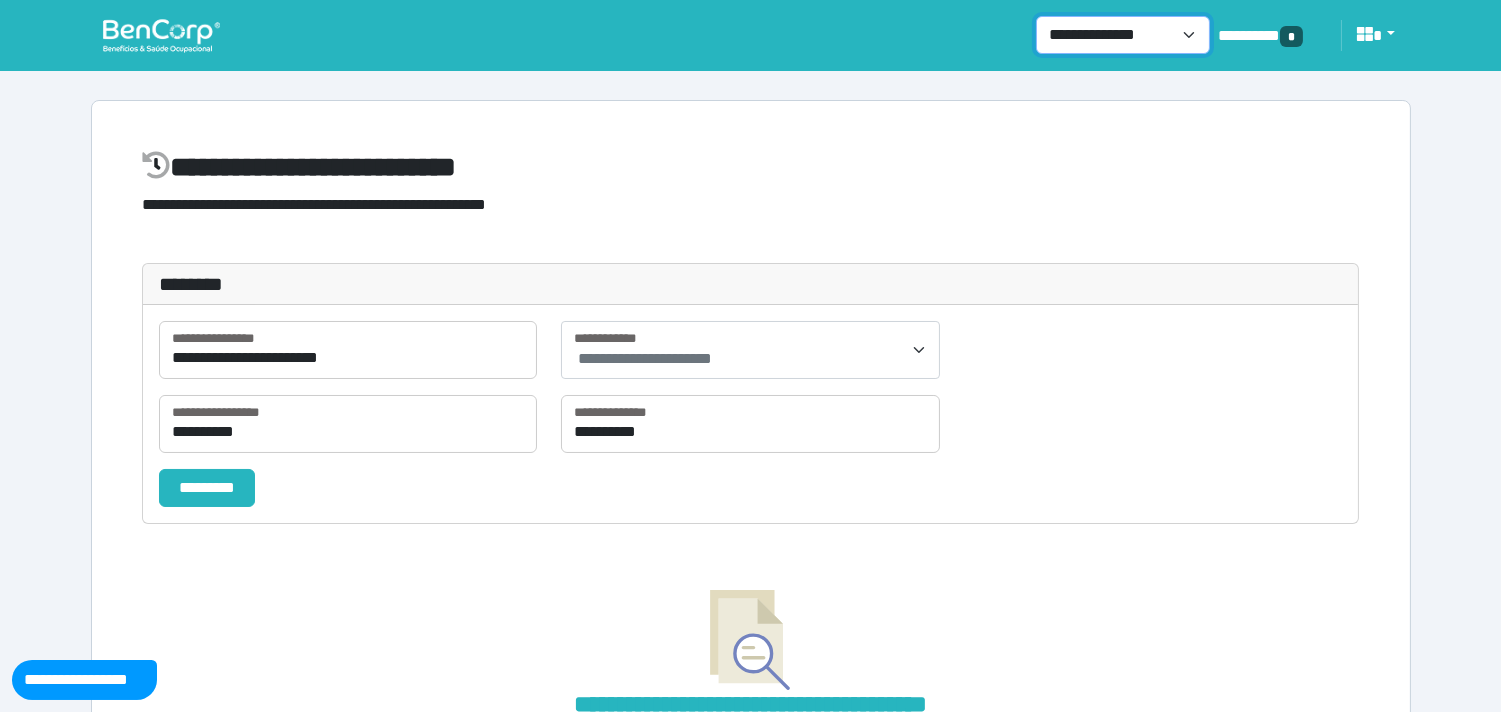 click on "**********" at bounding box center (1123, 35) 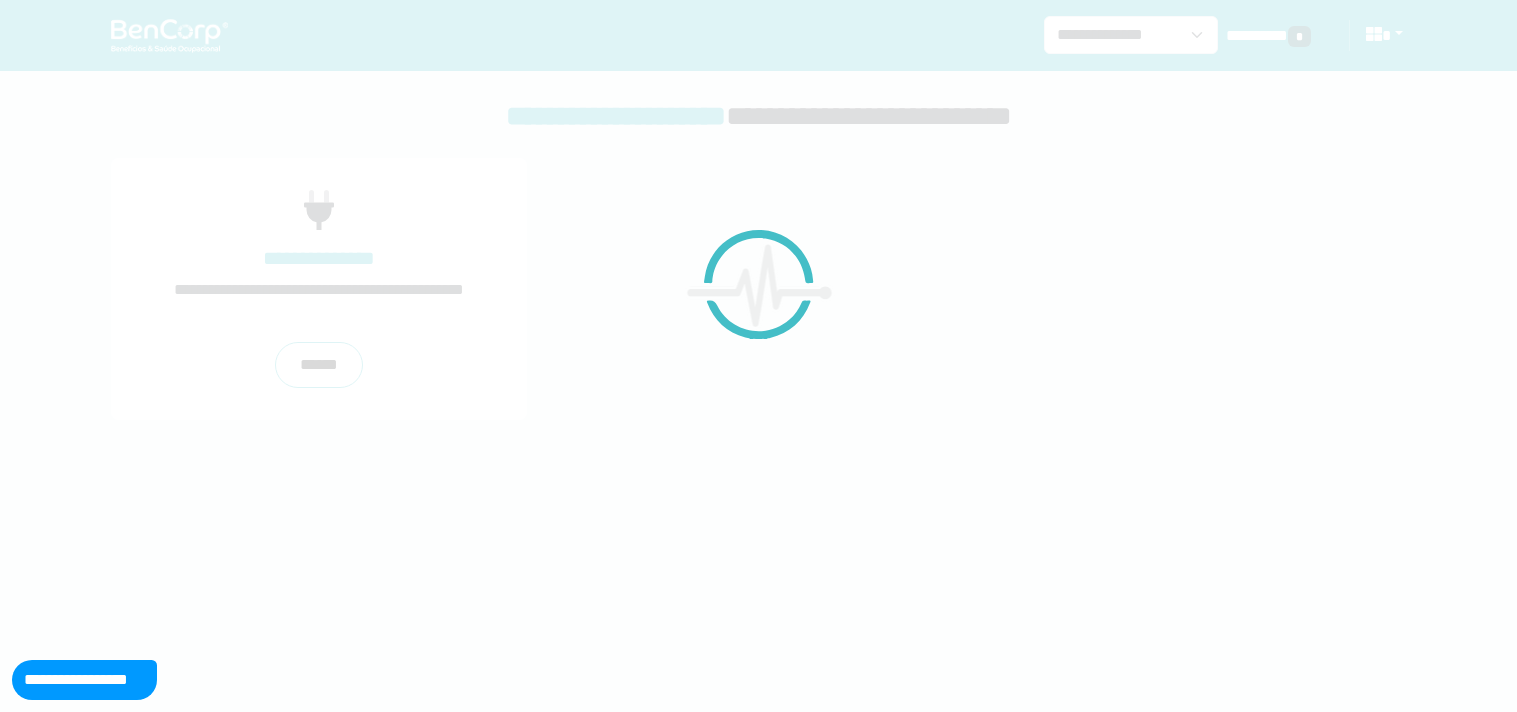 scroll, scrollTop: 0, scrollLeft: 0, axis: both 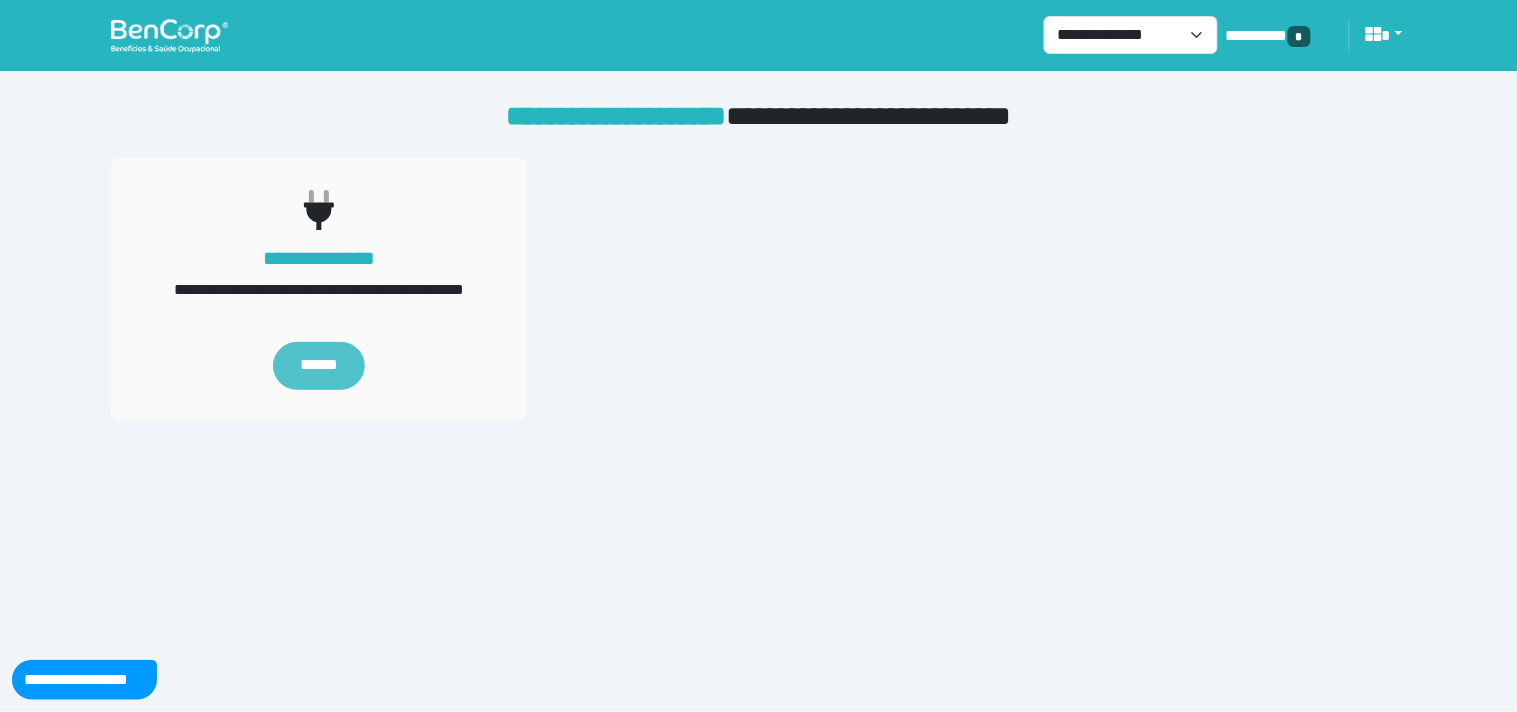 click on "******" at bounding box center [319, 366] 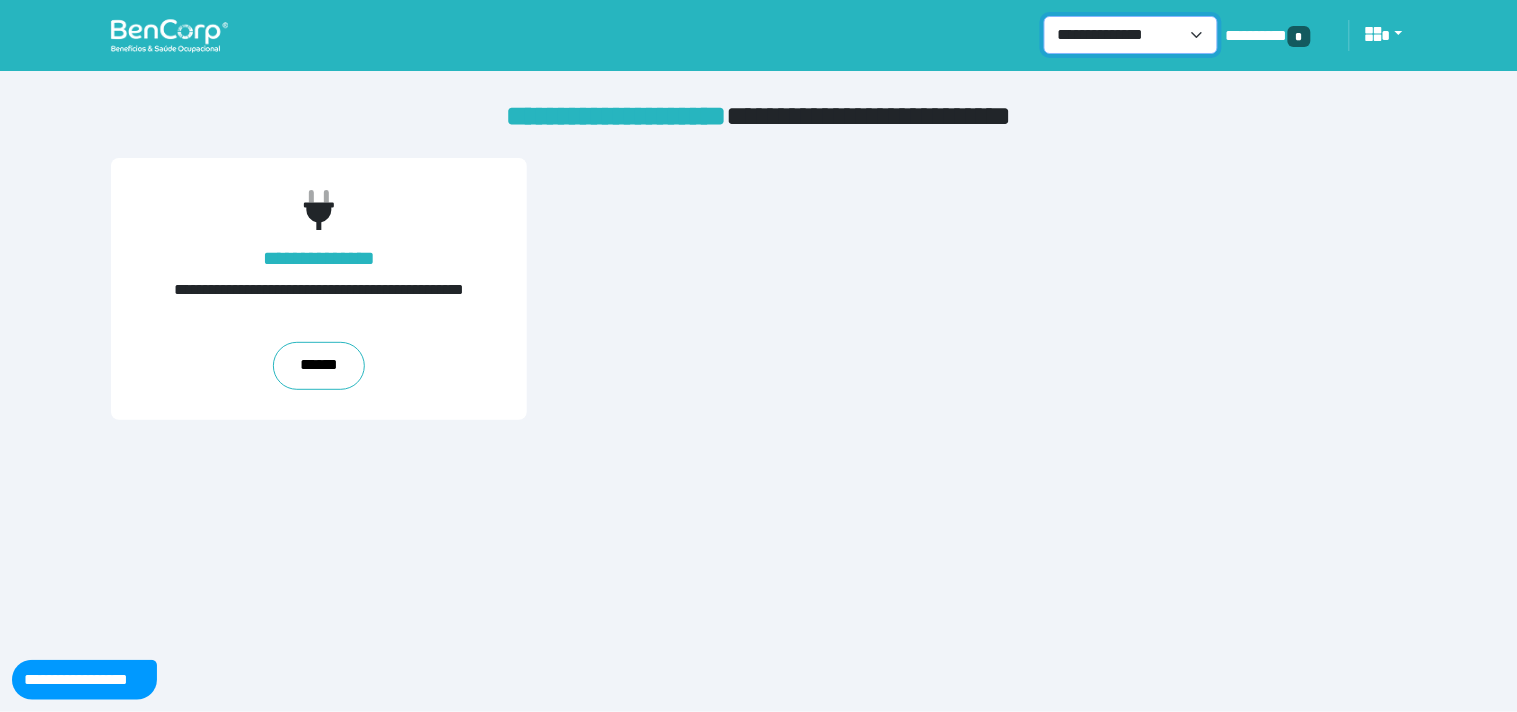 click on "**********" at bounding box center [1131, 35] 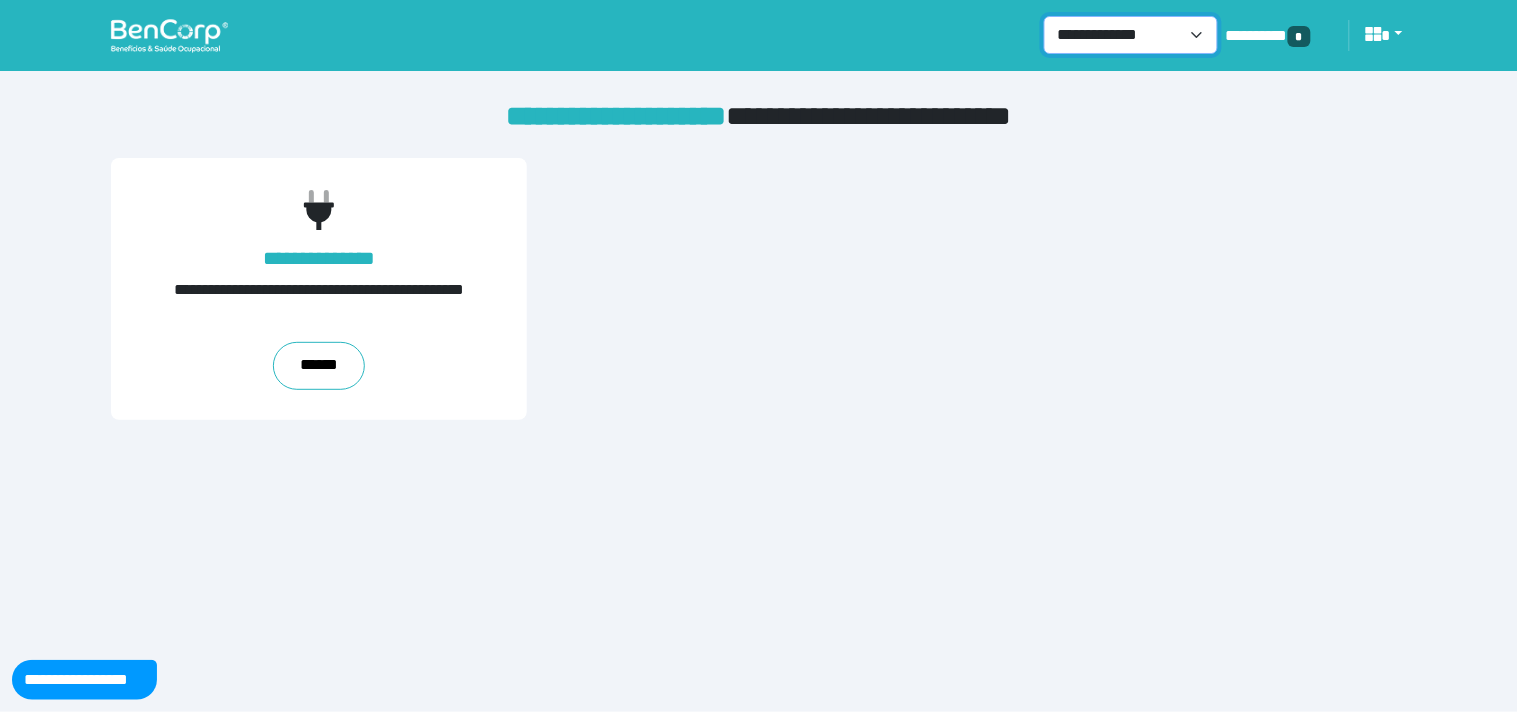 click on "**********" at bounding box center [1131, 35] 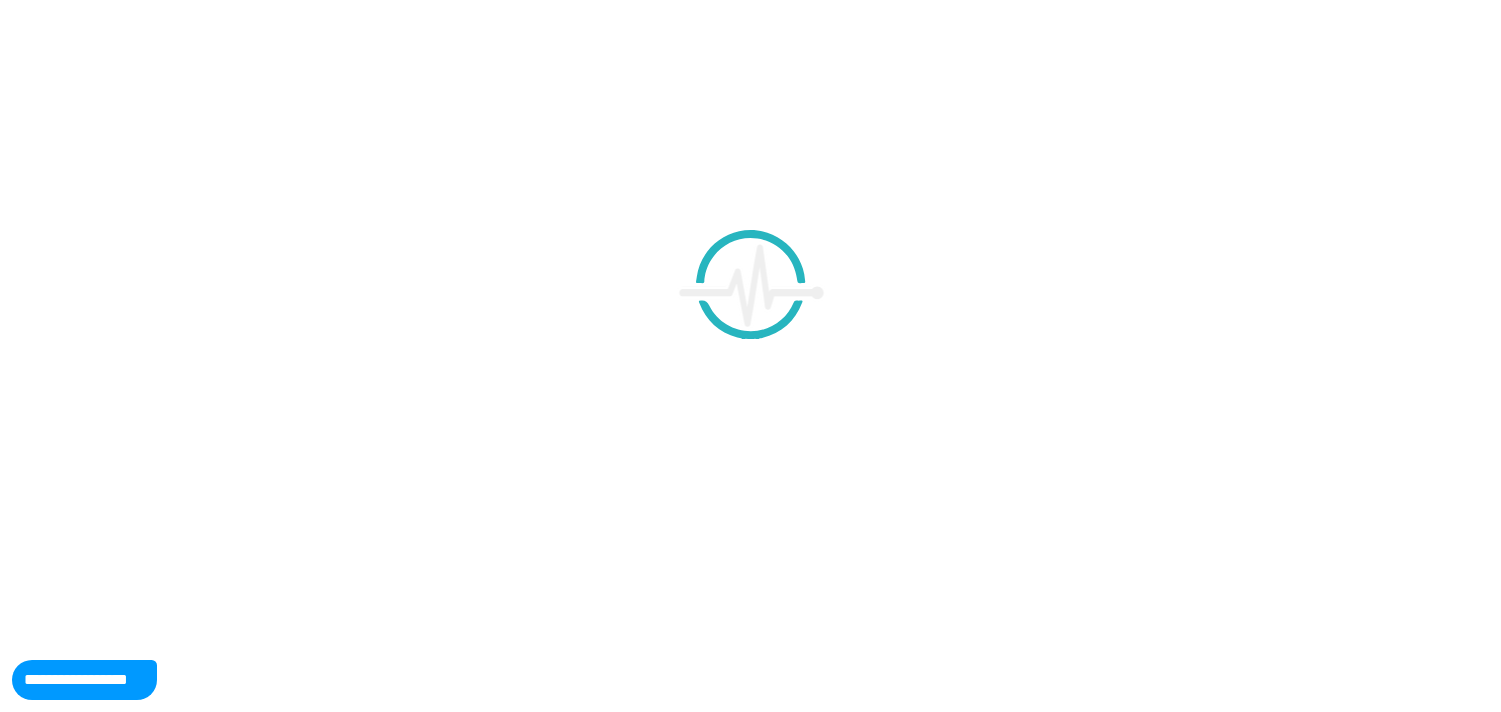 scroll, scrollTop: 0, scrollLeft: 0, axis: both 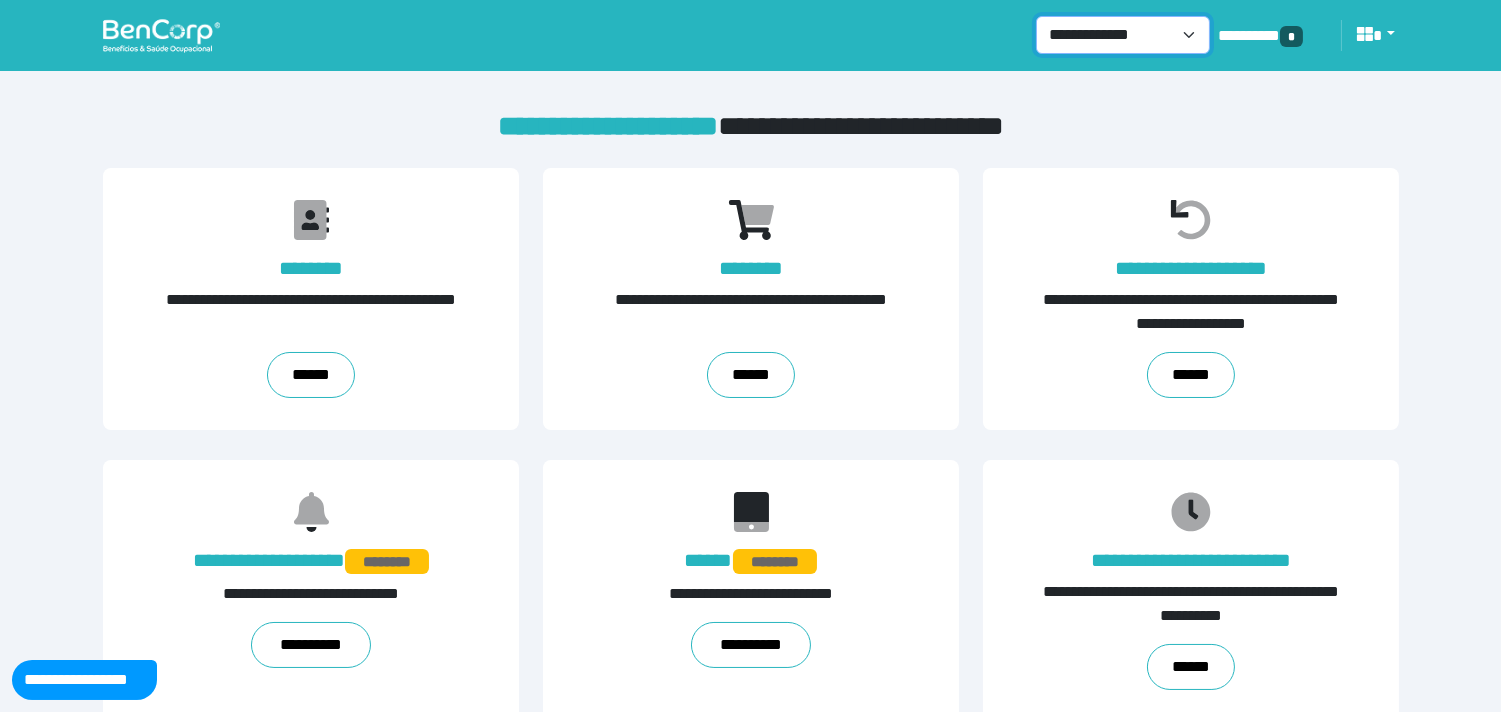 drag, startPoint x: 1124, startPoint y: 38, endPoint x: 1116, endPoint y: 51, distance: 15.264338 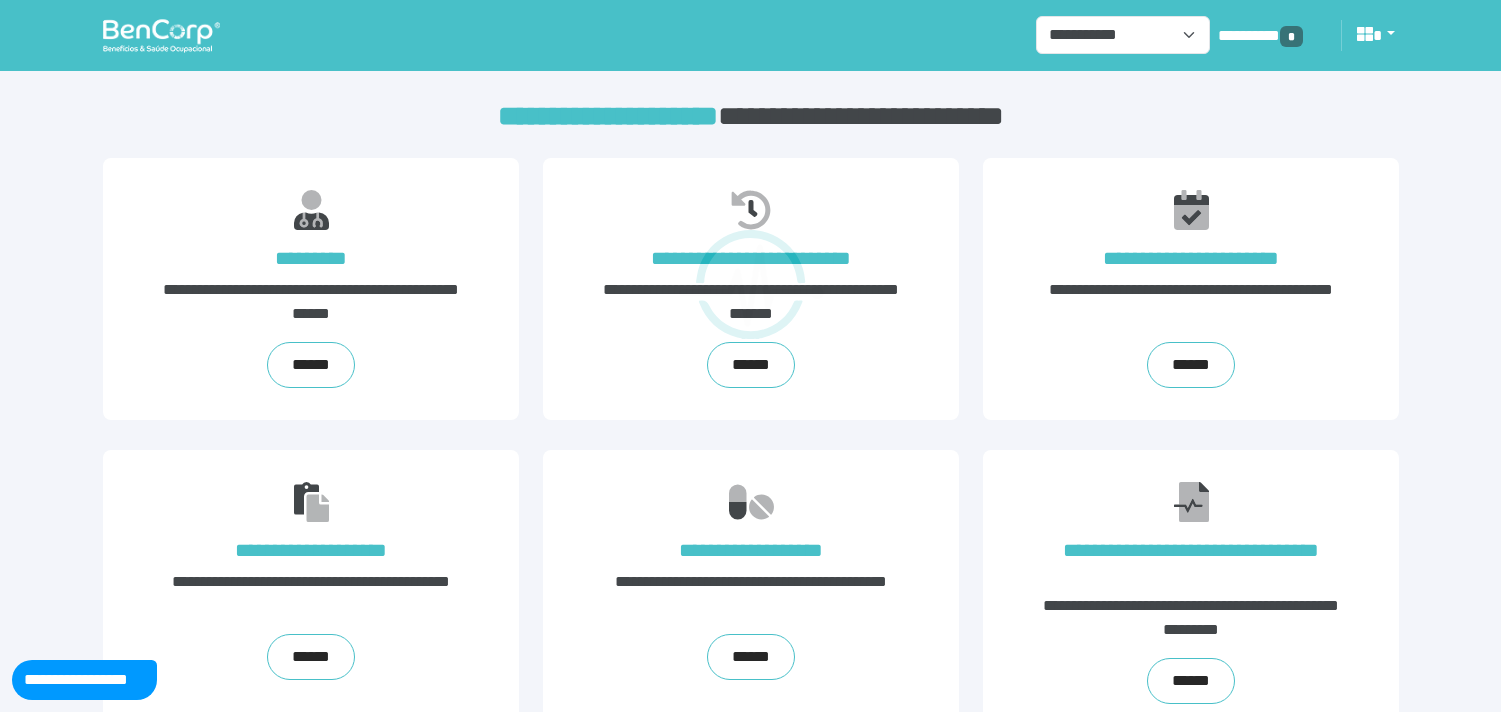 scroll, scrollTop: 0, scrollLeft: 0, axis: both 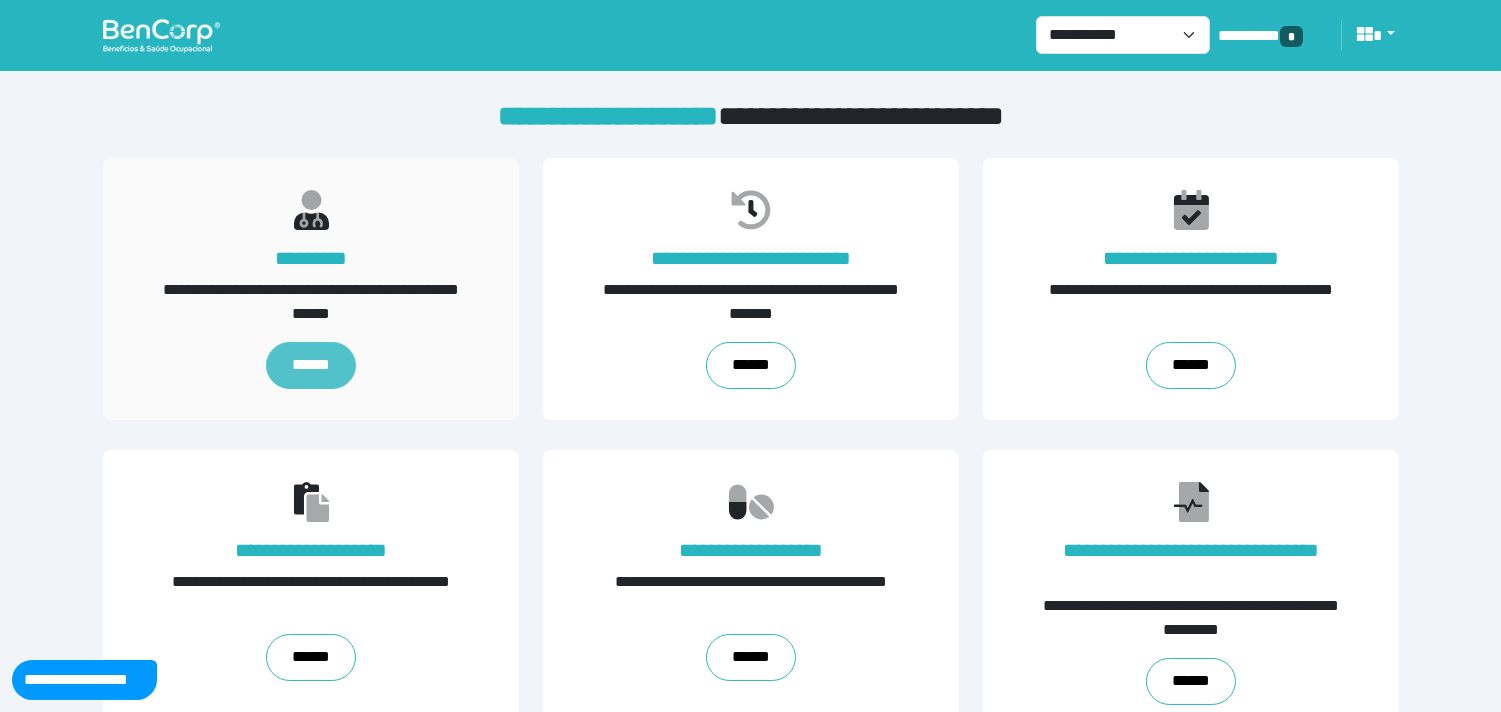 click on "******" at bounding box center [310, 365] 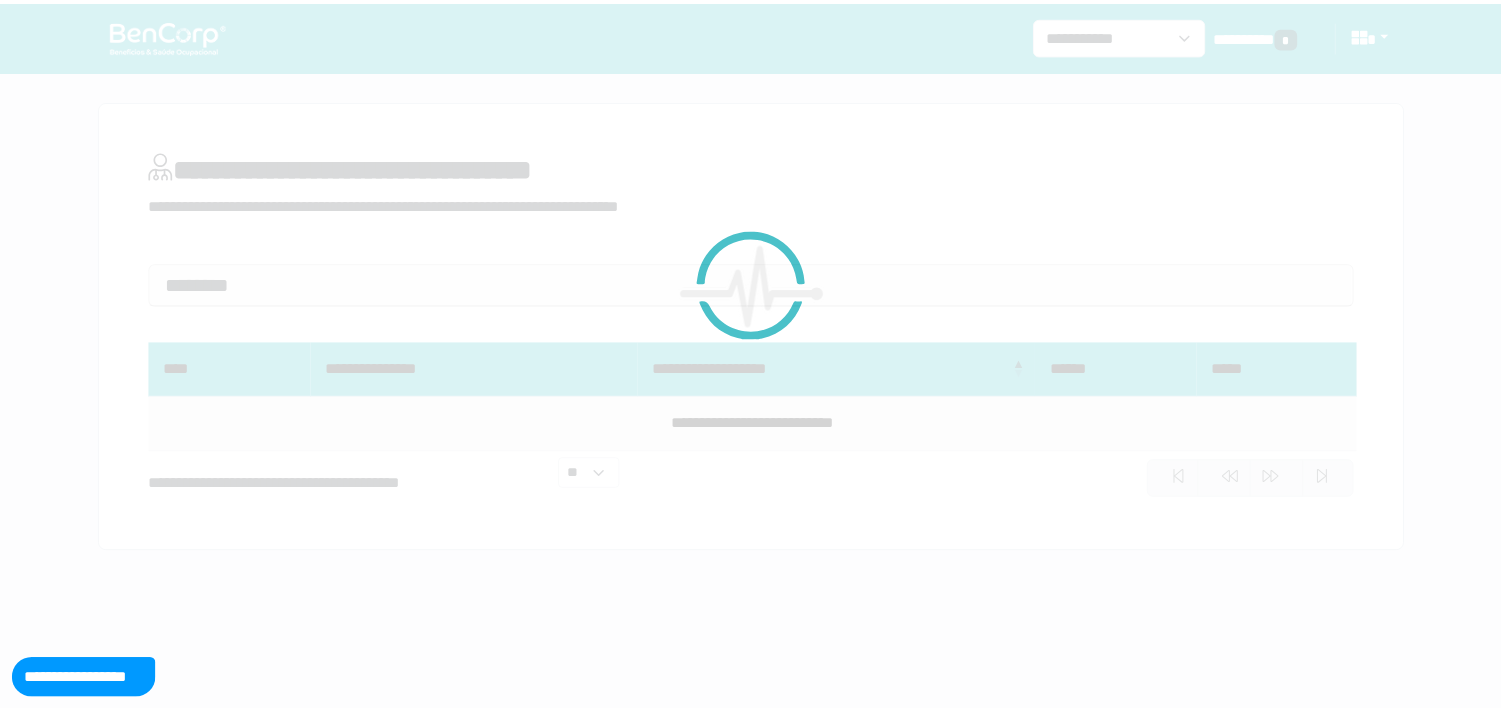 scroll, scrollTop: 0, scrollLeft: 0, axis: both 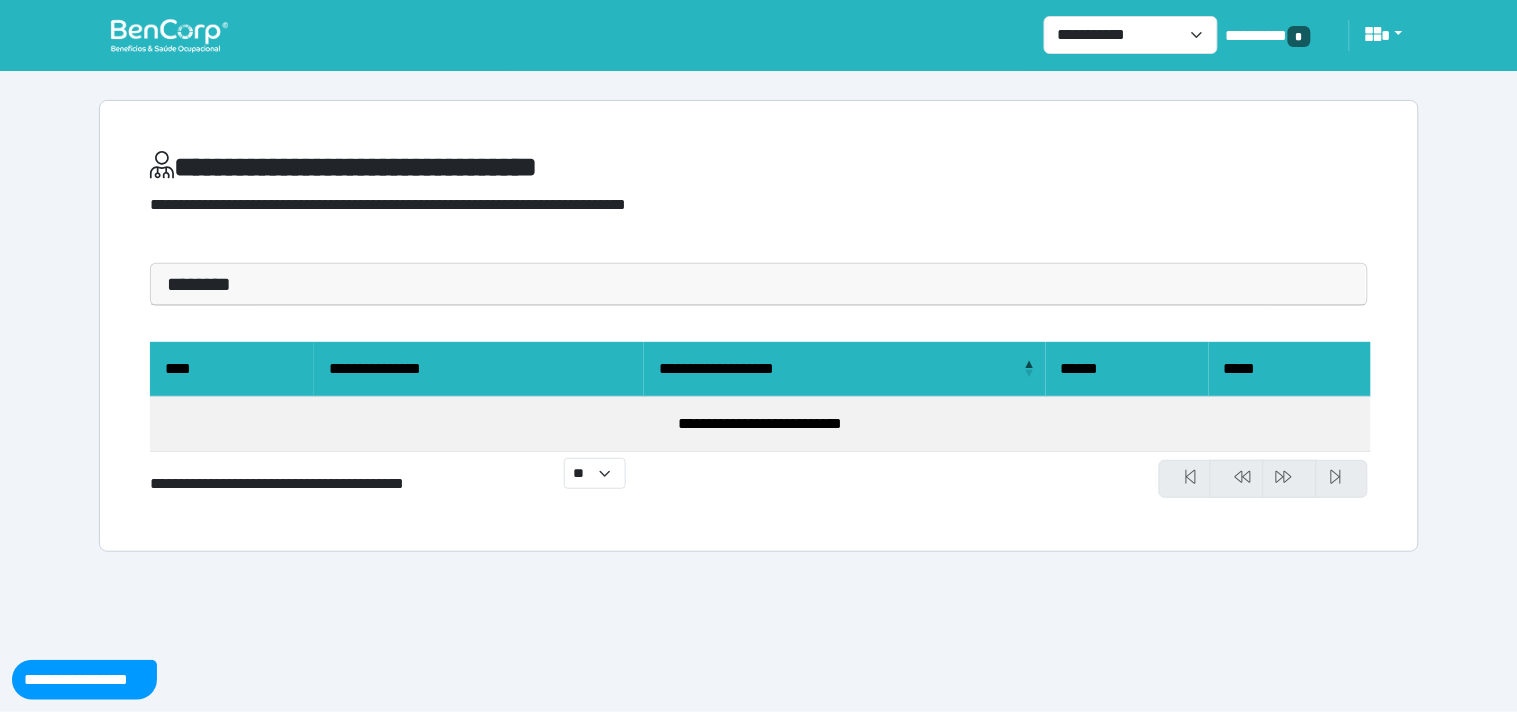 click on "********" at bounding box center [759, 284] 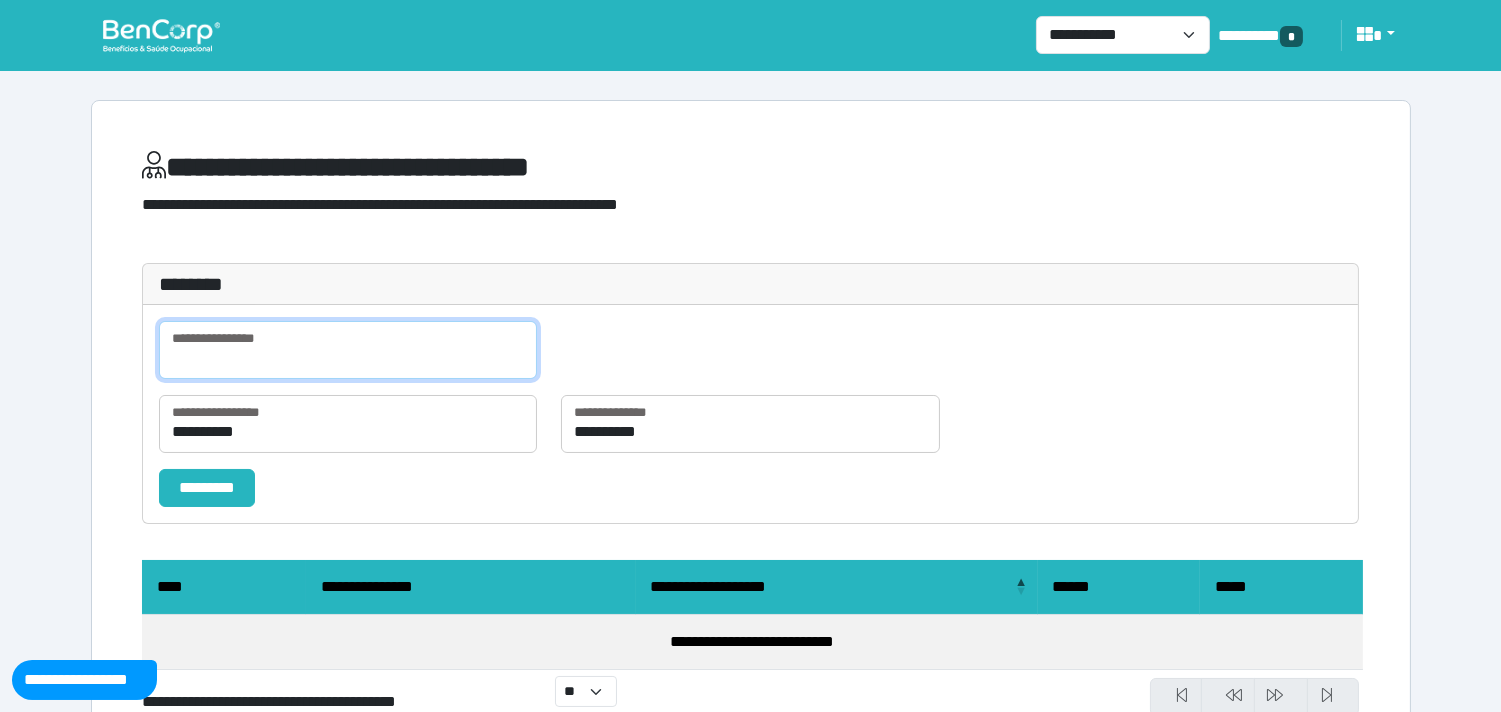 click at bounding box center (348, 350) 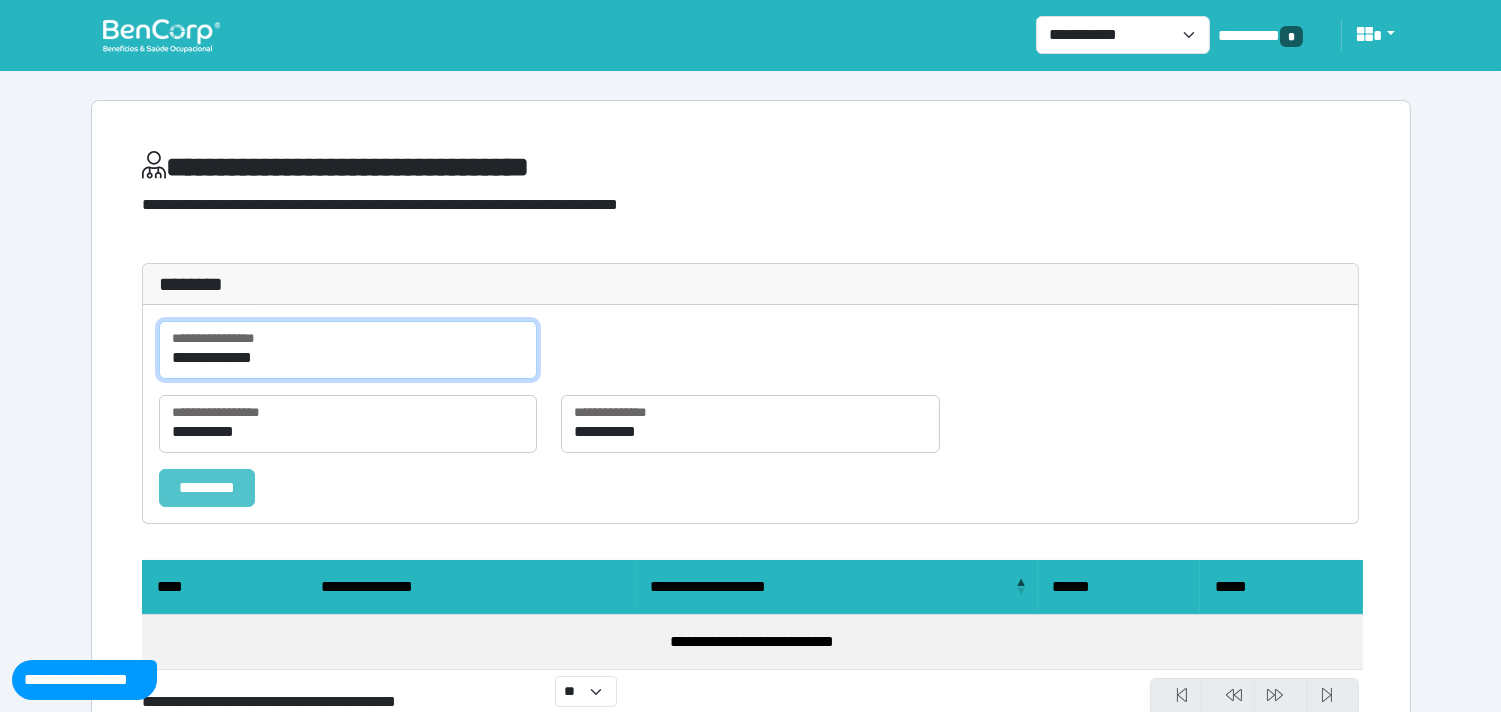 type on "**********" 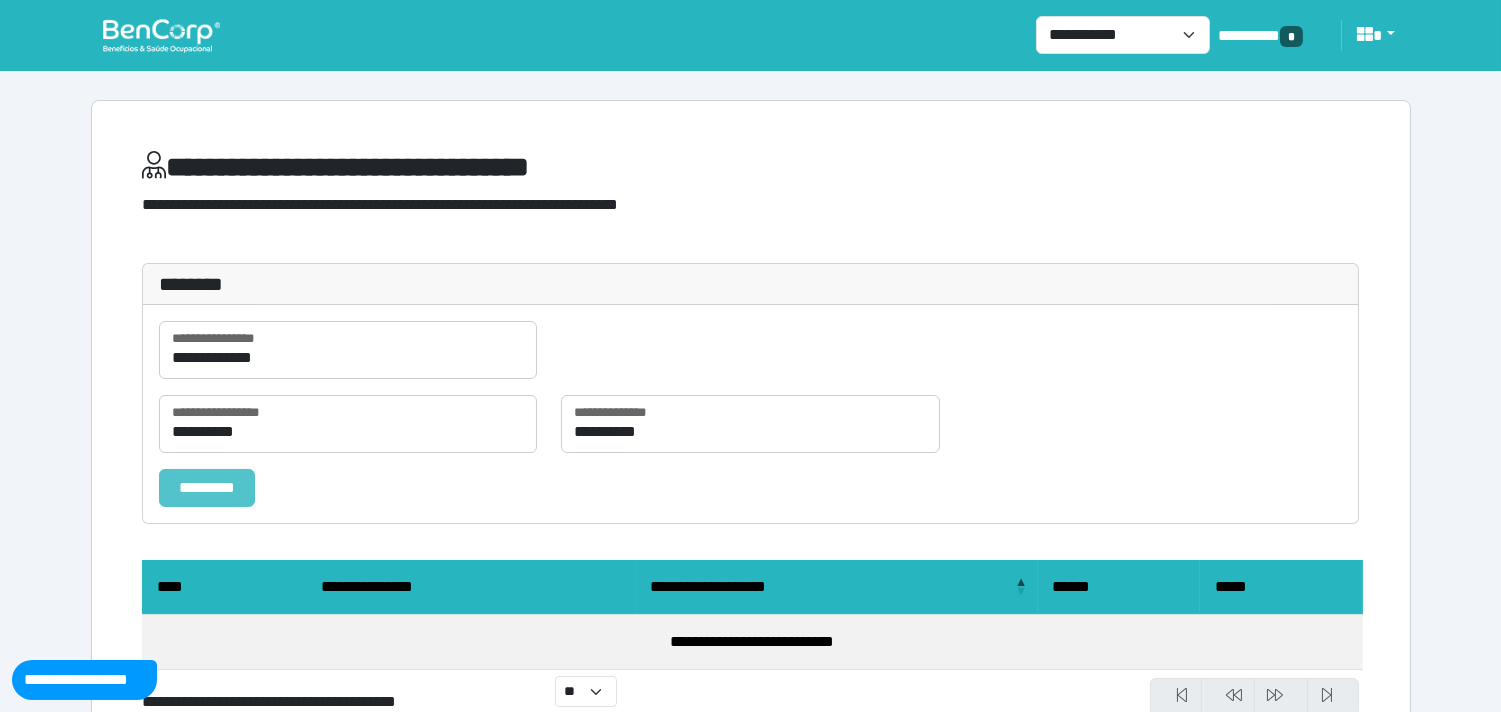 click on "*********" at bounding box center (207, 488) 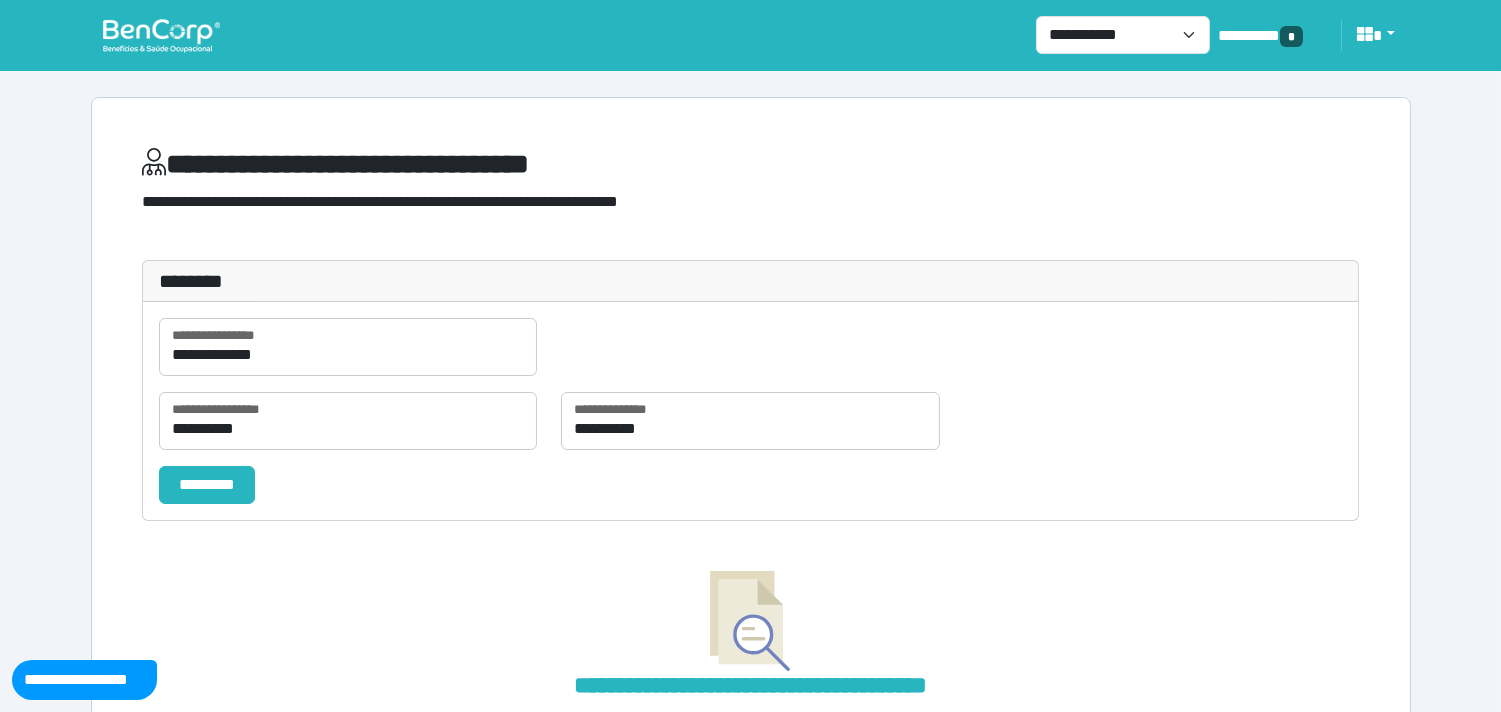 scroll, scrollTop: 0, scrollLeft: 0, axis: both 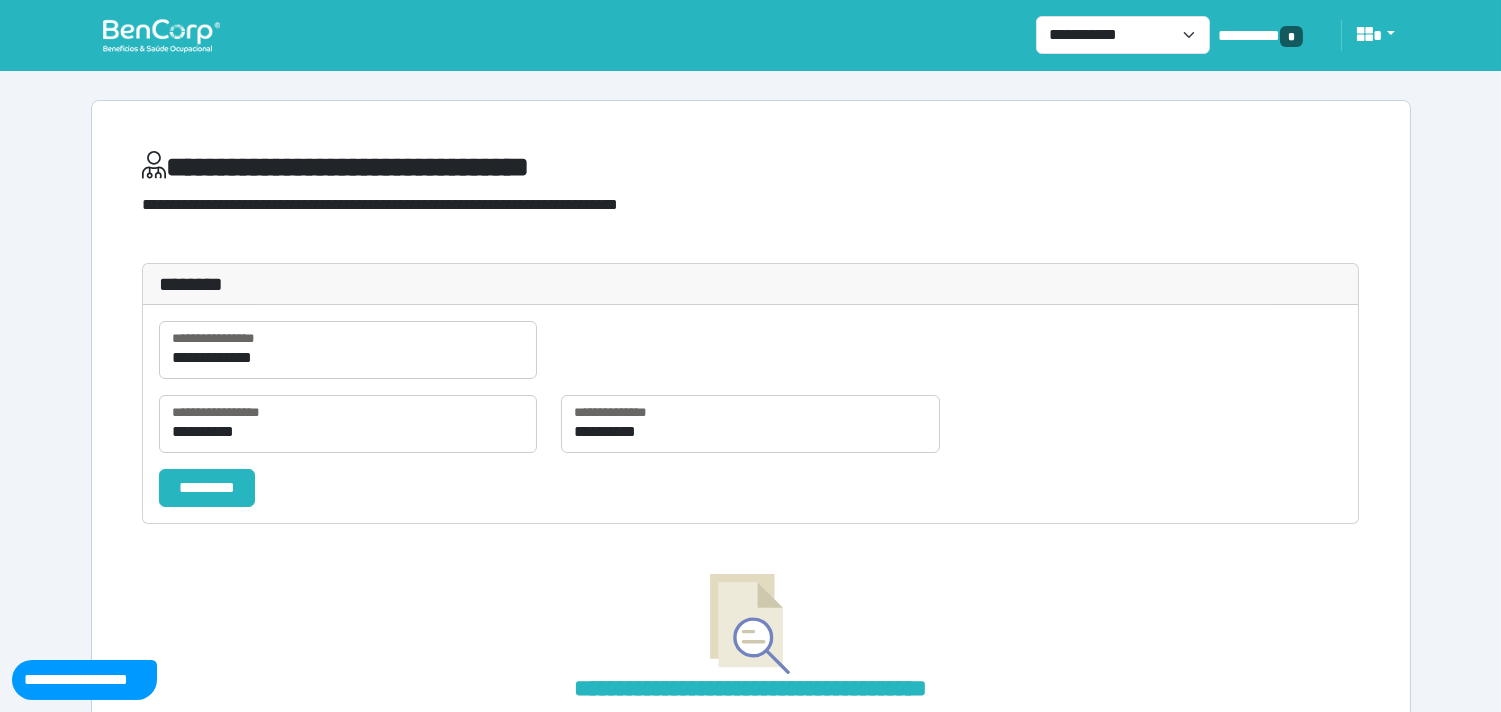 click at bounding box center [161, 35] 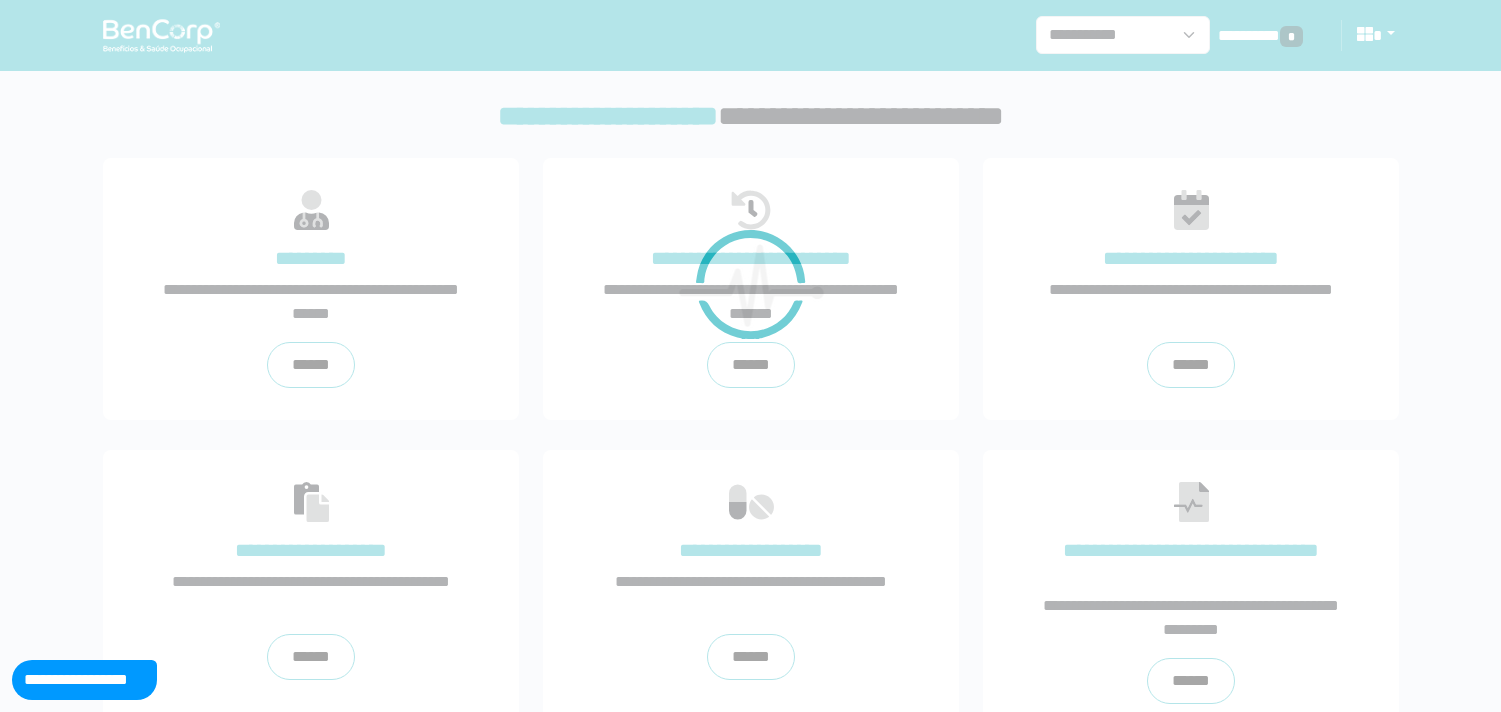 scroll, scrollTop: 0, scrollLeft: 0, axis: both 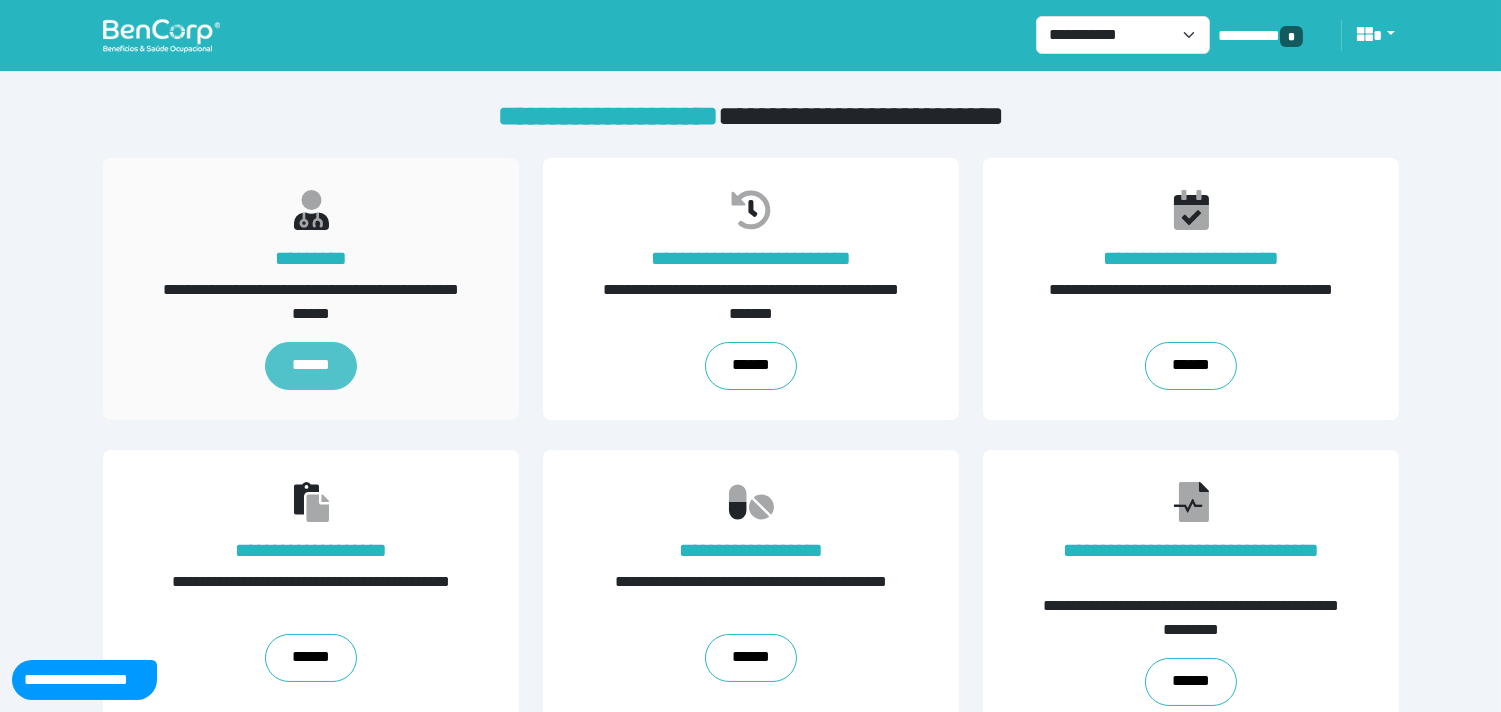 click on "******" at bounding box center [311, 366] 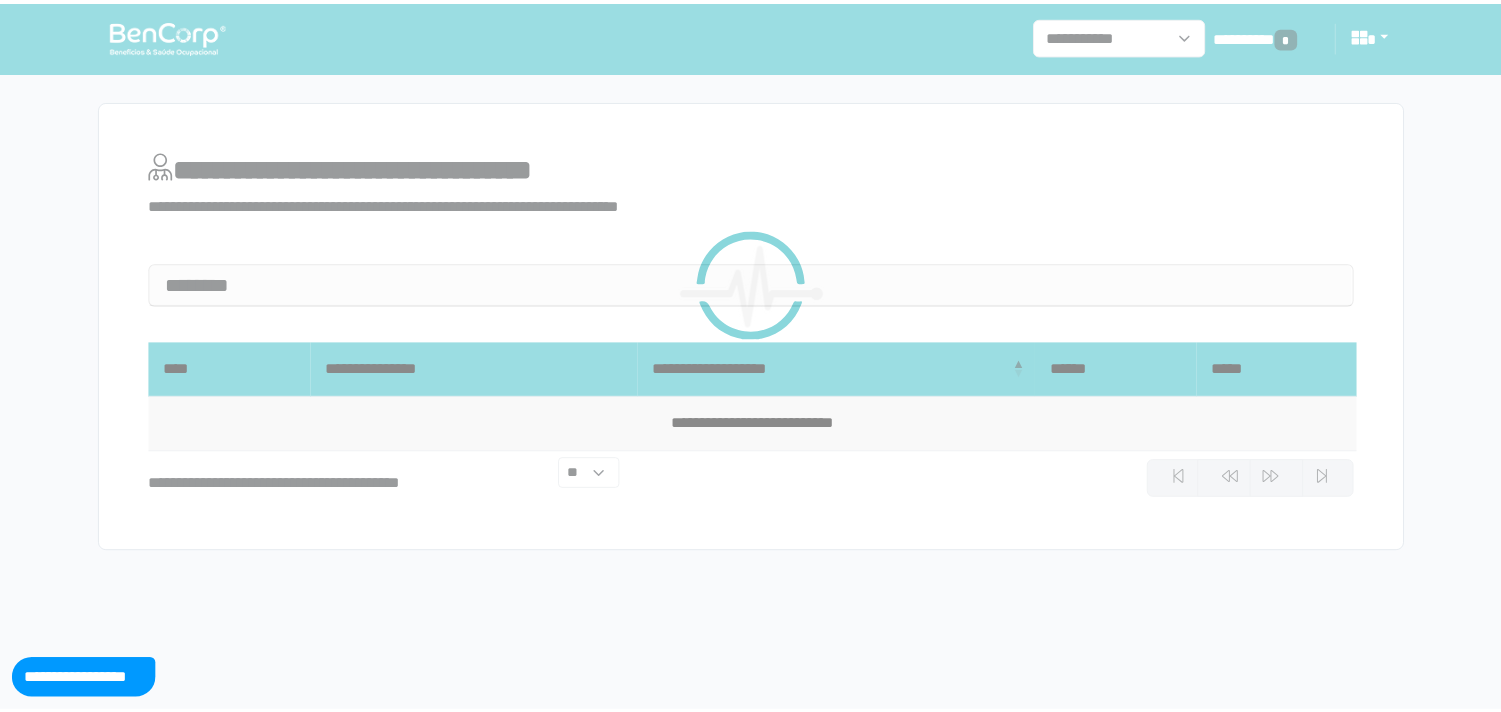 scroll, scrollTop: 0, scrollLeft: 0, axis: both 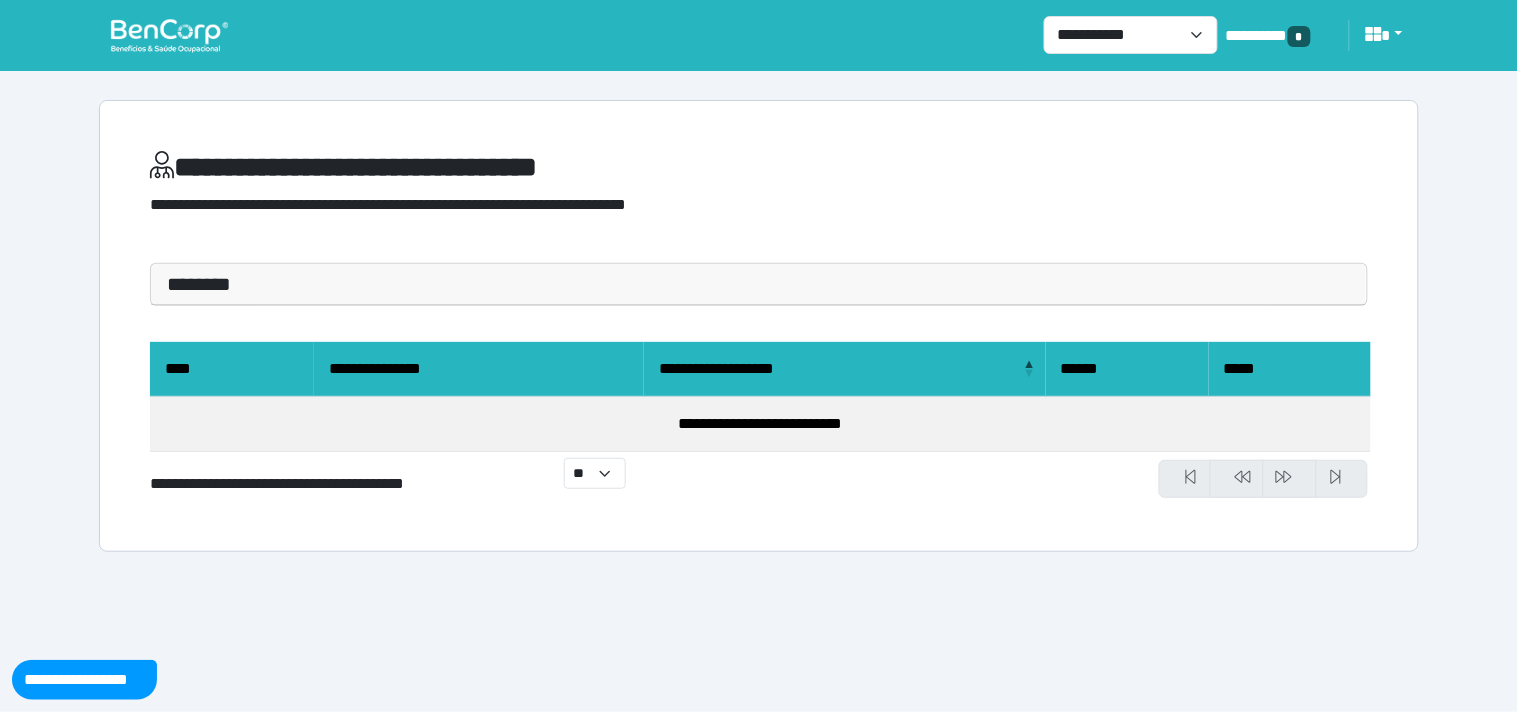 click on "********" at bounding box center [759, 284] 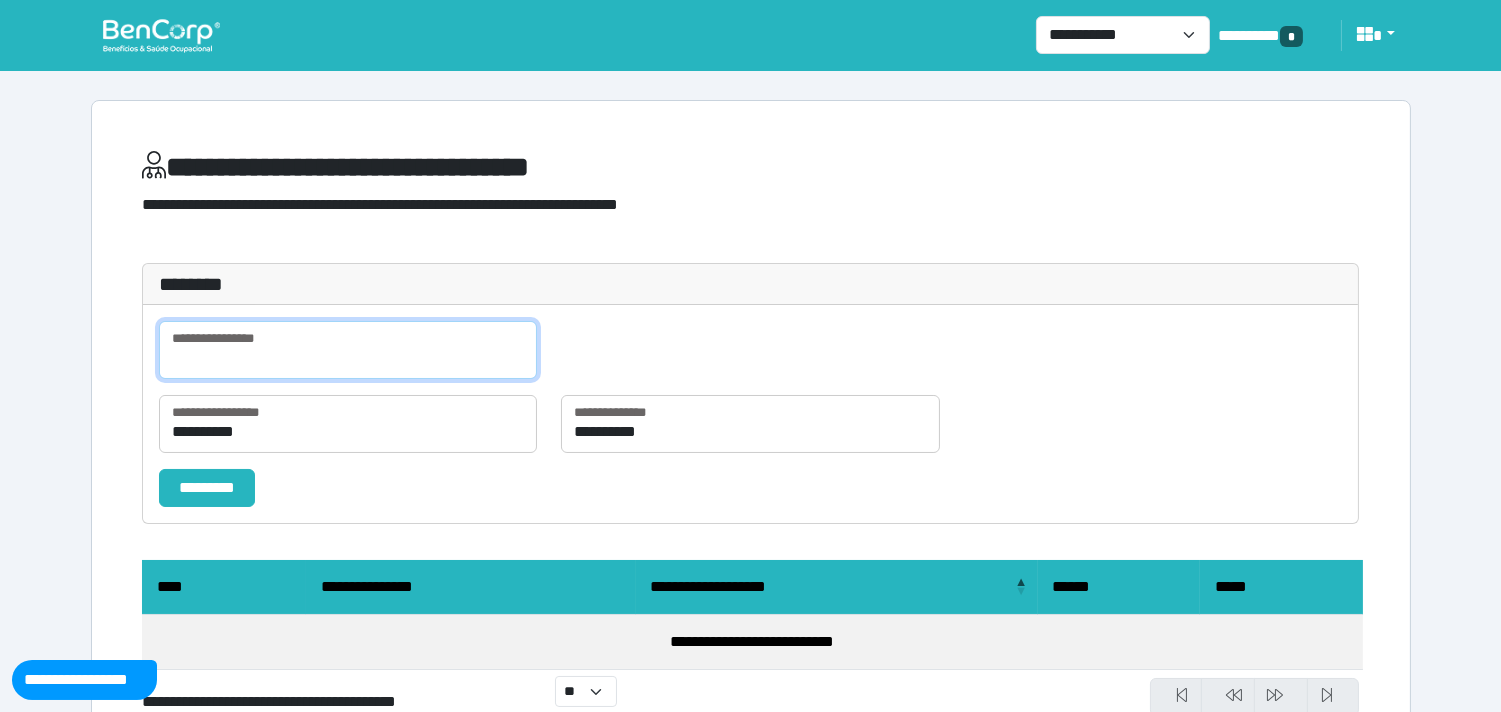 click at bounding box center [348, 350] 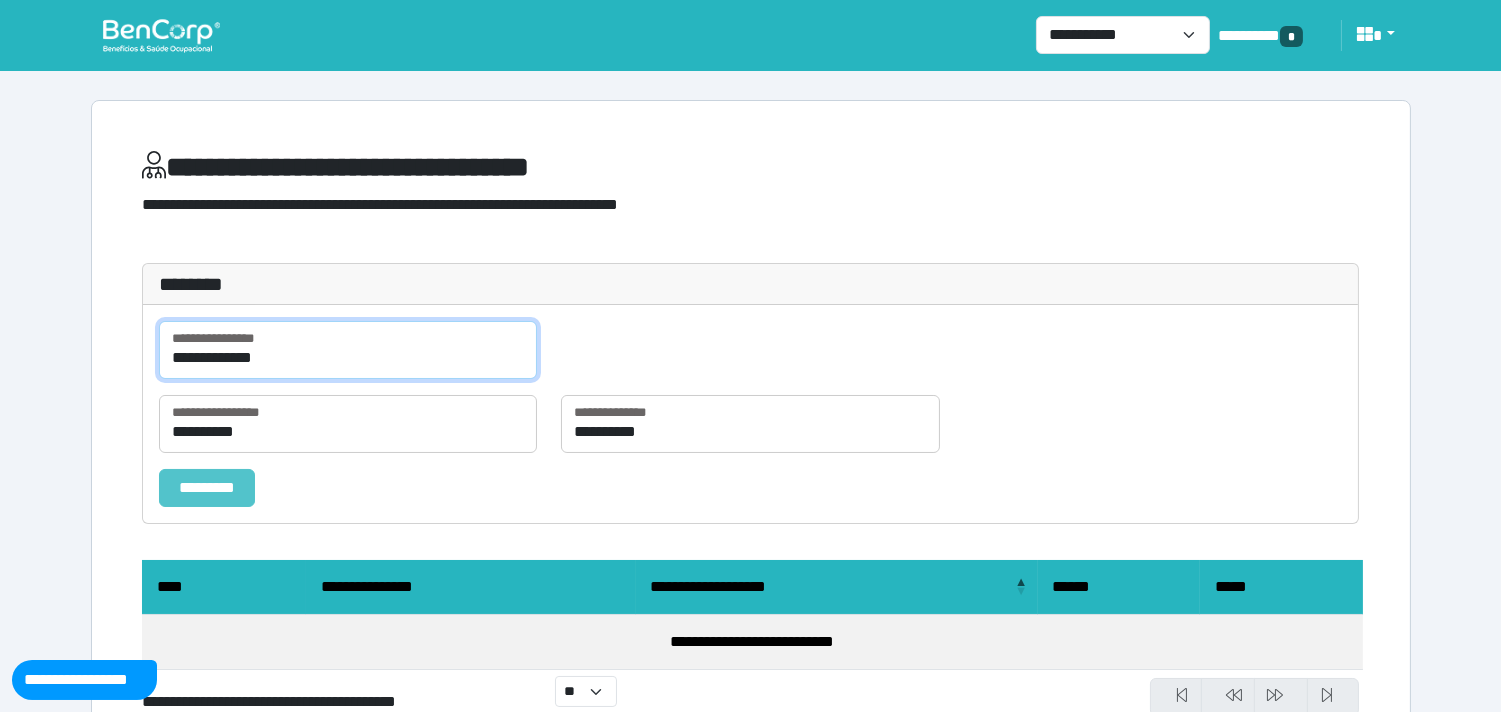 type on "**********" 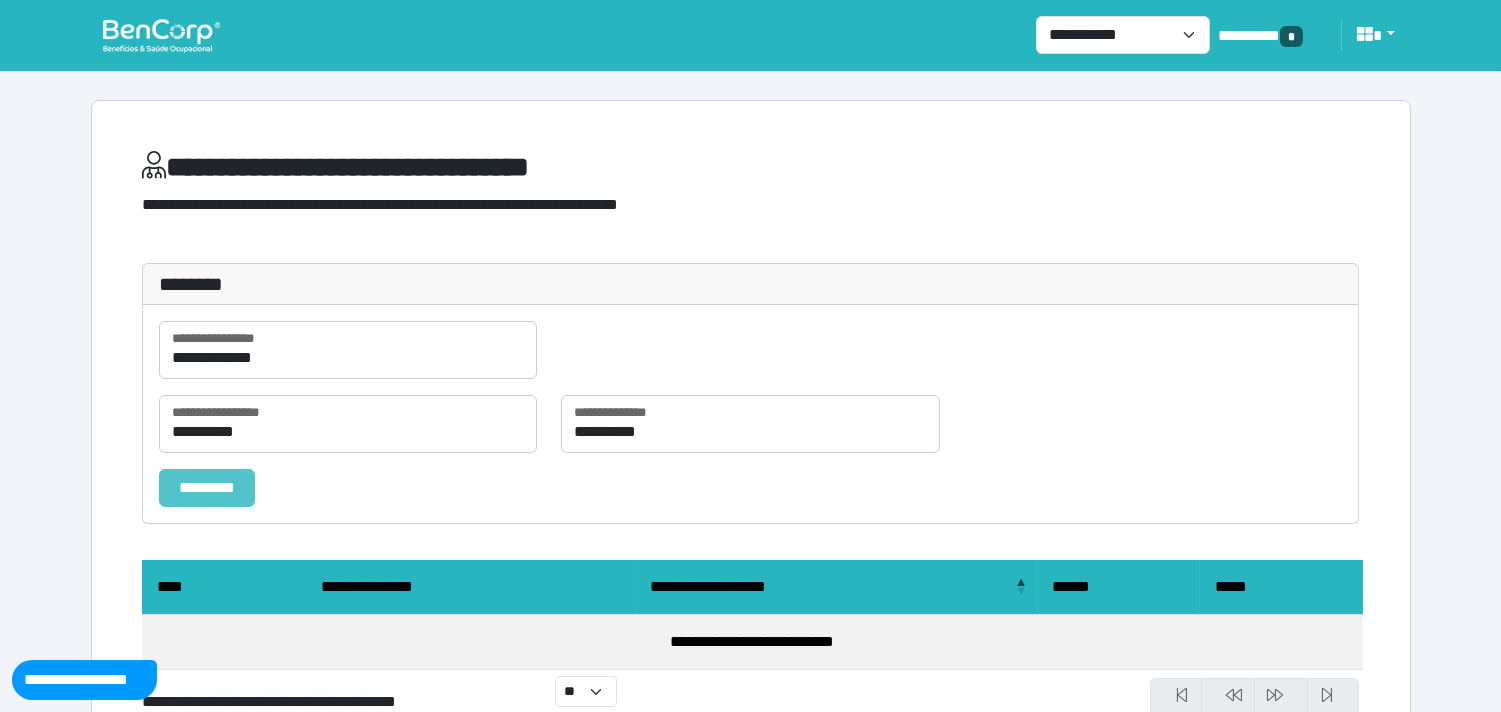 click on "*********" at bounding box center (207, 488) 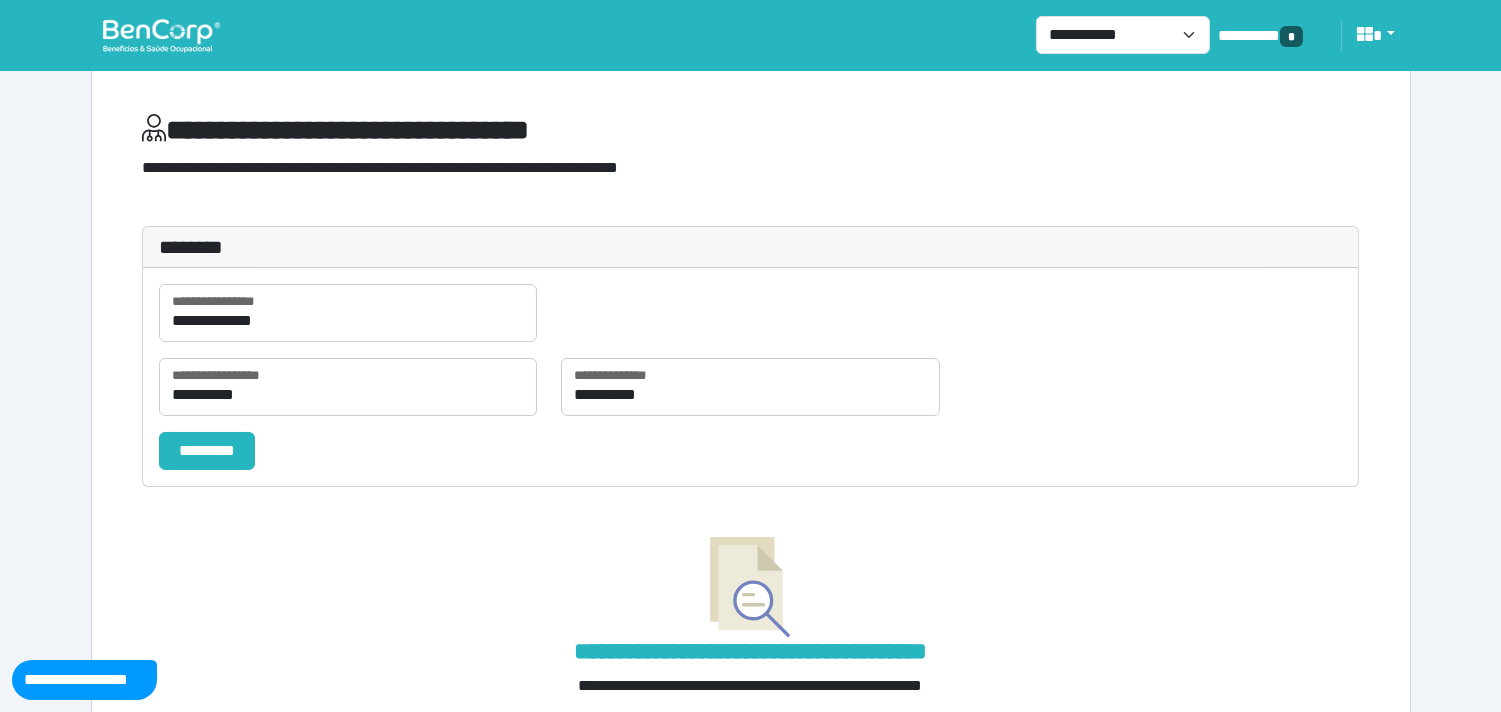 scroll, scrollTop: 0, scrollLeft: 0, axis: both 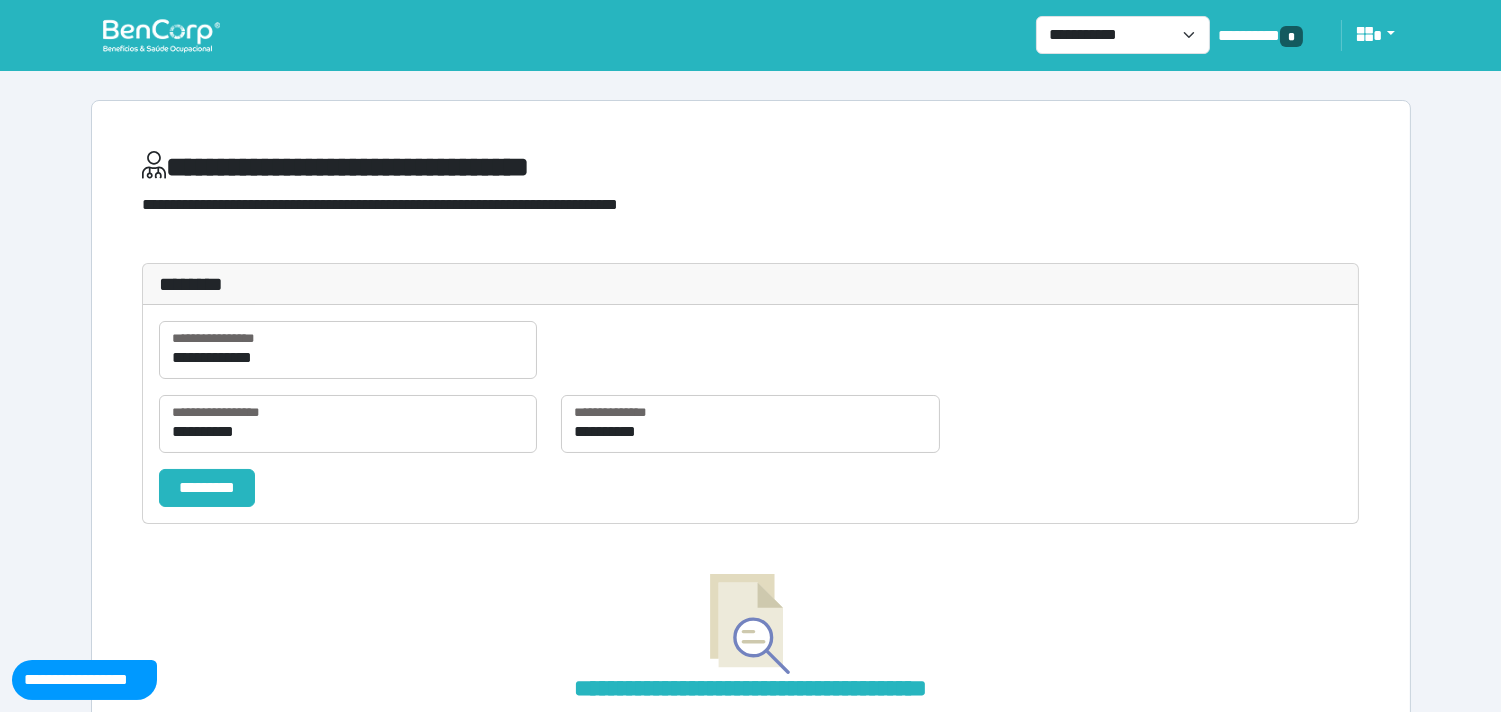 click at bounding box center [161, 35] 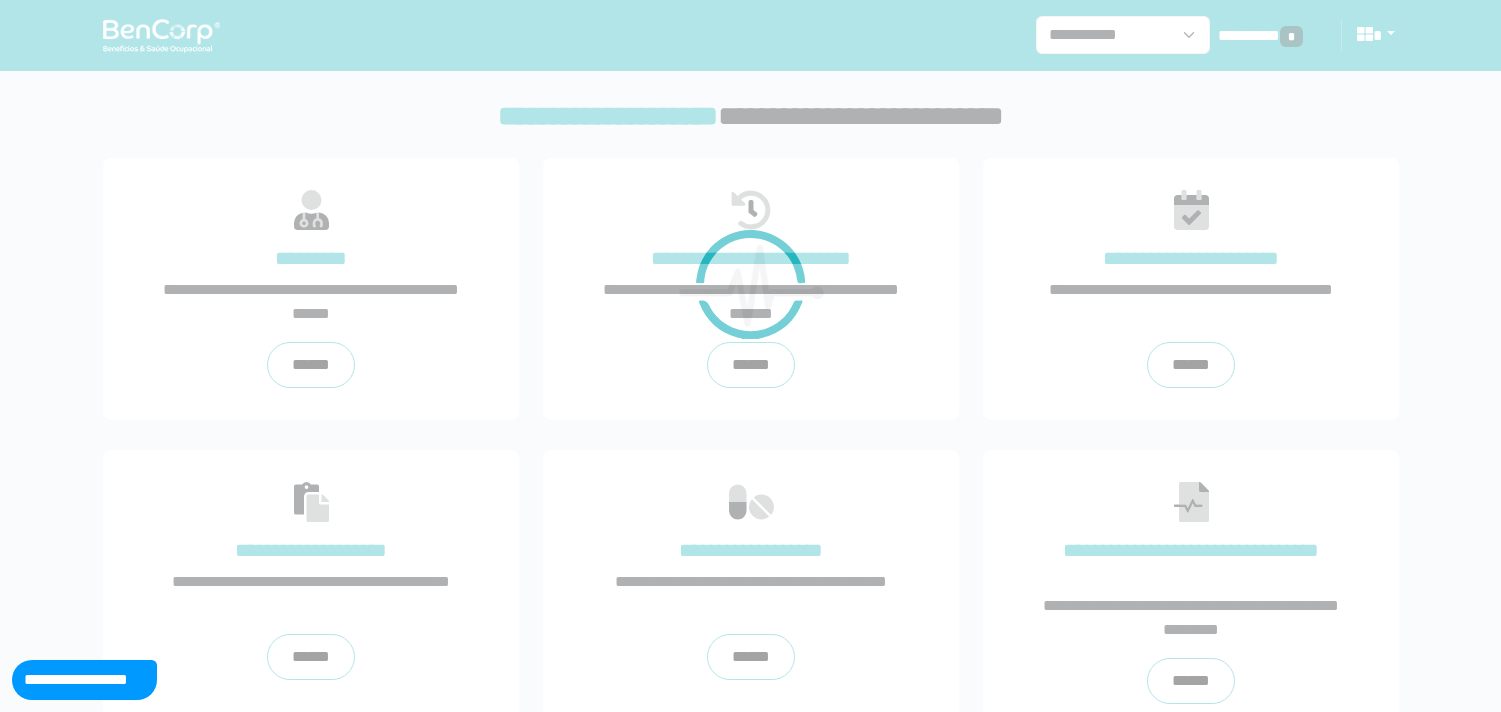 scroll, scrollTop: 0, scrollLeft: 0, axis: both 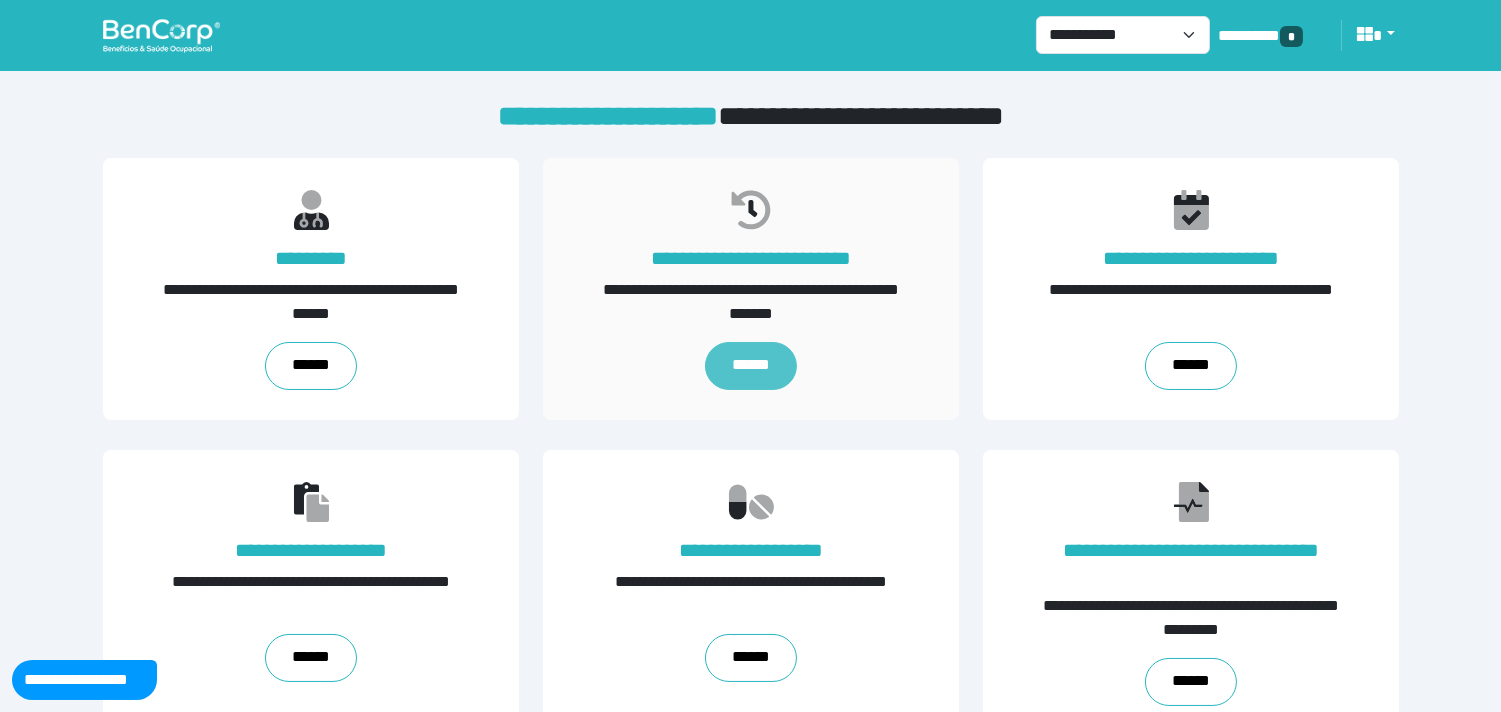 click on "******" at bounding box center [750, 366] 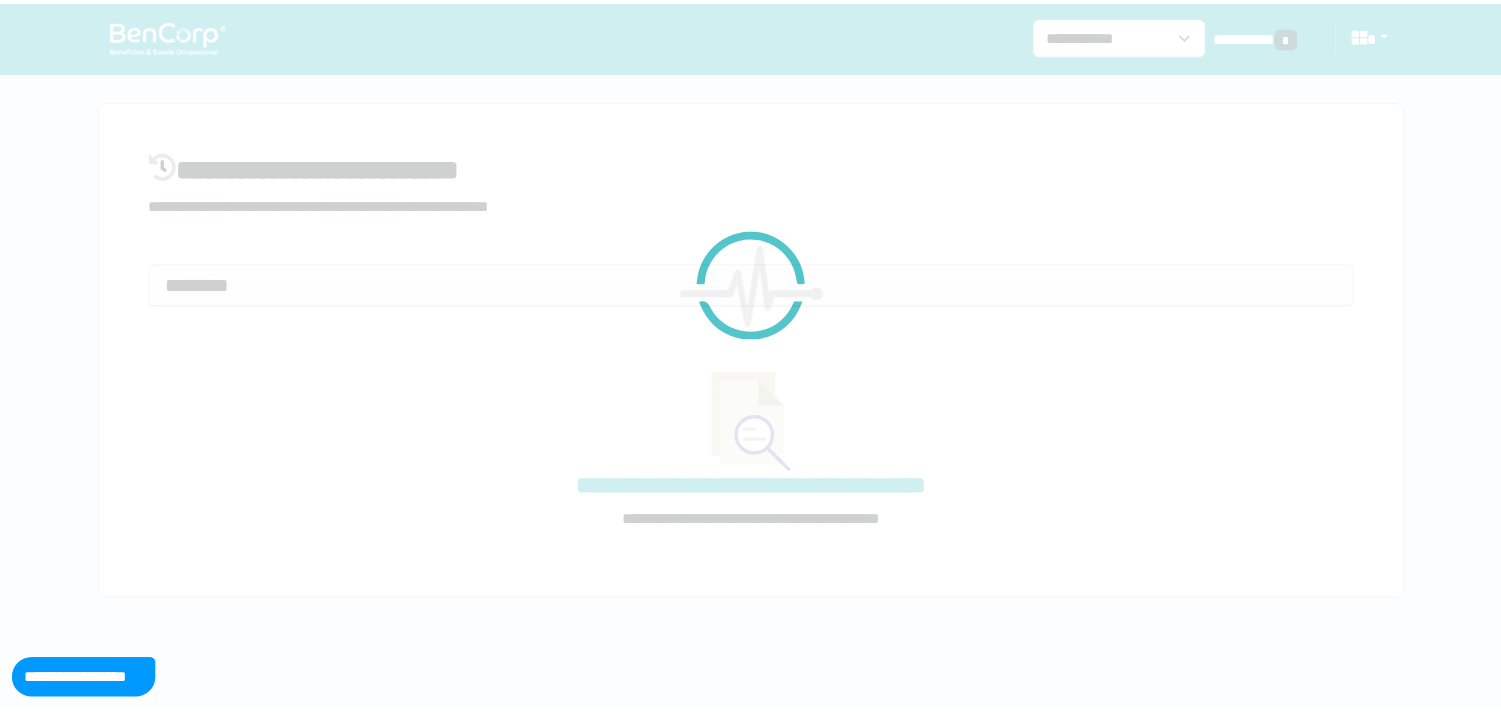 scroll, scrollTop: 0, scrollLeft: 0, axis: both 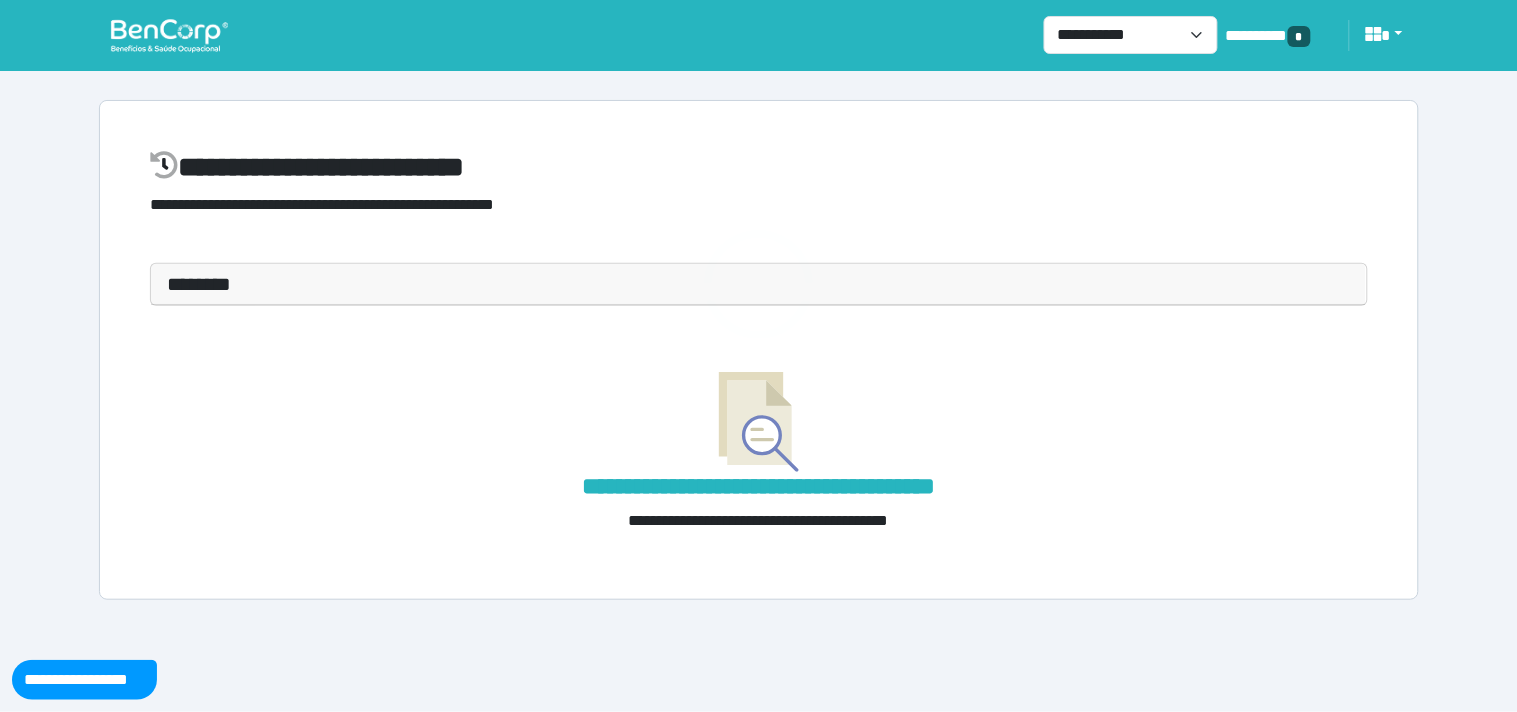 click on "********" at bounding box center (759, 284) 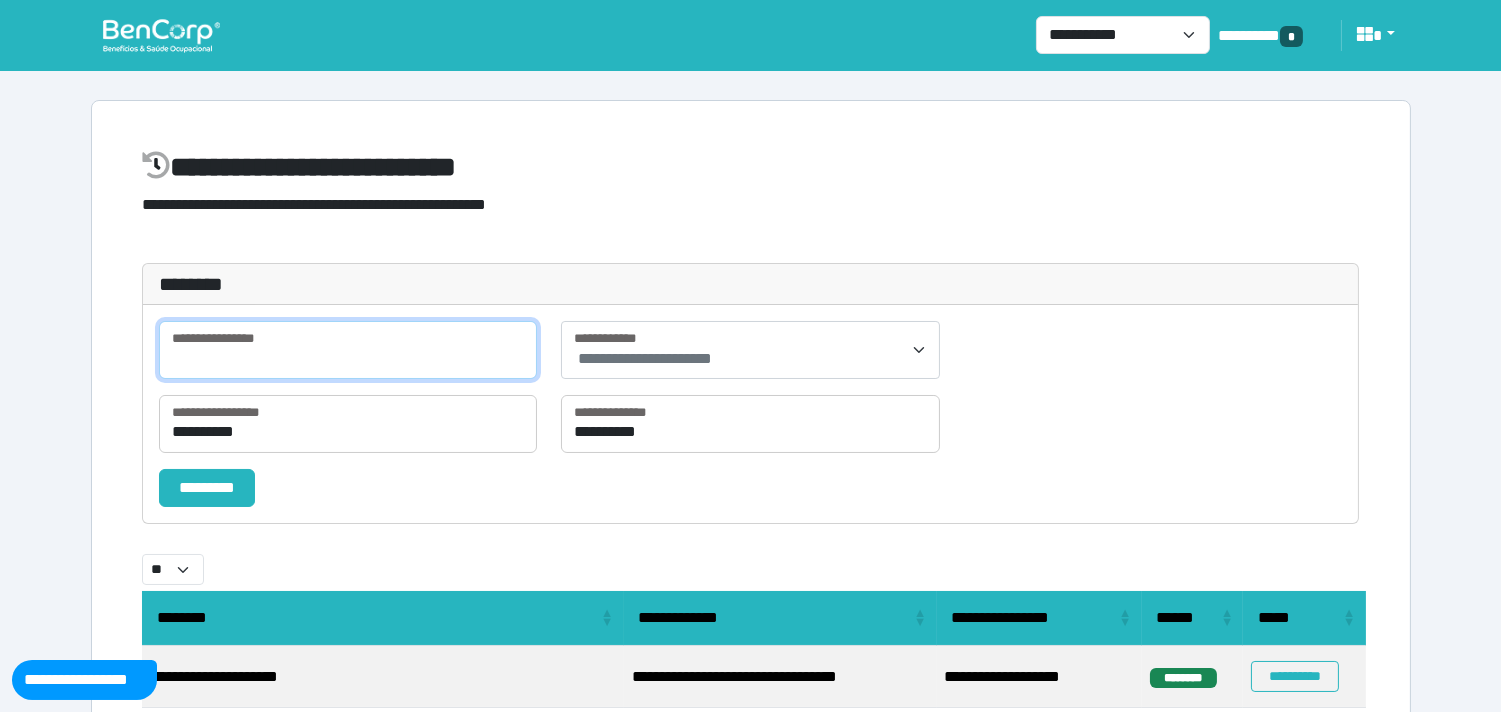 click at bounding box center (348, 350) 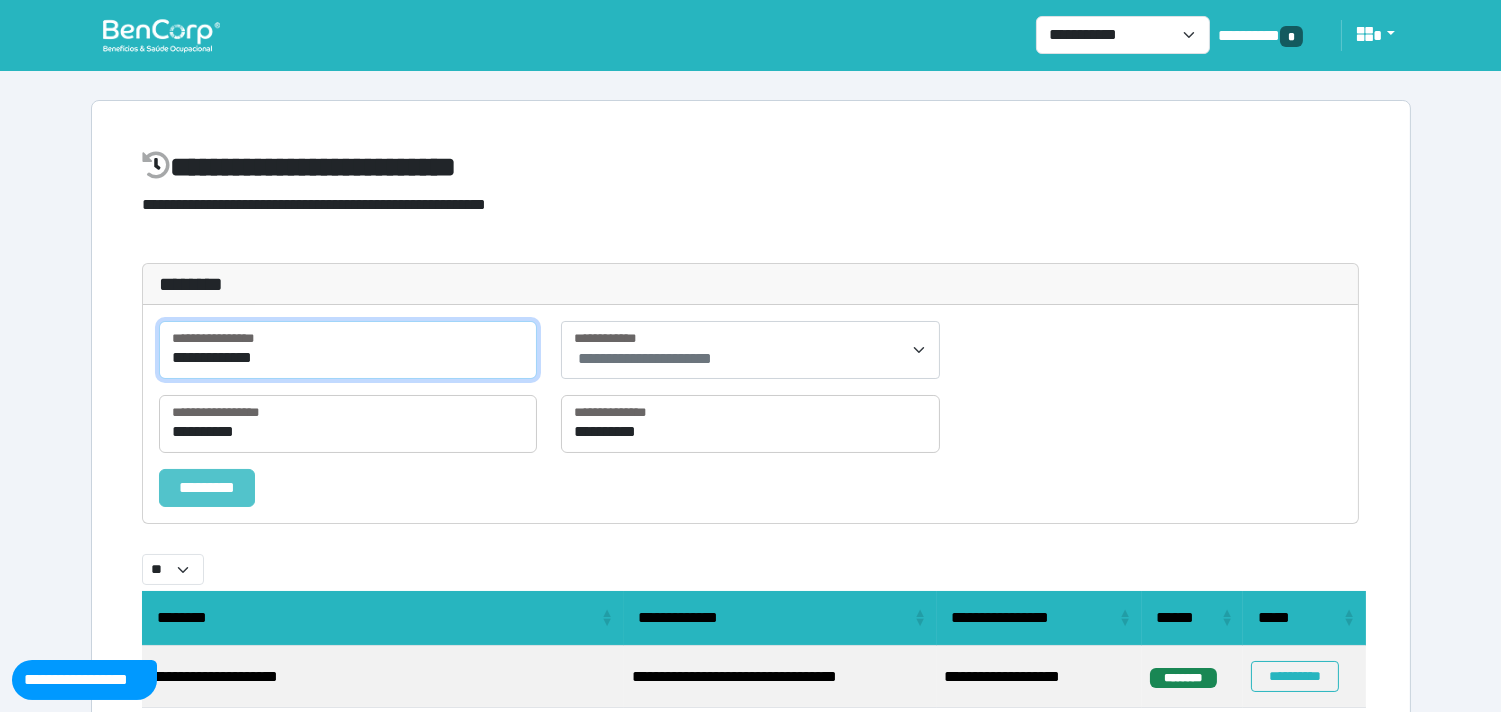 type on "**********" 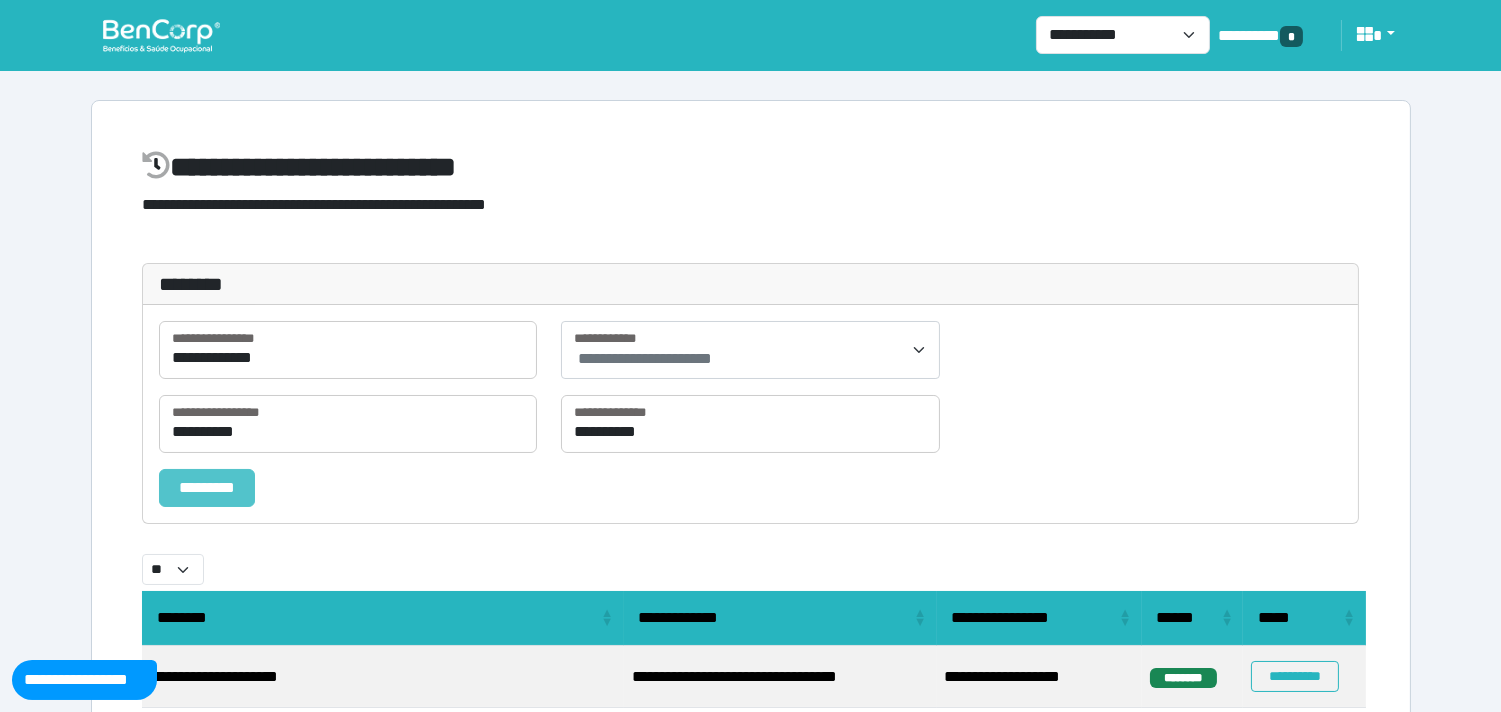 click on "*********" at bounding box center [207, 488] 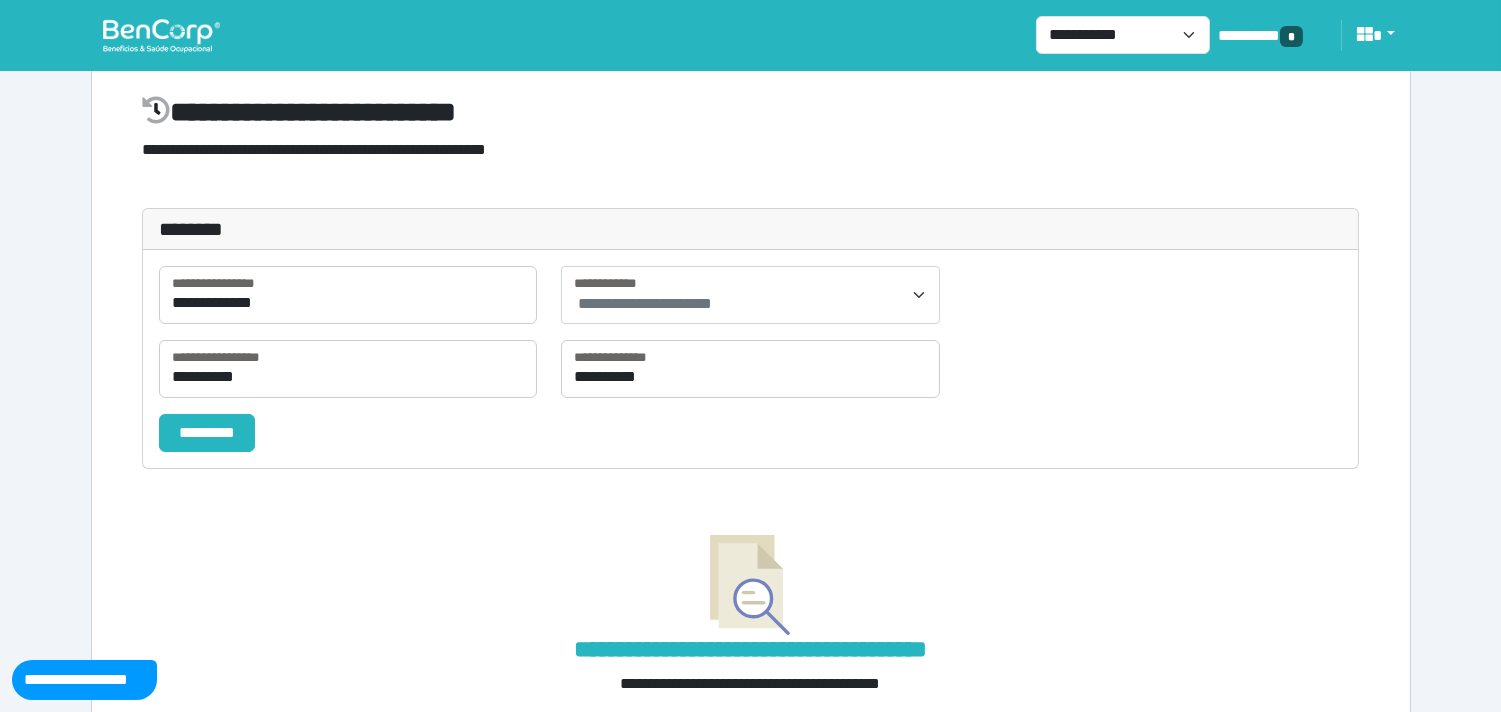 scroll, scrollTop: 0, scrollLeft: 0, axis: both 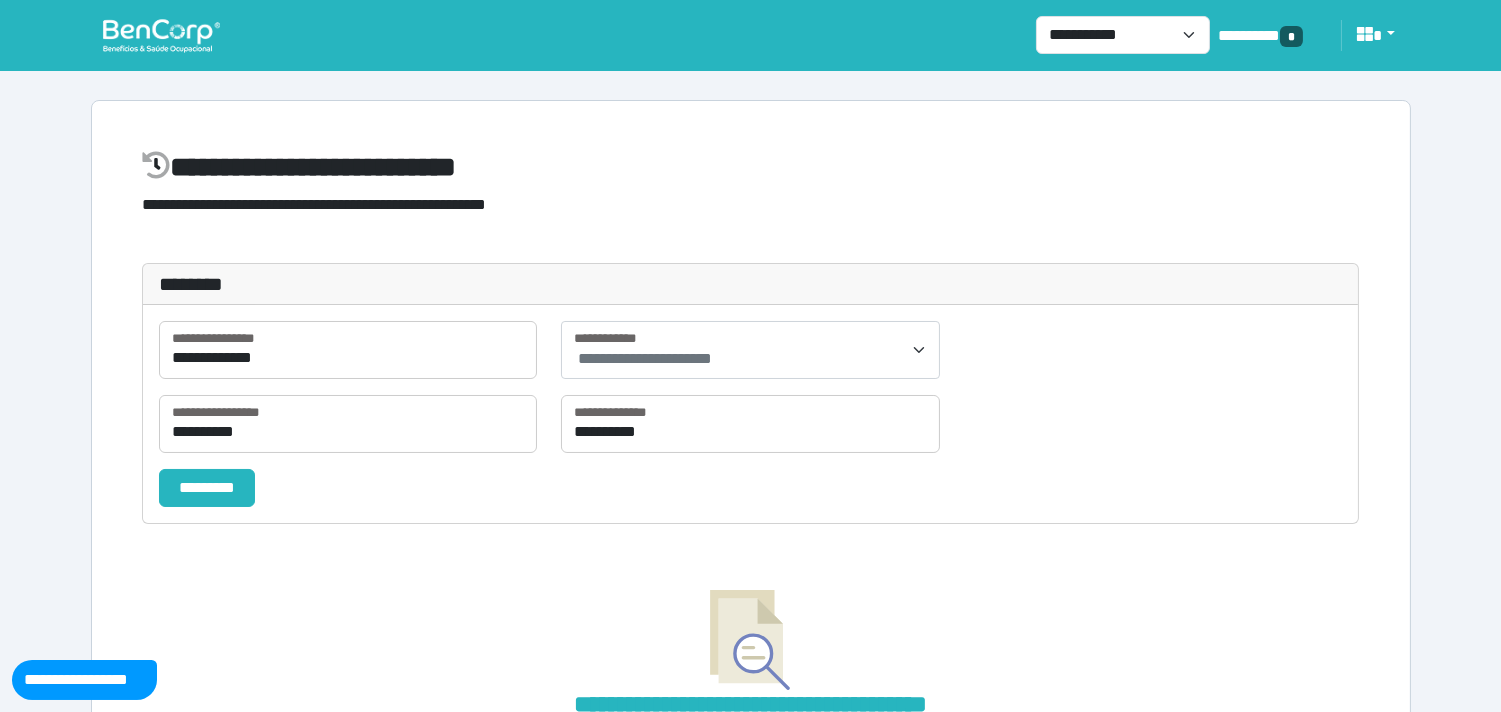 click at bounding box center [161, 35] 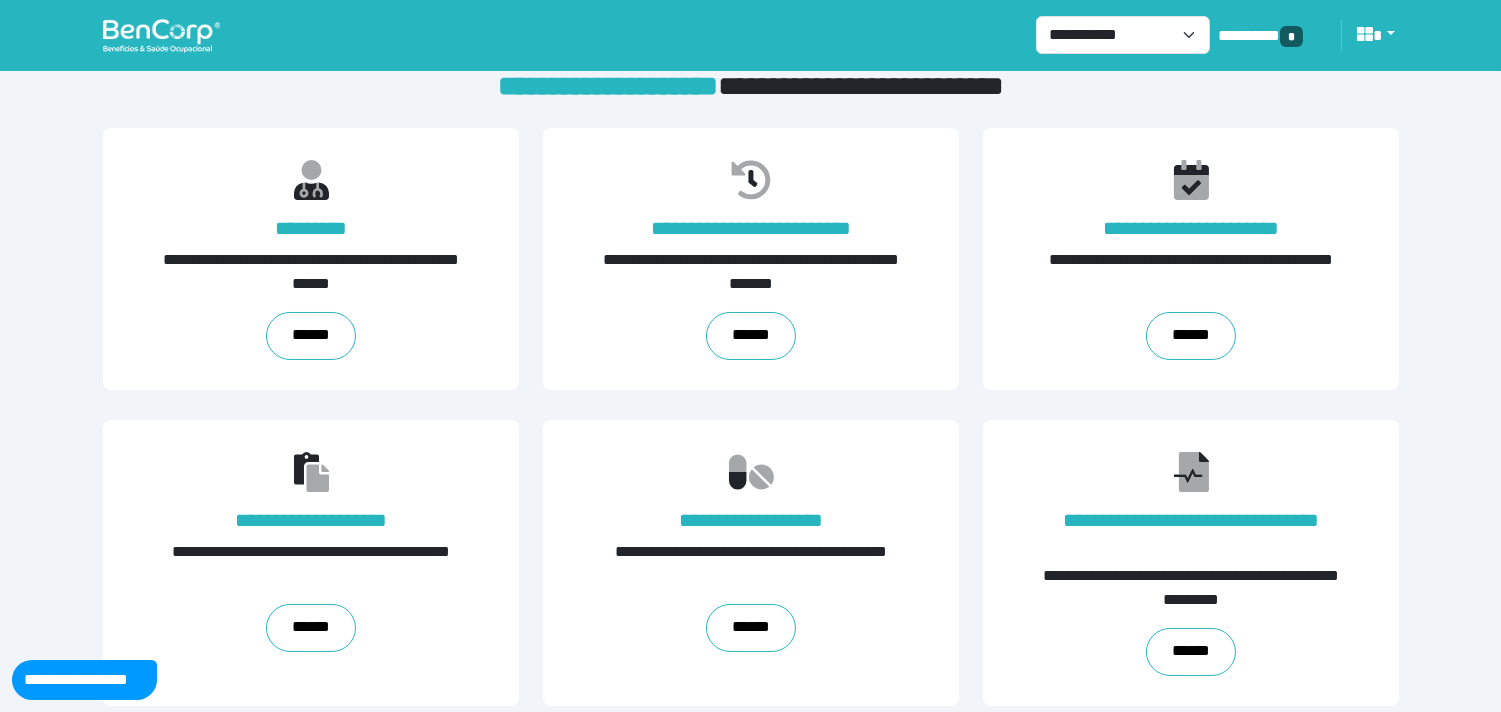 scroll, scrollTop: 2, scrollLeft: 0, axis: vertical 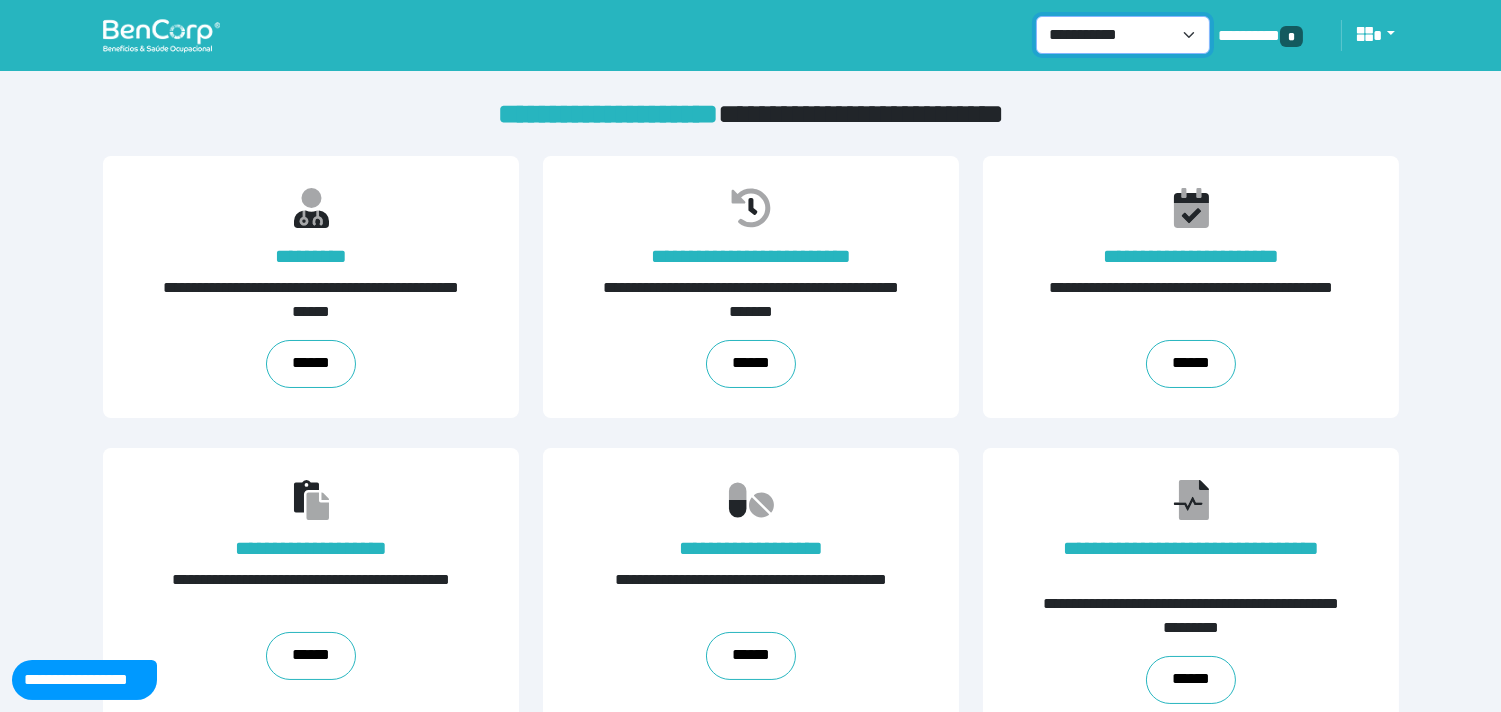 click on "**********" at bounding box center [1123, 35] 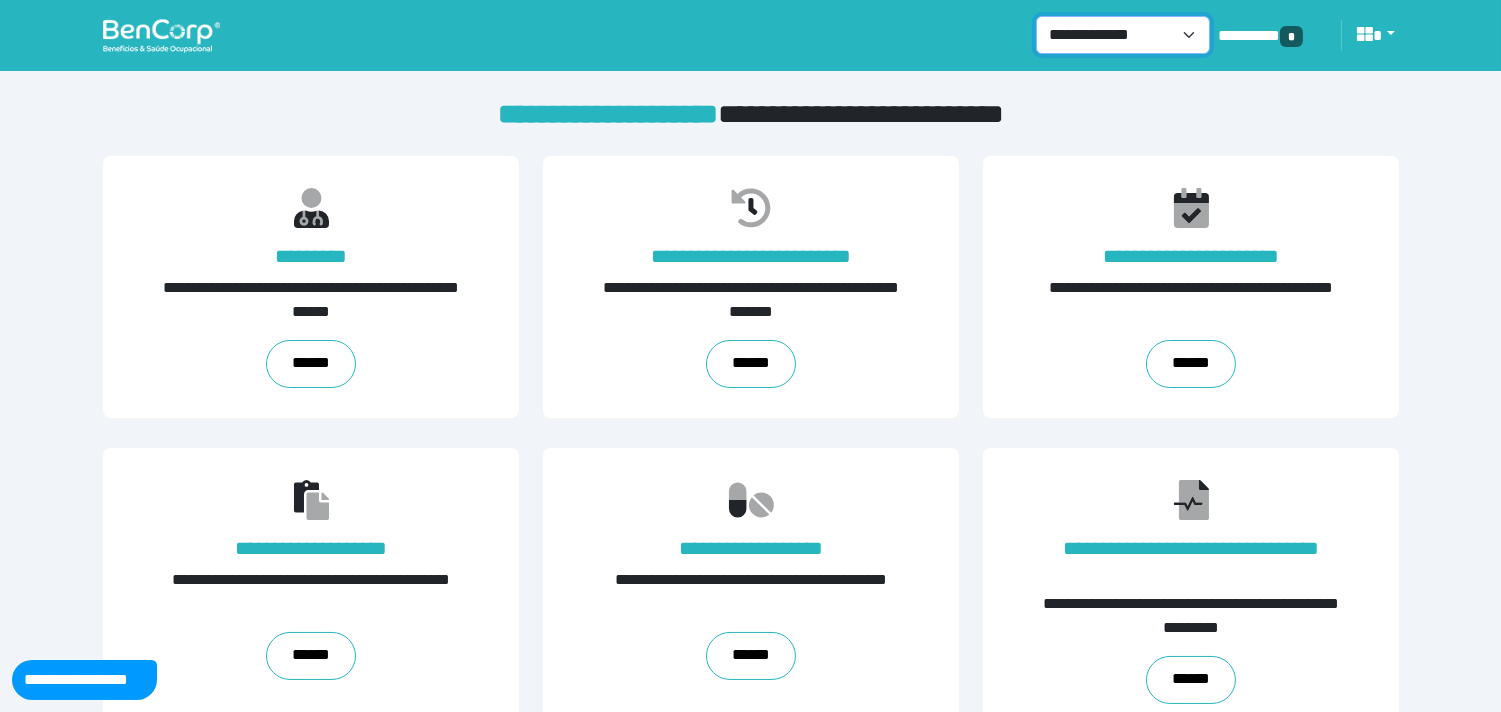 click on "**********" at bounding box center [1123, 35] 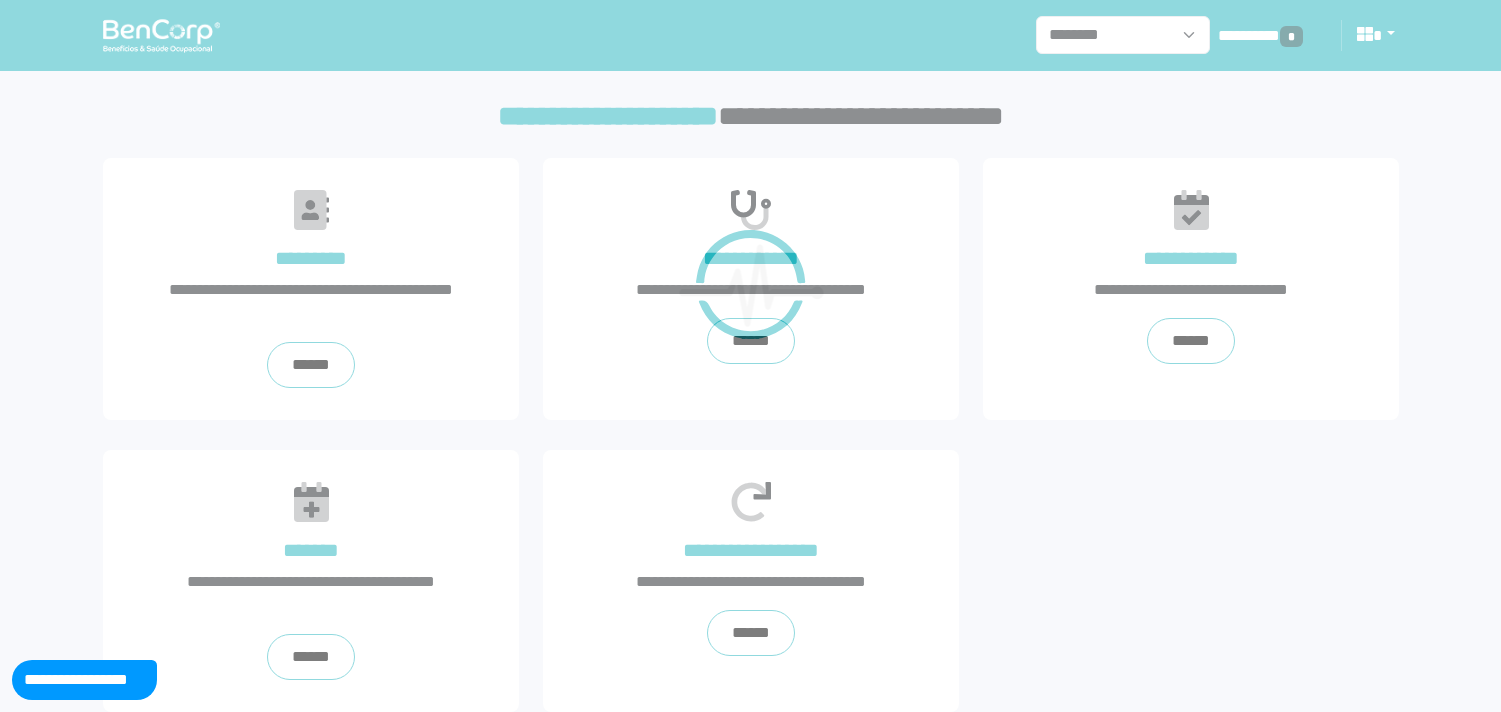 scroll, scrollTop: 0, scrollLeft: 0, axis: both 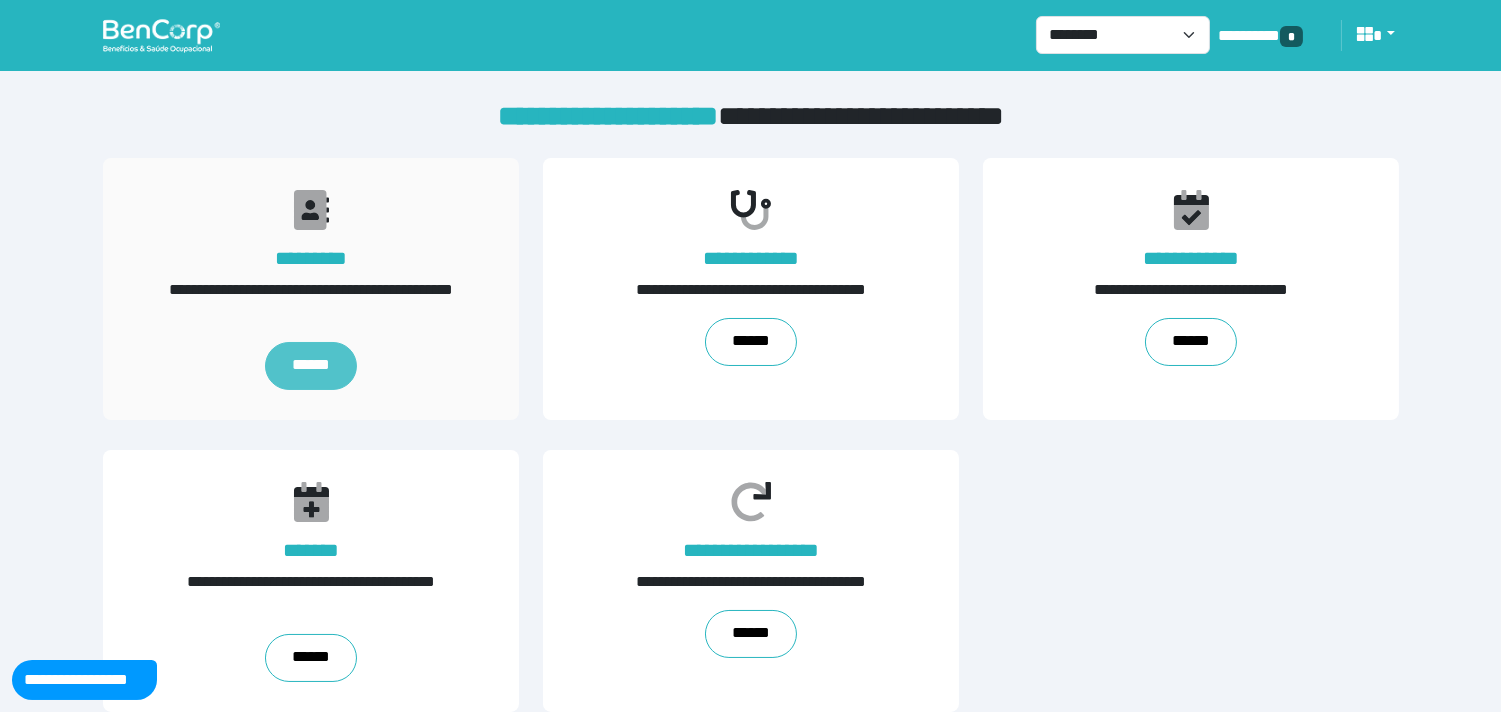 click on "******" at bounding box center (310, 366) 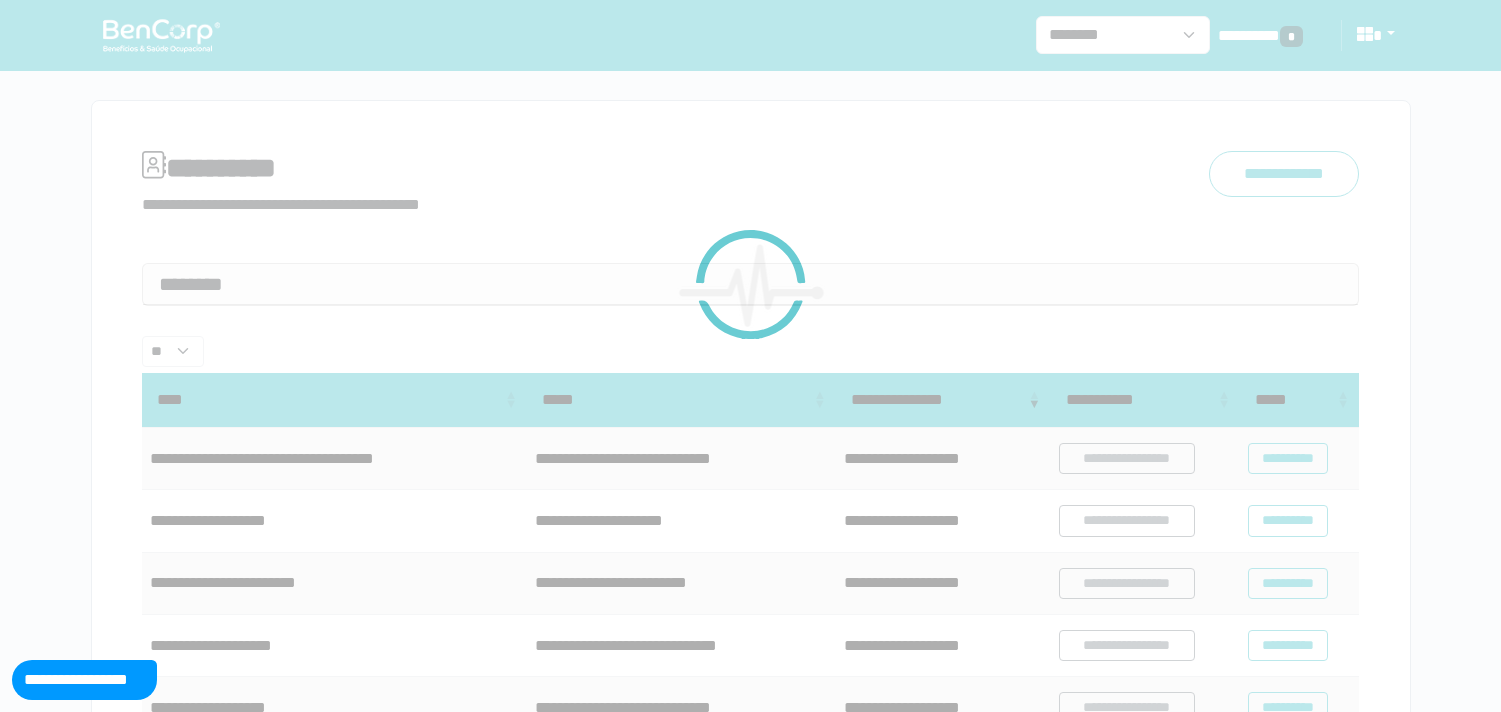 scroll, scrollTop: 0, scrollLeft: 0, axis: both 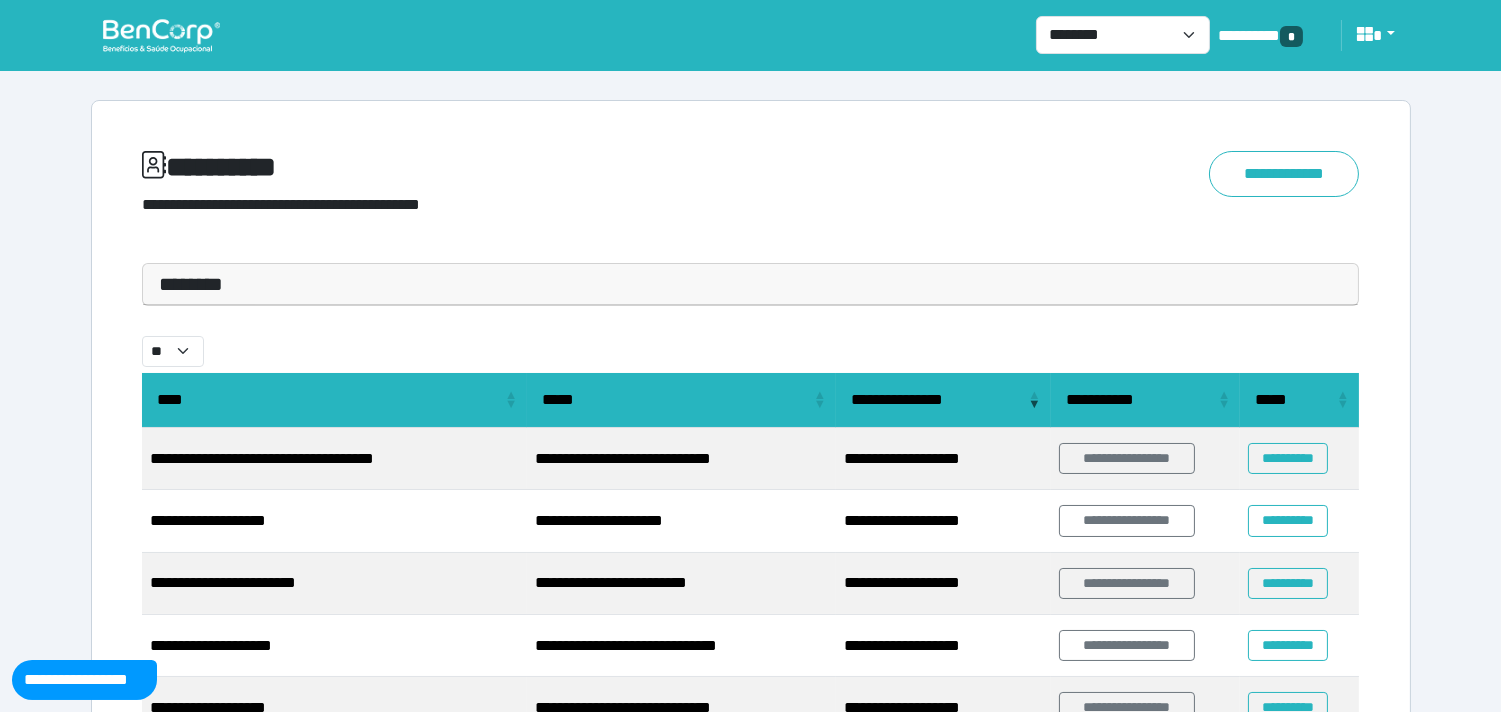 click on "********" at bounding box center (751, 284) 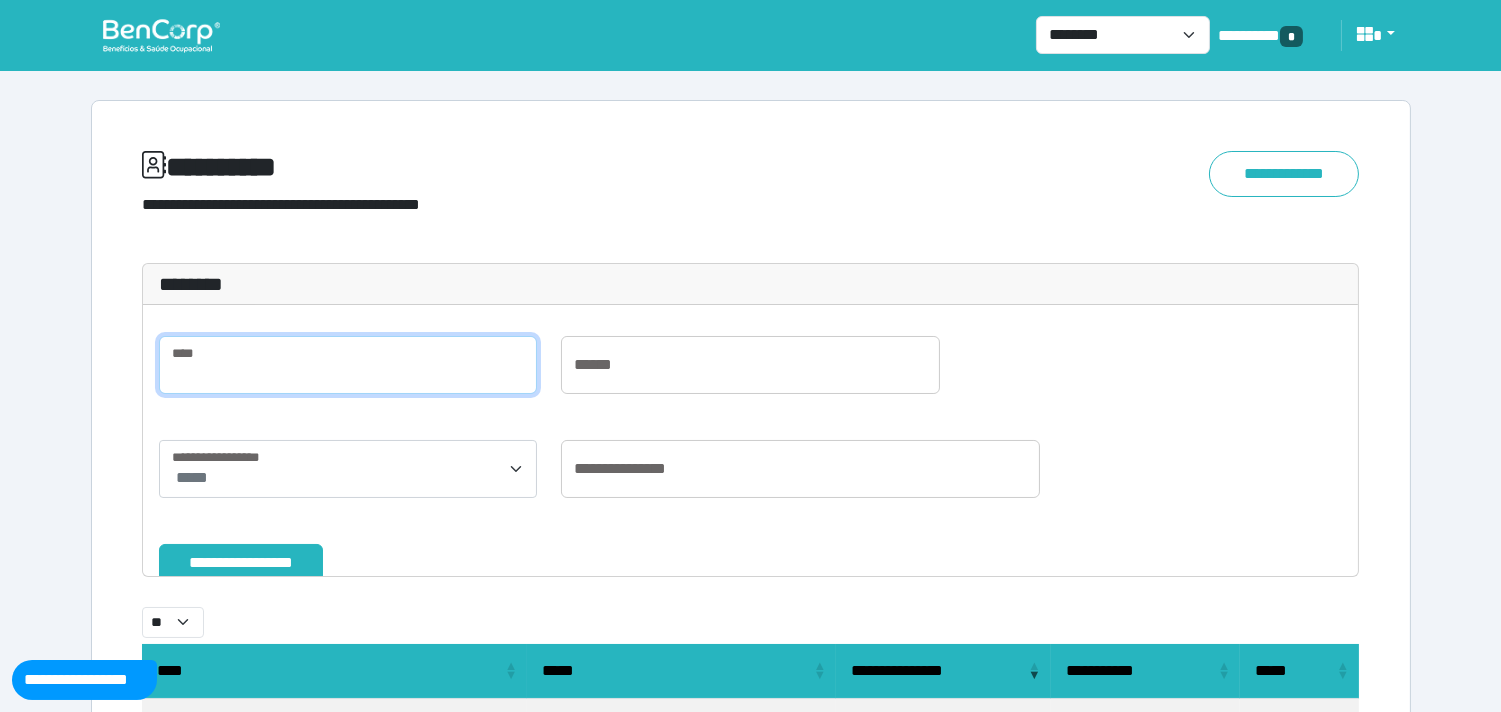 click at bounding box center [348, 365] 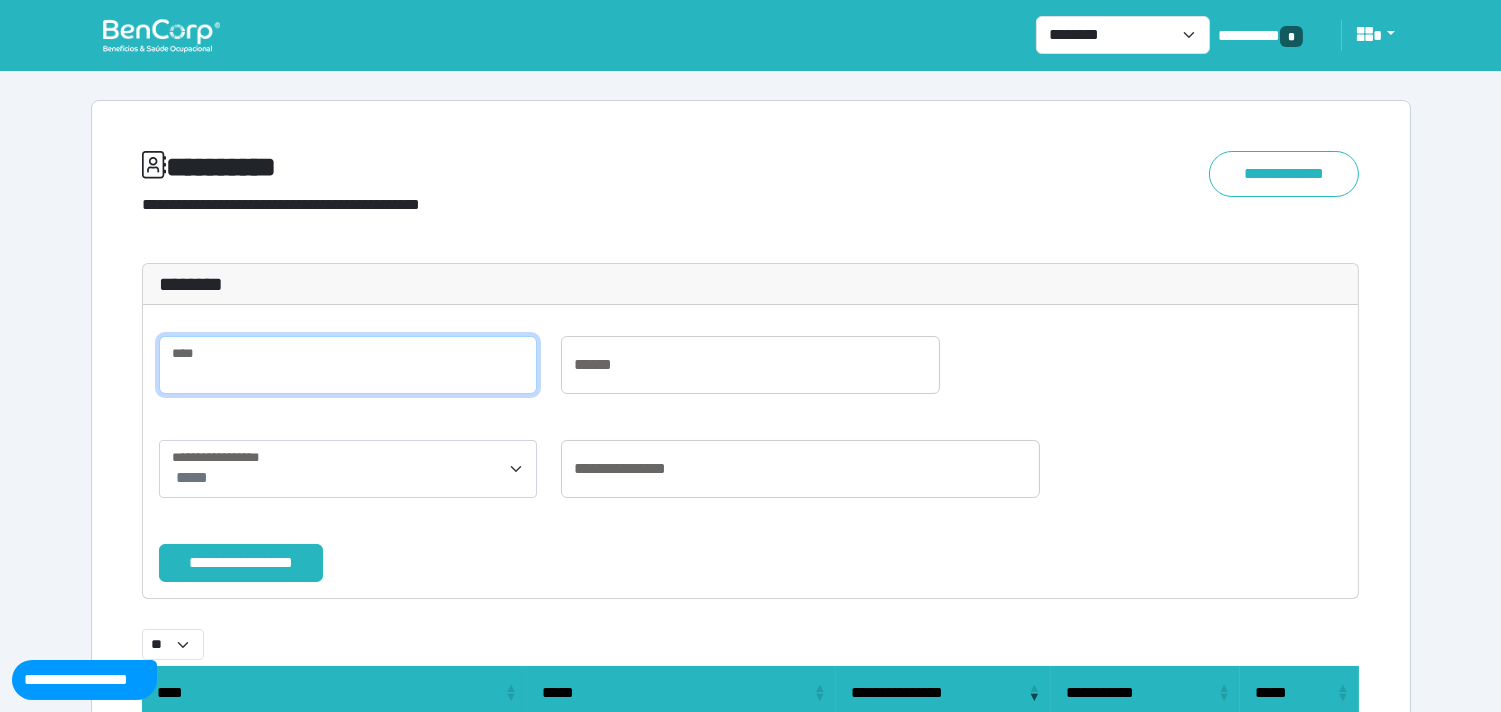 paste on "**********" 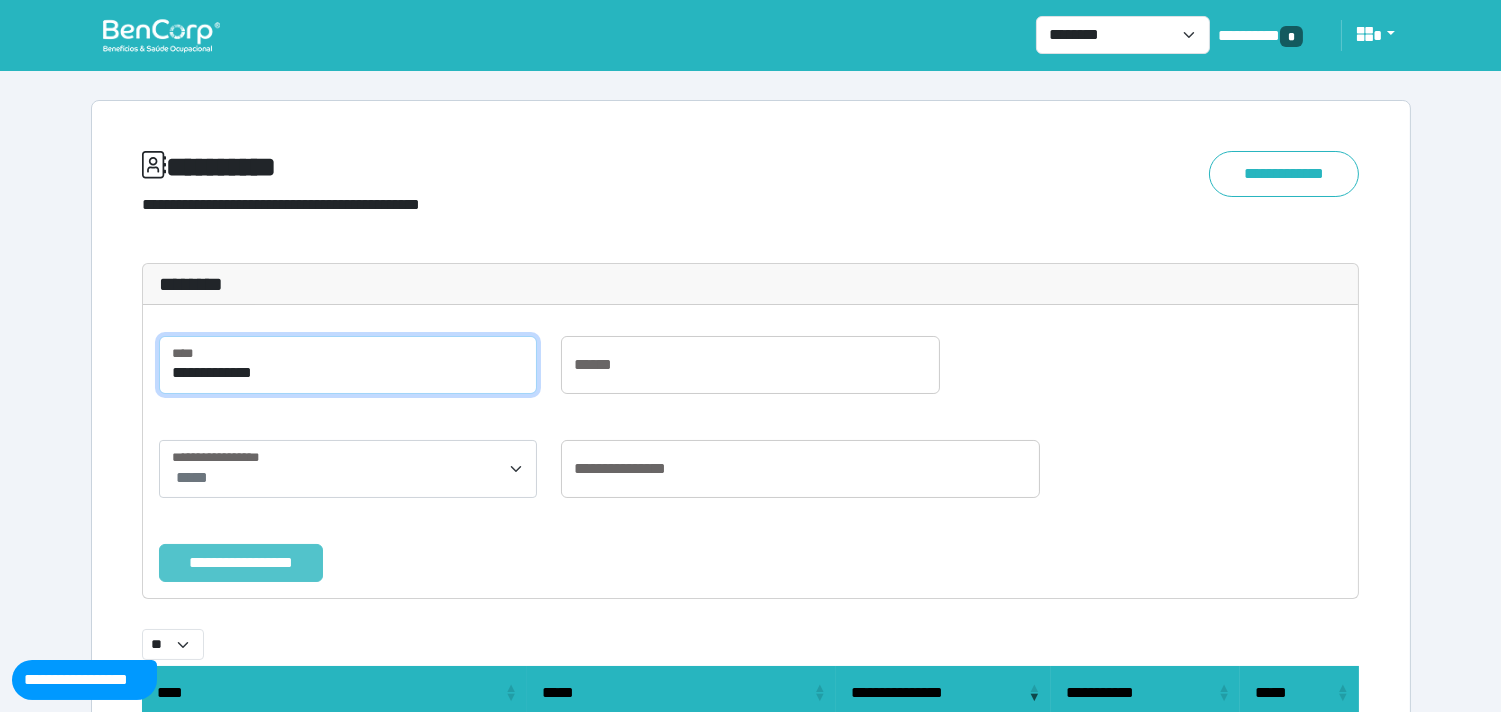 type on "**********" 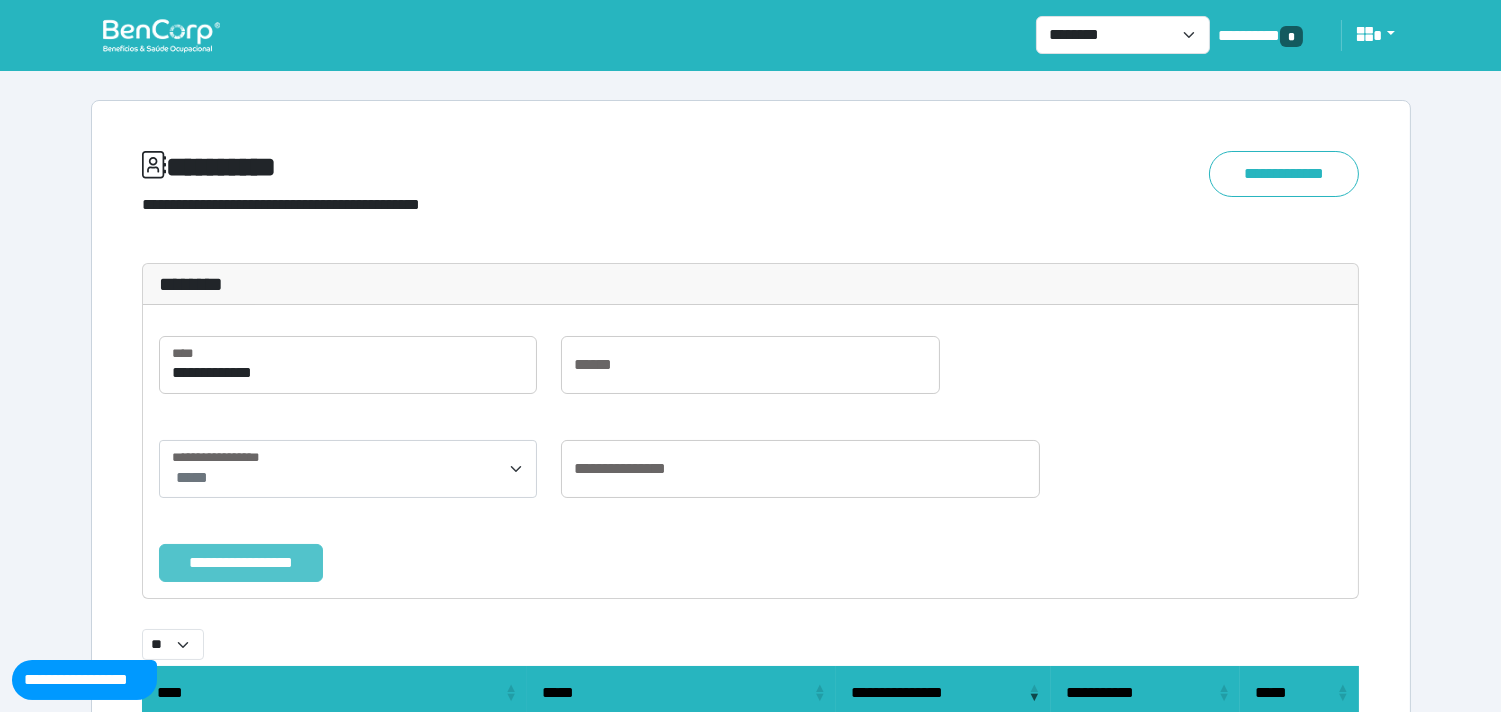 click on "**********" at bounding box center (241, 563) 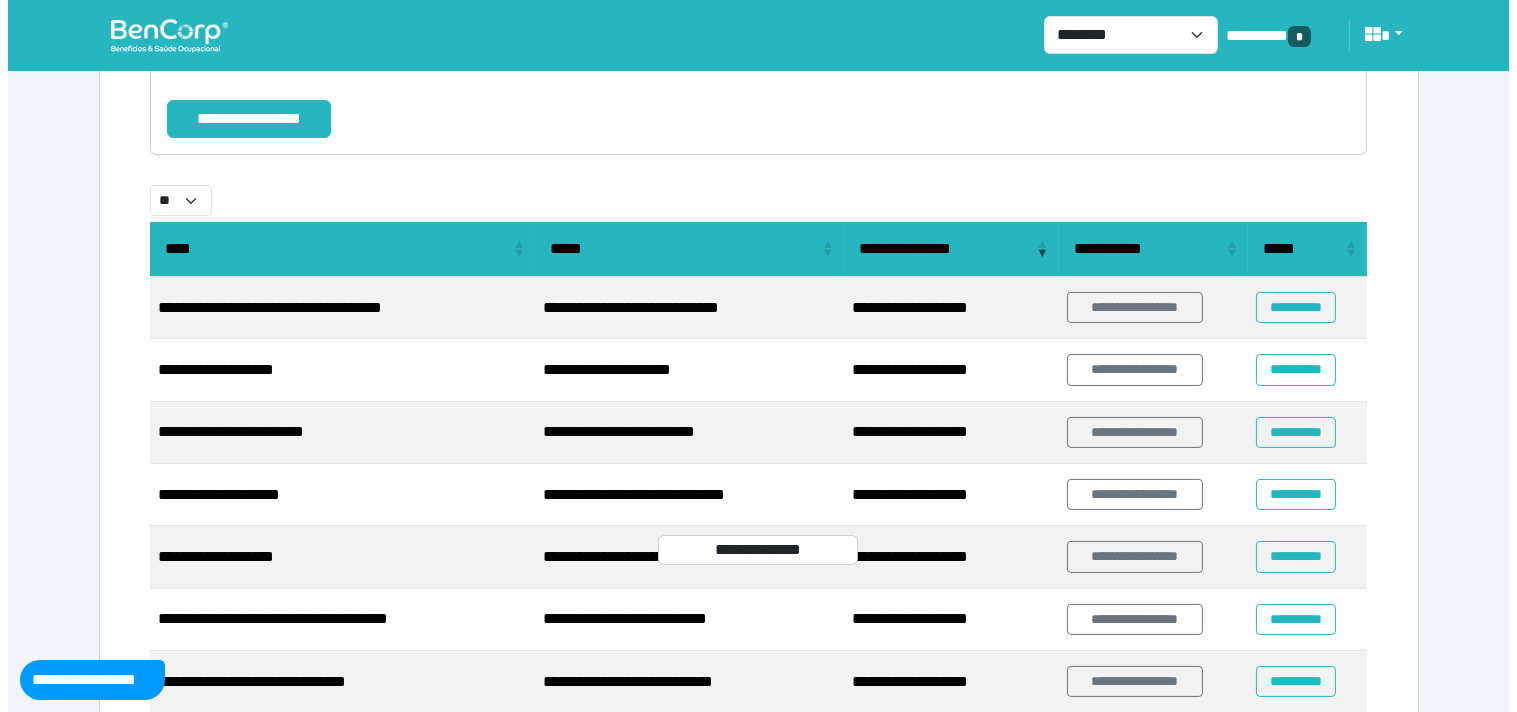 scroll, scrollTop: 191, scrollLeft: 0, axis: vertical 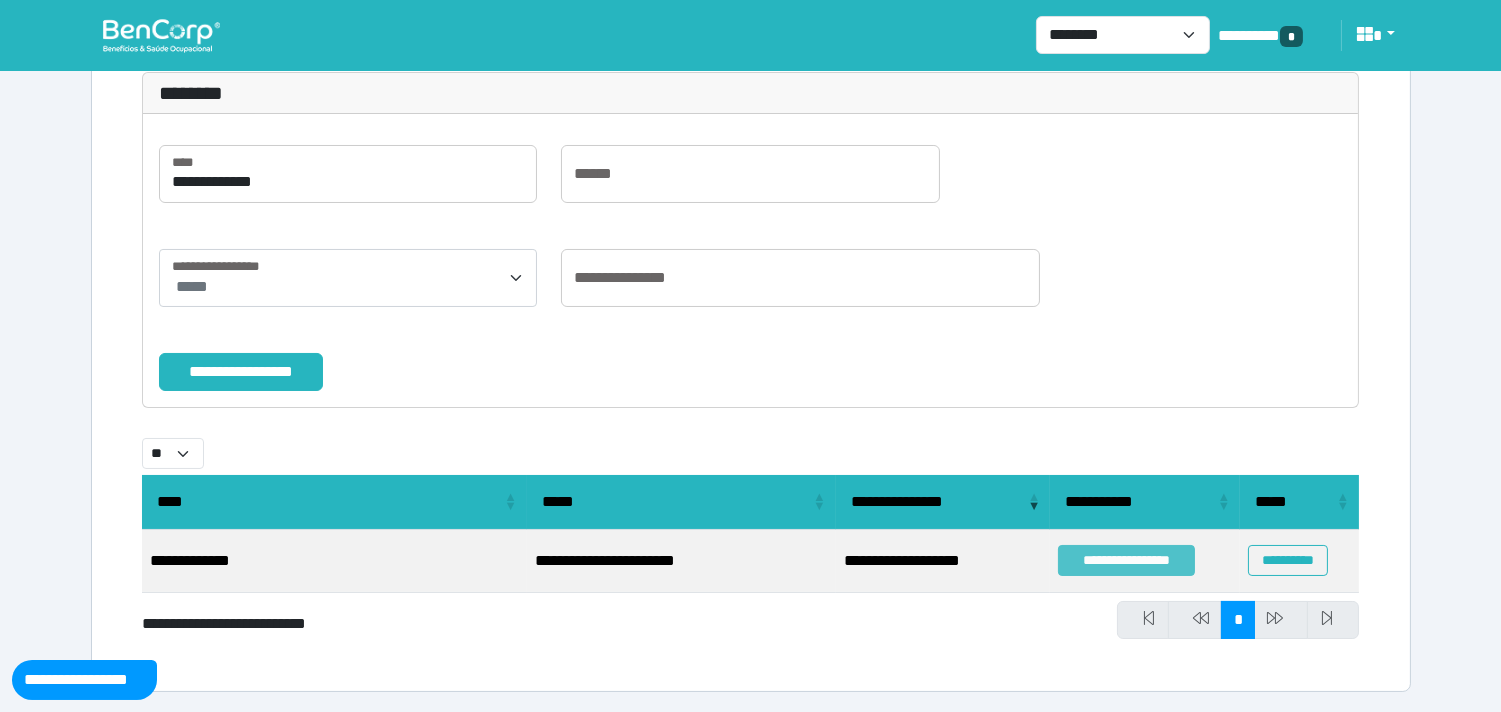 click on "**********" at bounding box center (1126, 560) 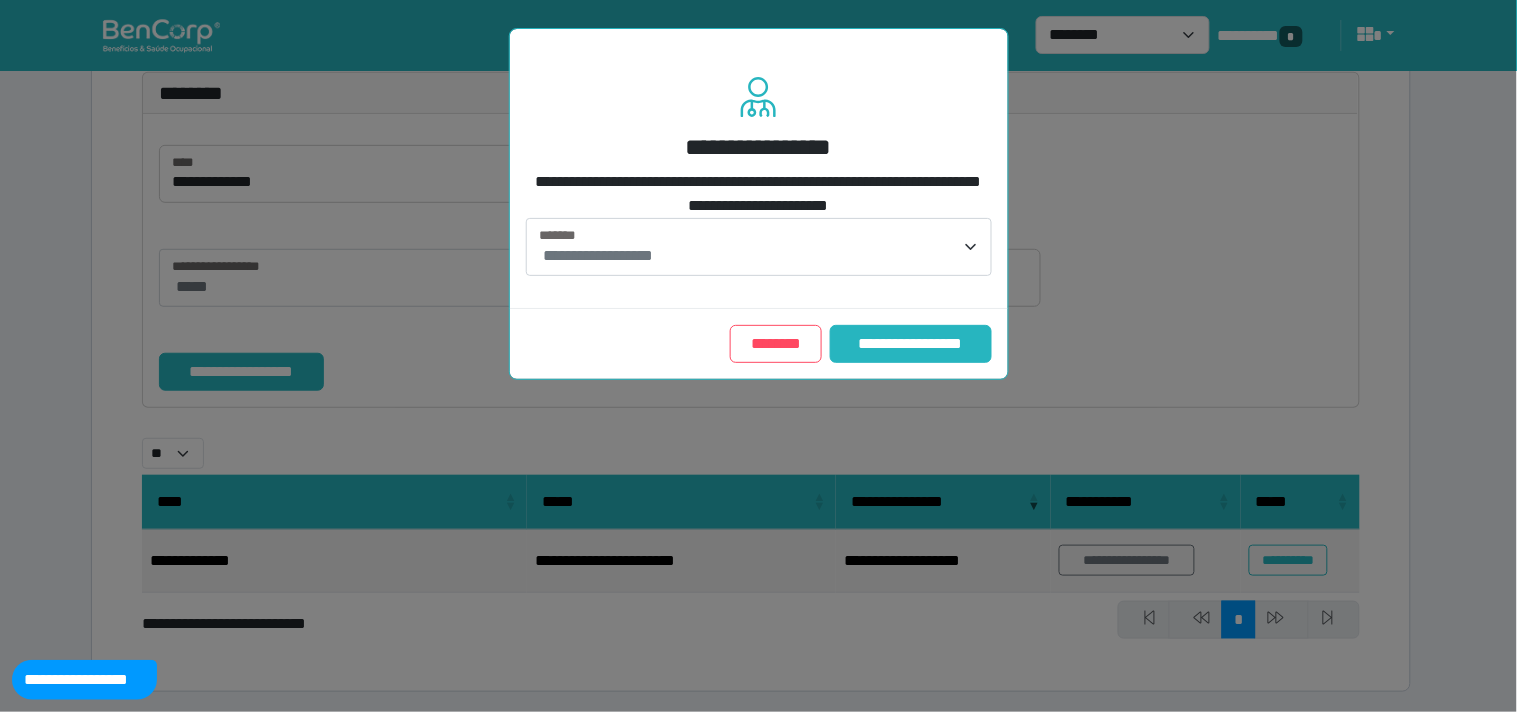 click on "**********" at bounding box center (598, 255) 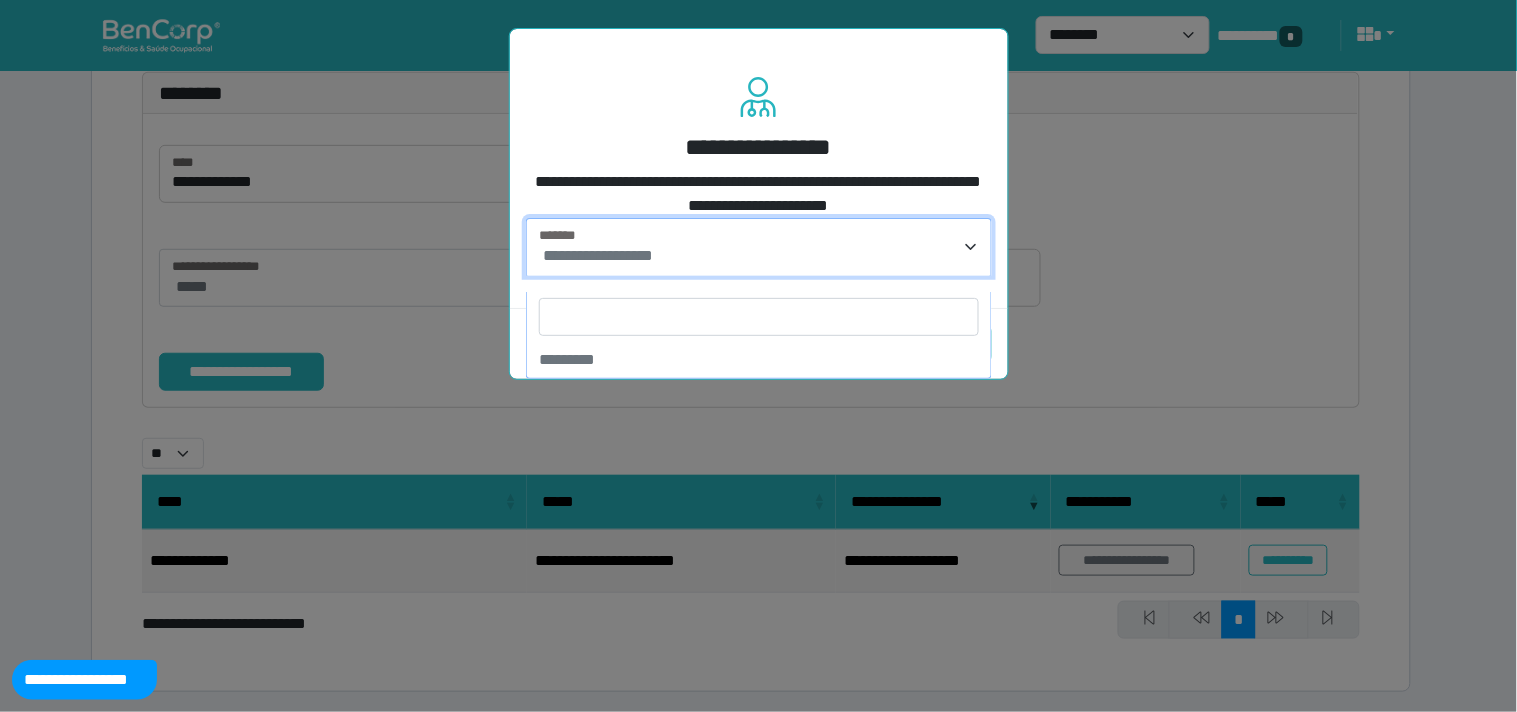 click at bounding box center (759, 317) 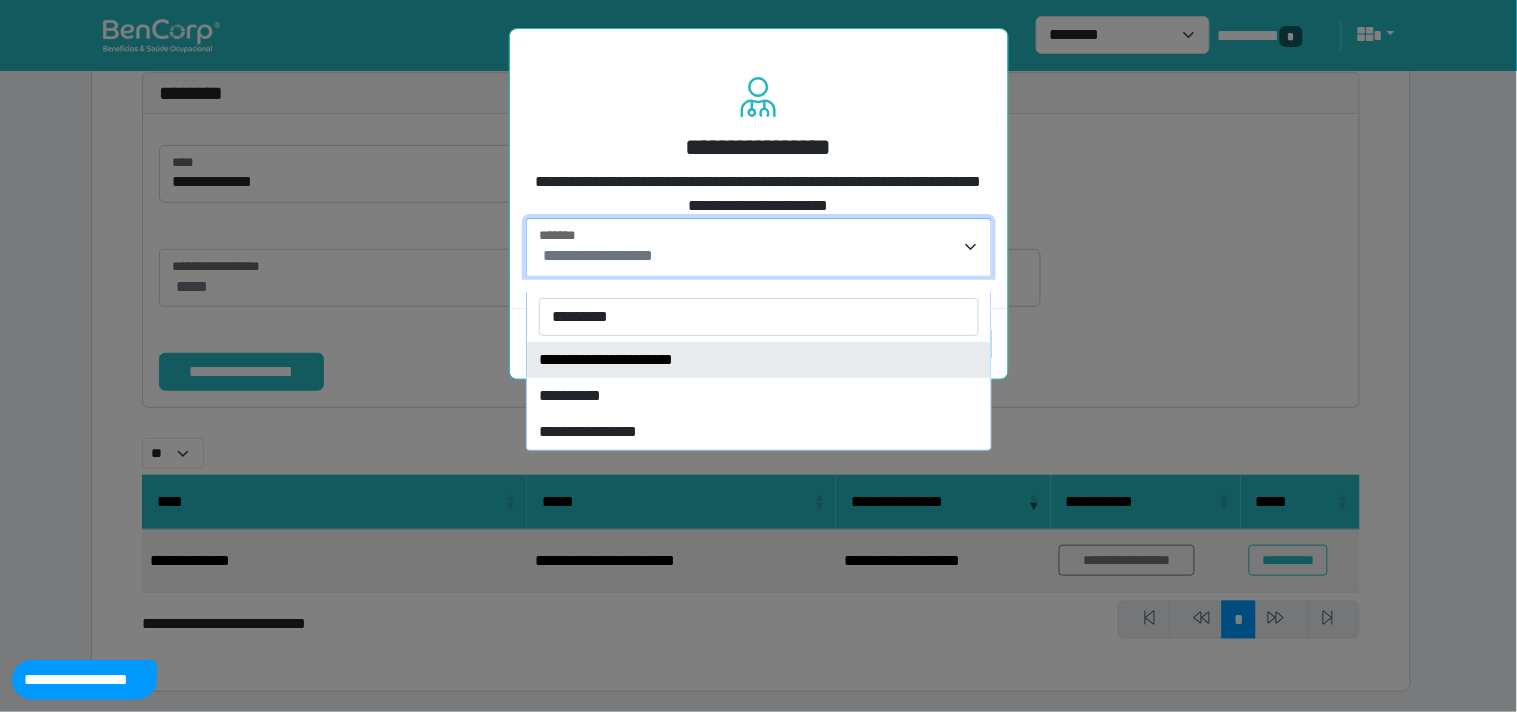 type on "*********" 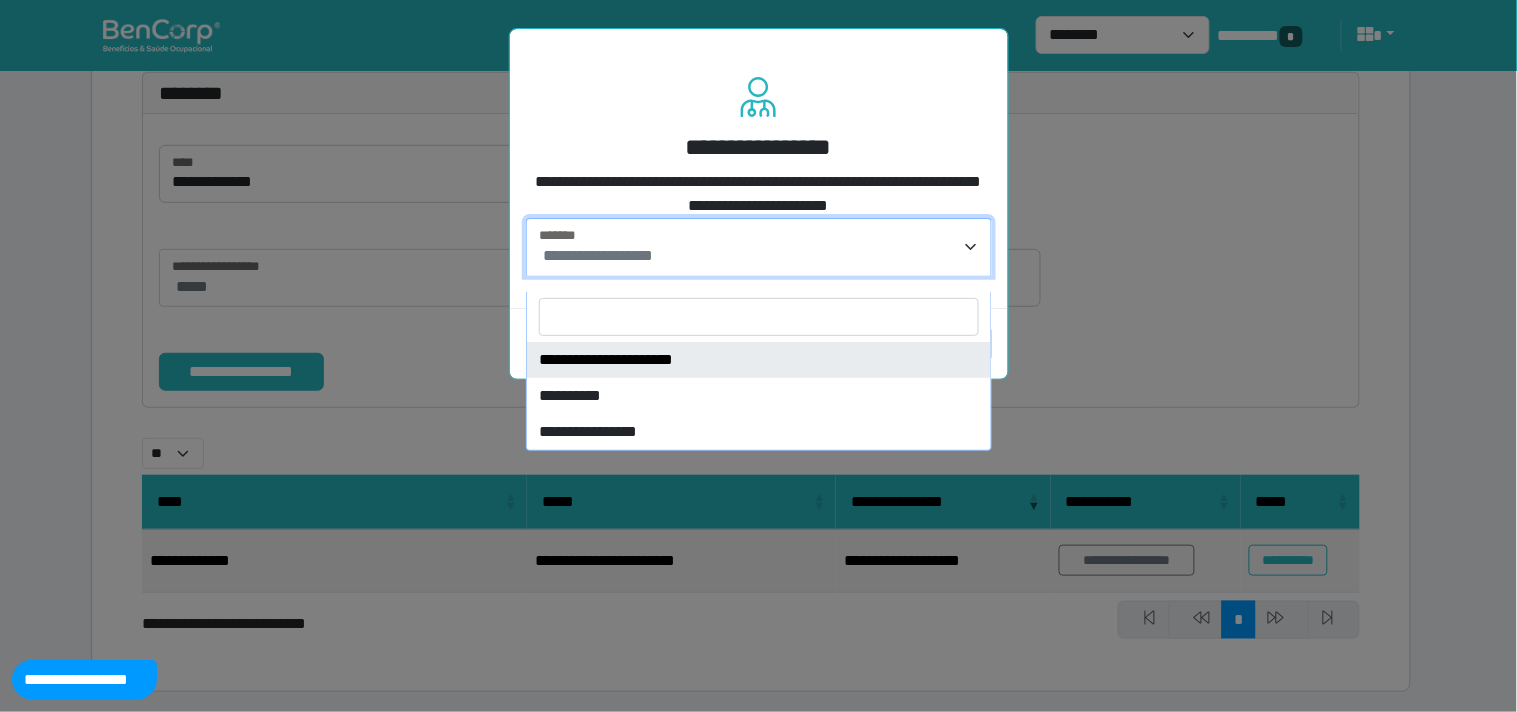 select on "****" 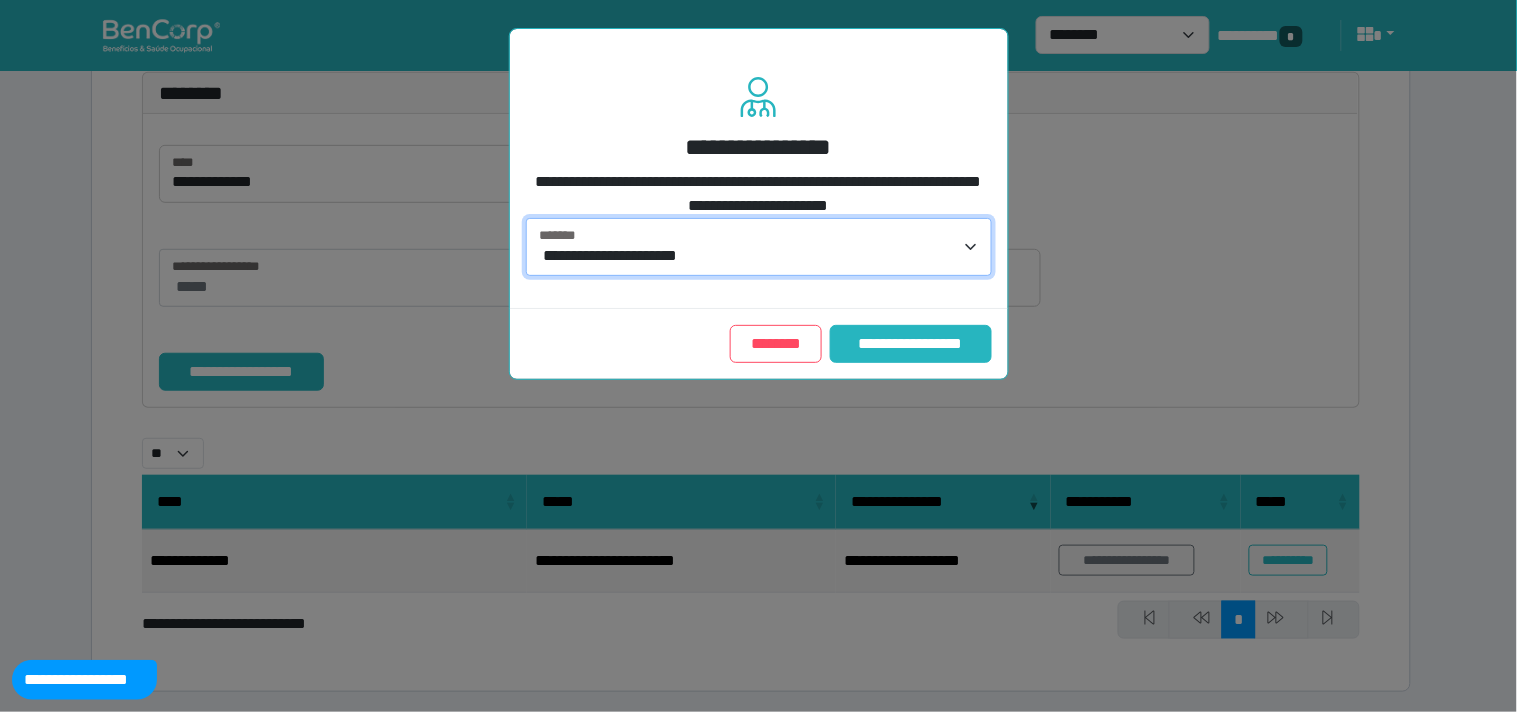 click on "**********" at bounding box center (910, 344) 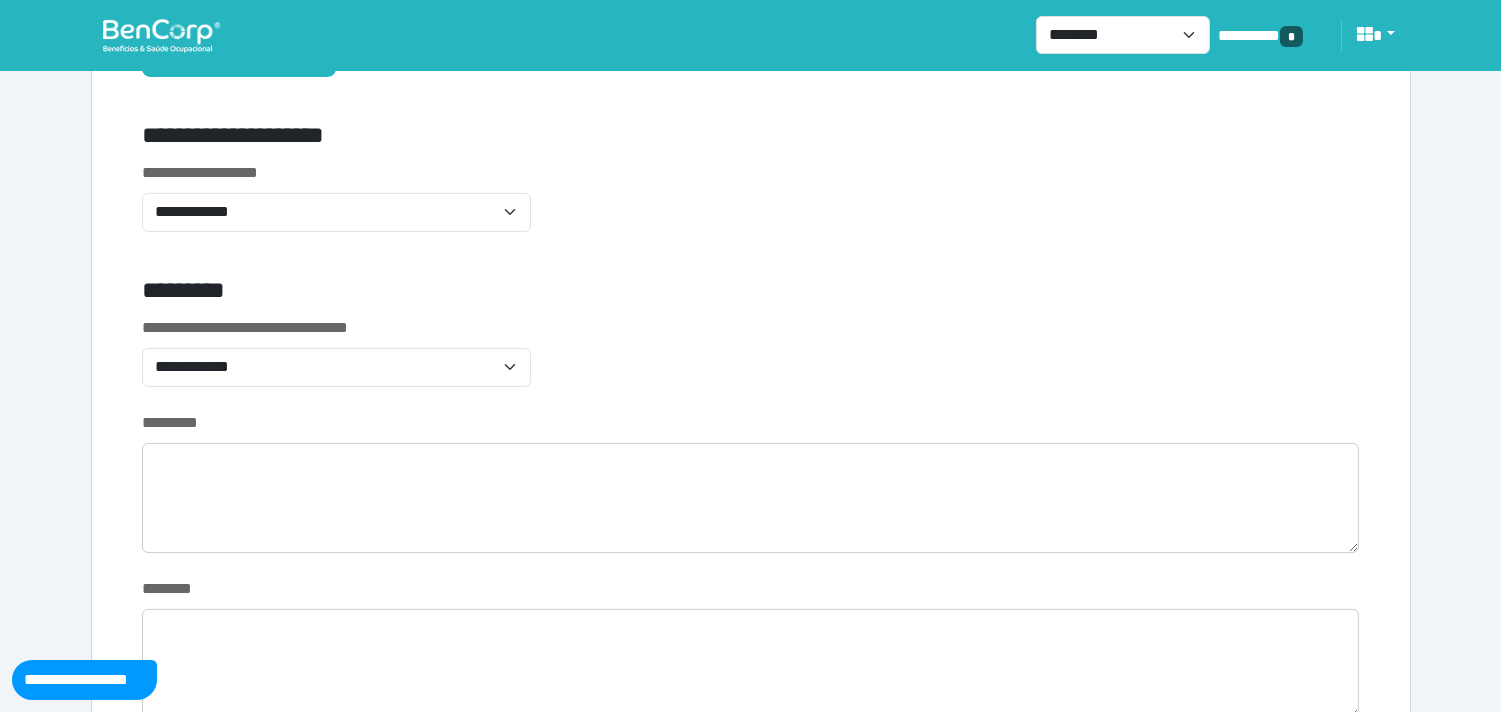 scroll, scrollTop: 666, scrollLeft: 0, axis: vertical 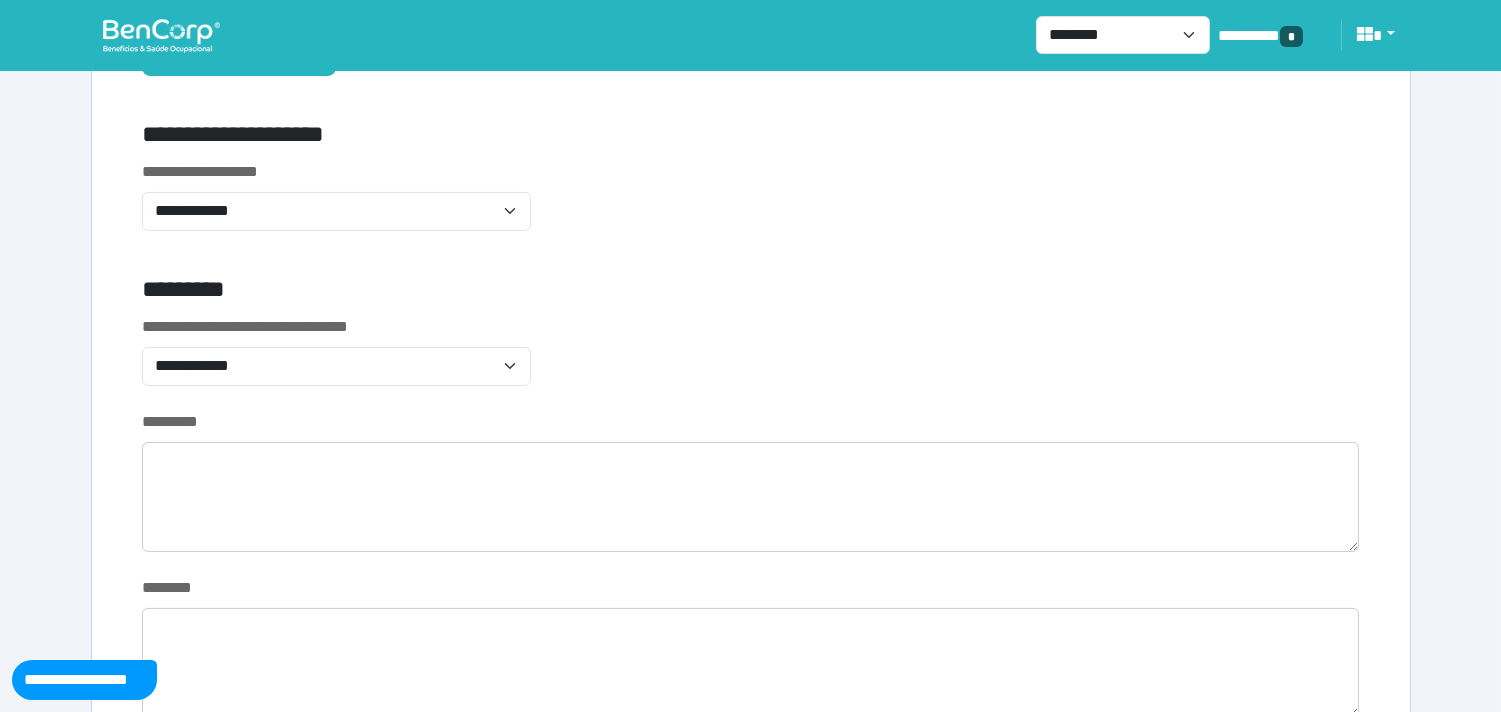 click on "**********" at bounding box center [337, 195] 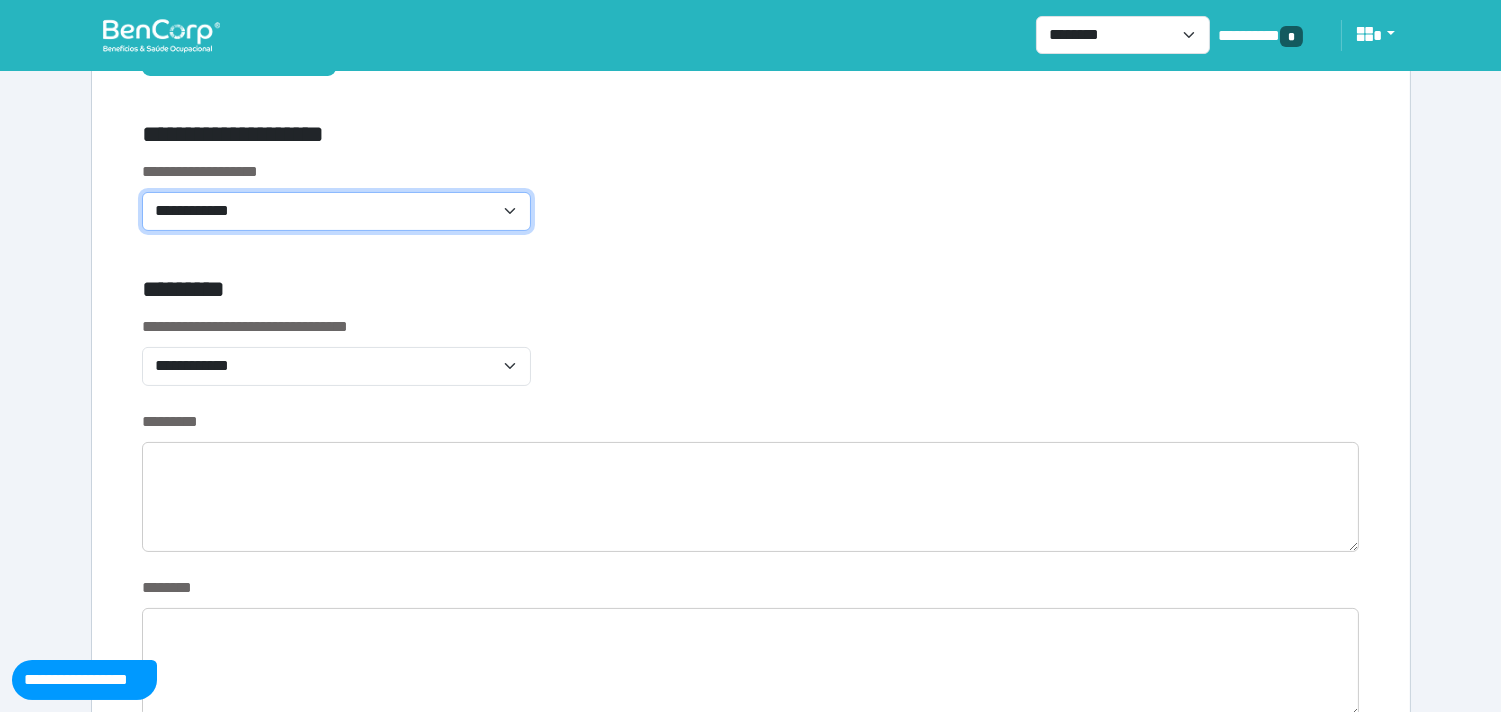 drag, startPoint x: 257, startPoint y: 203, endPoint x: 258, endPoint y: 228, distance: 25.019993 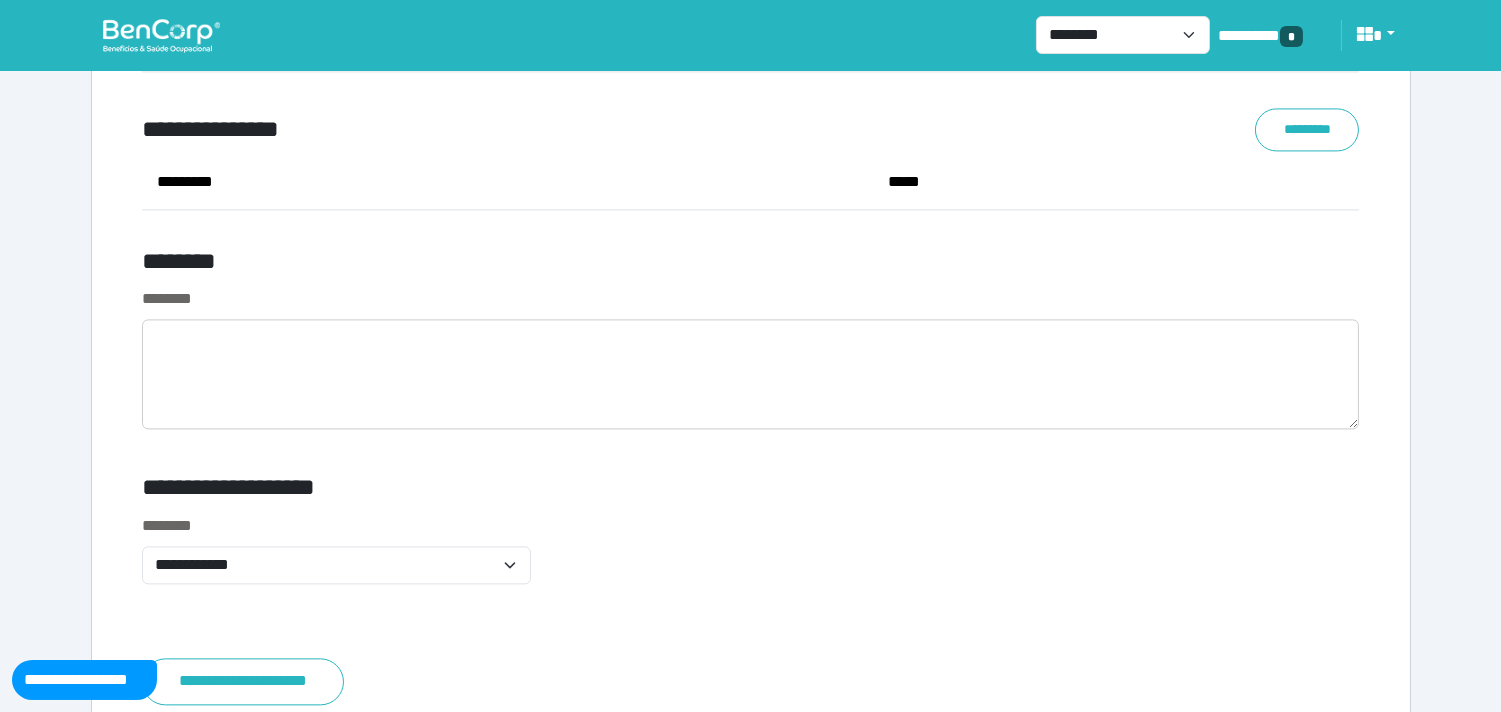 scroll, scrollTop: 7776, scrollLeft: 0, axis: vertical 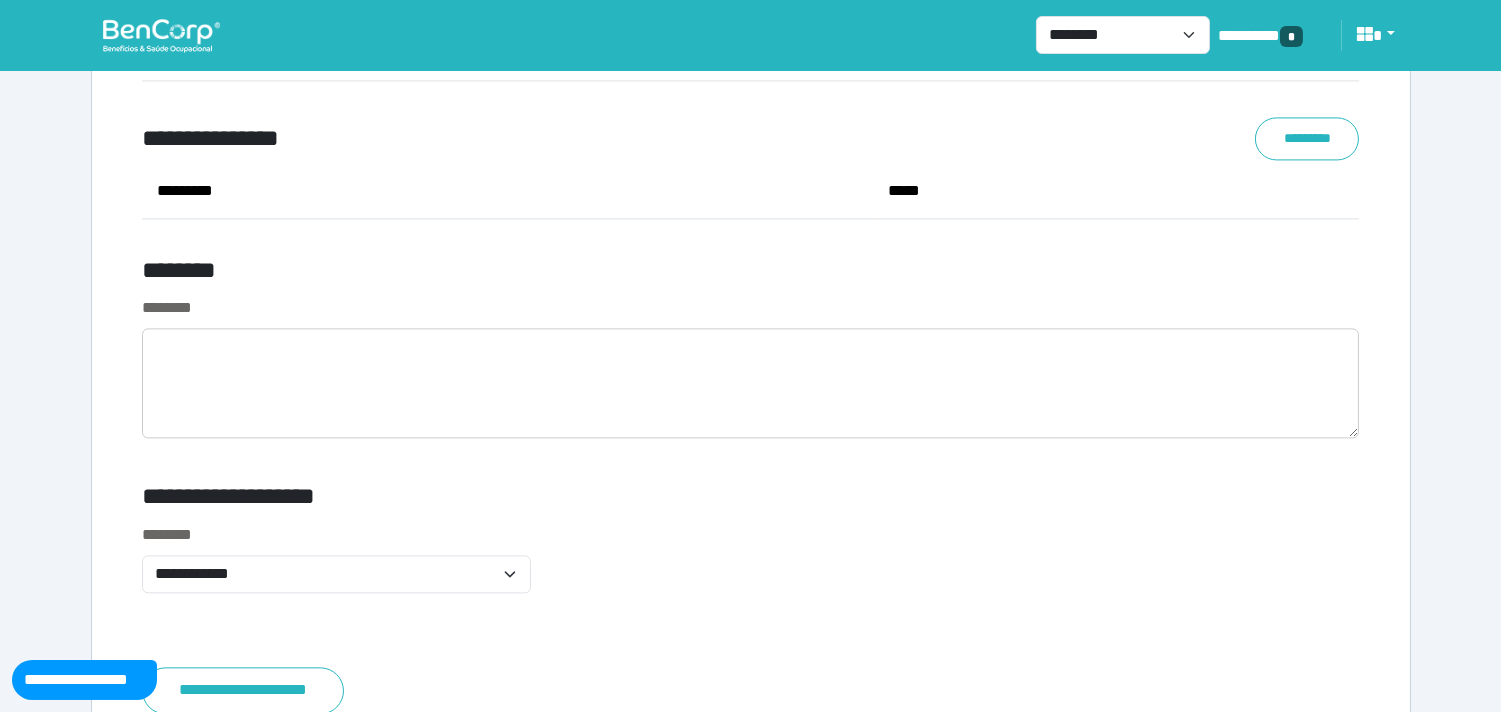 drag, startPoint x: 1341, startPoint y: 435, endPoint x: 1357, endPoint y: 448, distance: 20.615528 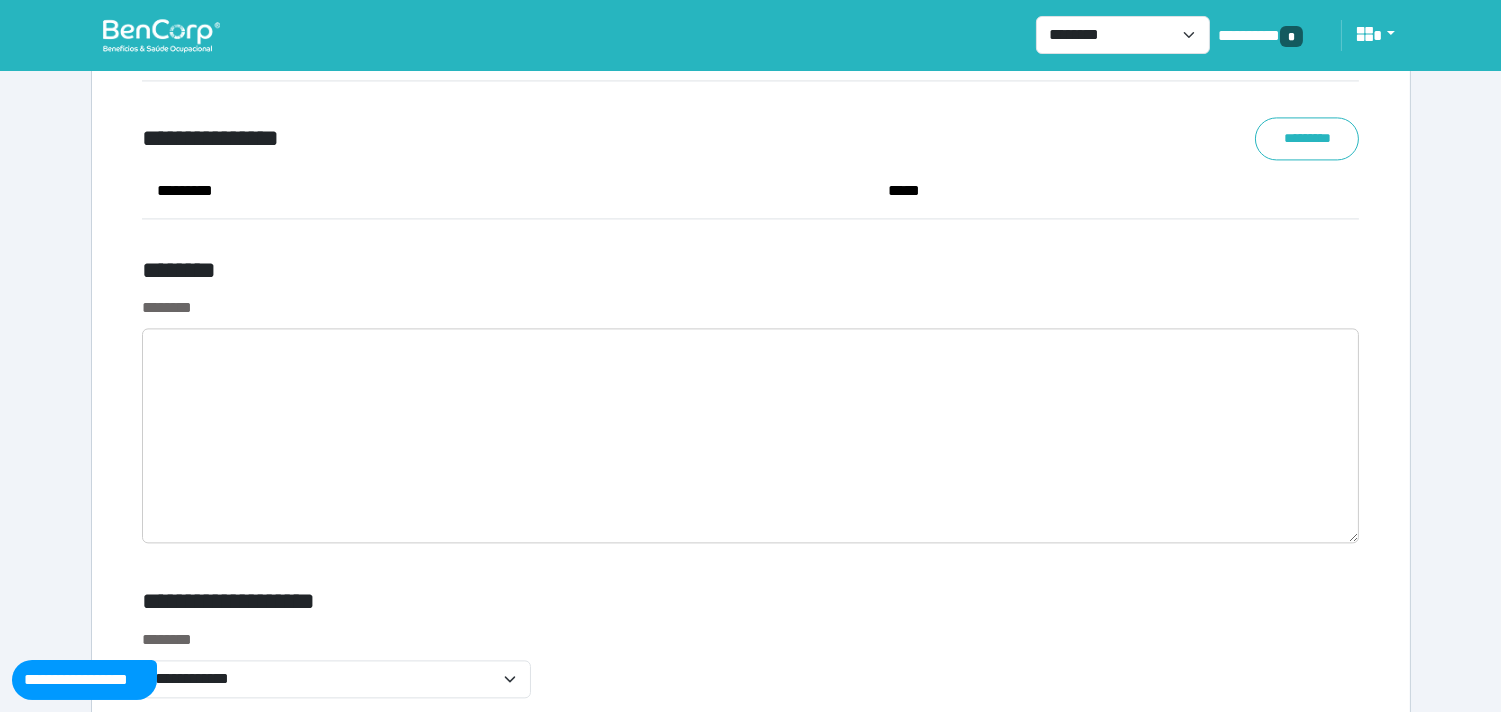 click on "********" at bounding box center (751, 419) 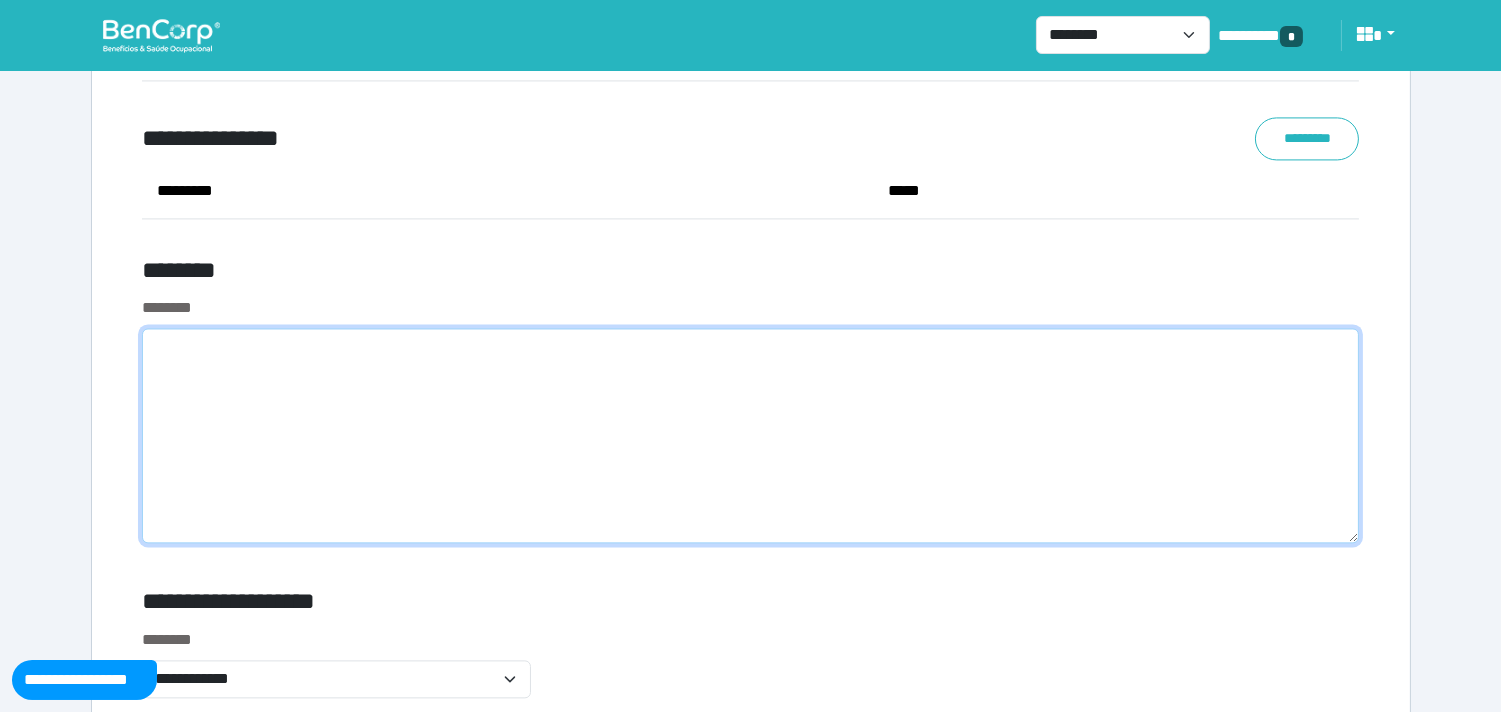 click at bounding box center [751, 435] 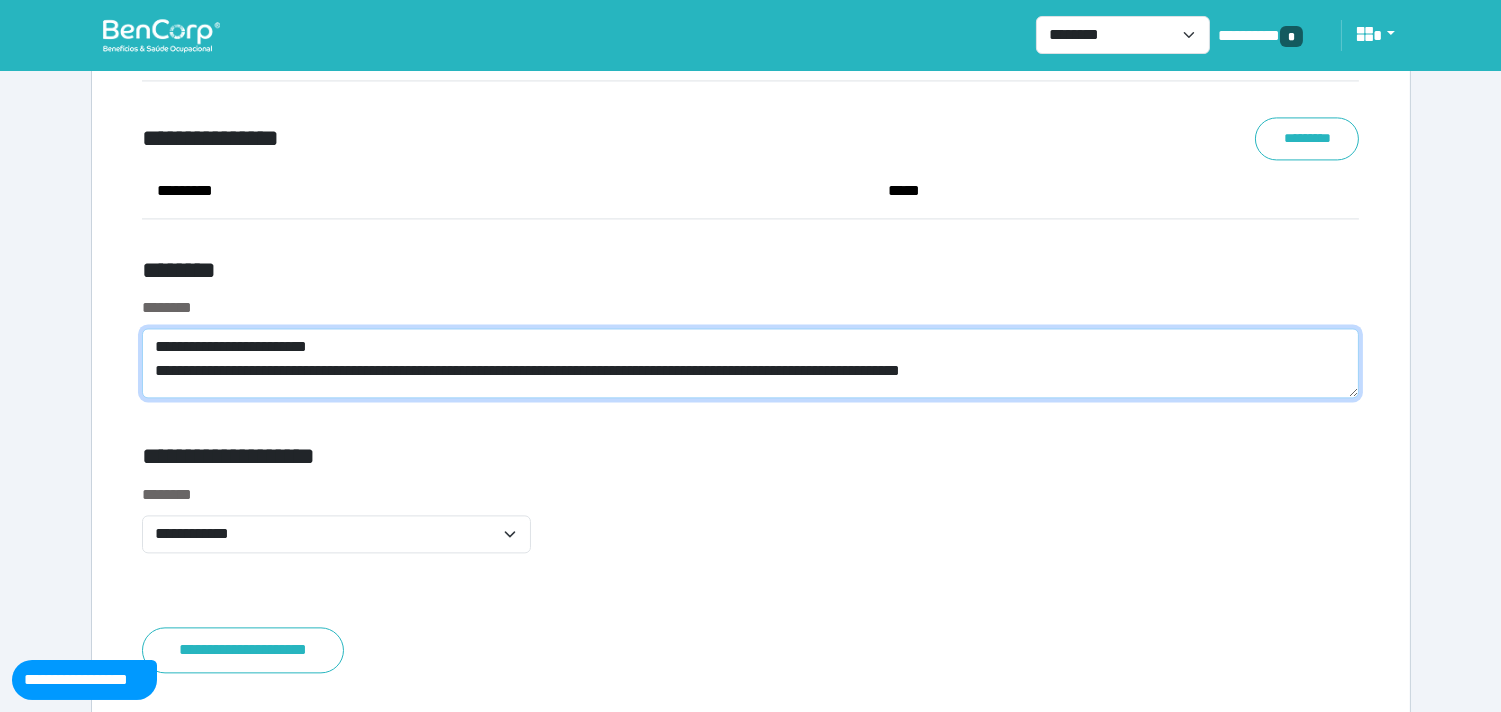 scroll, scrollTop: 0, scrollLeft: 0, axis: both 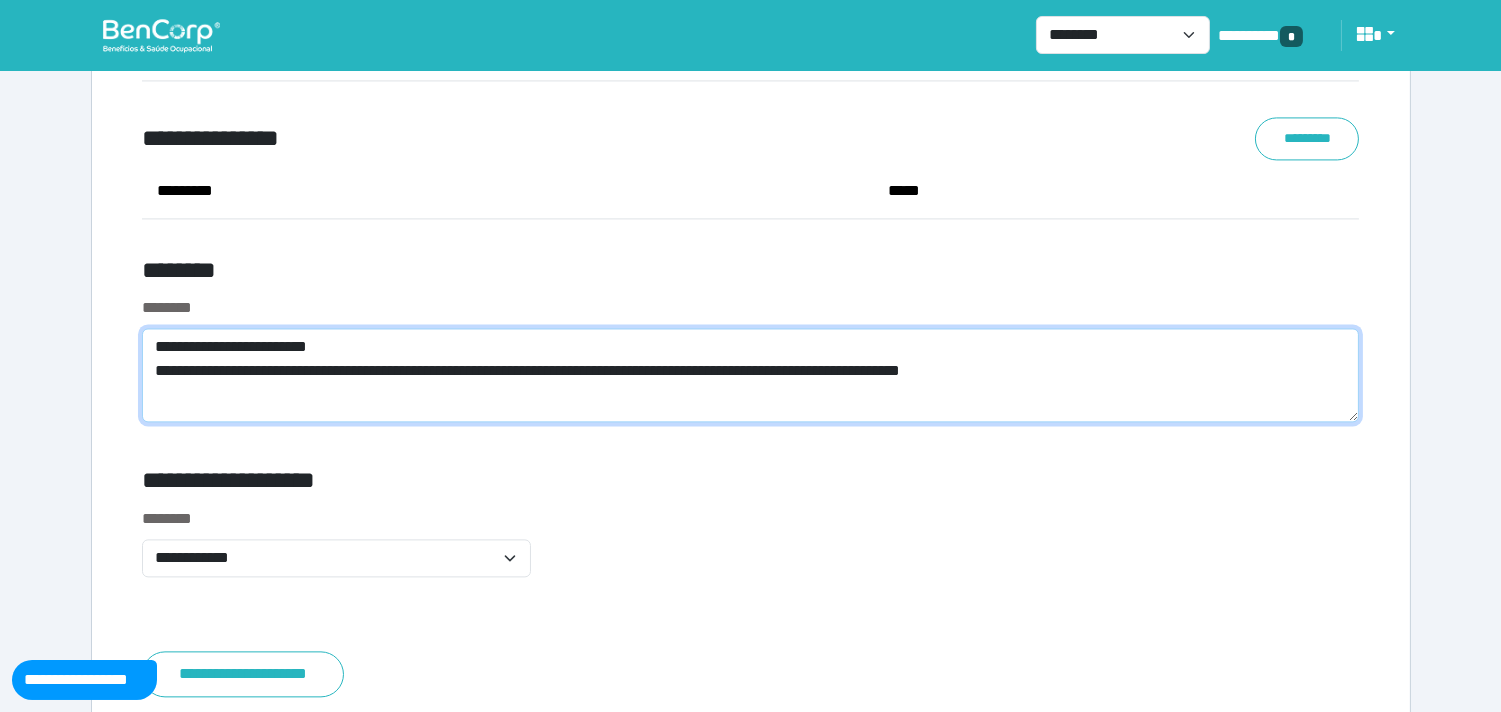 click on "**********" at bounding box center (751, 375) 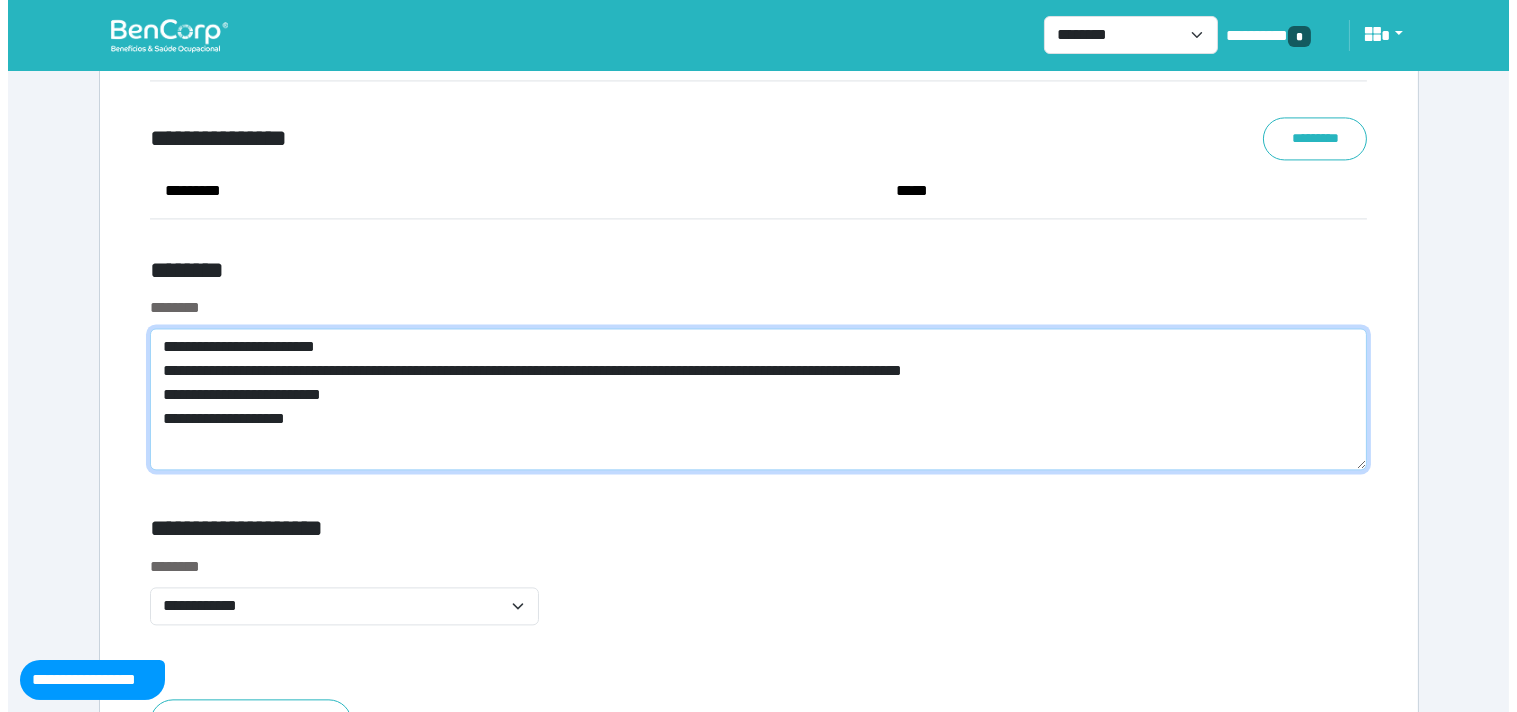 scroll, scrollTop: 7998, scrollLeft: 0, axis: vertical 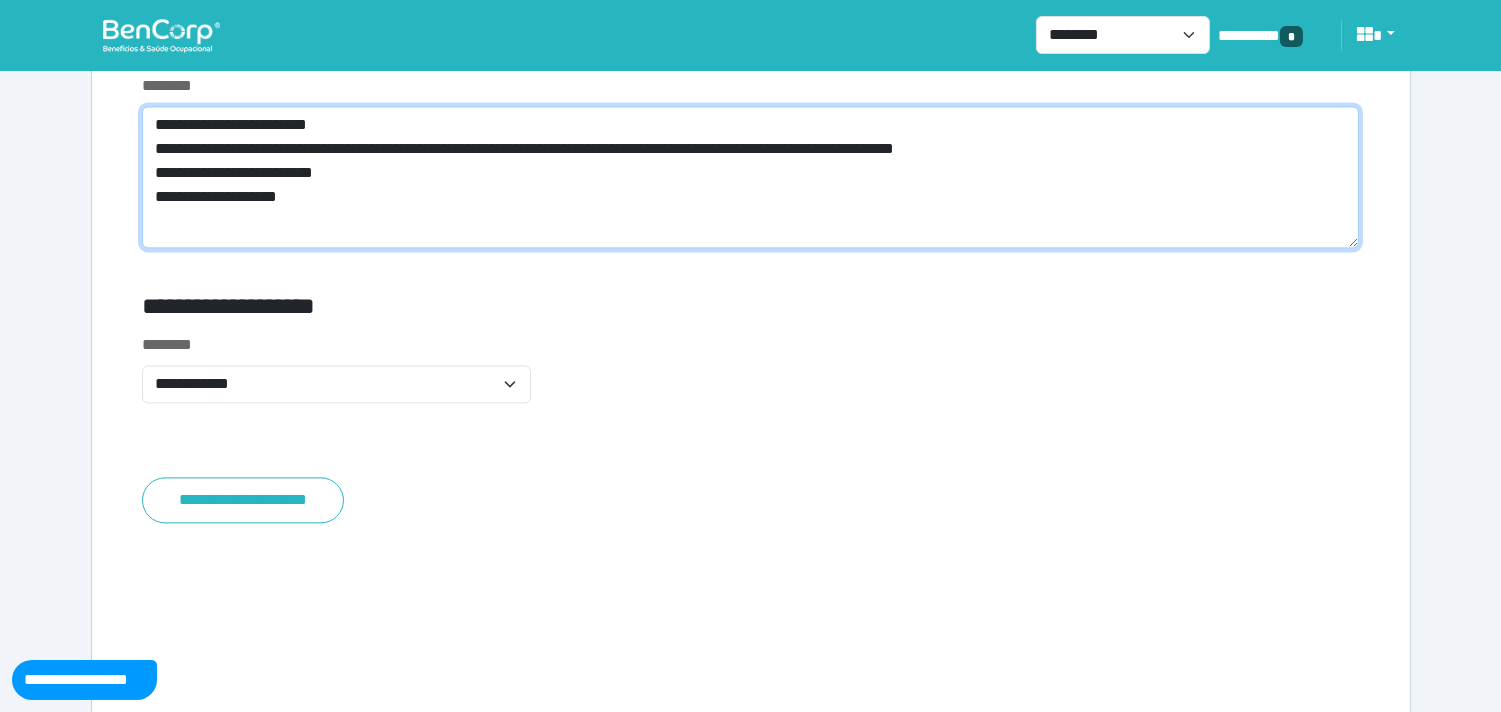 type on "**********" 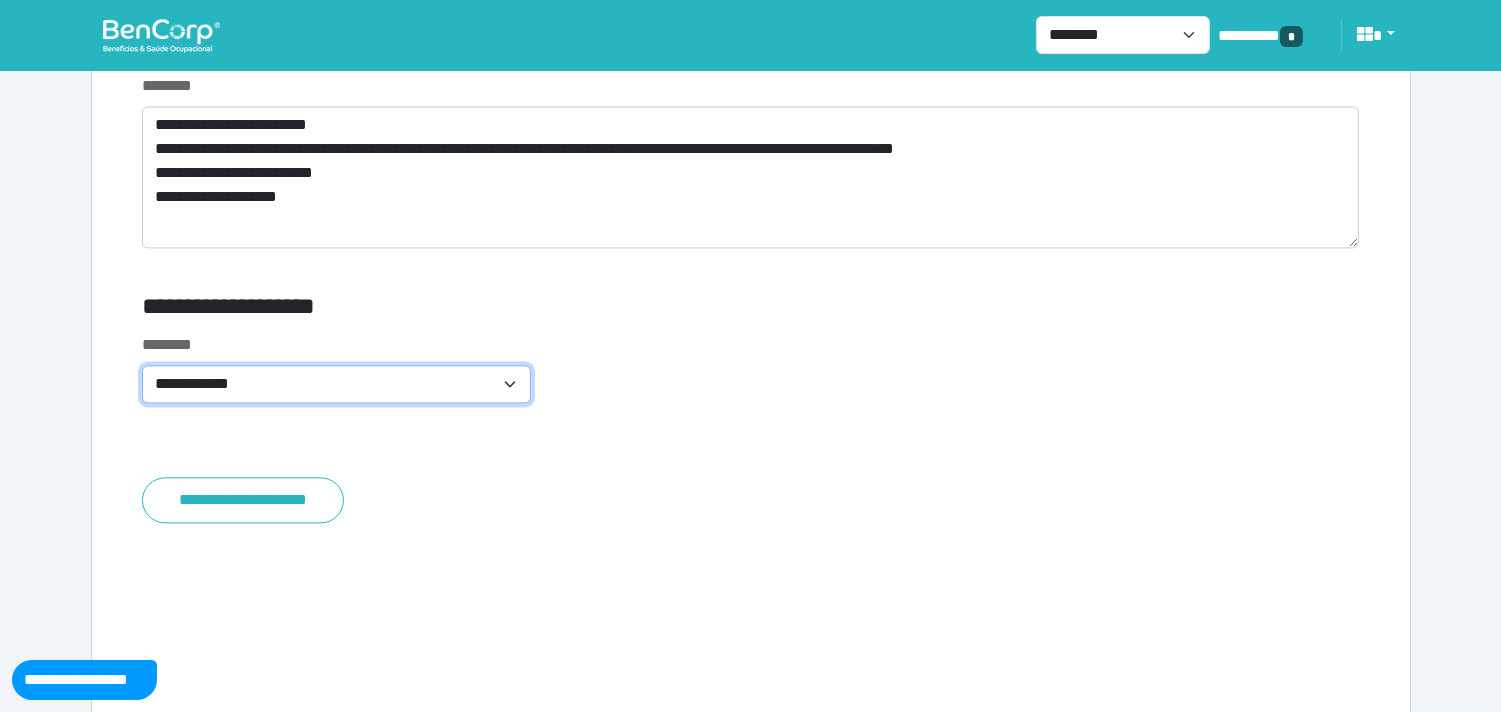 click on "**********" at bounding box center (337, 384) 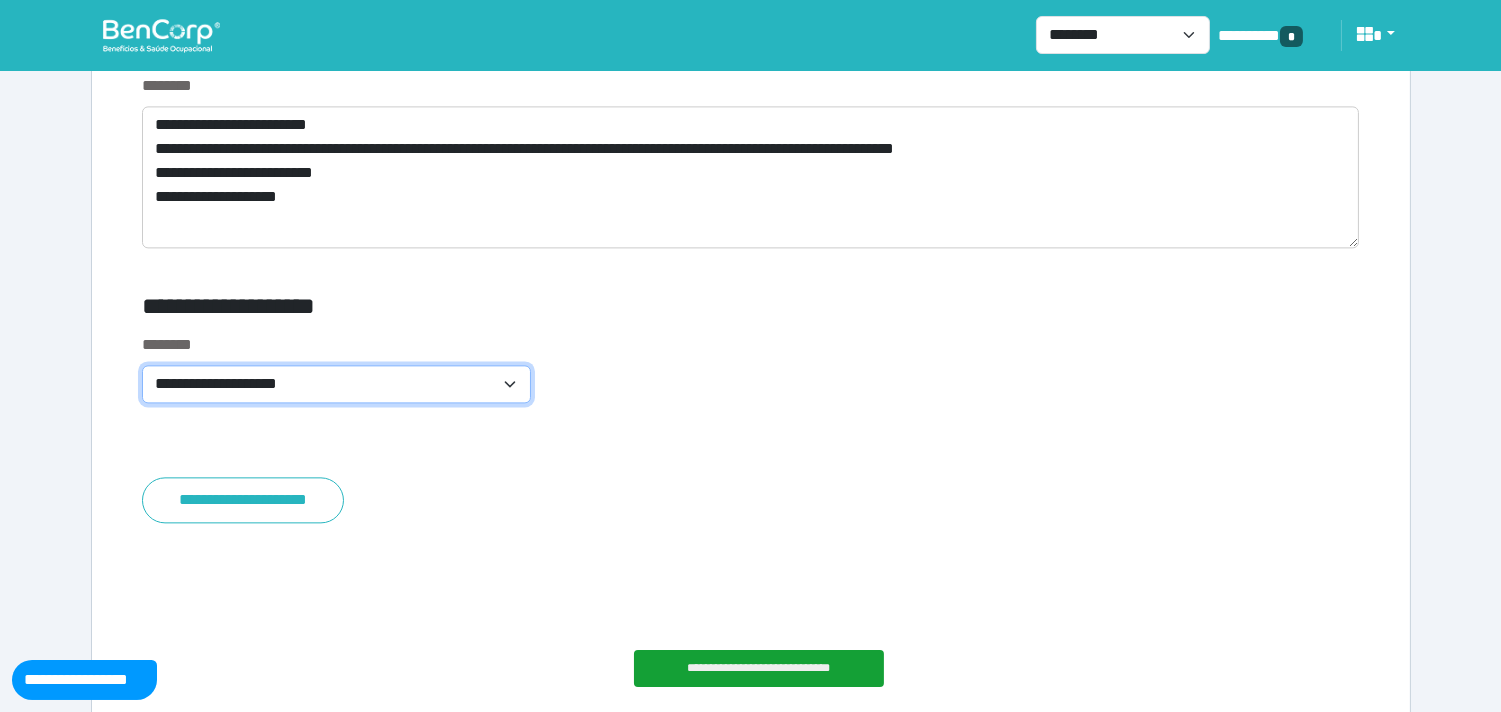 click on "**********" at bounding box center [337, 384] 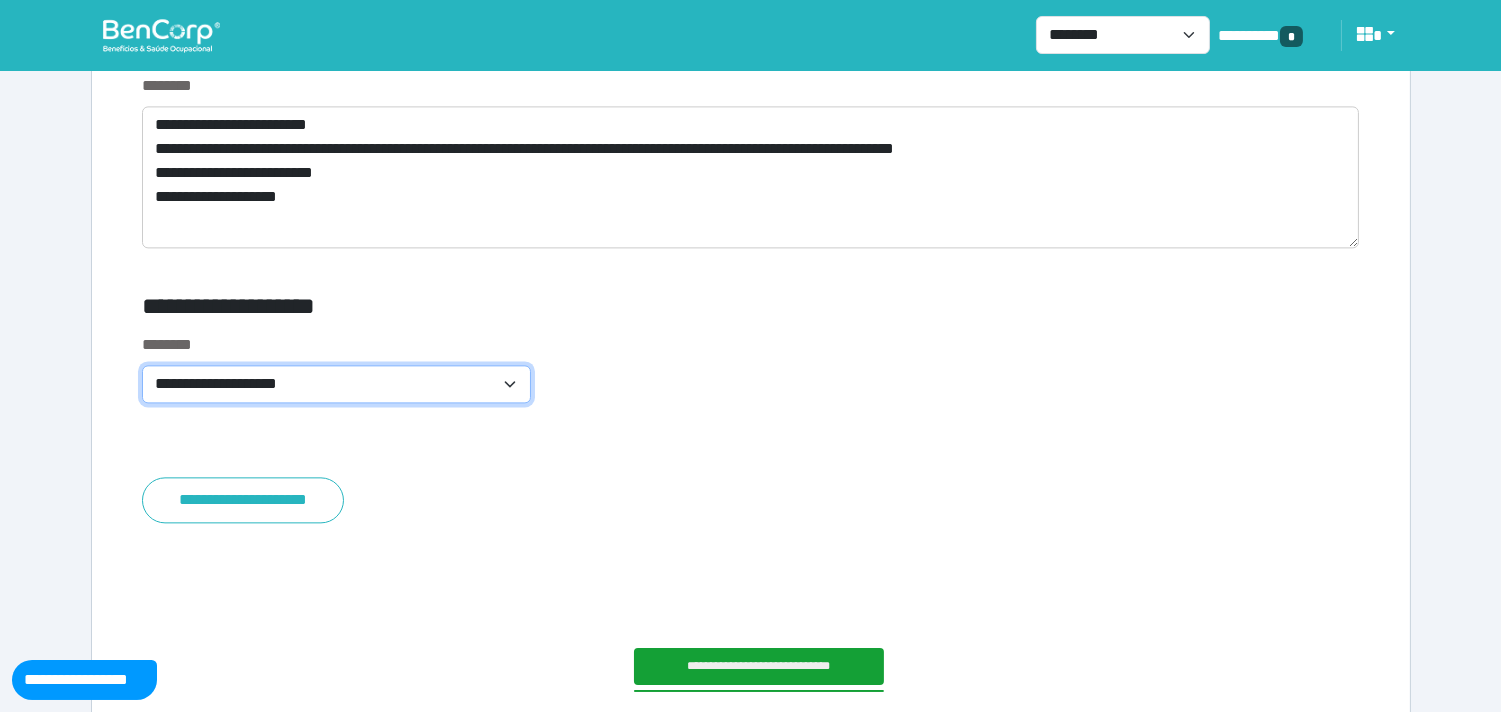 click on "**********" at bounding box center (337, 384) 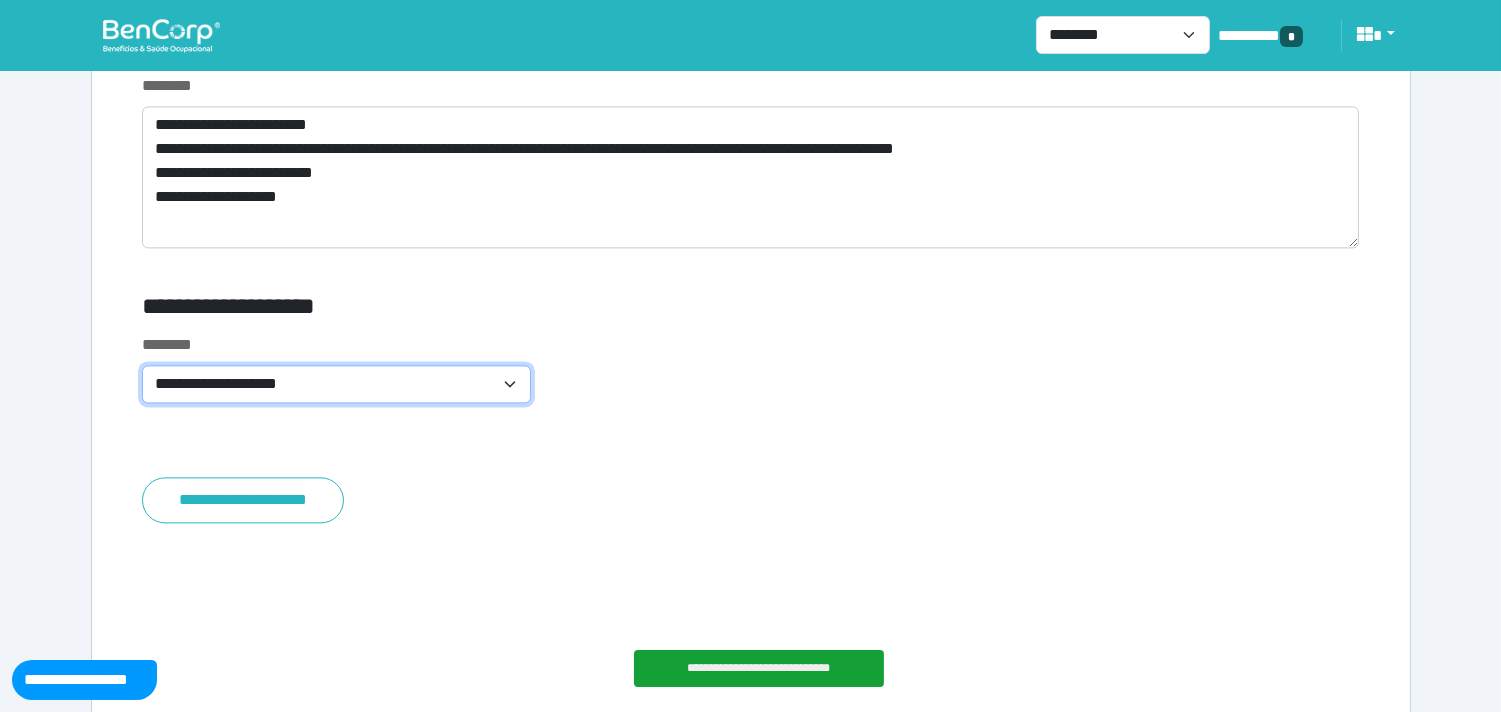 select on "****" 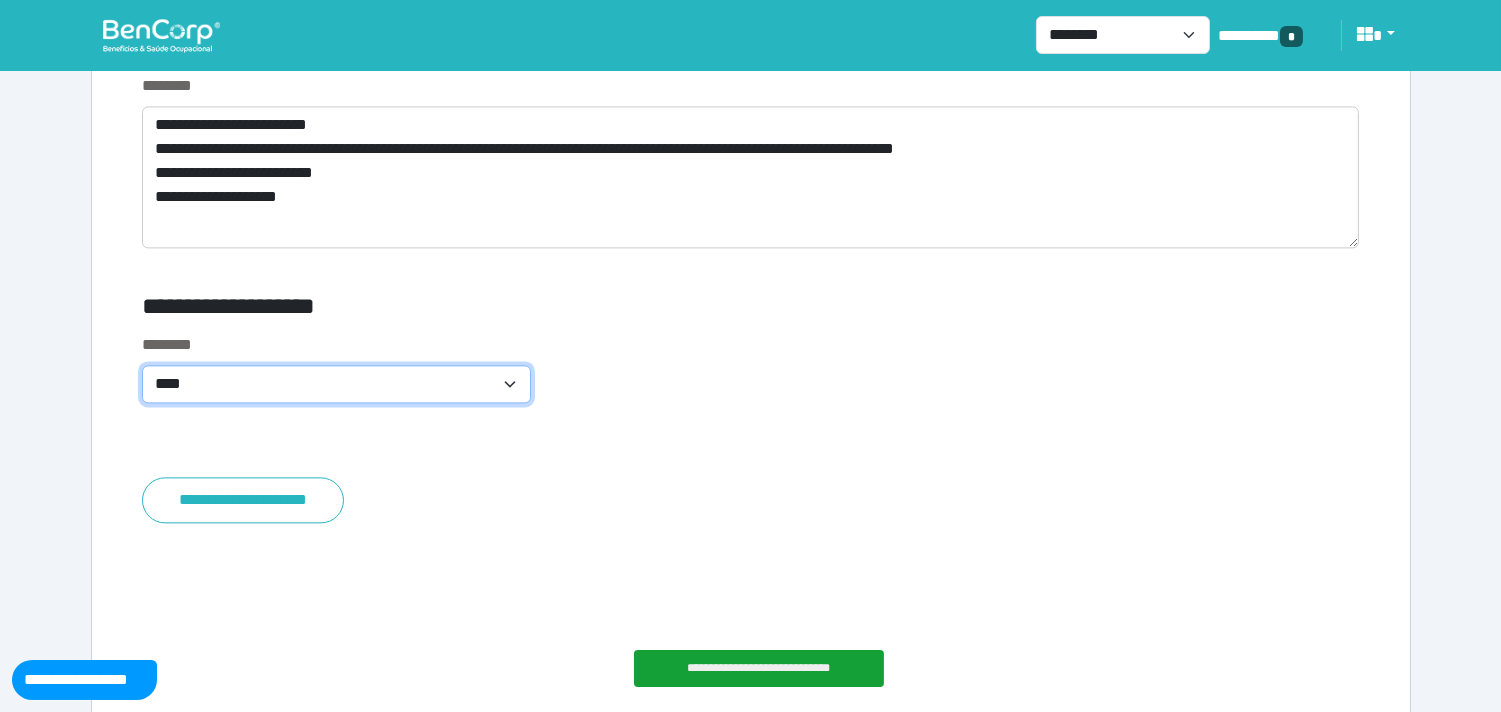 click on "**********" at bounding box center [337, 384] 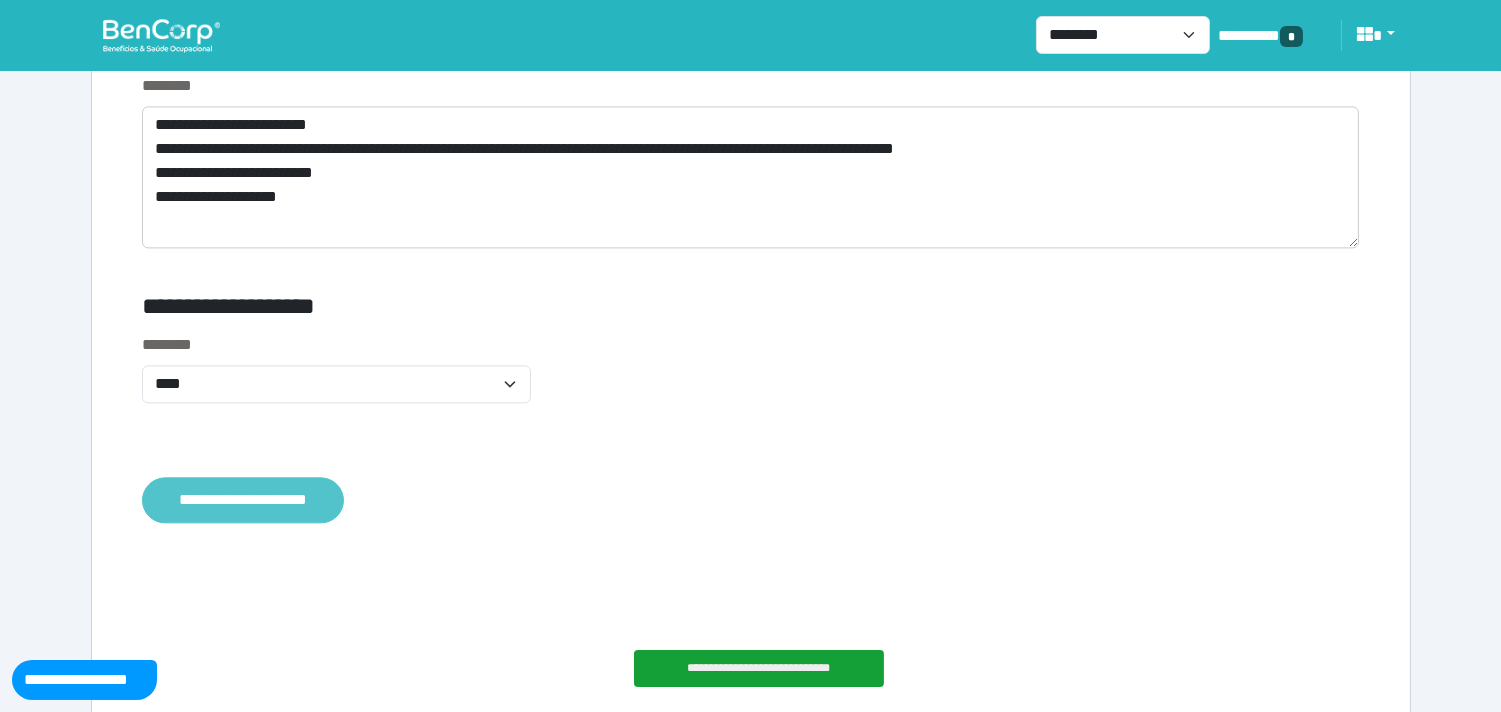 click on "**********" at bounding box center [243, 500] 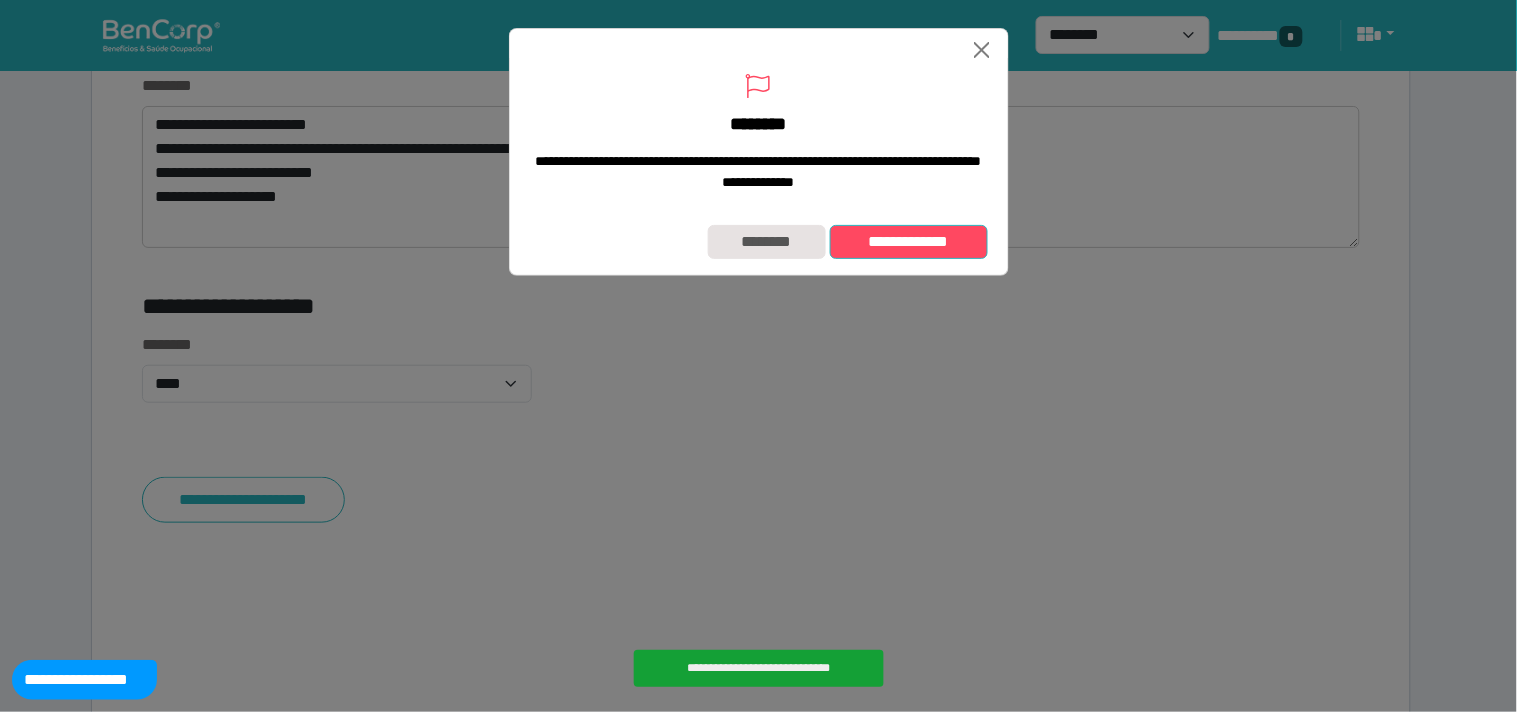 drag, startPoint x: 907, startPoint y: 257, endPoint x: 820, endPoint y: 231, distance: 90.80198 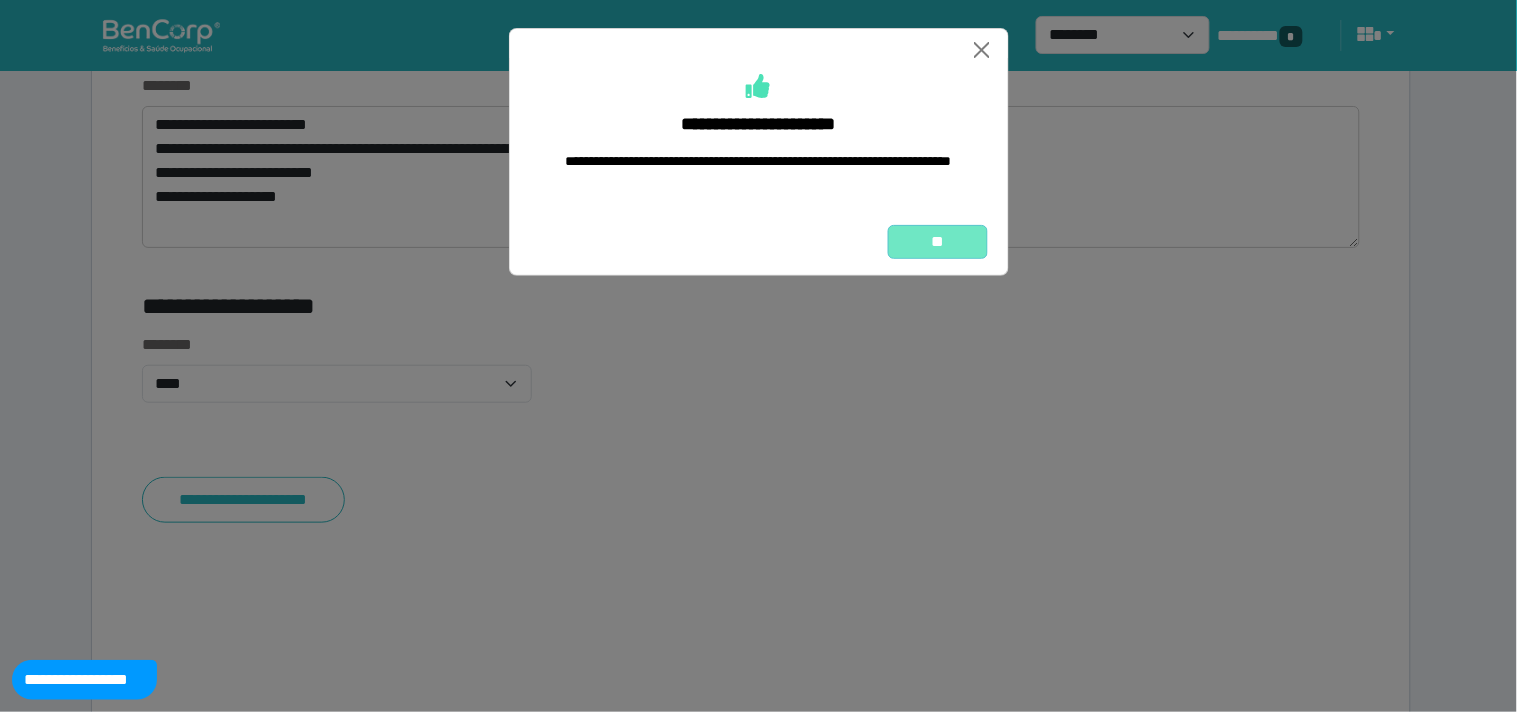 click on "**" at bounding box center (938, 242) 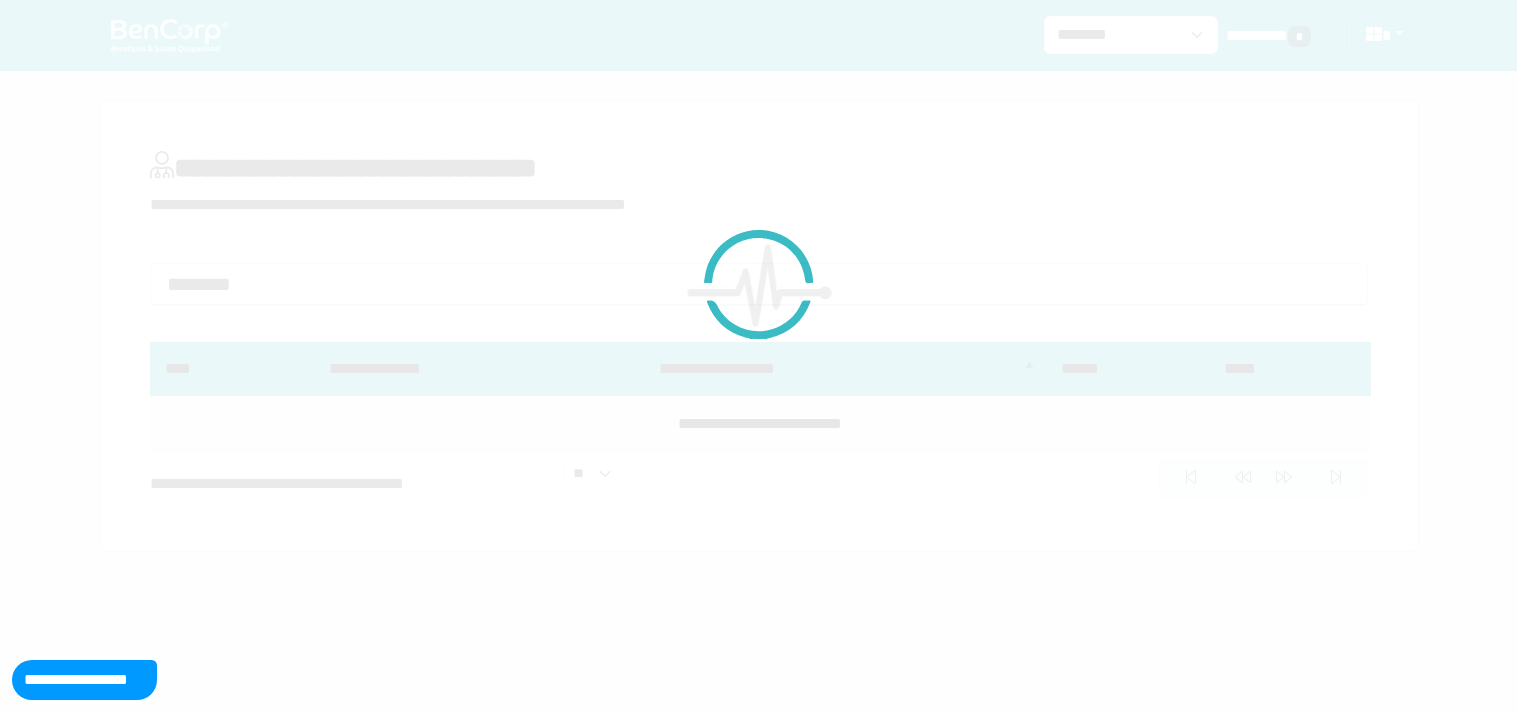 scroll, scrollTop: 0, scrollLeft: 0, axis: both 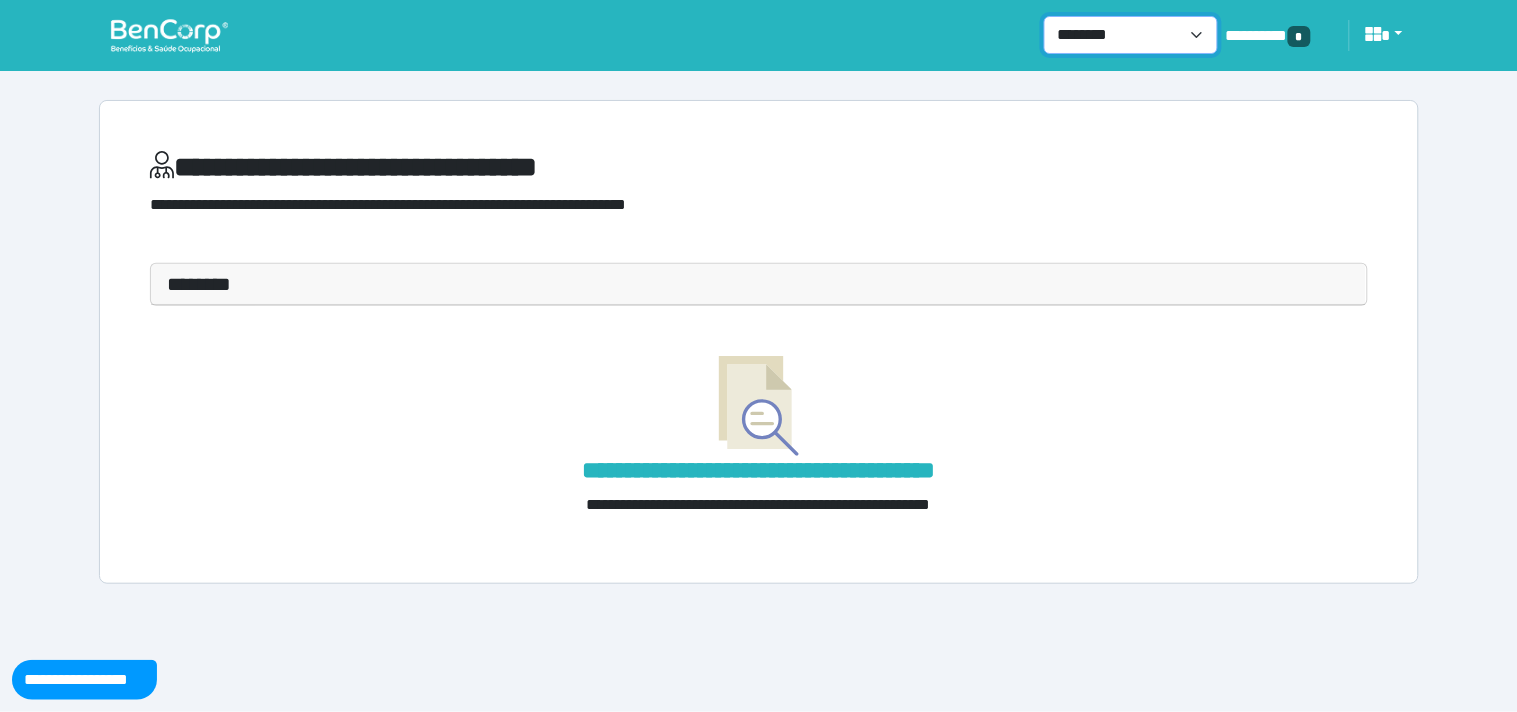 click on "**********" at bounding box center [1131, 35] 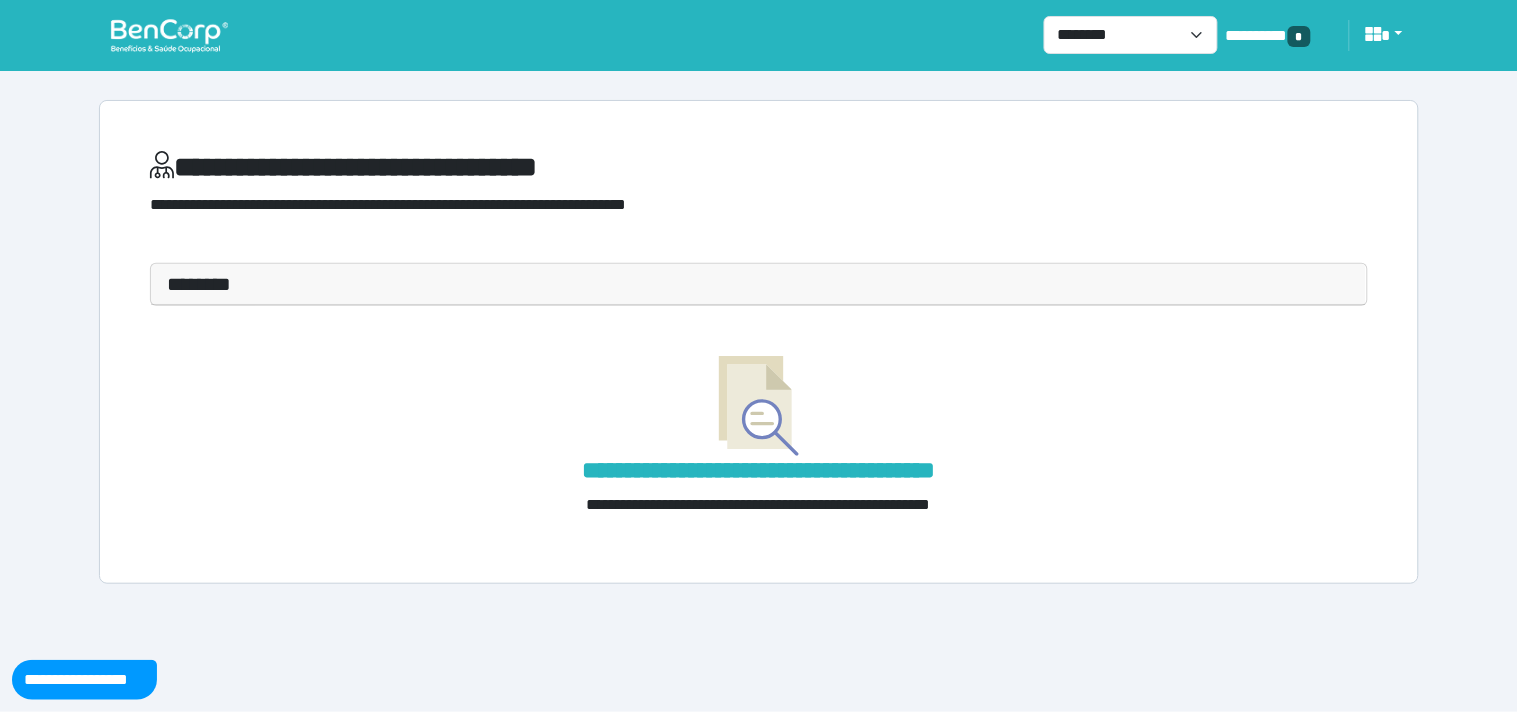 drag, startPoint x: 128, startPoint y: 27, endPoint x: 211, endPoint y: 45, distance: 84.92938 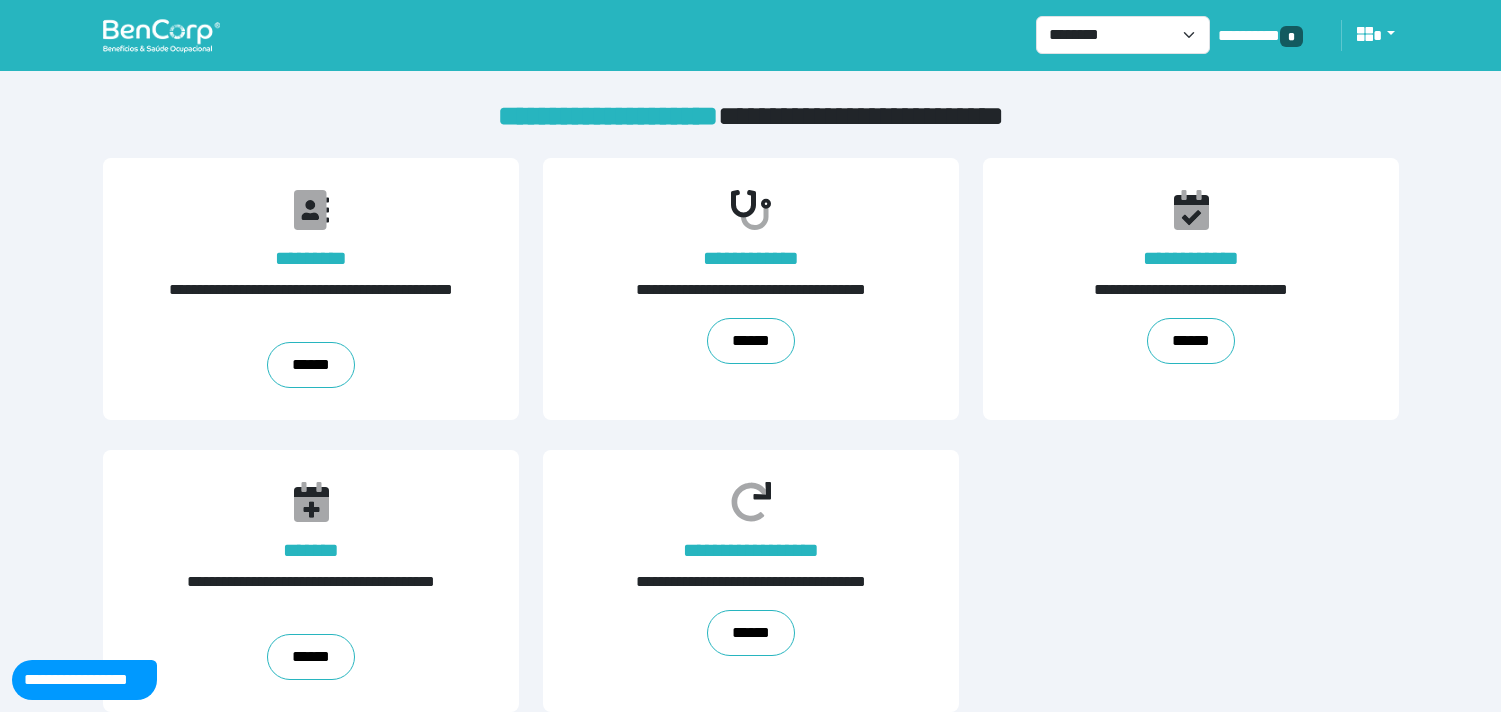 scroll, scrollTop: 0, scrollLeft: 0, axis: both 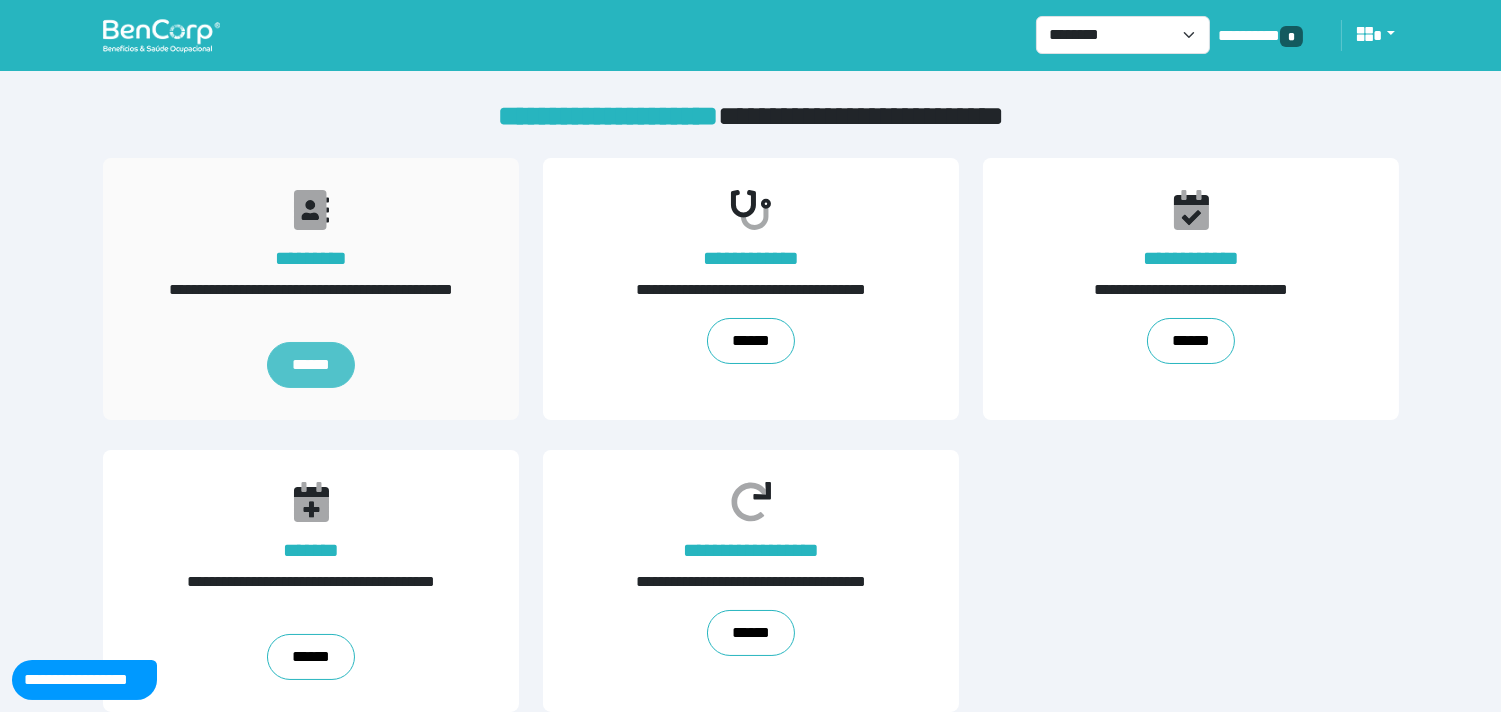 click on "******" at bounding box center [310, 365] 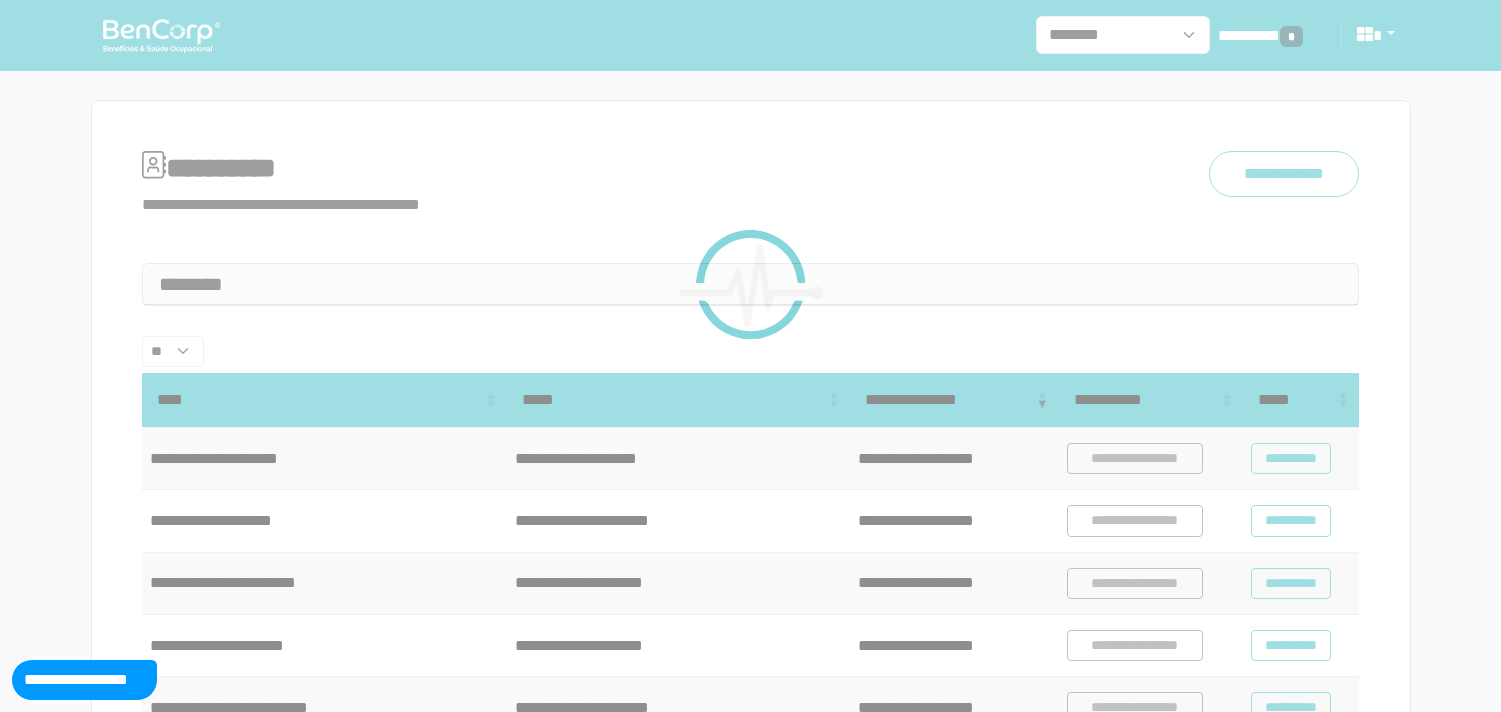 scroll, scrollTop: 111, scrollLeft: 0, axis: vertical 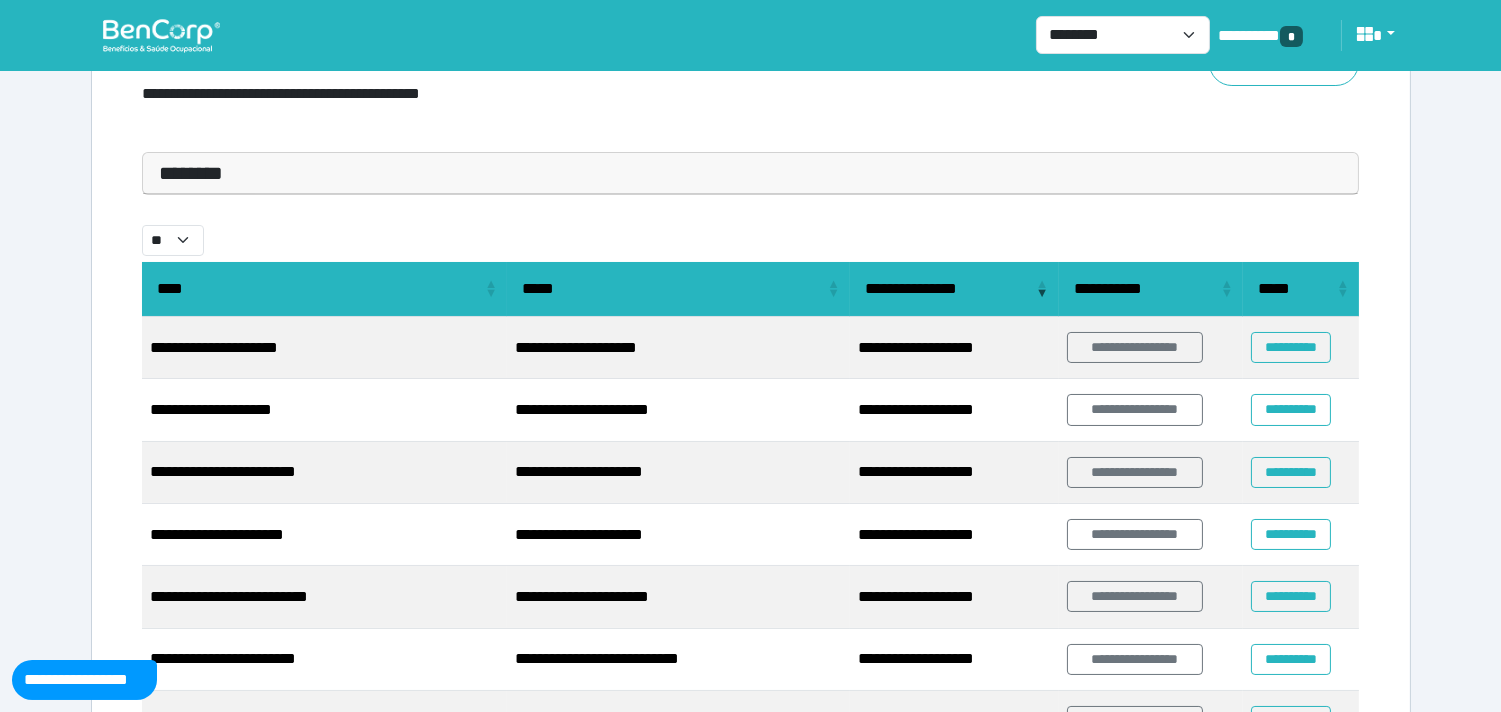 click on "********" at bounding box center (751, 173) 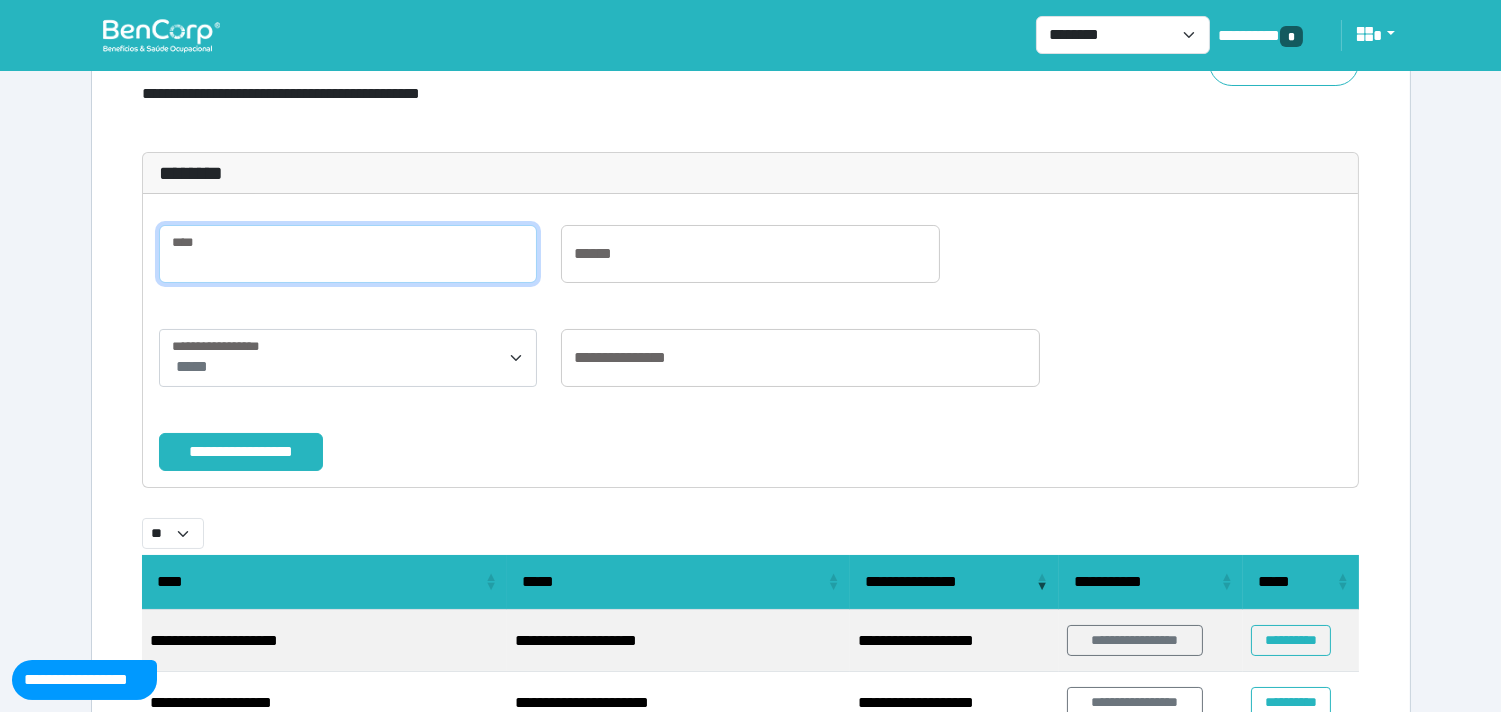 click at bounding box center (348, 254) 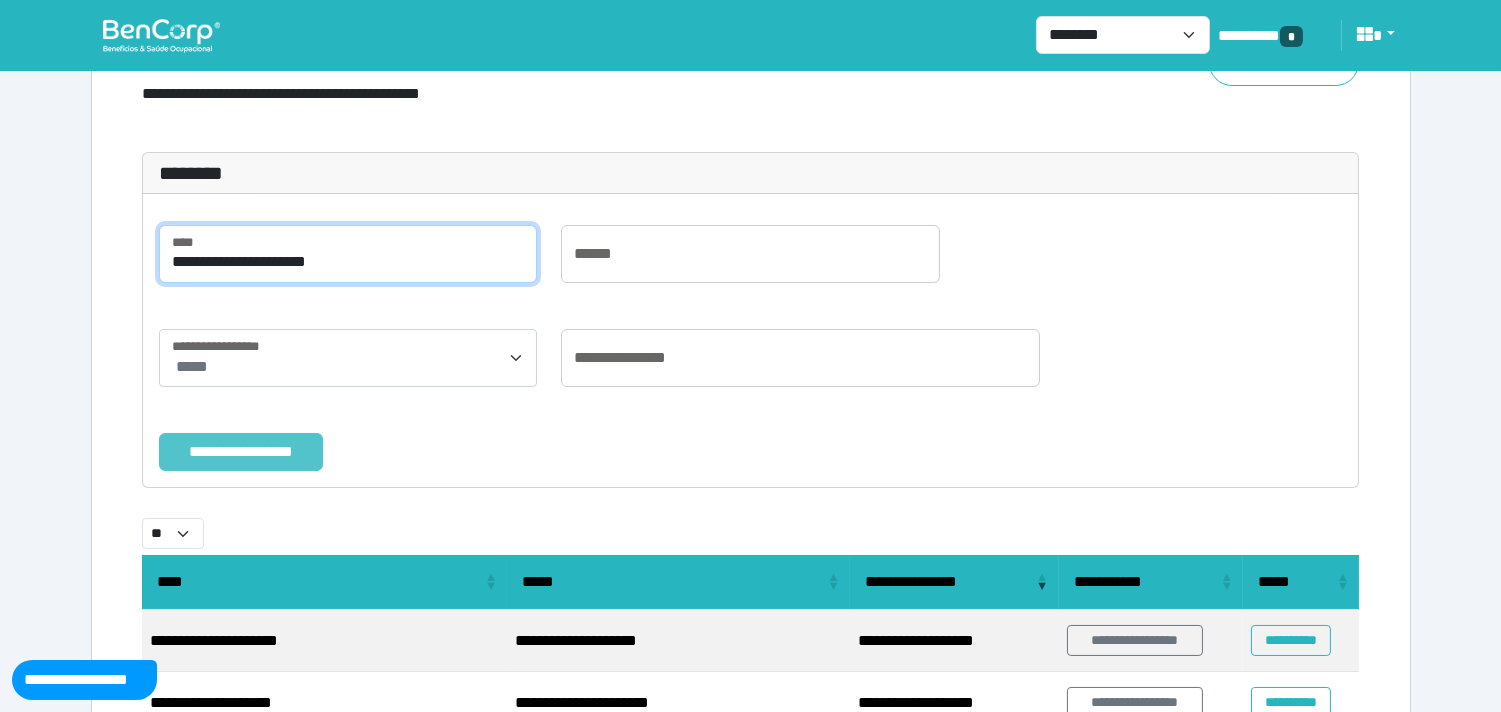 type on "**********" 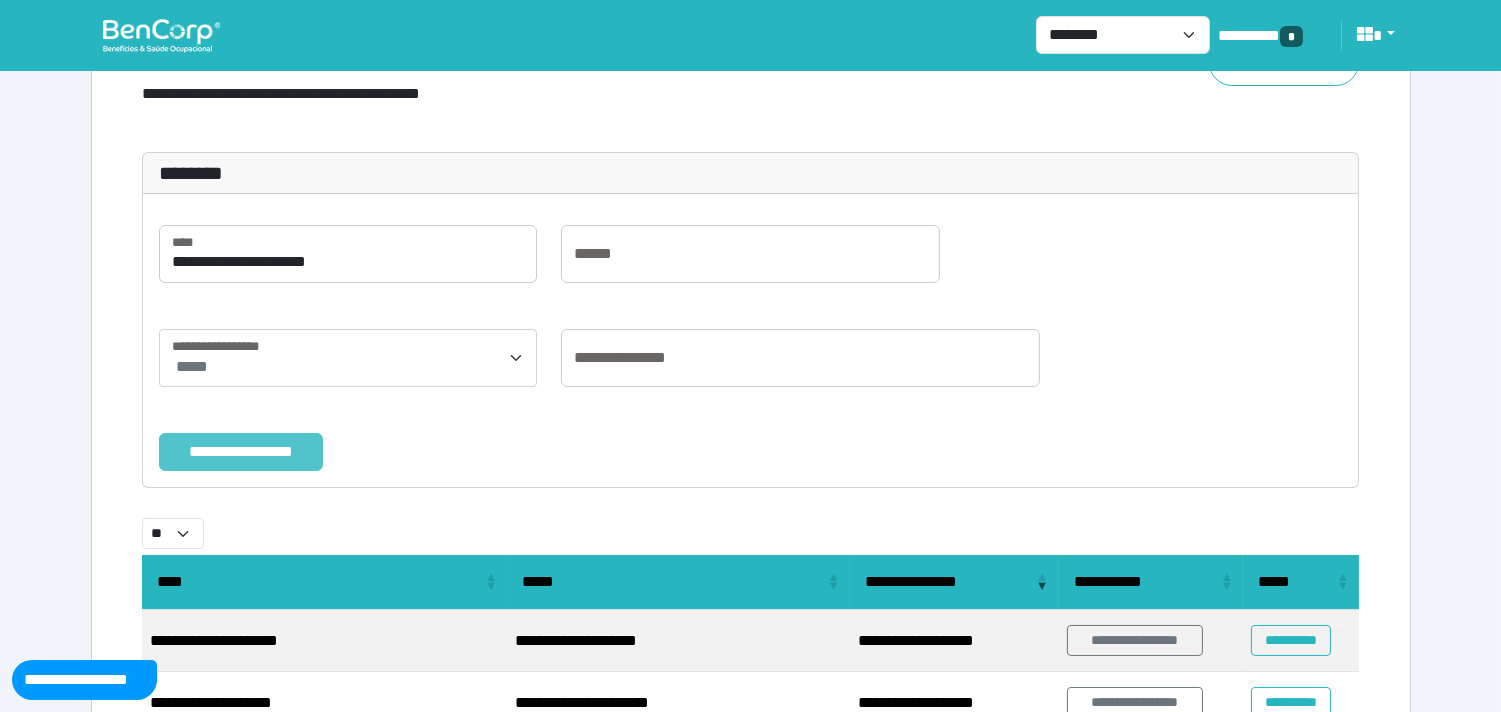click on "**********" at bounding box center (241, 452) 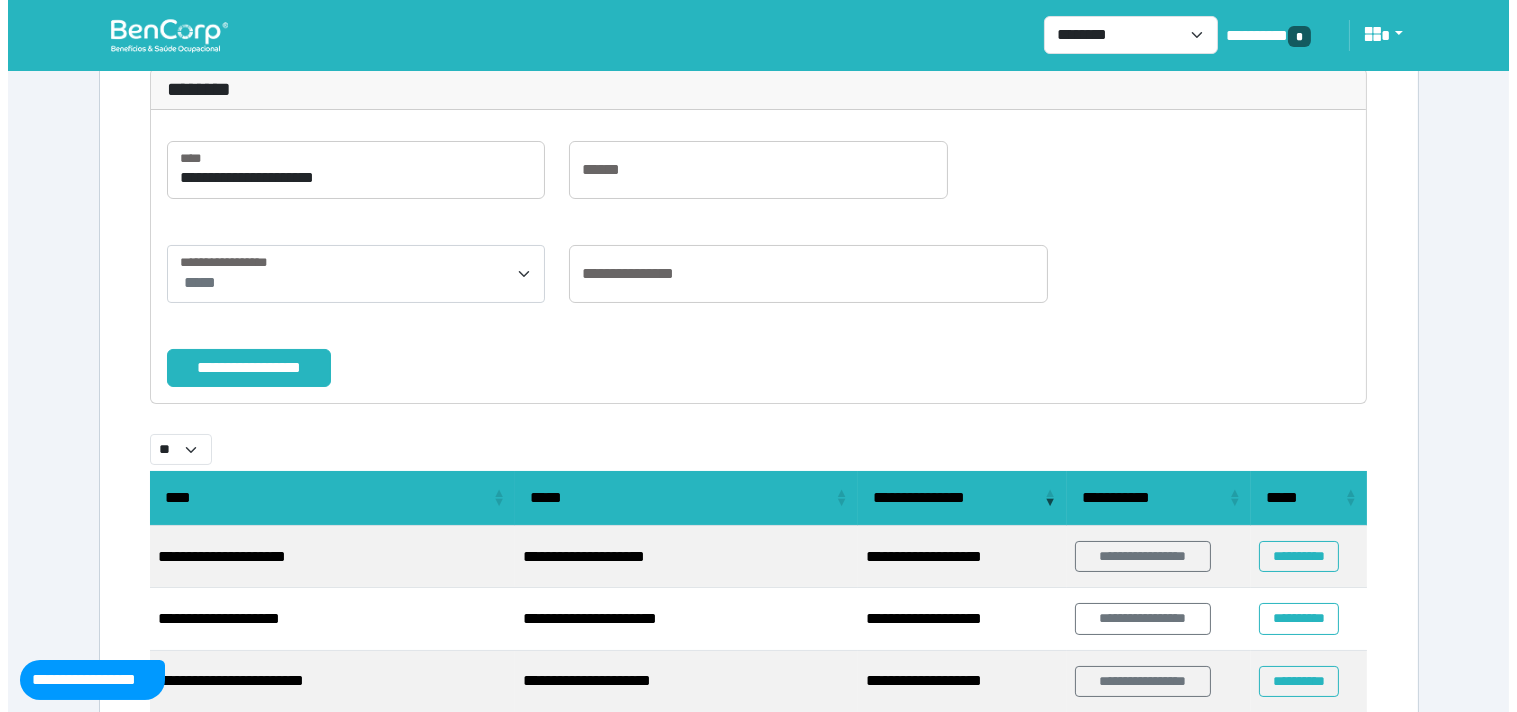 scroll, scrollTop: 191, scrollLeft: 0, axis: vertical 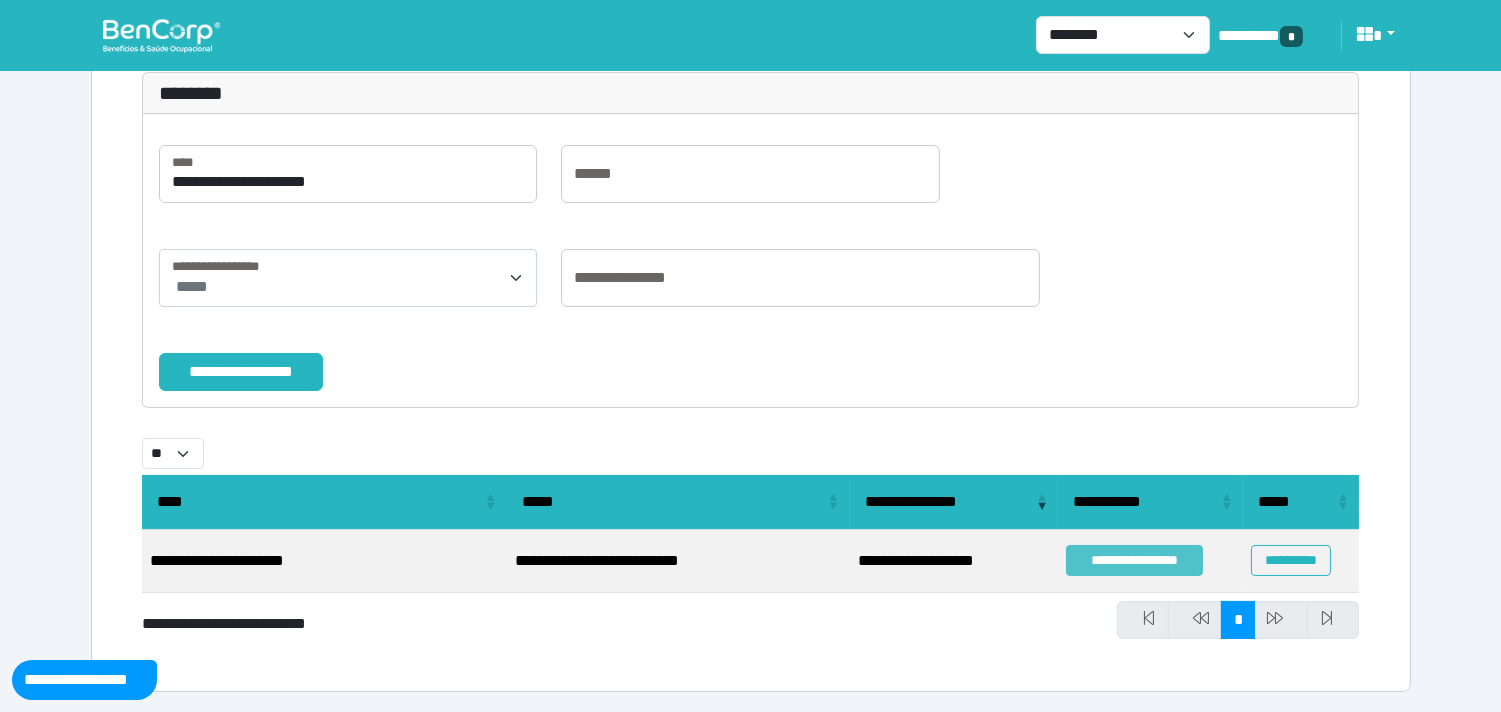 click on "**********" at bounding box center [1134, 560] 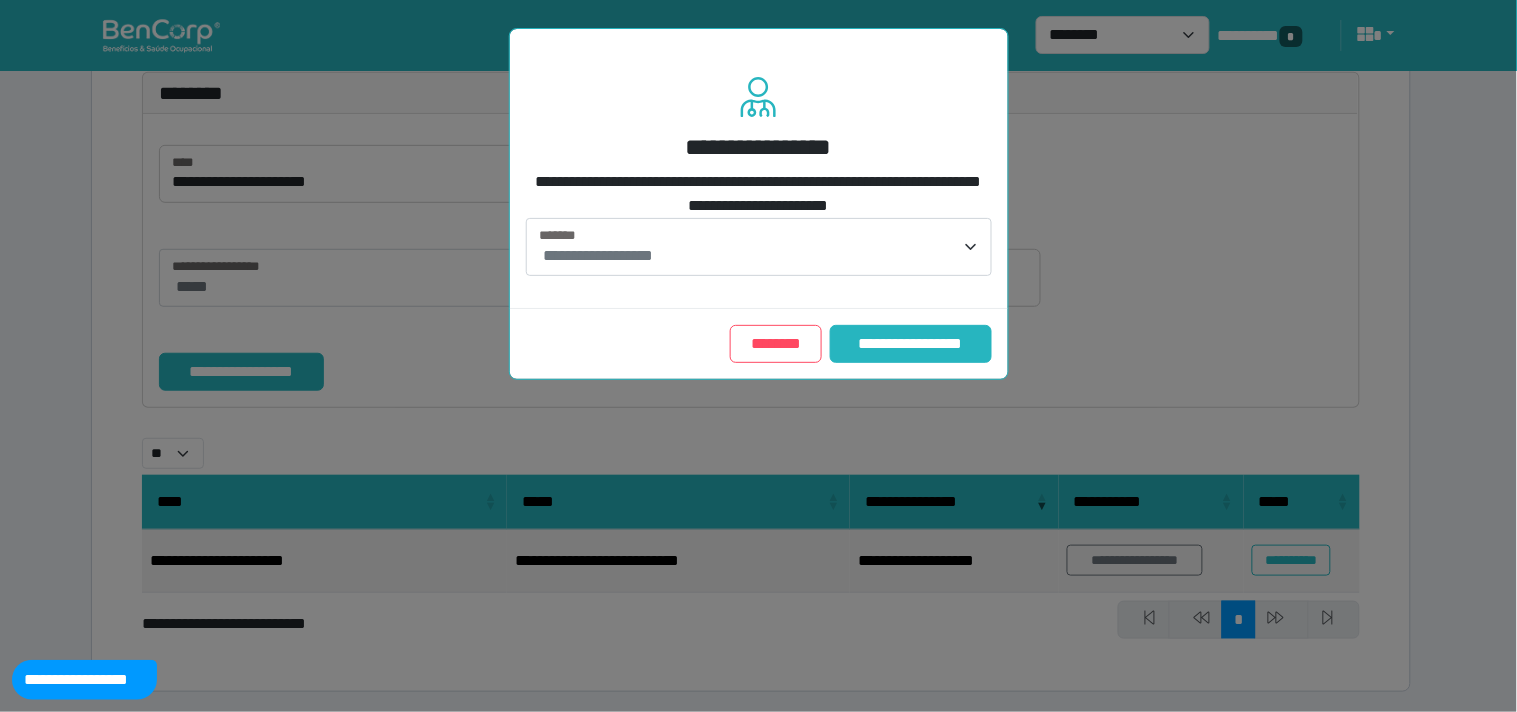 drag, startPoint x: 690, startPoint y: 270, endPoint x: 641, endPoint y: 287, distance: 51.86521 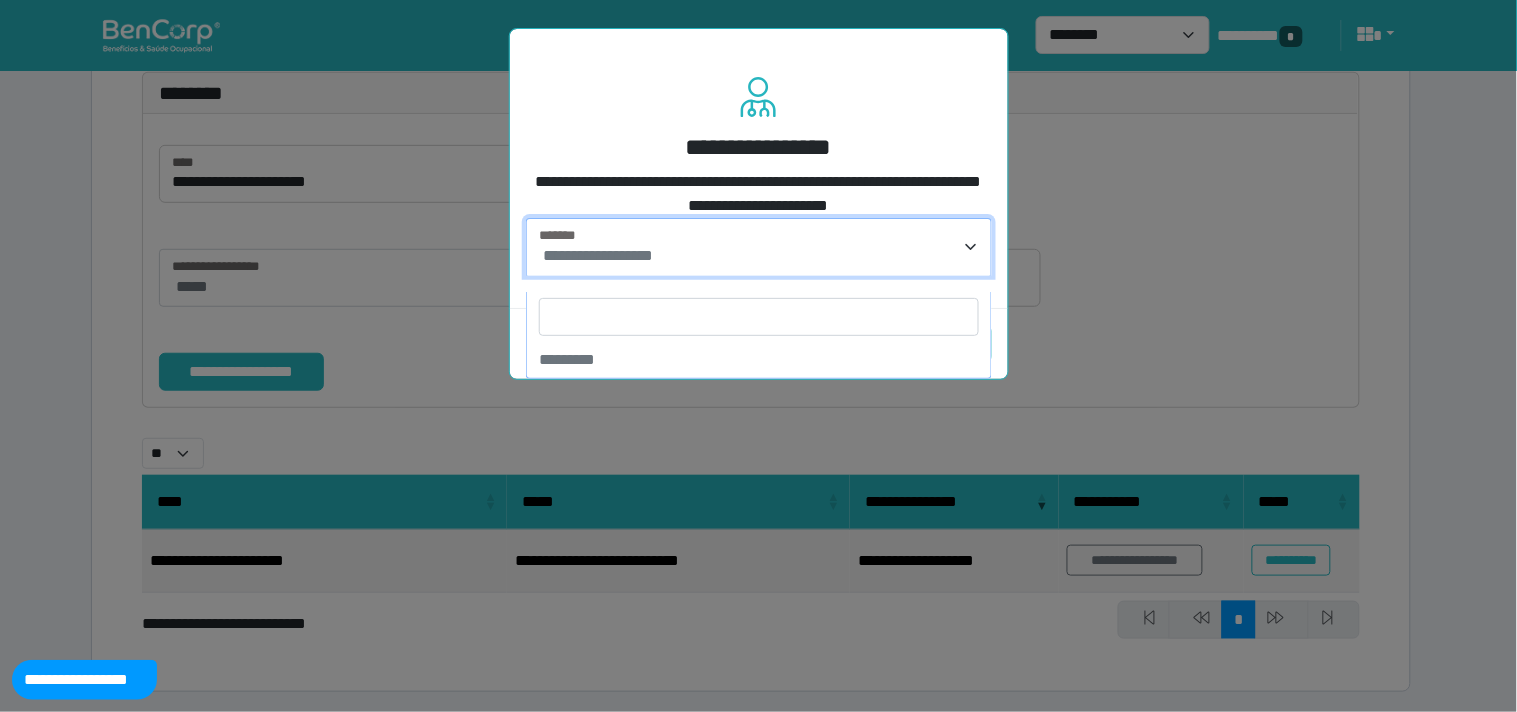 click at bounding box center [759, 317] 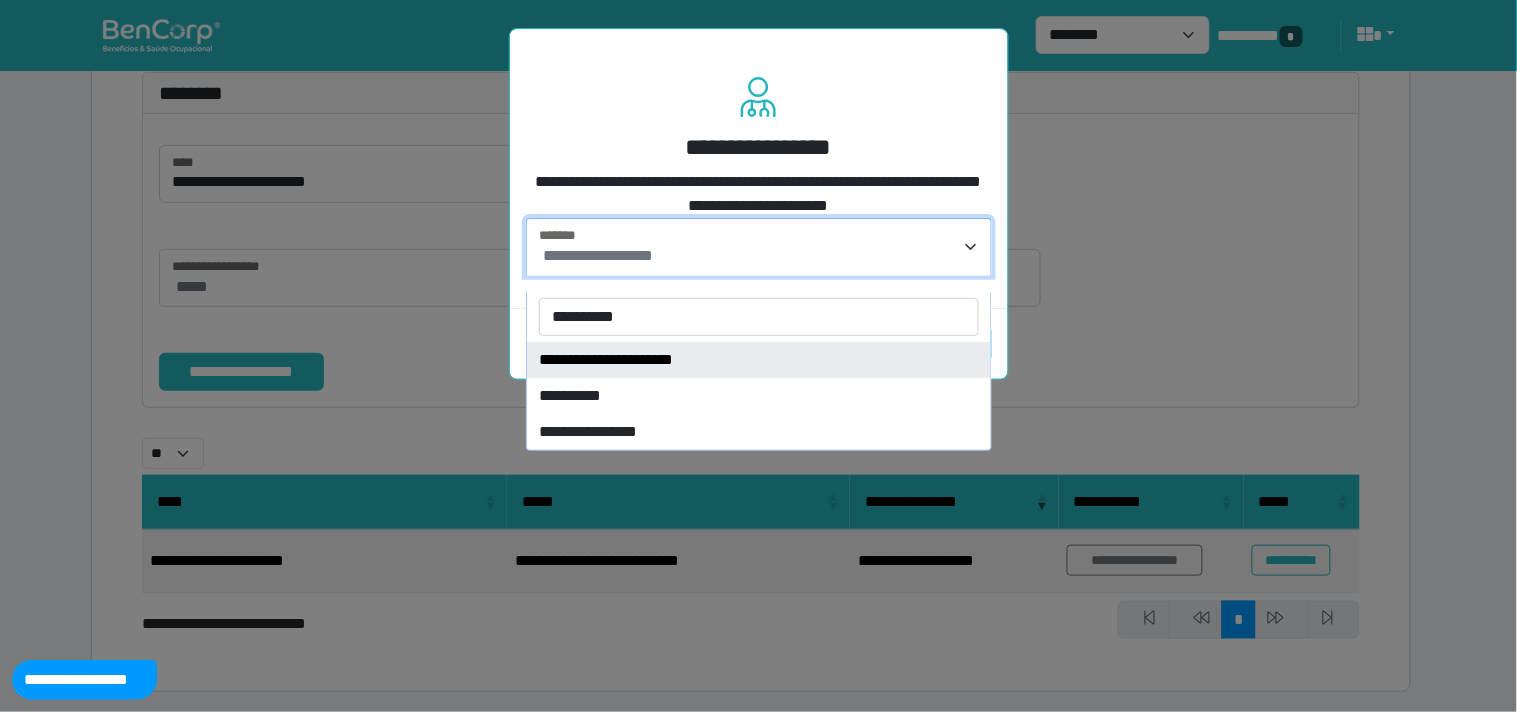 type on "**********" 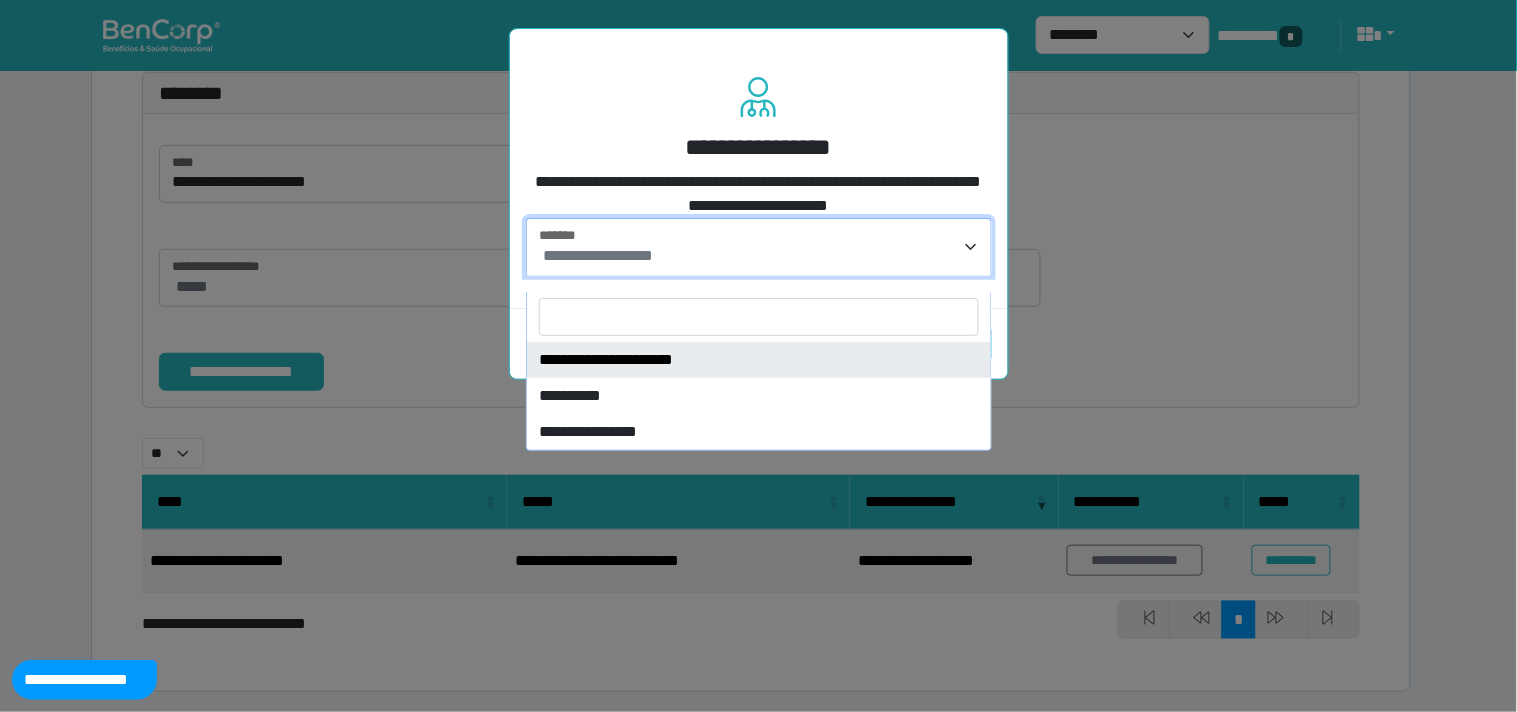 select on "****" 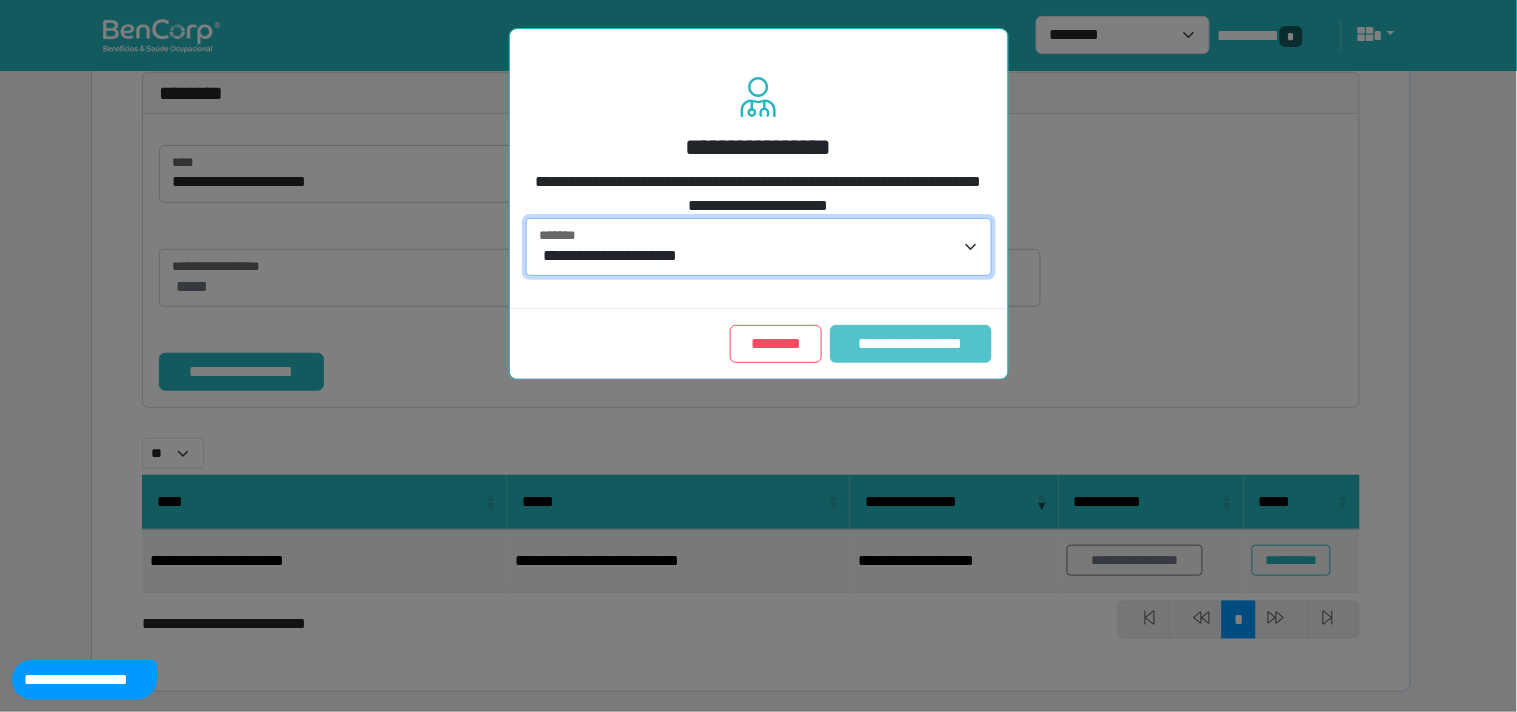 click on "**********" at bounding box center [910, 344] 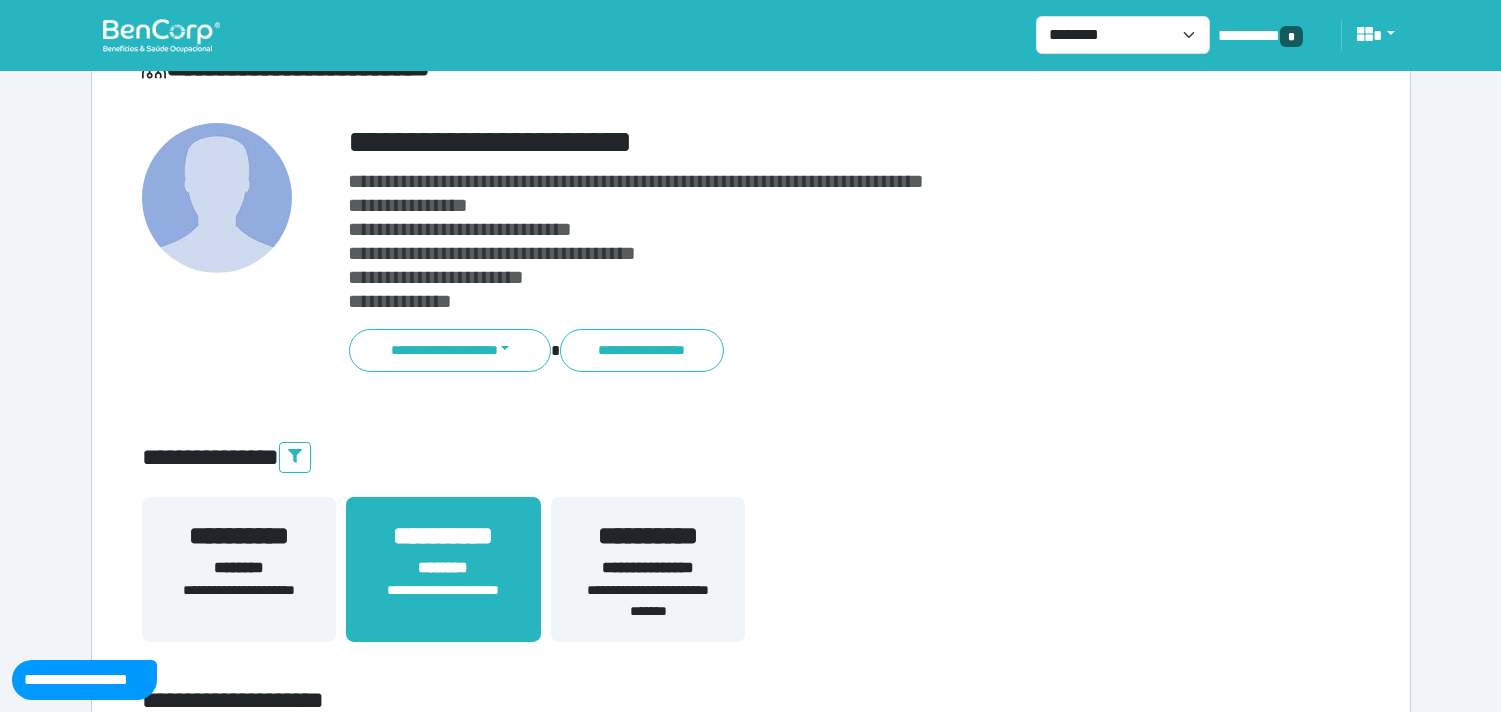 scroll, scrollTop: 444, scrollLeft: 0, axis: vertical 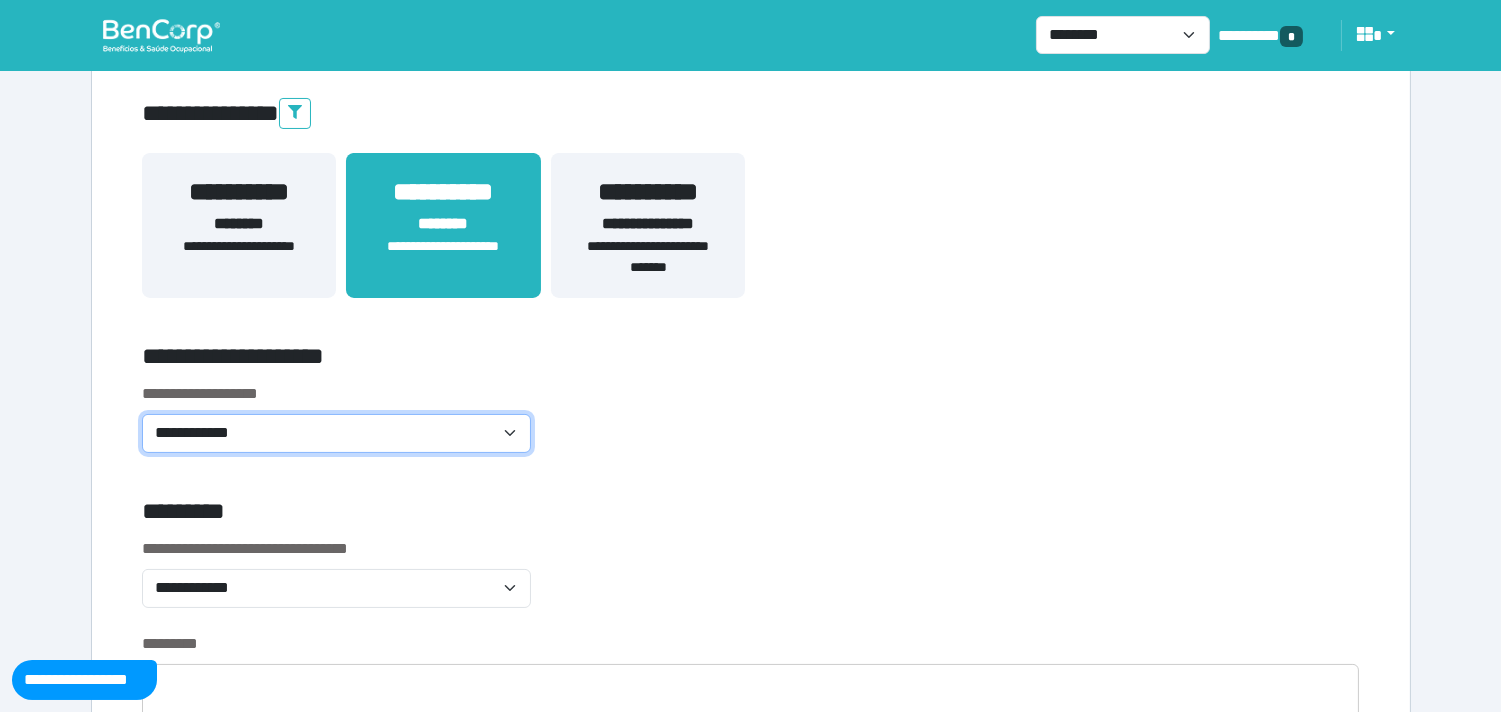 click on "**********" at bounding box center [337, 433] 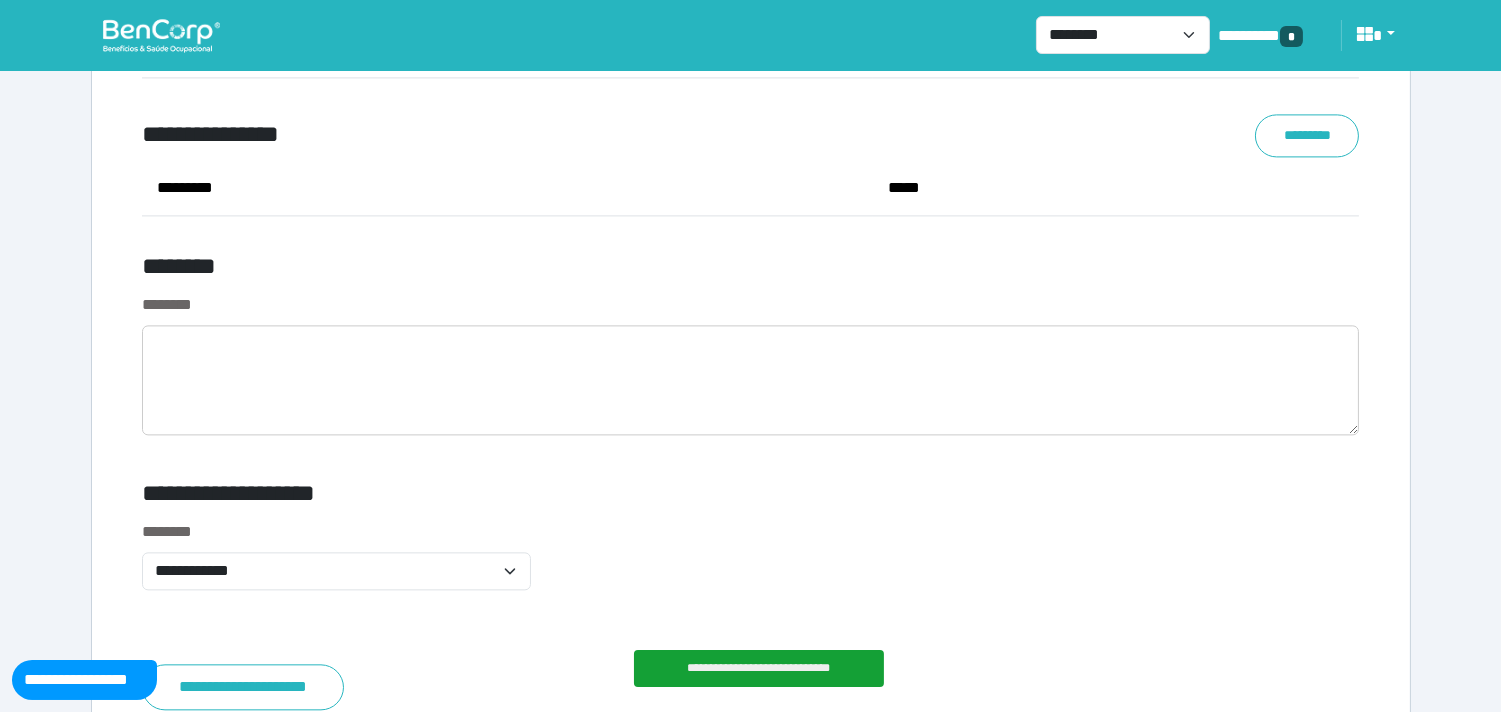 scroll, scrollTop: 8218, scrollLeft: 0, axis: vertical 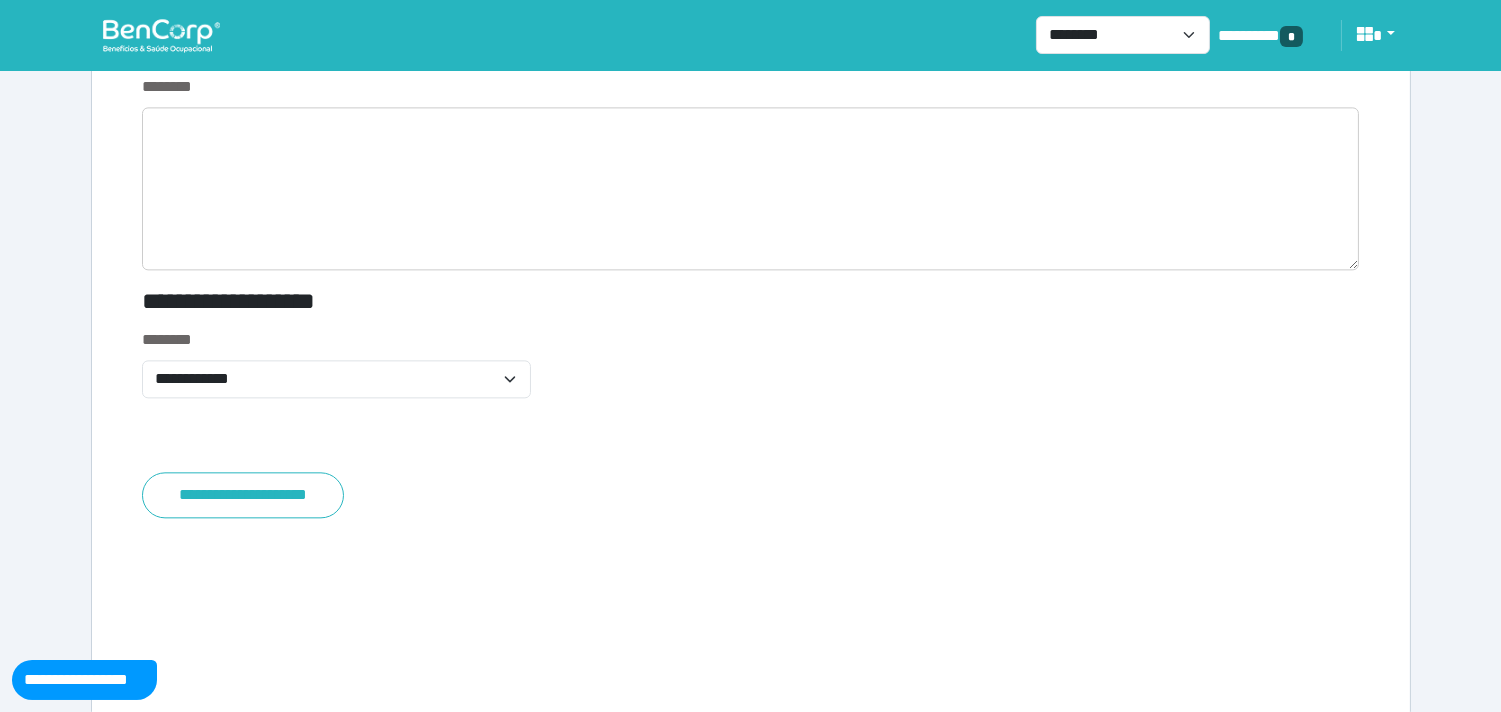 drag, startPoint x: 1341, startPoint y: 211, endPoint x: 1252, endPoint y: 420, distance: 227.16074 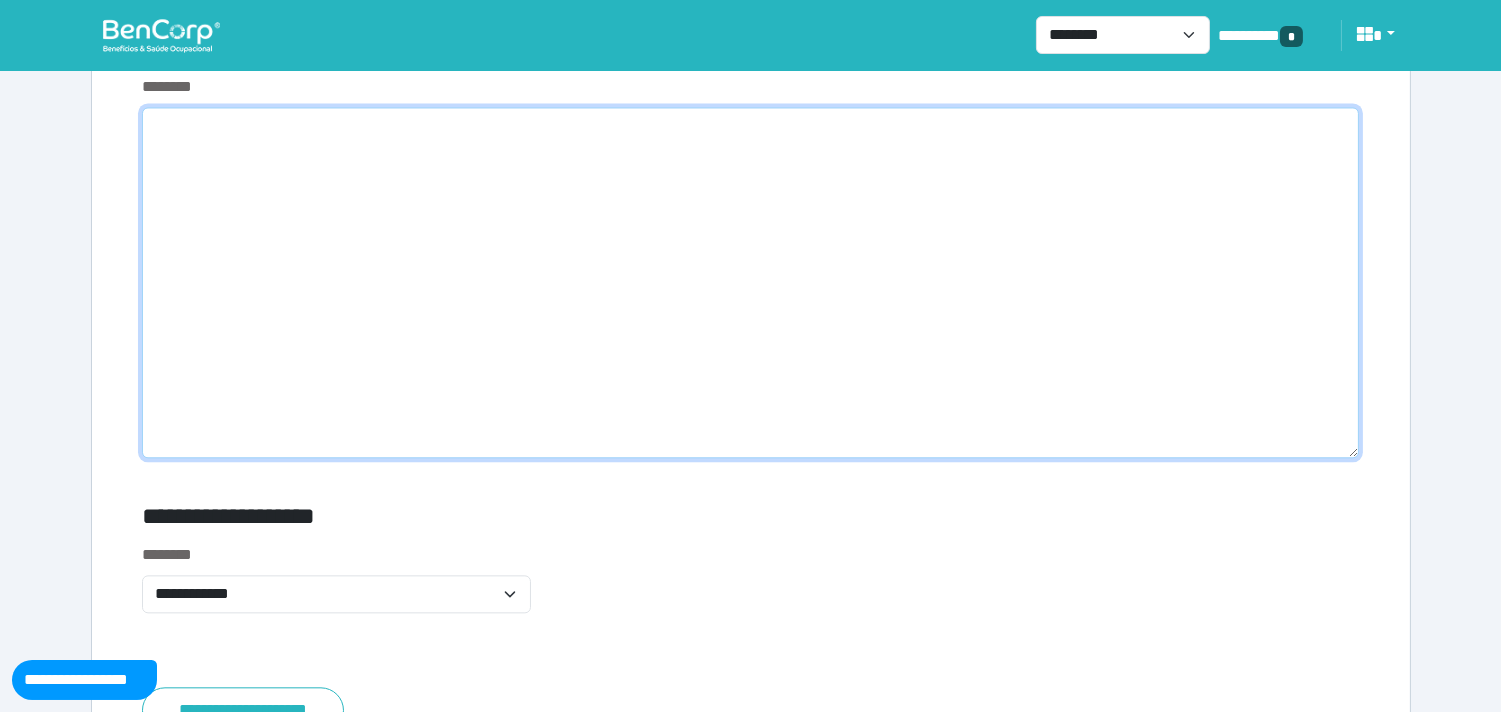 click at bounding box center (751, 282) 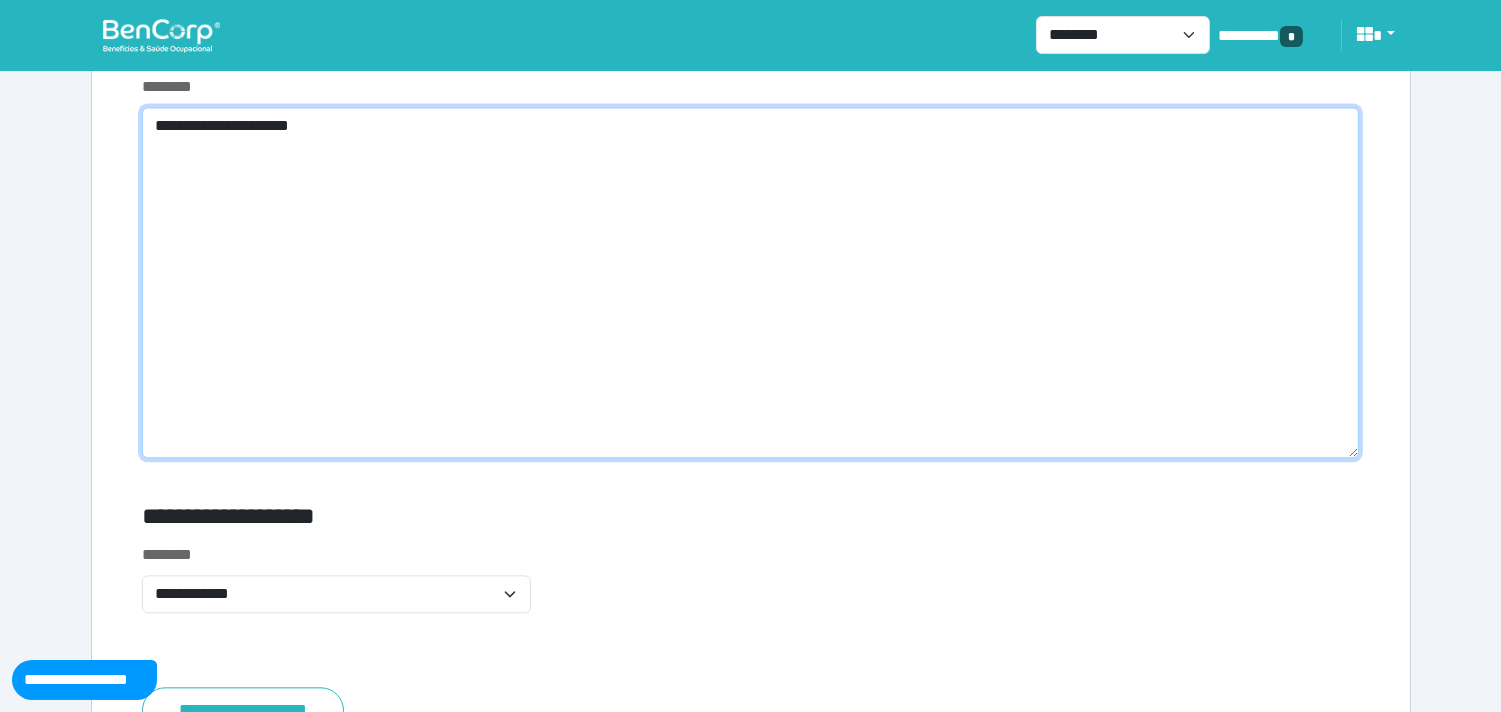 scroll, scrollTop: 8155, scrollLeft: 0, axis: vertical 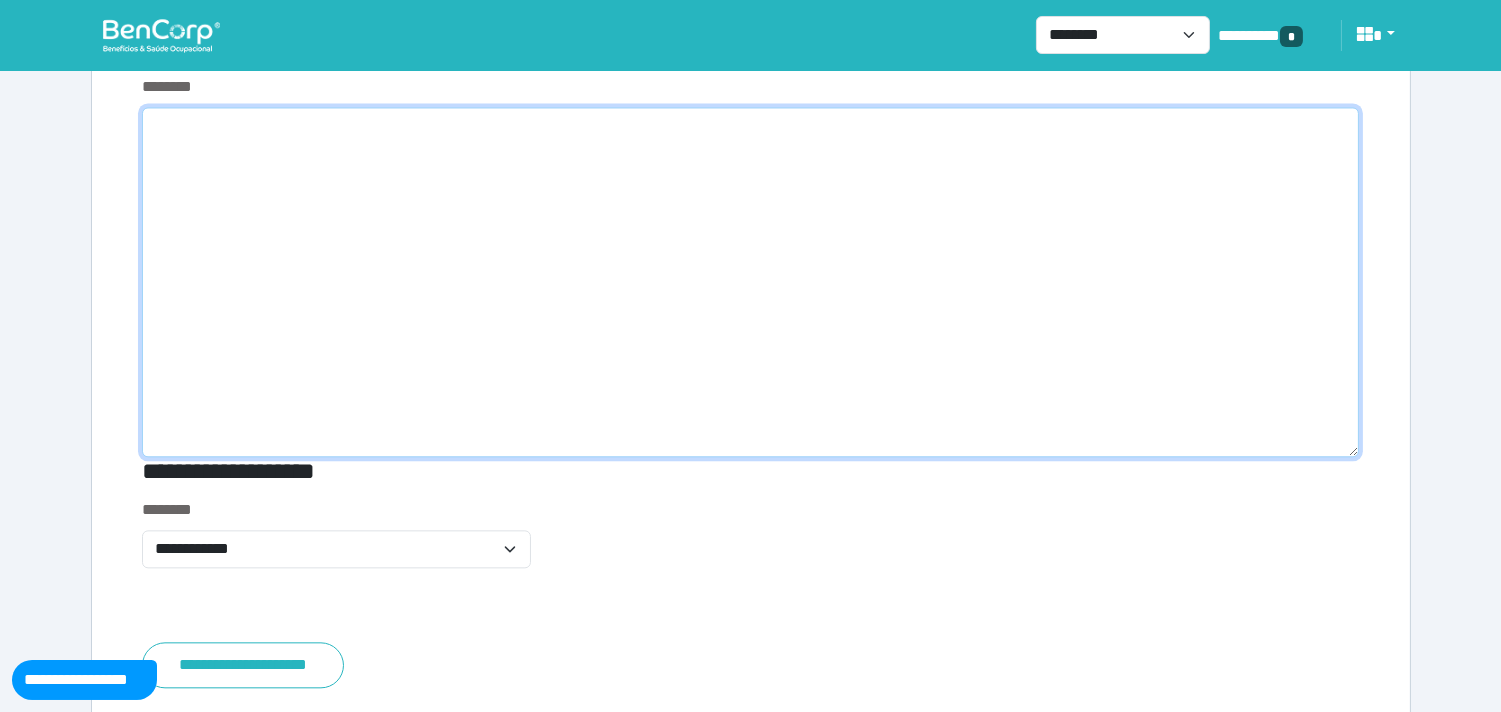 drag, startPoint x: 1354, startPoint y: 211, endPoint x: 1168, endPoint y: 433, distance: 289.62045 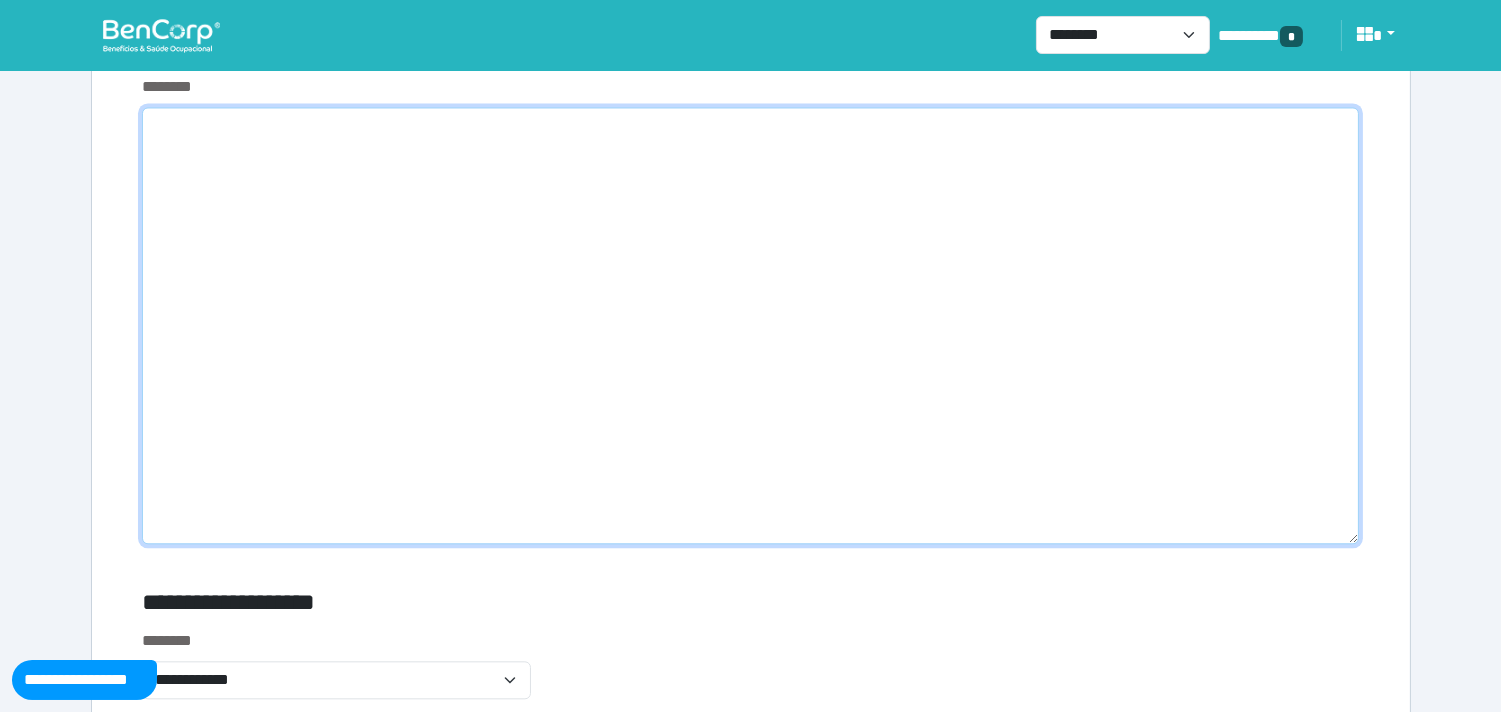 click at bounding box center (751, 325) 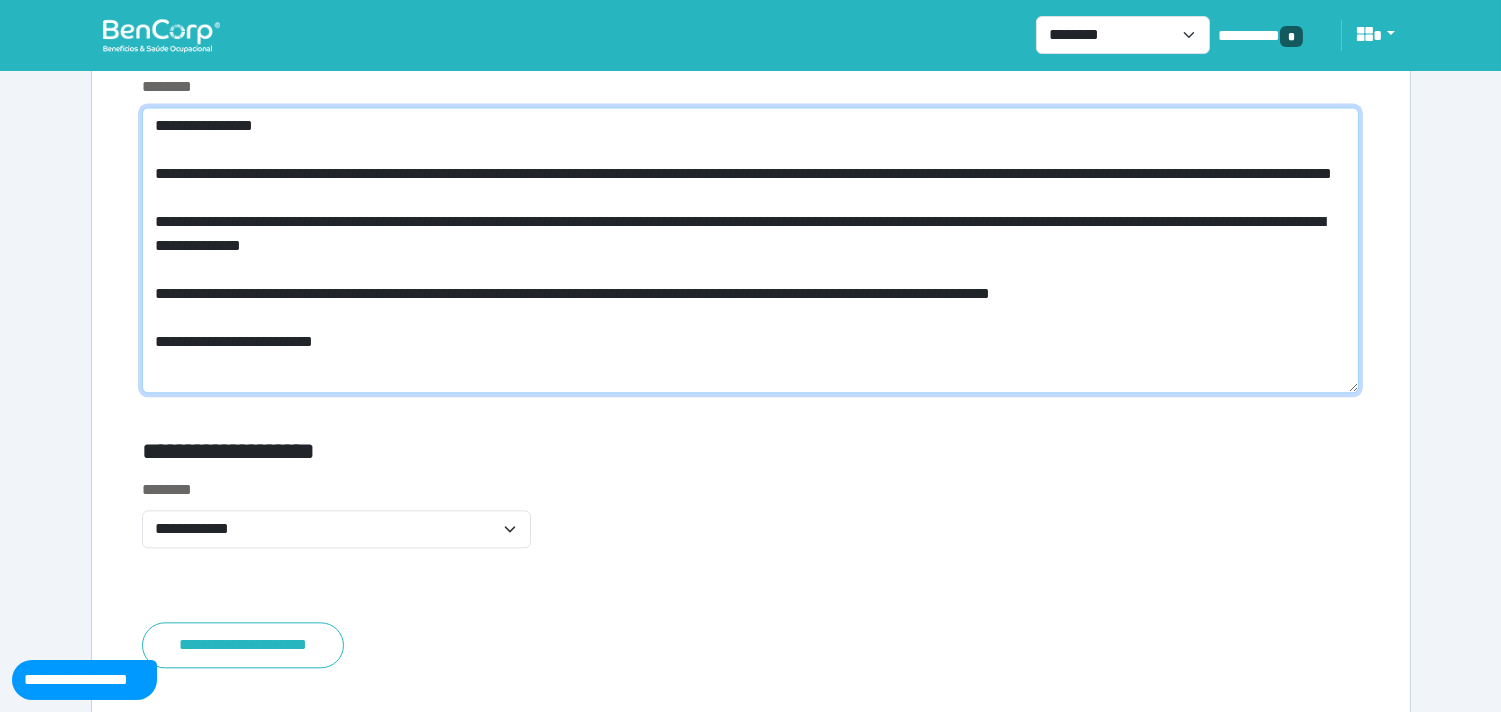 drag, startPoint x: 894, startPoint y: 171, endPoint x: 838, endPoint y: 178, distance: 56.435802 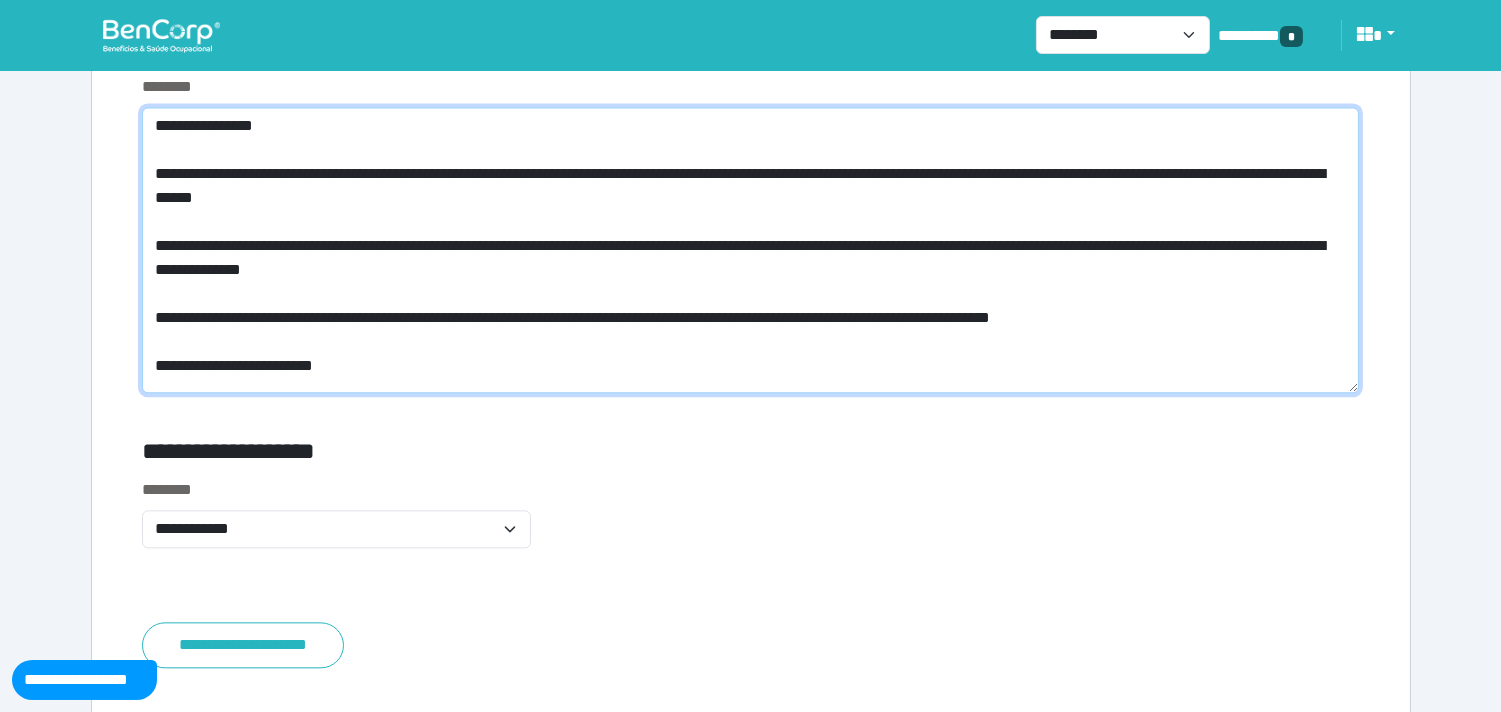 click on "**********" at bounding box center (751, 250) 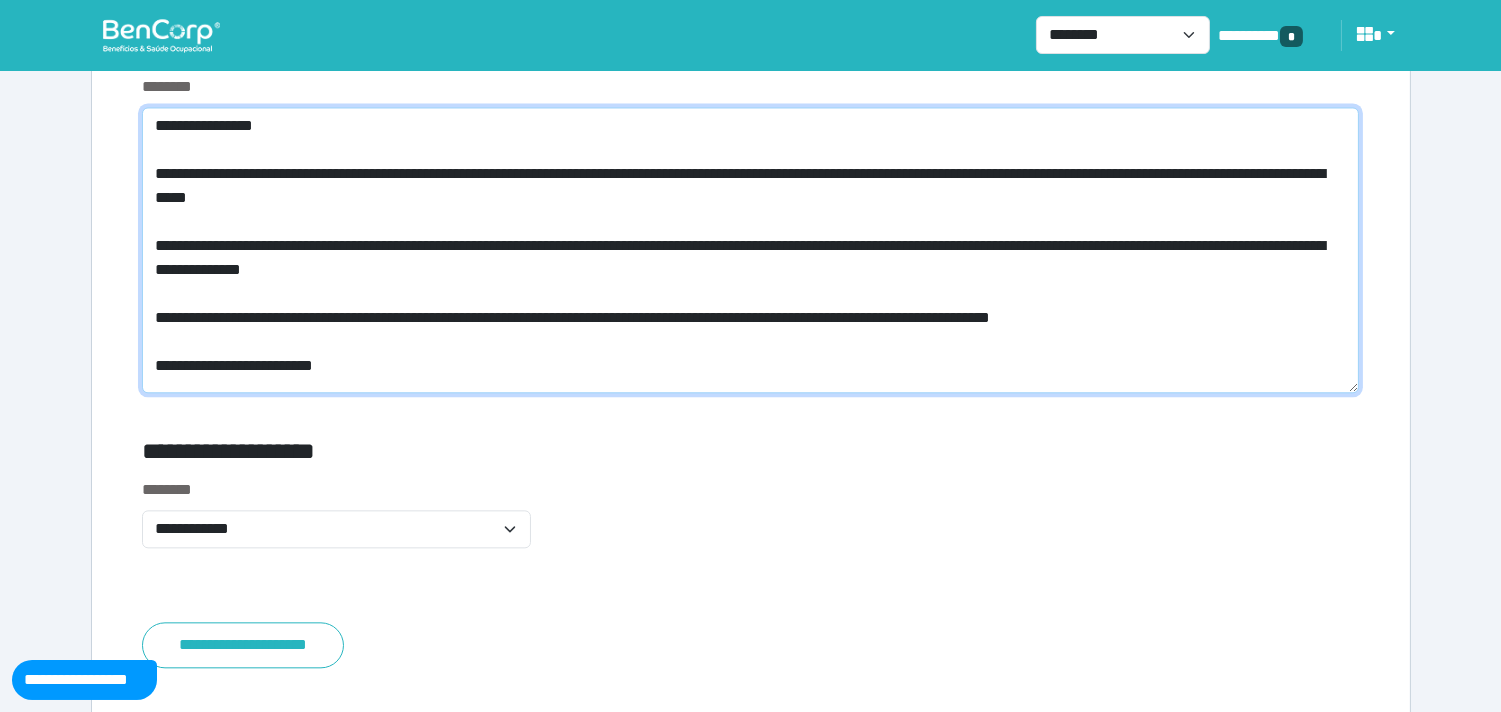 click on "**********" at bounding box center [751, 250] 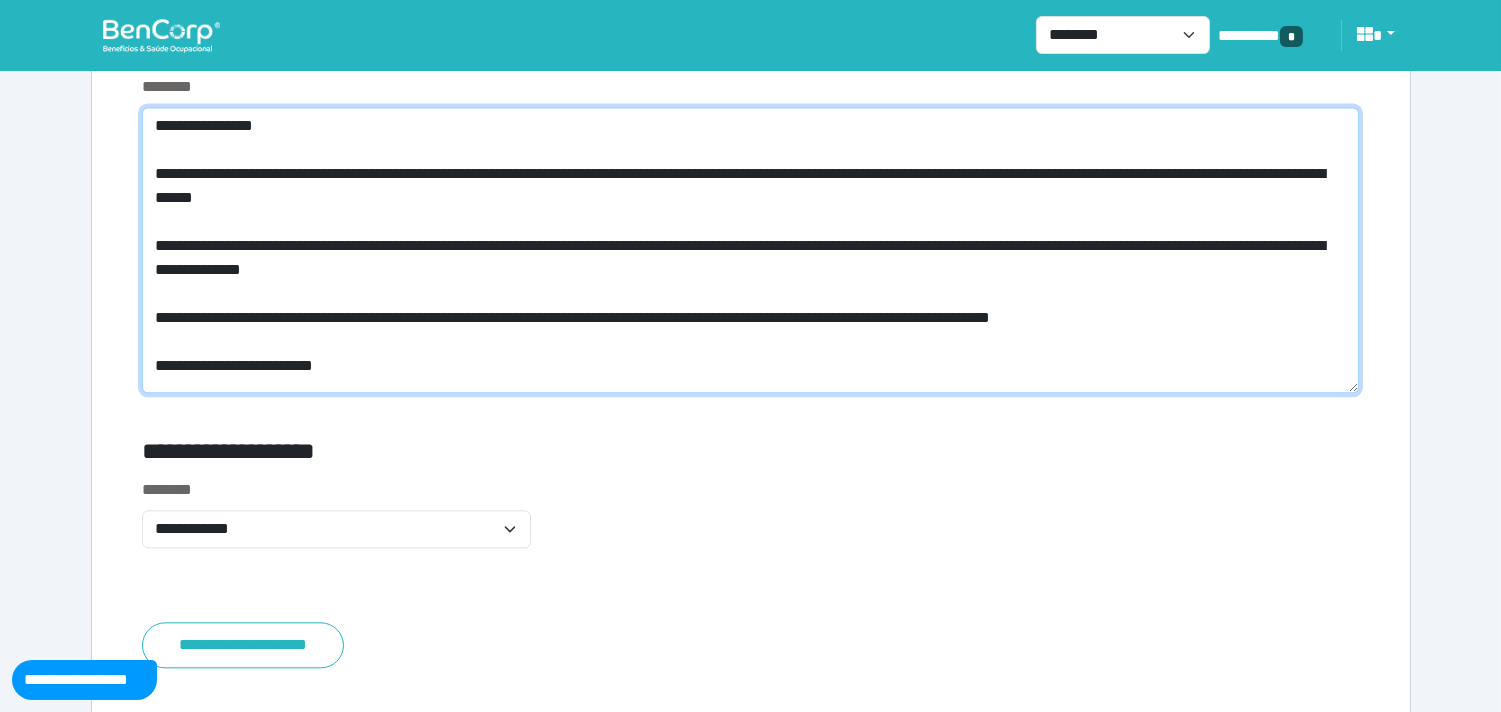 click on "**********" at bounding box center (751, 250) 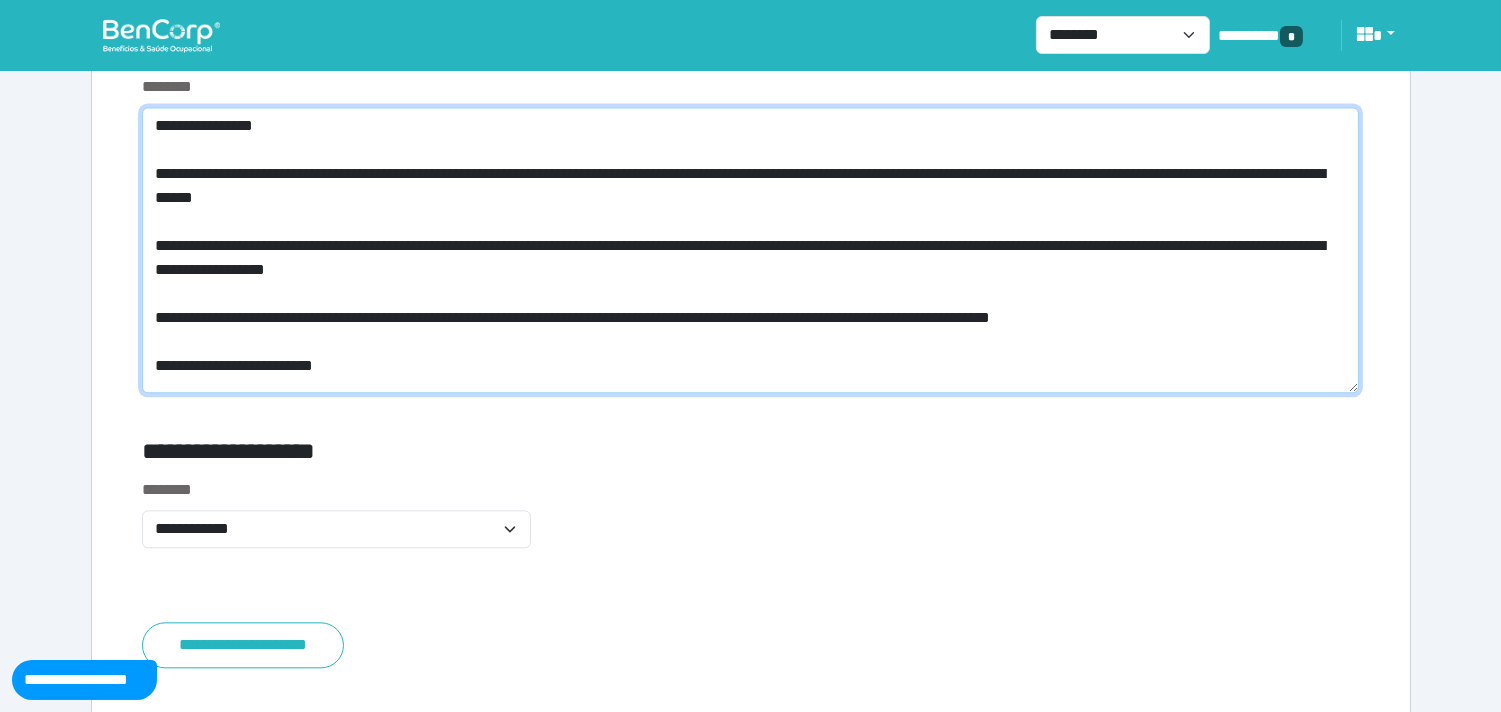 drag, startPoint x: 558, startPoint y: 325, endPoint x: 540, endPoint y: 325, distance: 18 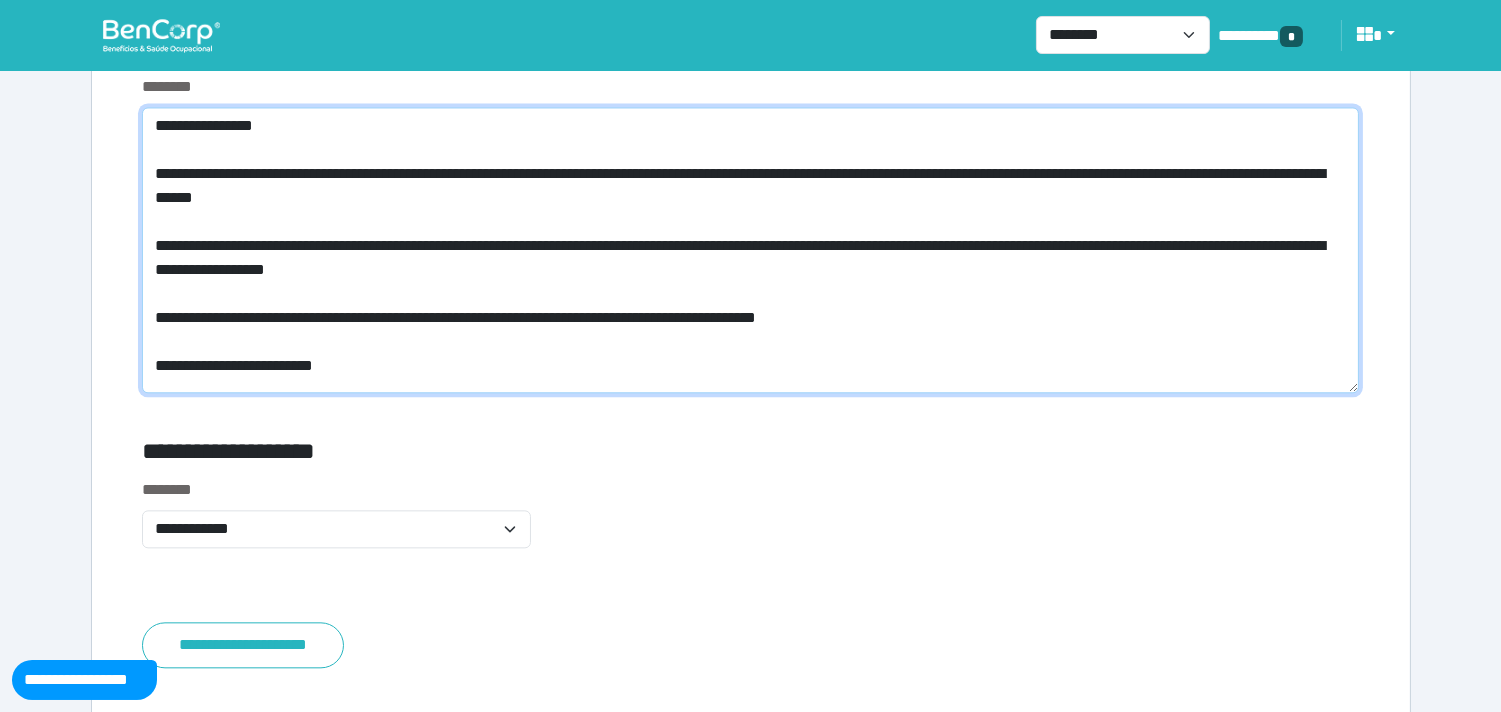 type on "**********" 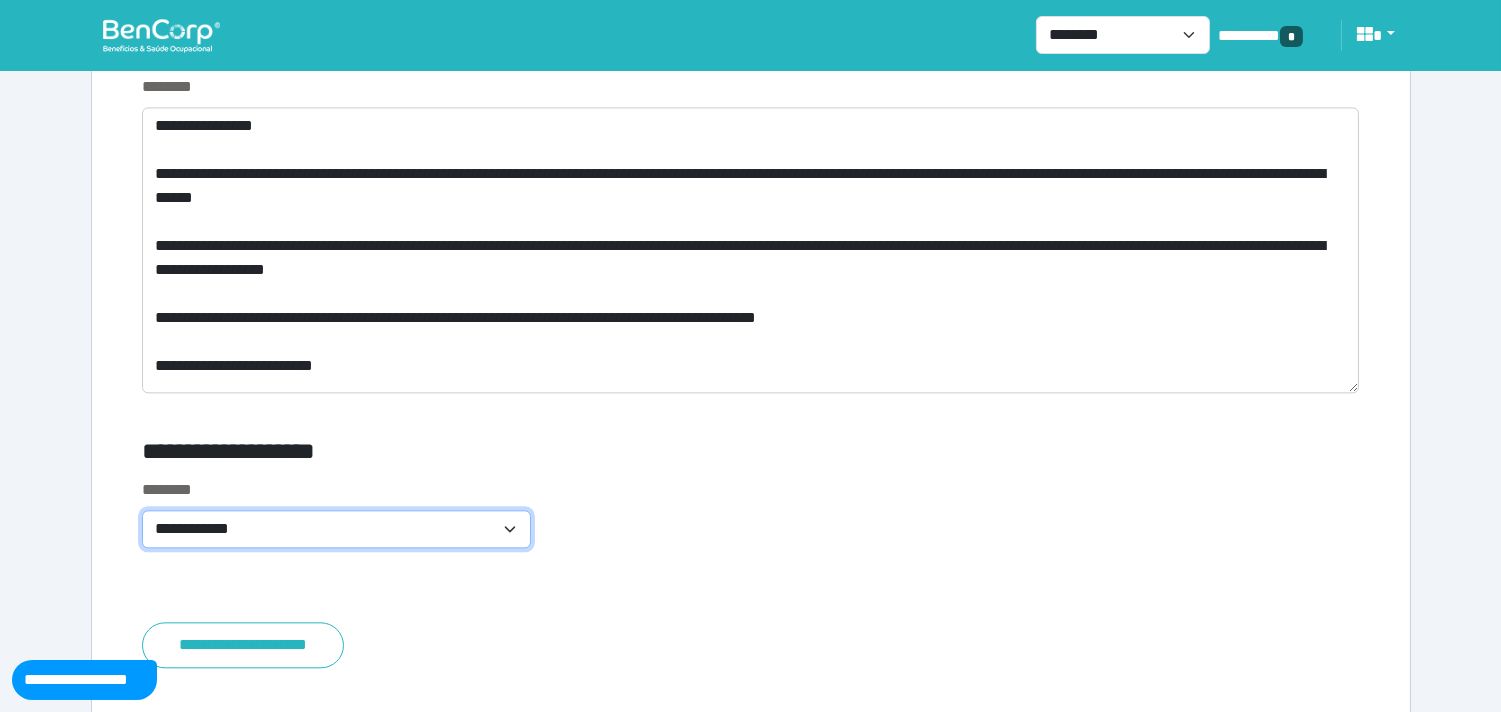 click on "**********" at bounding box center [337, 529] 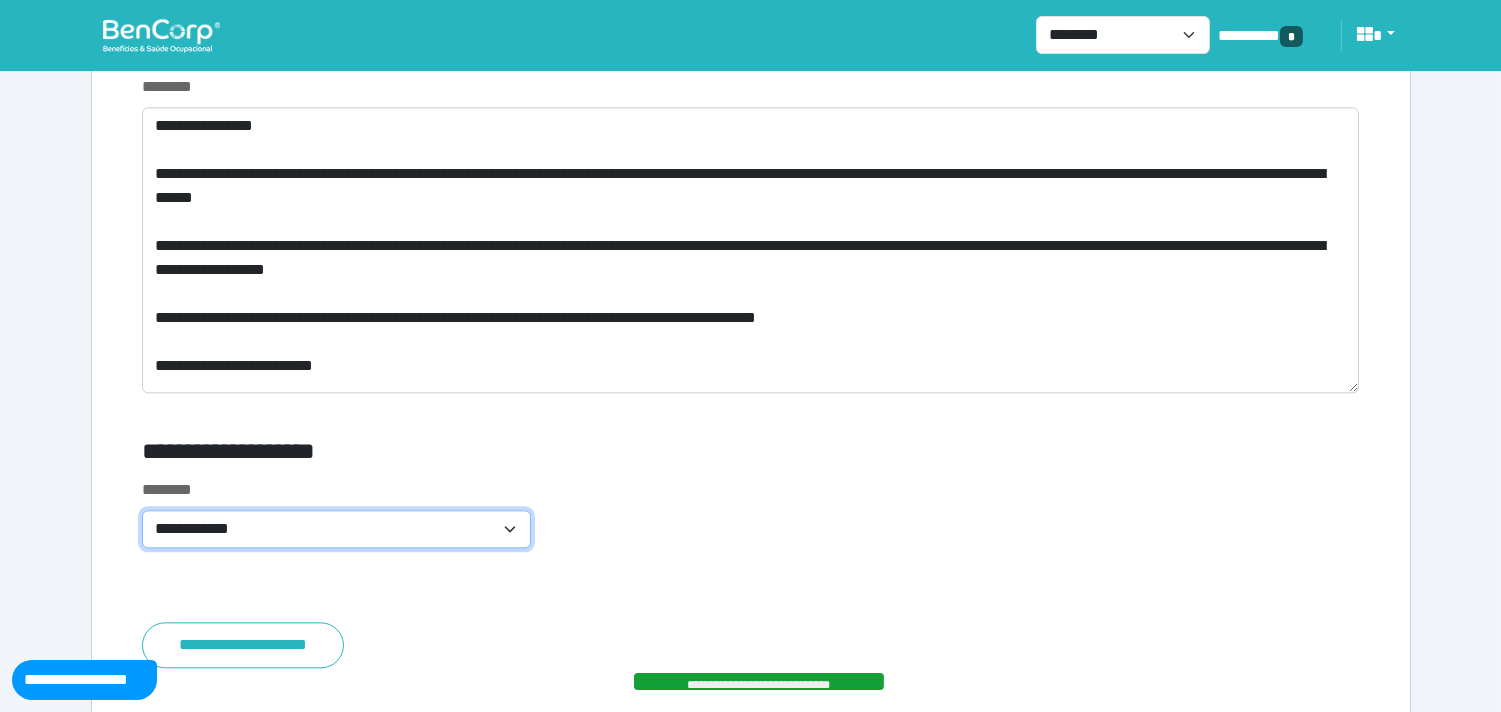 select on "**********" 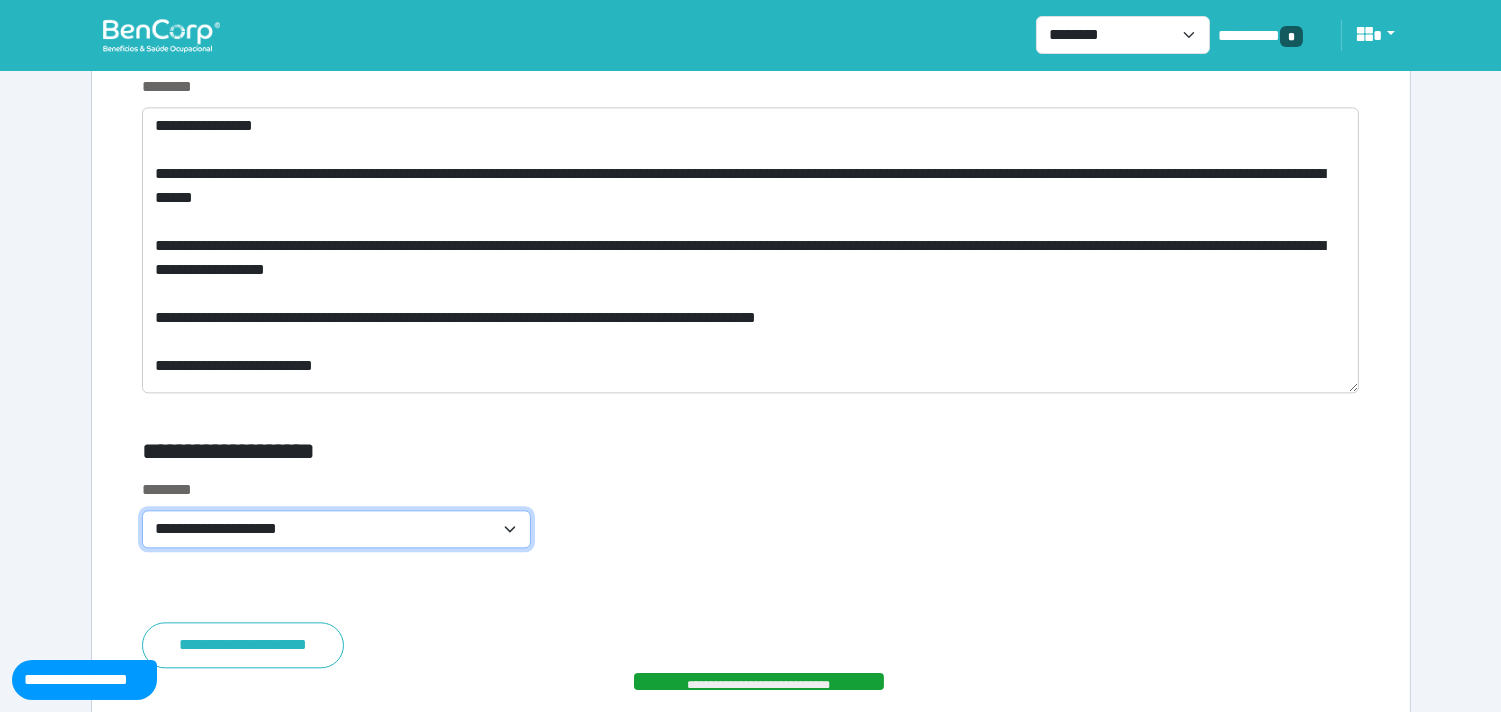 click on "**********" at bounding box center (337, 529) 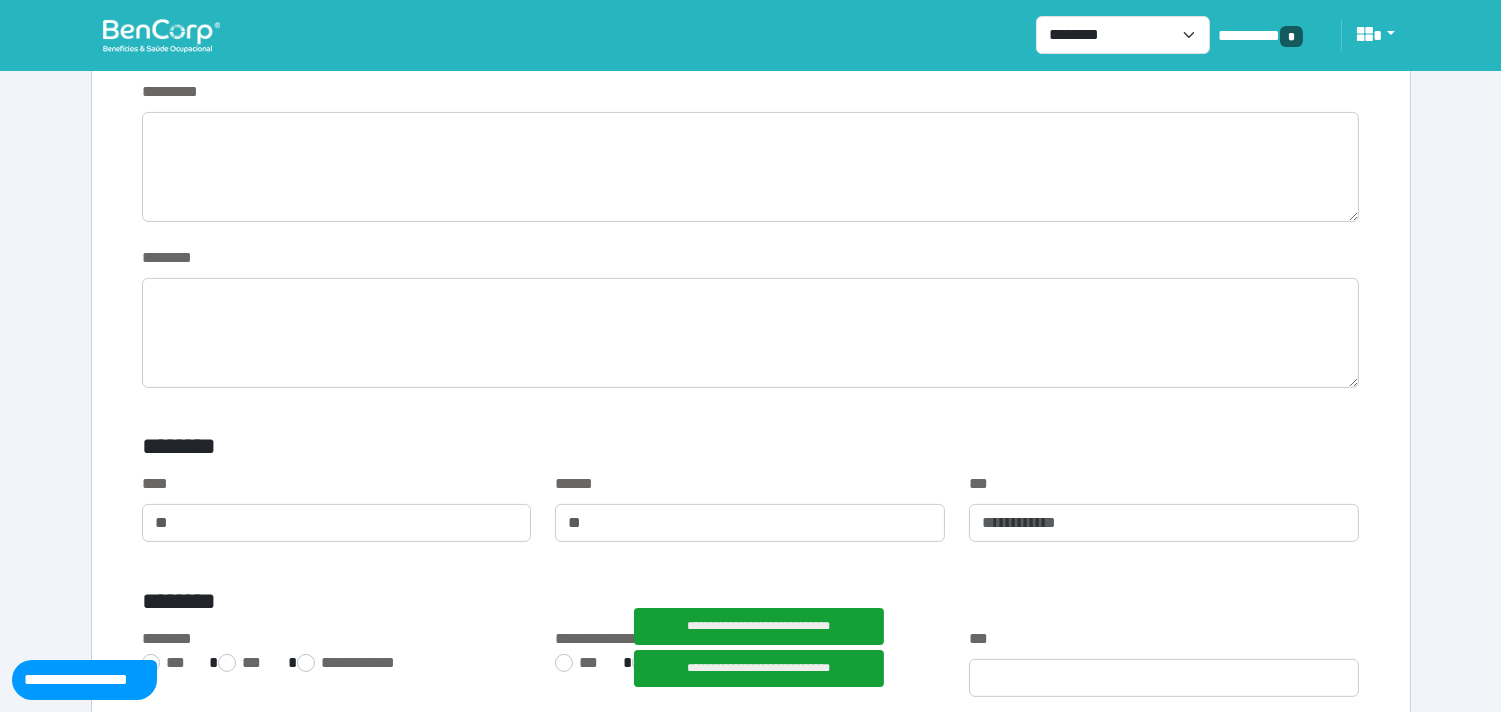 scroll, scrollTop: 0, scrollLeft: 0, axis: both 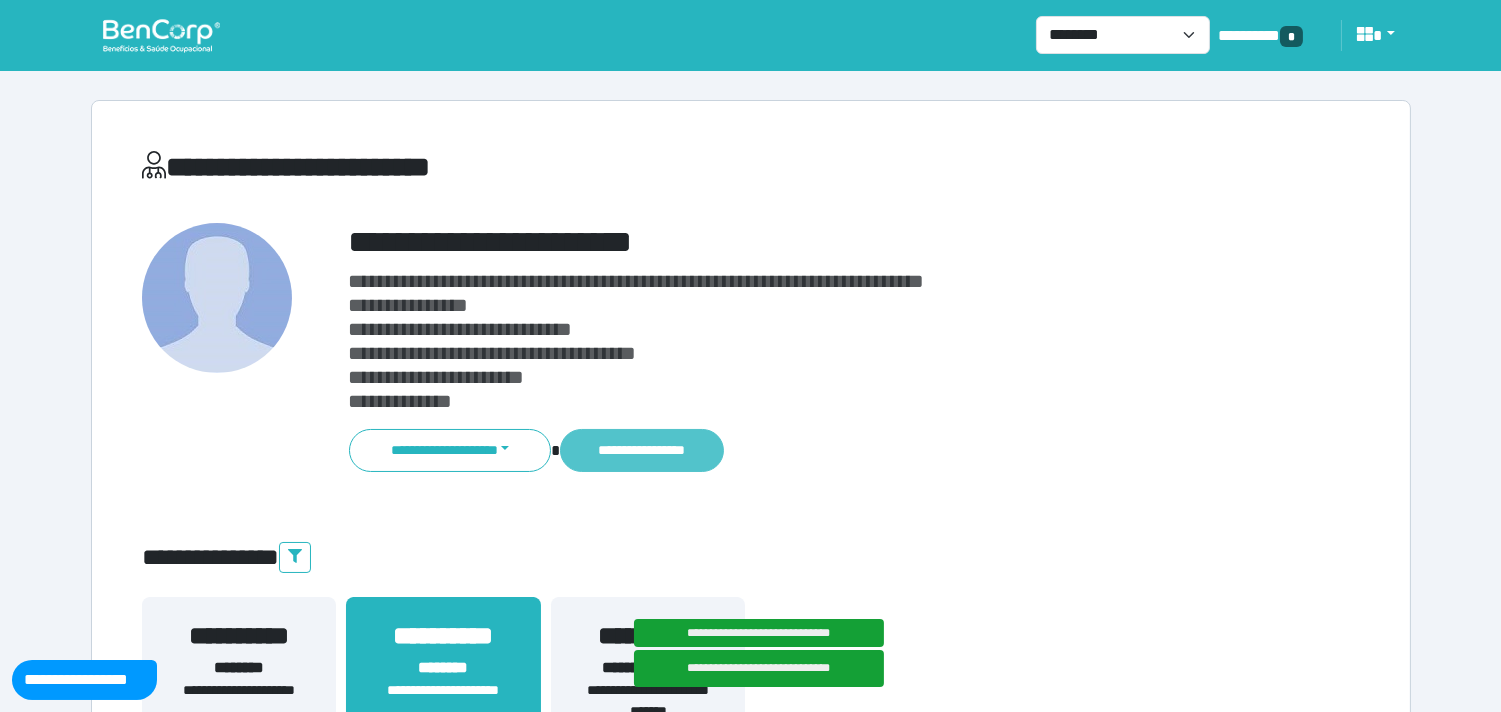 click on "**********" at bounding box center (641, 450) 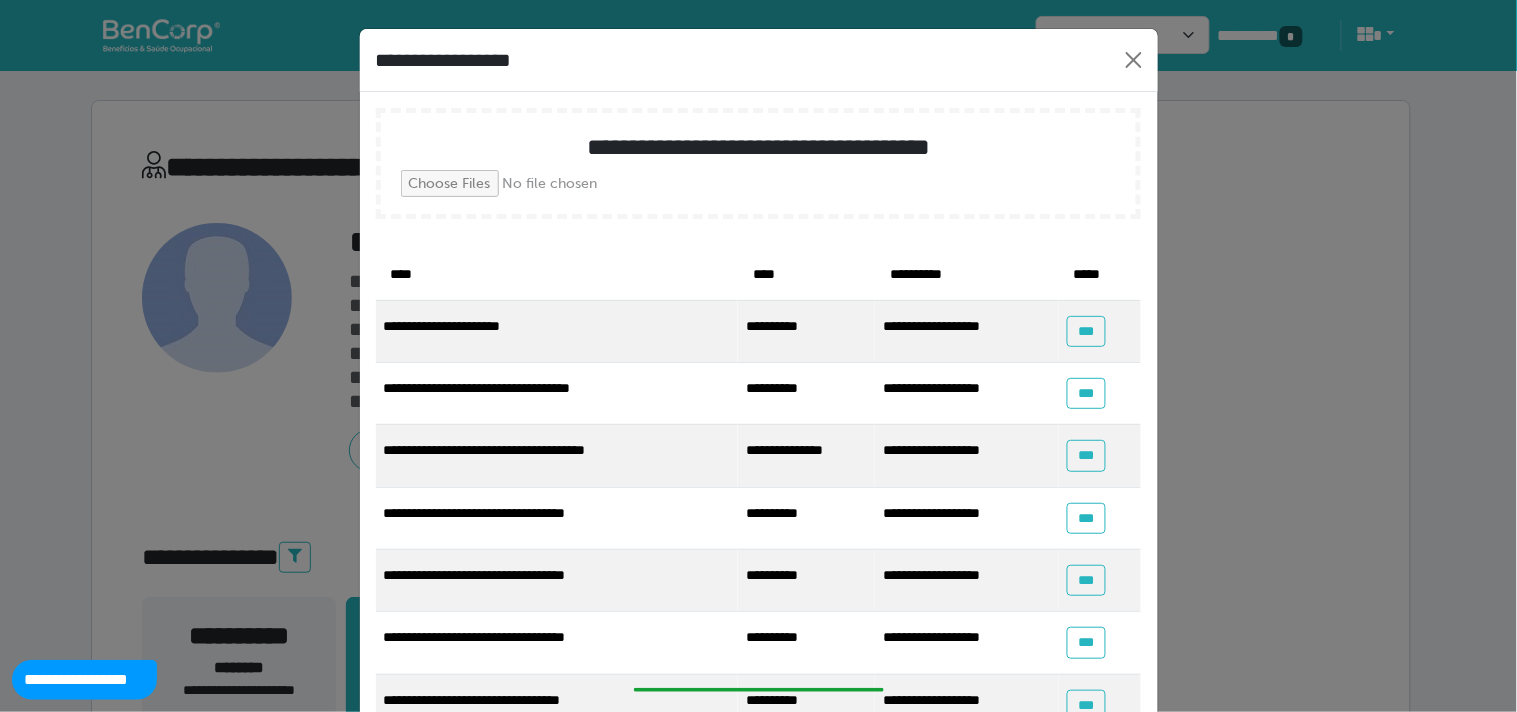 click at bounding box center (554, 183) 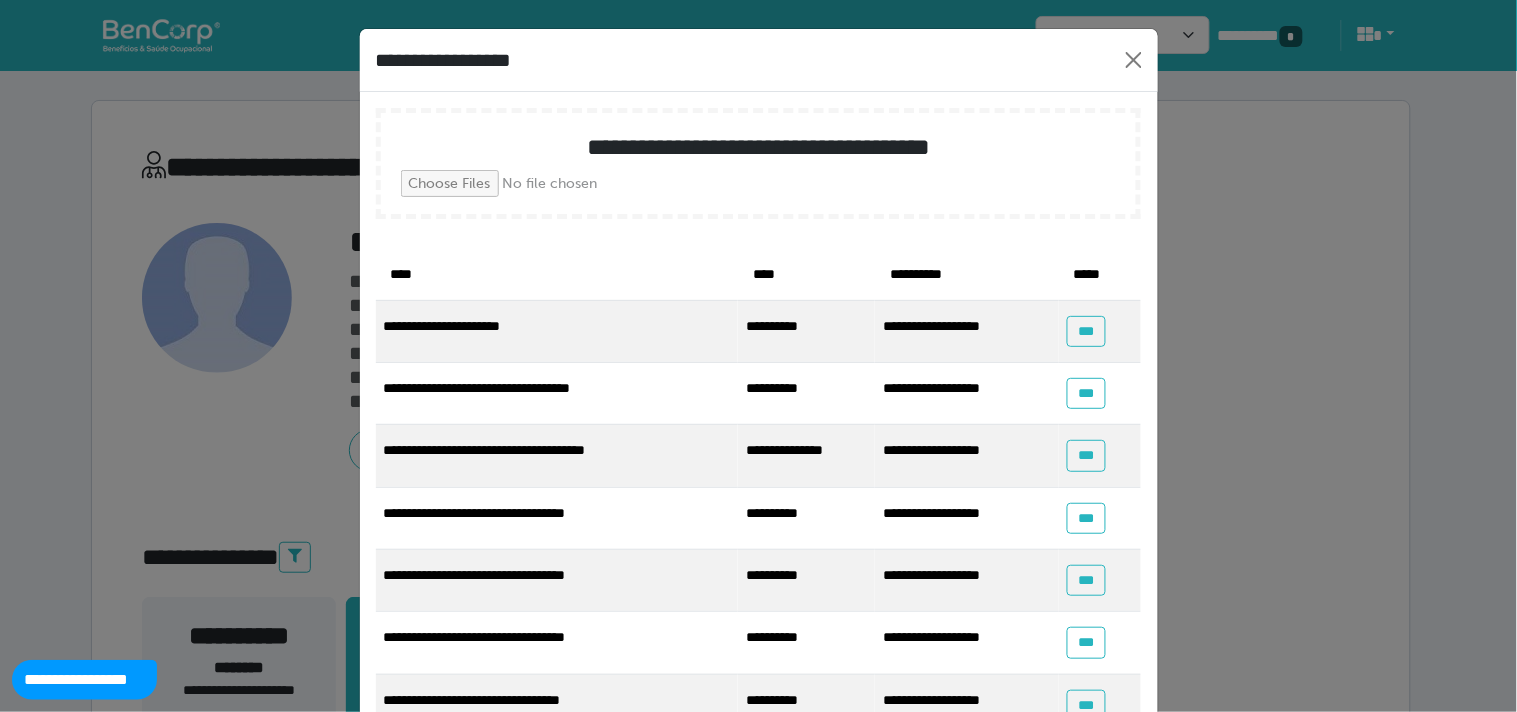 type on "**********" 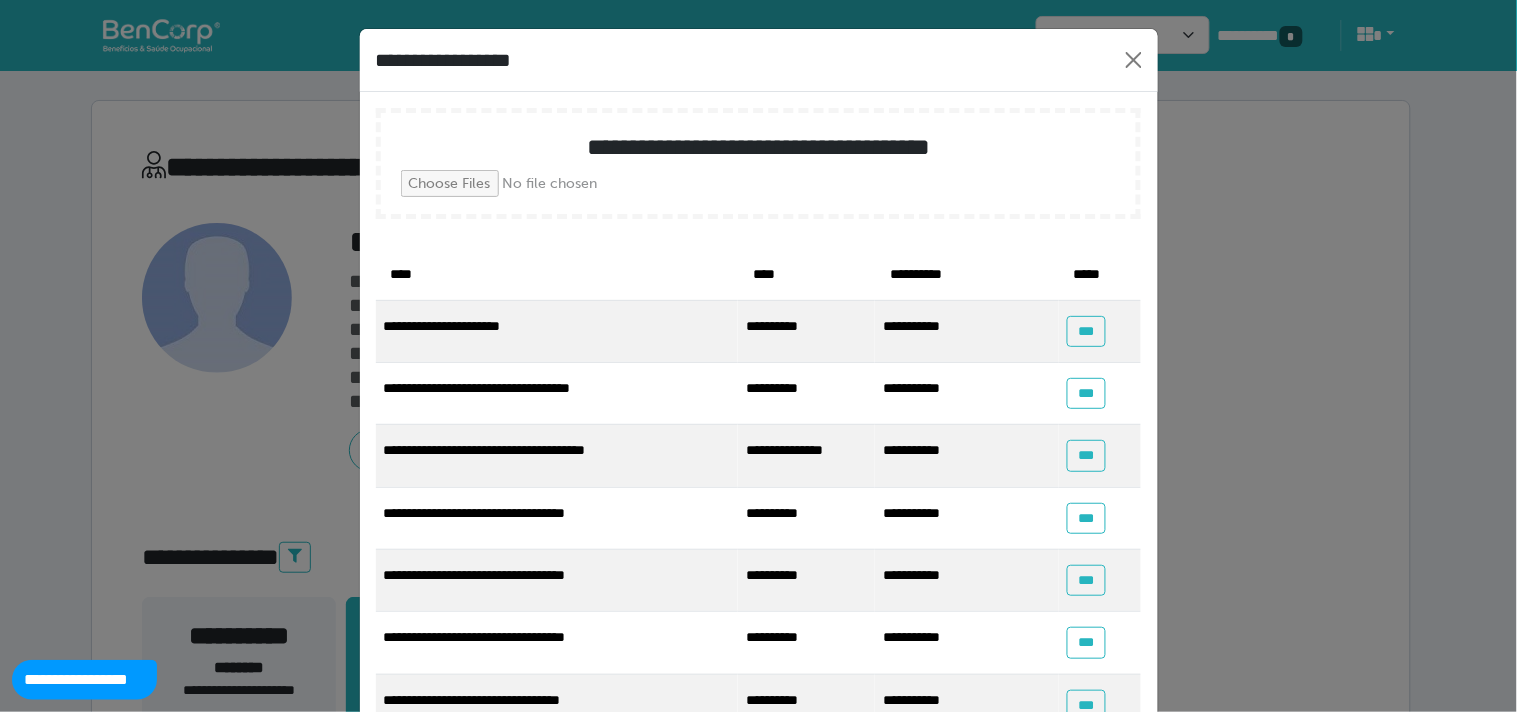 click on "**********" at bounding box center [758, 356] 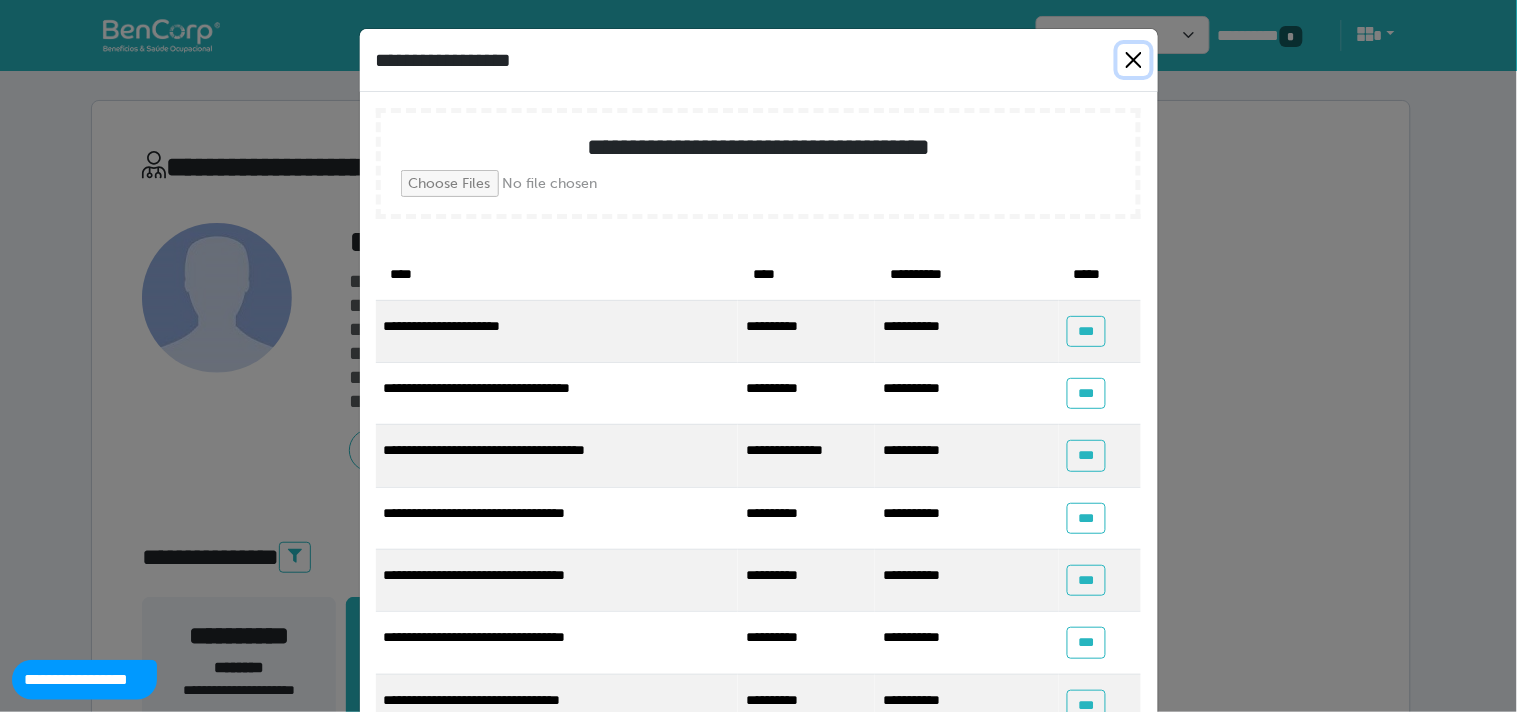 click at bounding box center [1134, 60] 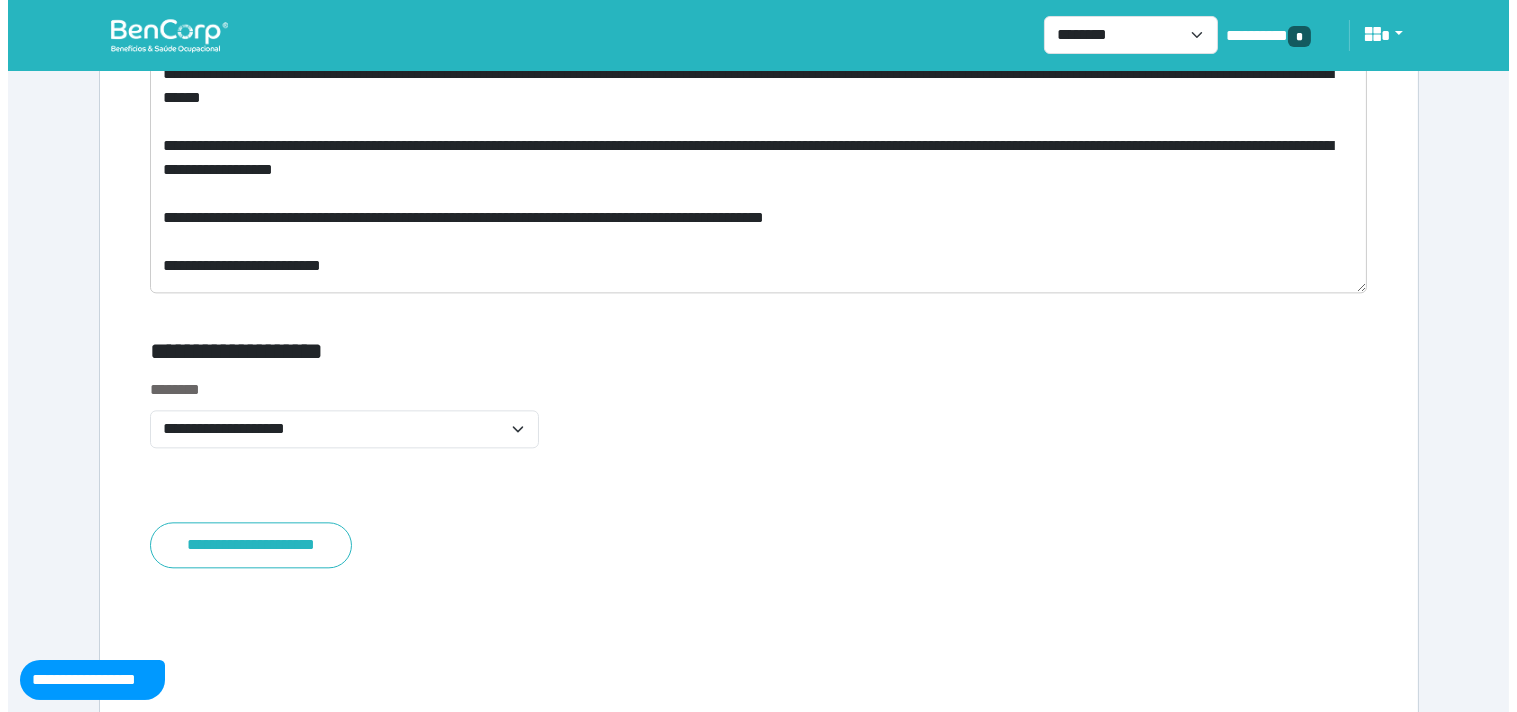 scroll, scrollTop: 8395, scrollLeft: 0, axis: vertical 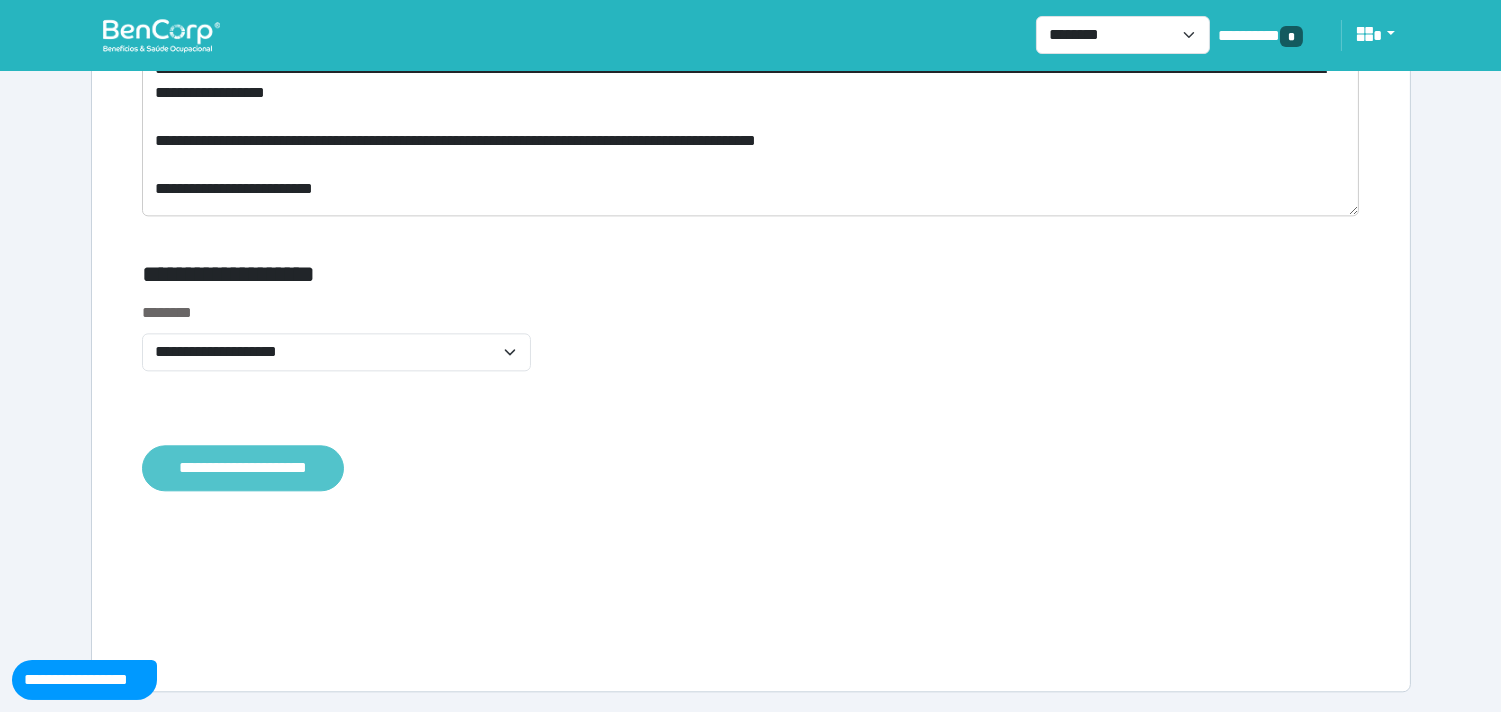 click on "**********" at bounding box center [243, 468] 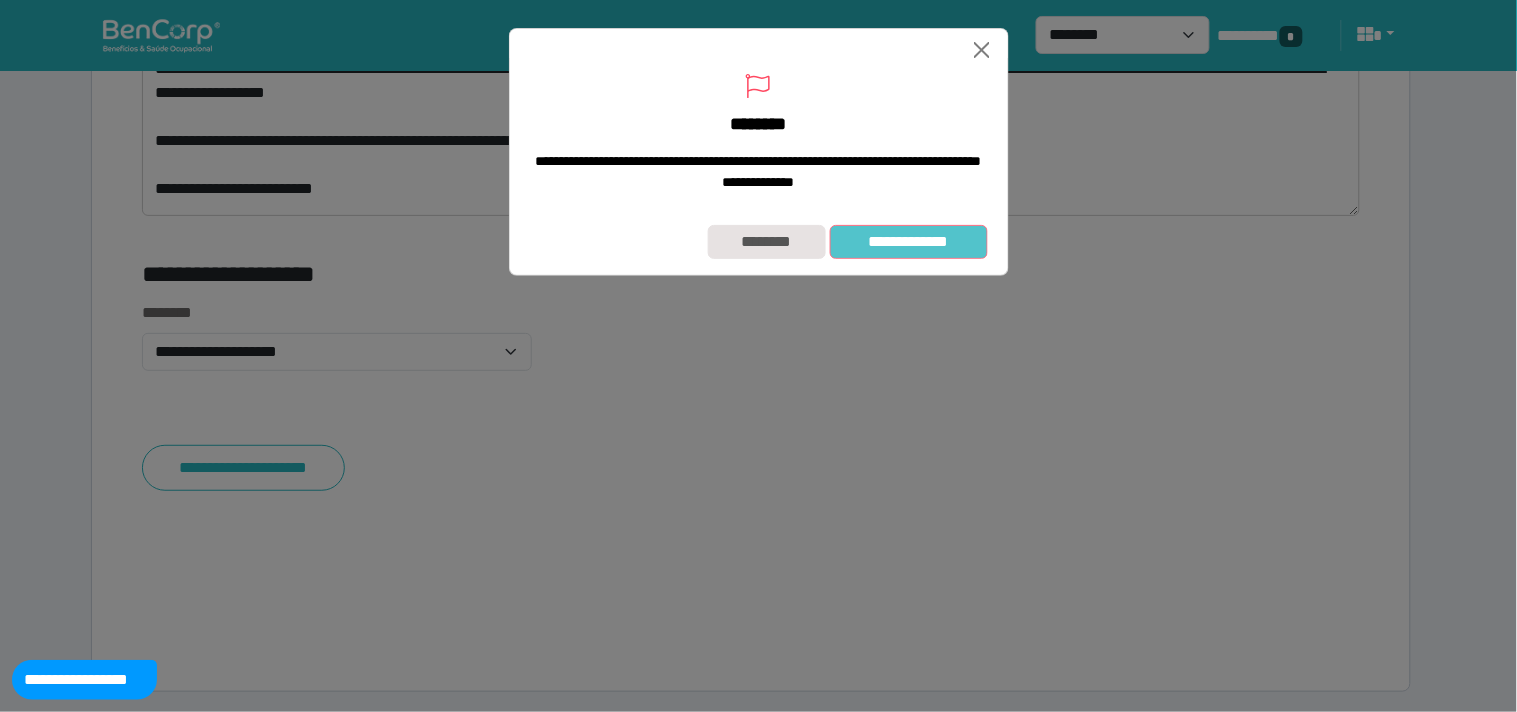 drag, startPoint x: 875, startPoint y: 255, endPoint x: 640, endPoint y: 266, distance: 235.25731 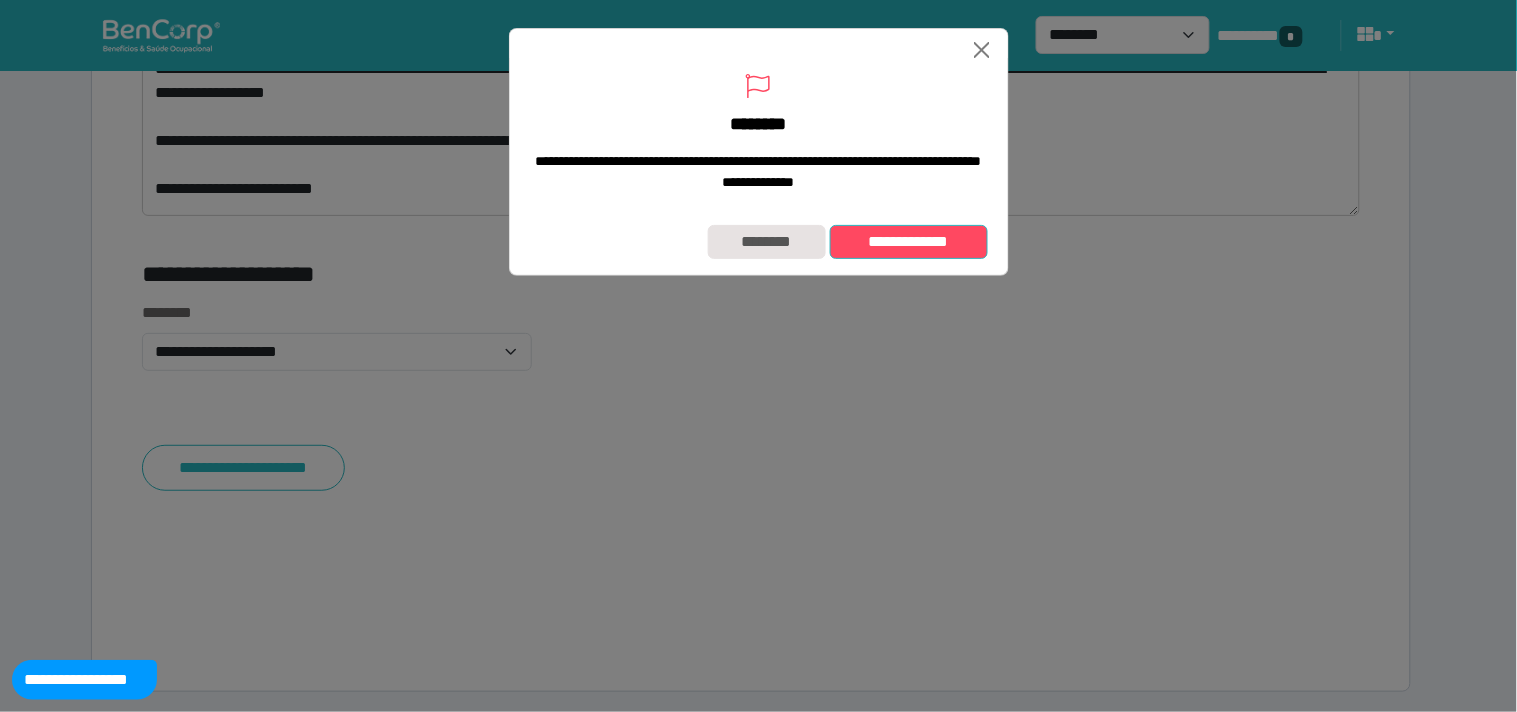 click on "**********" at bounding box center (909, 242) 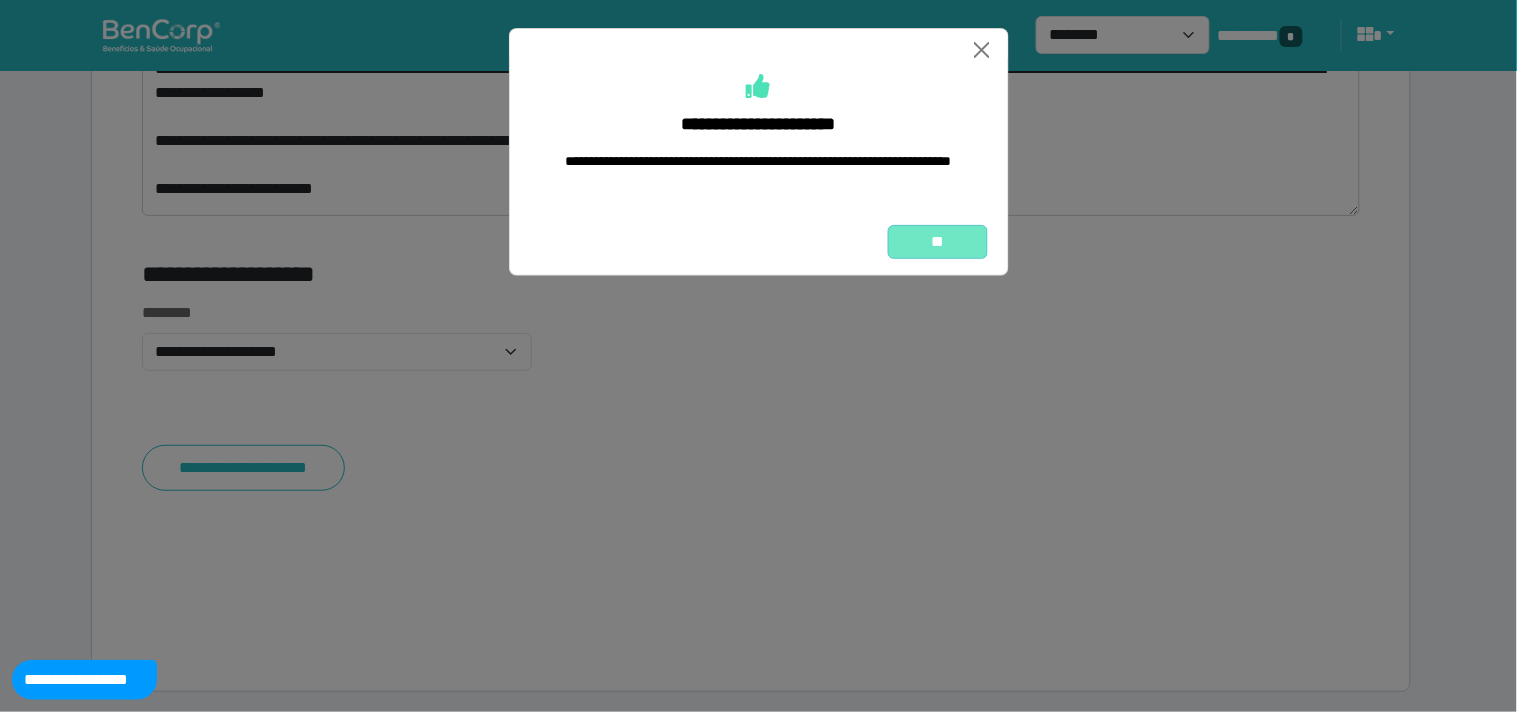drag, startPoint x: 974, startPoint y: 261, endPoint x: 861, endPoint y: 201, distance: 127.94139 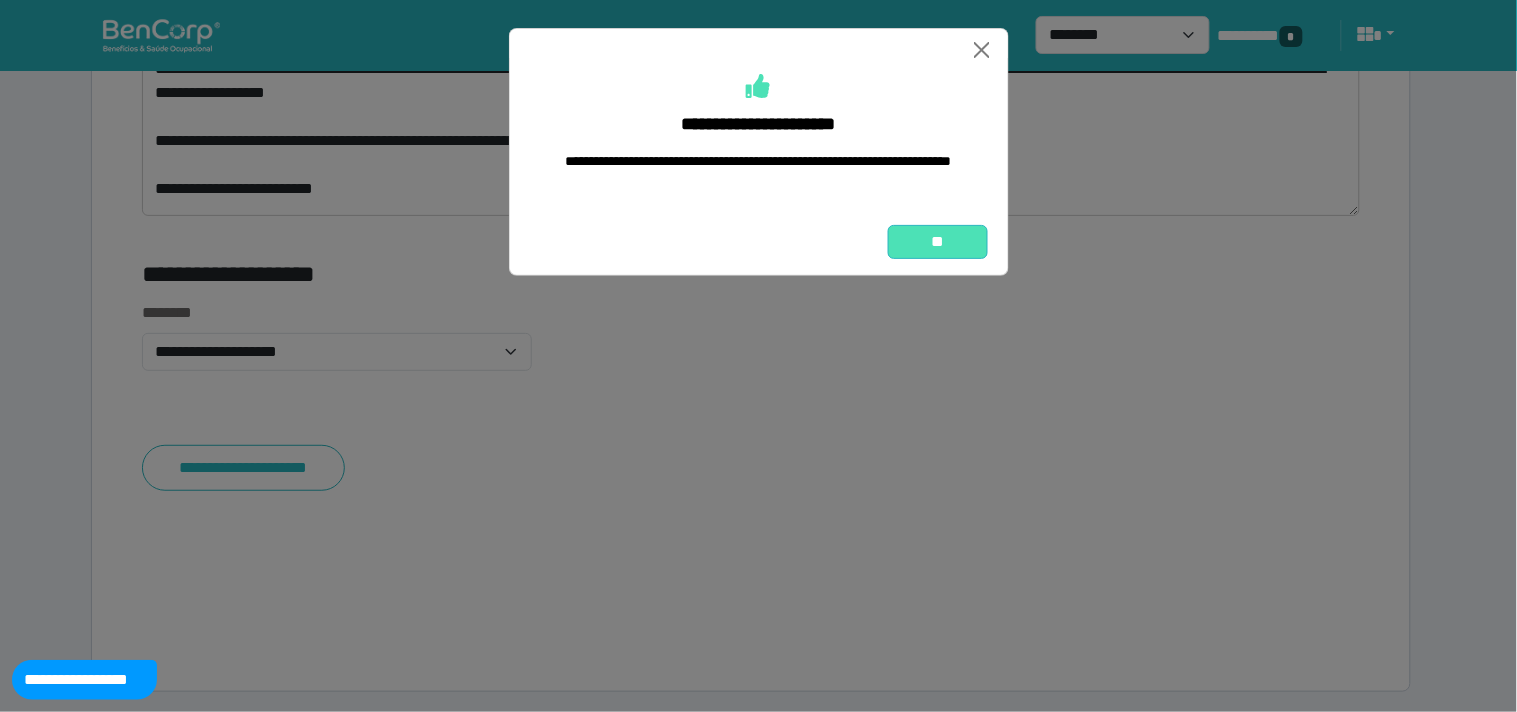 click on "**" at bounding box center [938, 242] 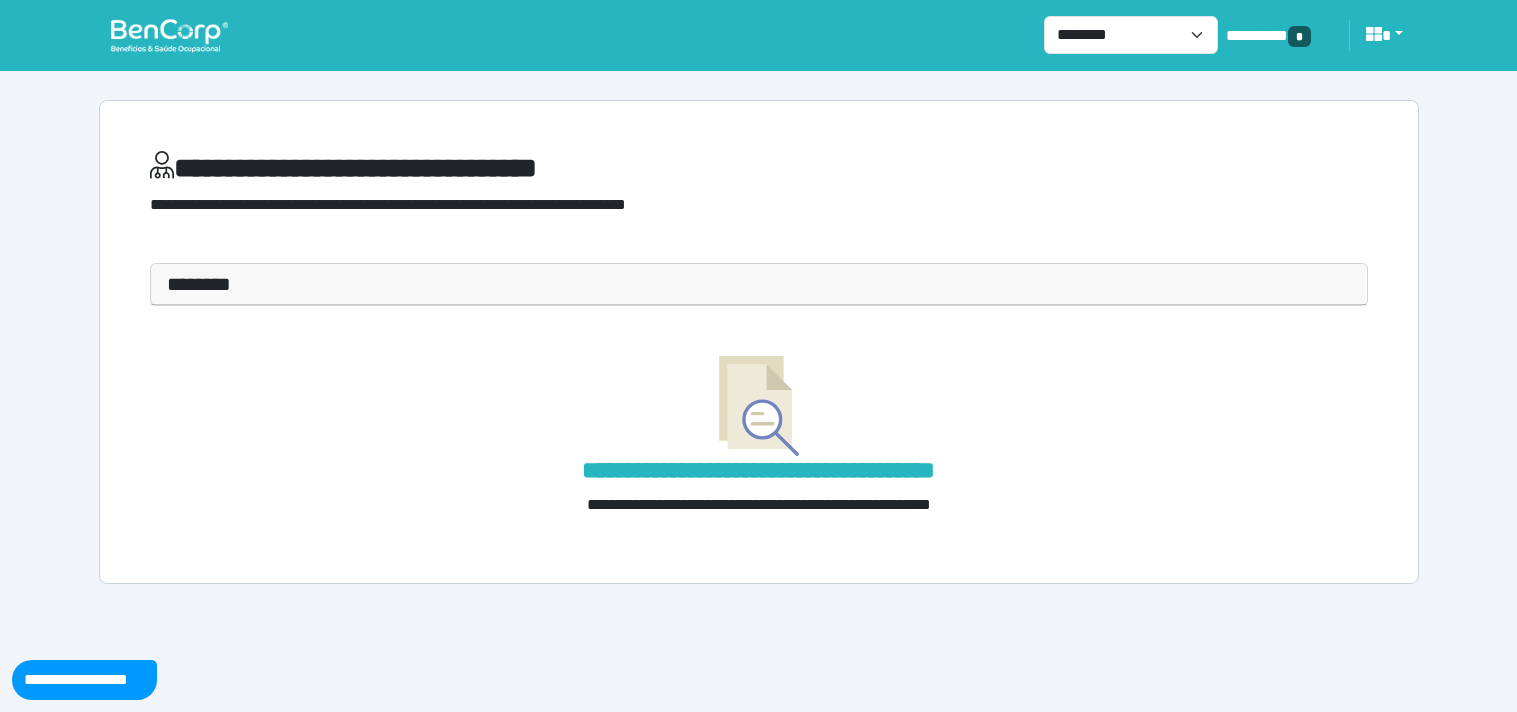 scroll, scrollTop: 0, scrollLeft: 0, axis: both 